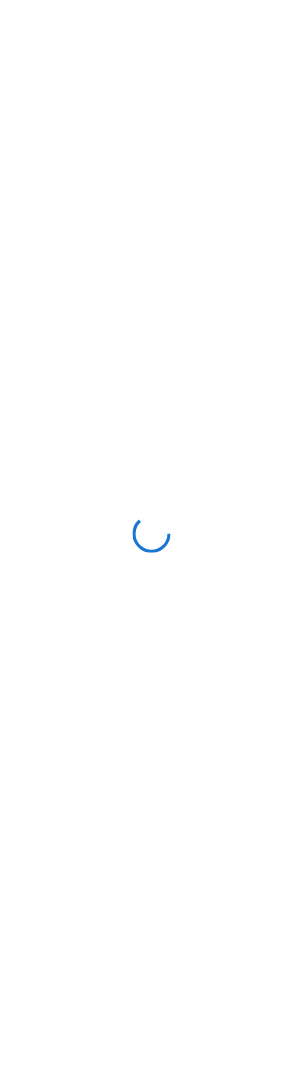 scroll, scrollTop: 0, scrollLeft: 0, axis: both 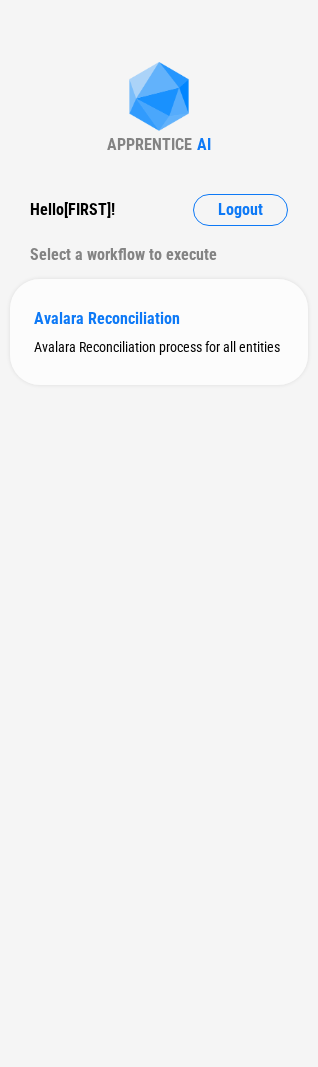 click on "Avalara Reconciliation" at bounding box center (159, 318) 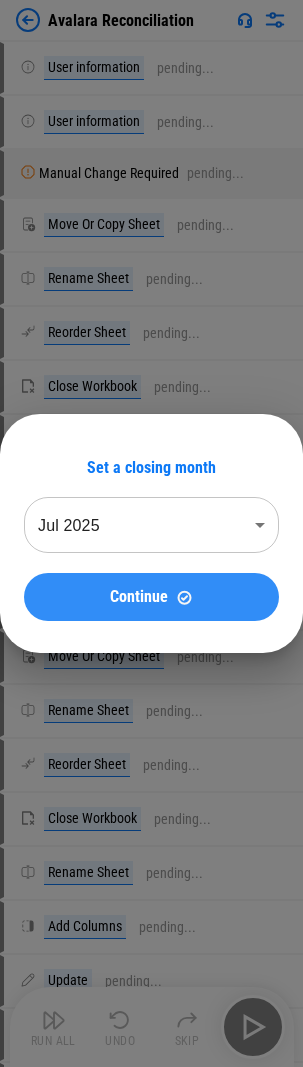click on "Continue" at bounding box center [151, 597] 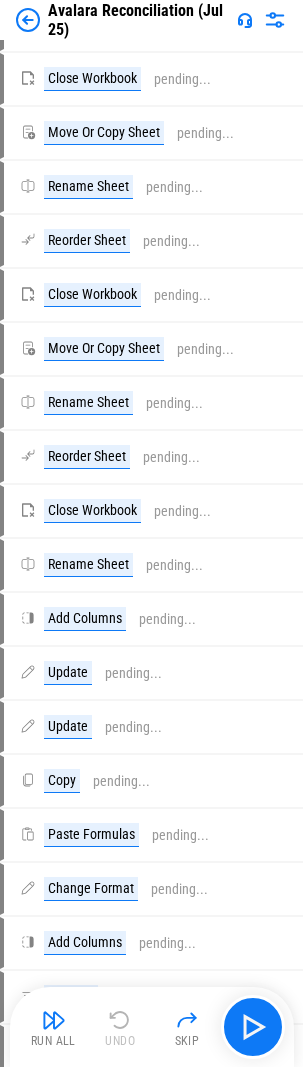 scroll, scrollTop: 0, scrollLeft: 0, axis: both 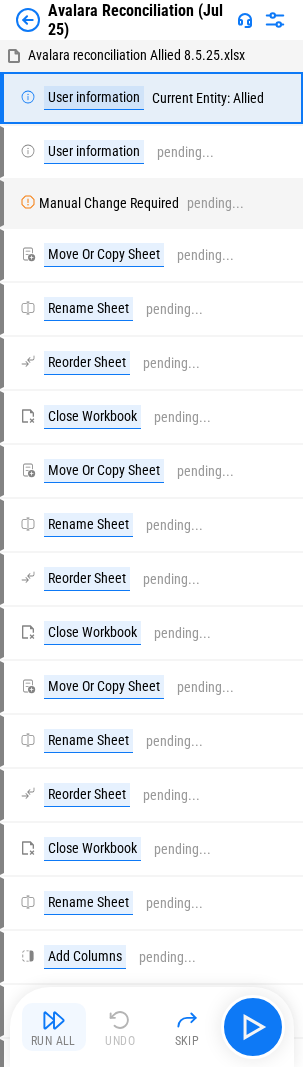 click on "Run All" at bounding box center [54, 1027] 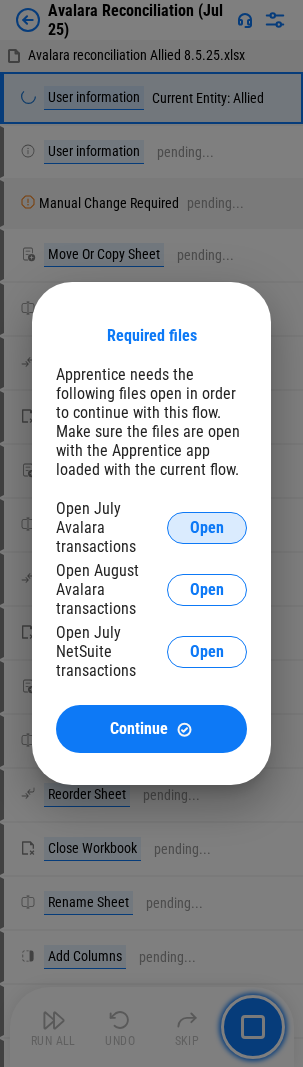 click on "Open" at bounding box center [207, 528] 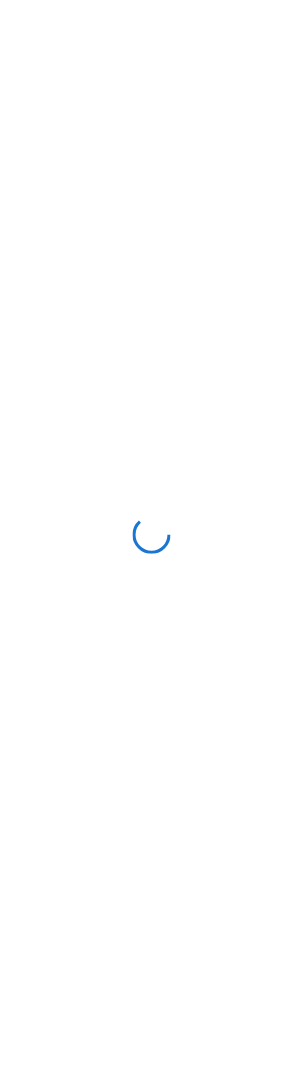 scroll, scrollTop: 0, scrollLeft: 0, axis: both 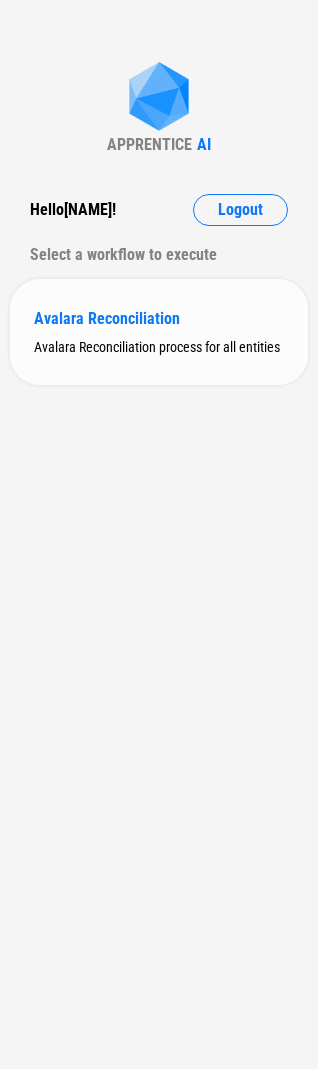 click on "Avalara Reconciliation" at bounding box center [159, 318] 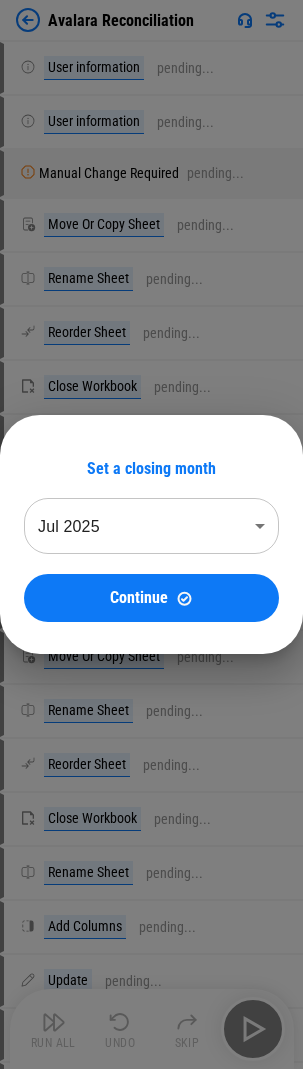 click on "Continue" at bounding box center [151, 598] 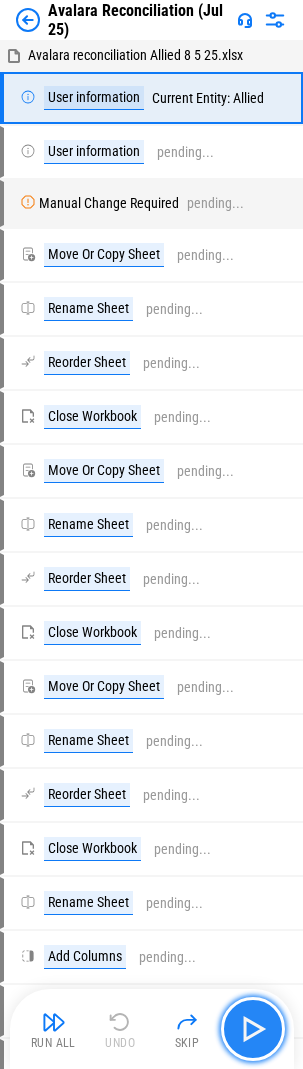 click at bounding box center (253, 1029) 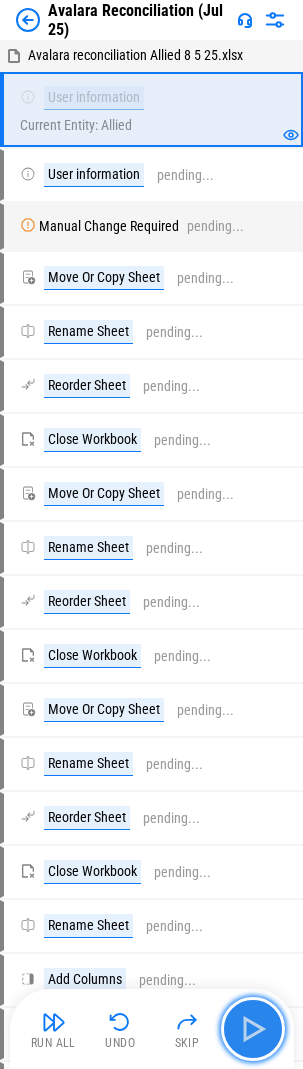 click at bounding box center [253, 1029] 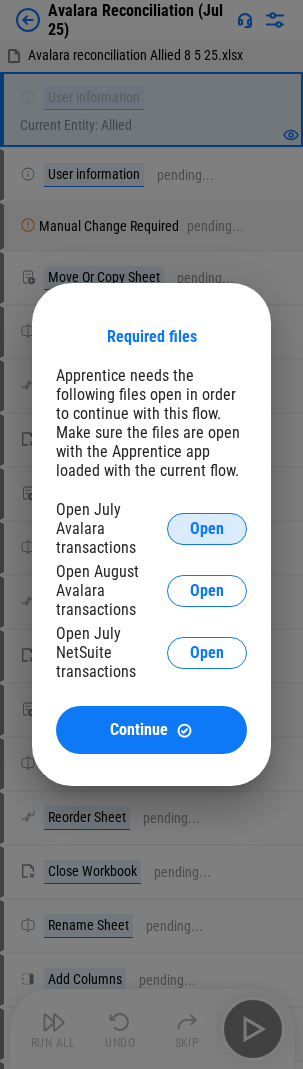 click on "Open" at bounding box center [207, 529] 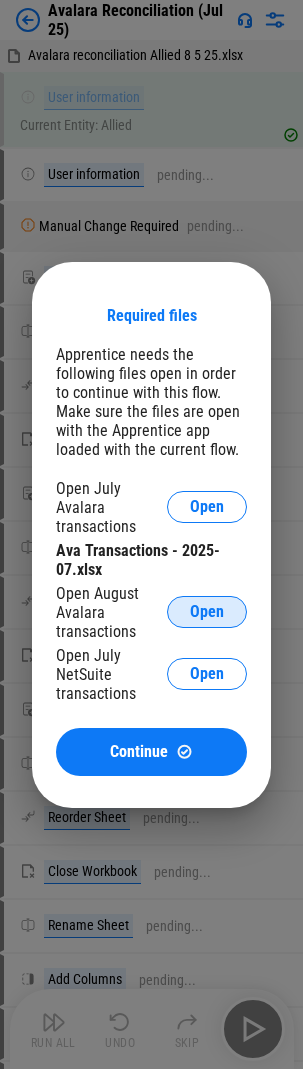 click on "Open" at bounding box center (207, 612) 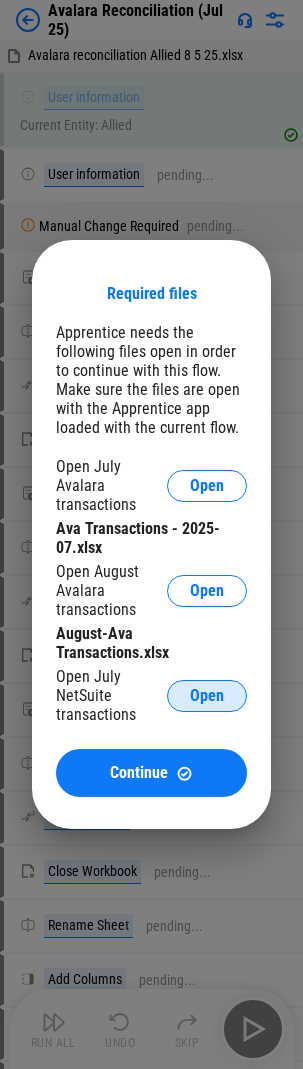 click on "Open" at bounding box center [207, 696] 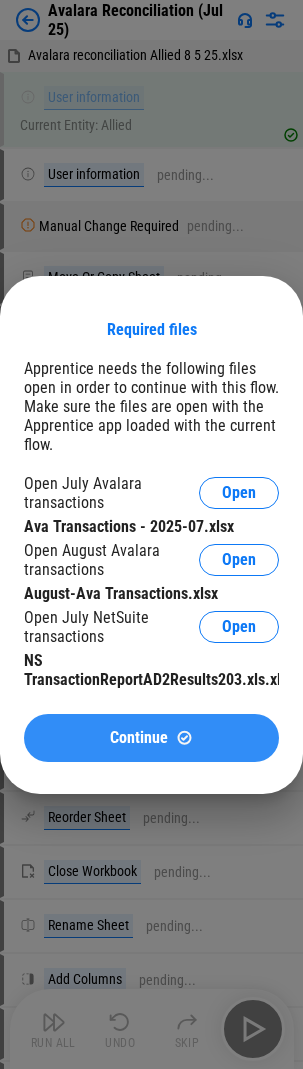 click on "Continue" at bounding box center [139, 738] 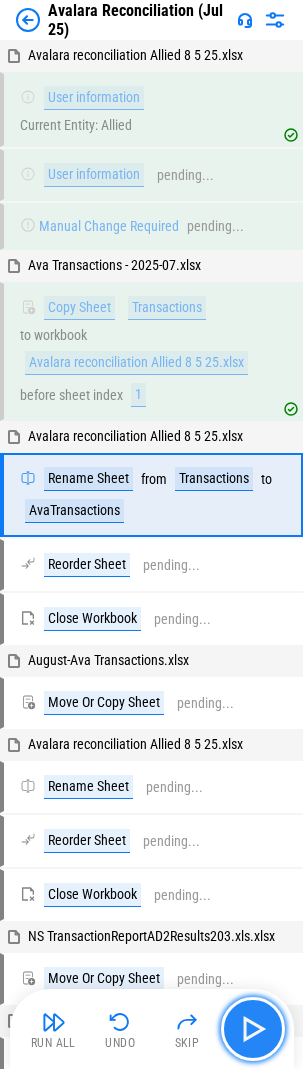 click at bounding box center (253, 1029) 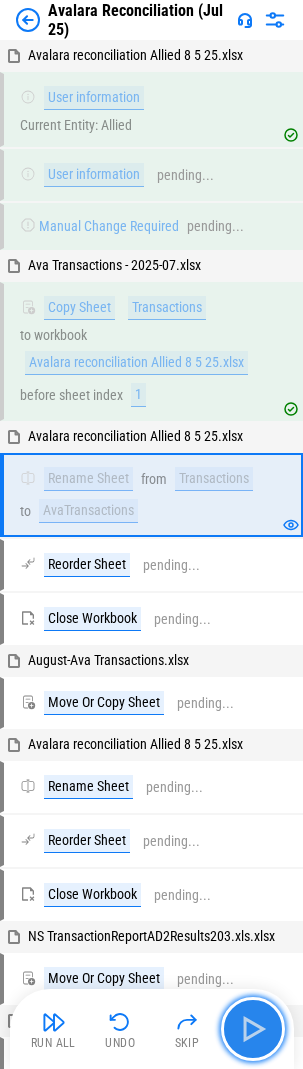 click at bounding box center (253, 1029) 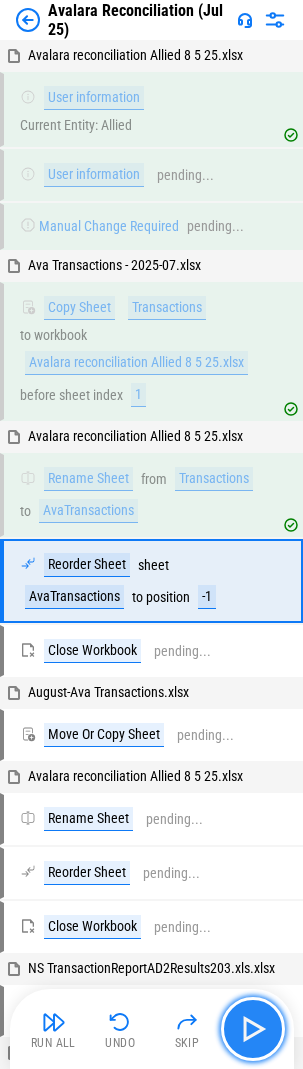 click at bounding box center [253, 1029] 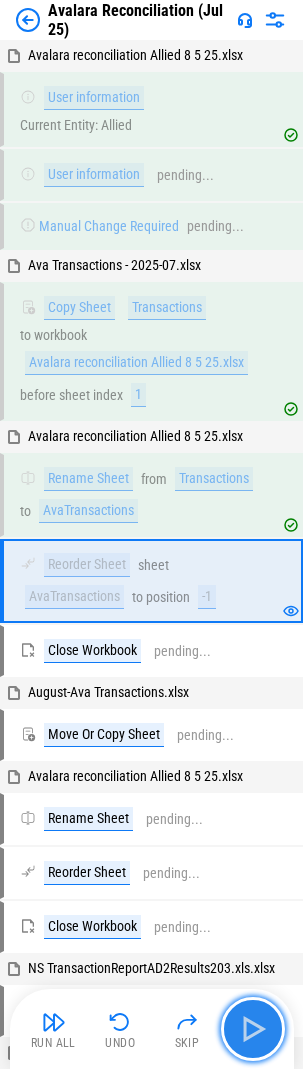 click at bounding box center [253, 1029] 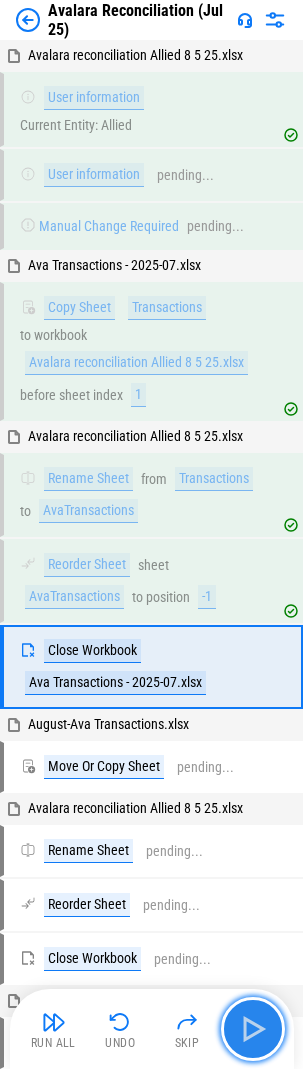 click at bounding box center (253, 1029) 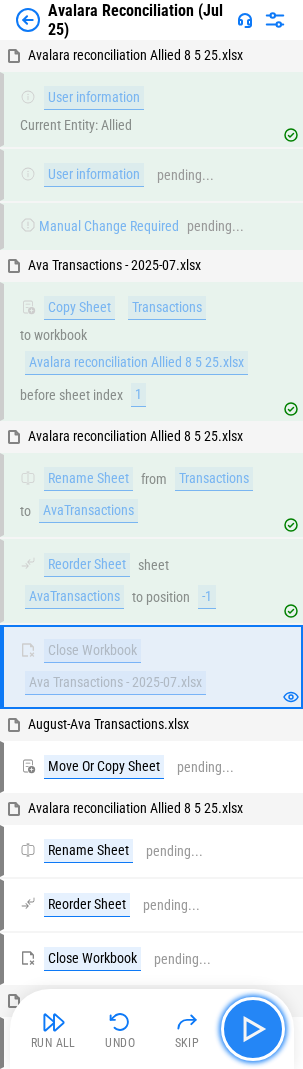 click at bounding box center [253, 1029] 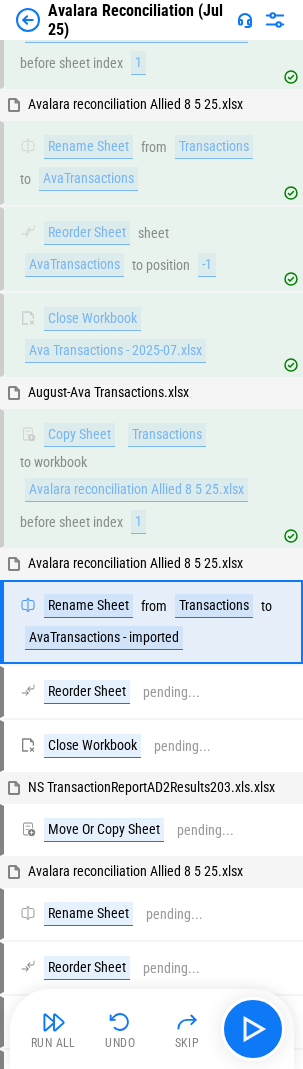 scroll, scrollTop: 421, scrollLeft: 0, axis: vertical 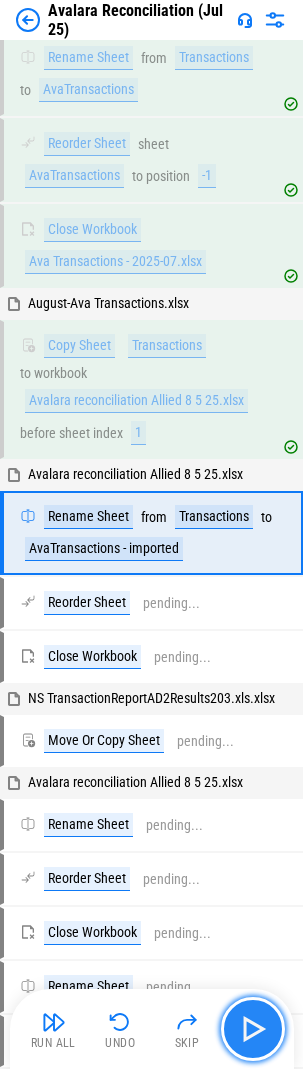 click at bounding box center [253, 1029] 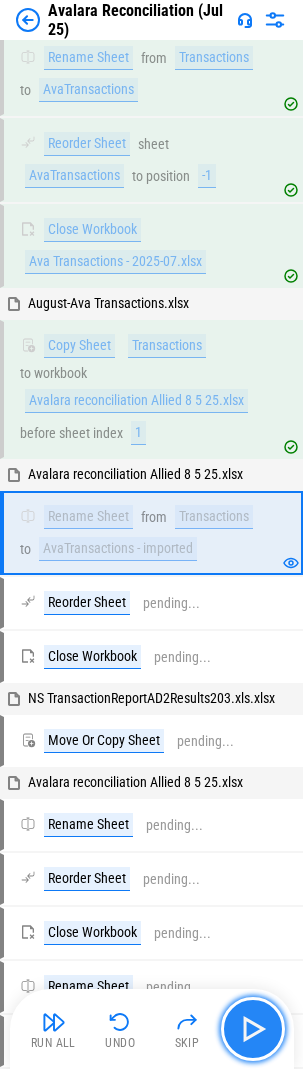 click at bounding box center (253, 1029) 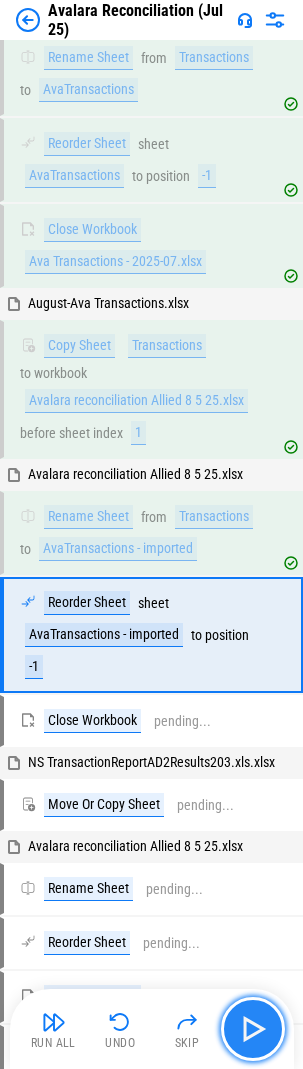 click at bounding box center [253, 1029] 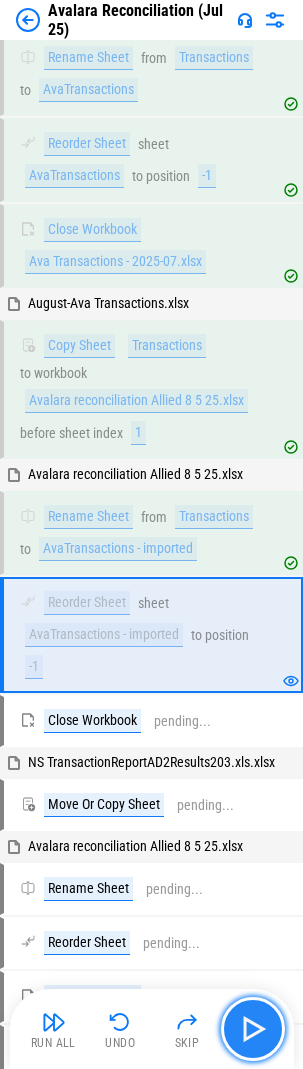 click at bounding box center [253, 1029] 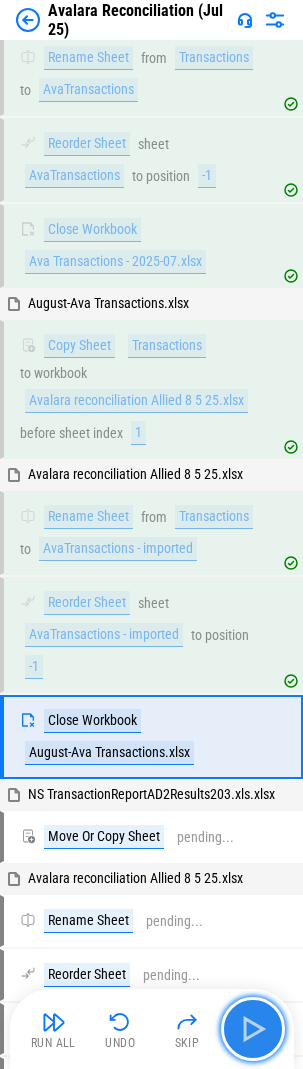 click at bounding box center [253, 1029] 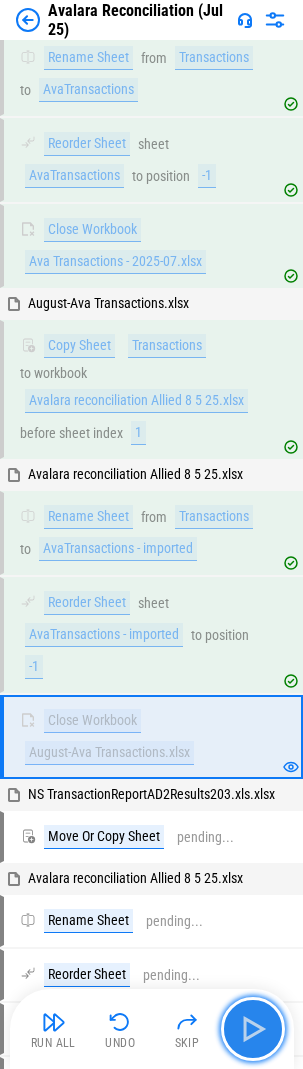 click at bounding box center [253, 1029] 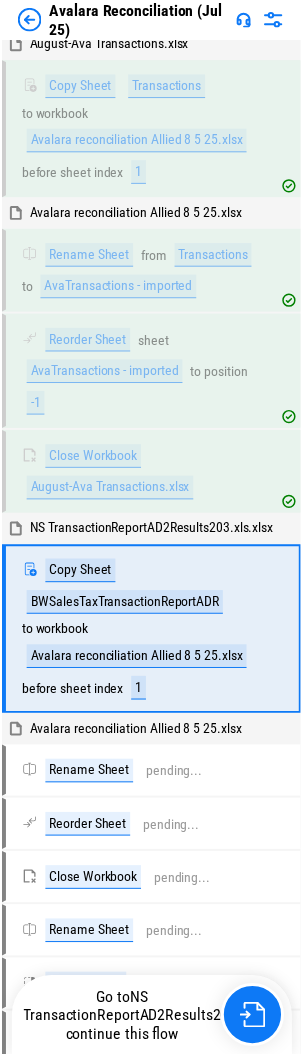 scroll, scrollTop: 784, scrollLeft: 0, axis: vertical 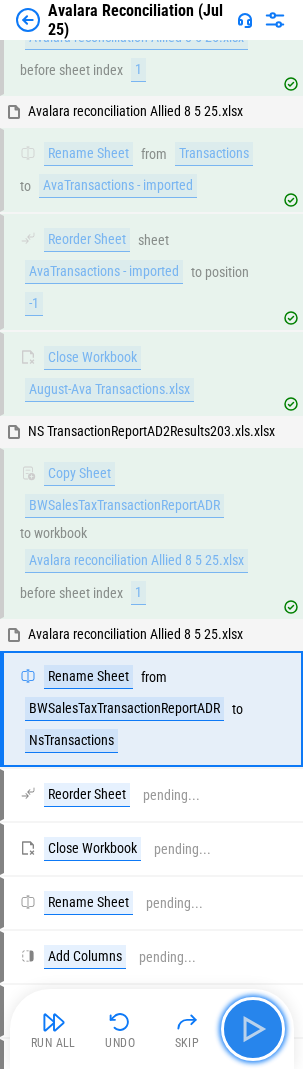 click at bounding box center [253, 1029] 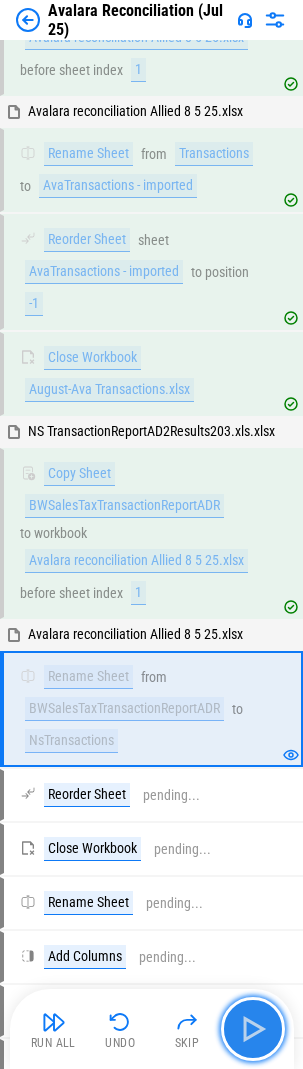 click at bounding box center [253, 1029] 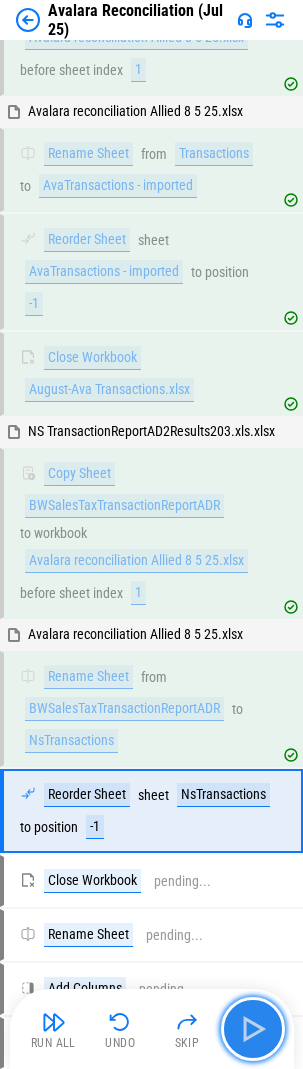 click at bounding box center (253, 1029) 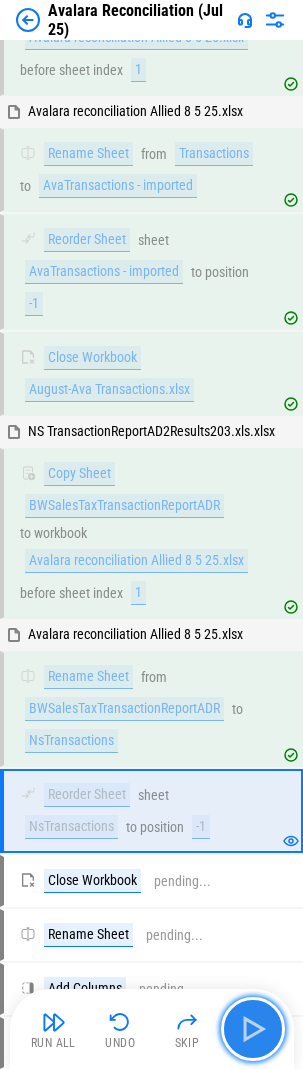 click at bounding box center [253, 1029] 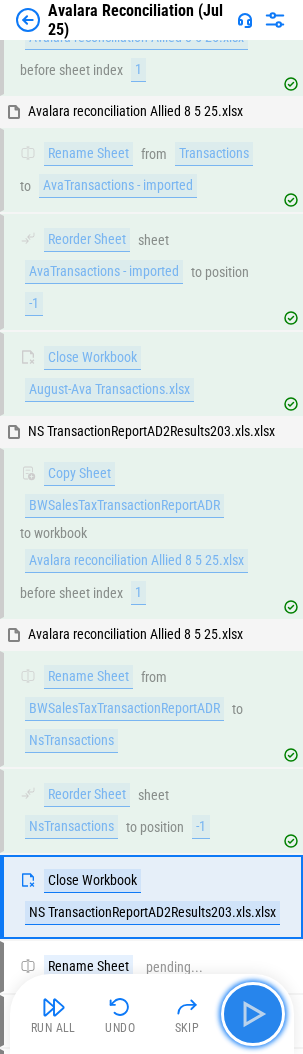 click at bounding box center [253, 1014] 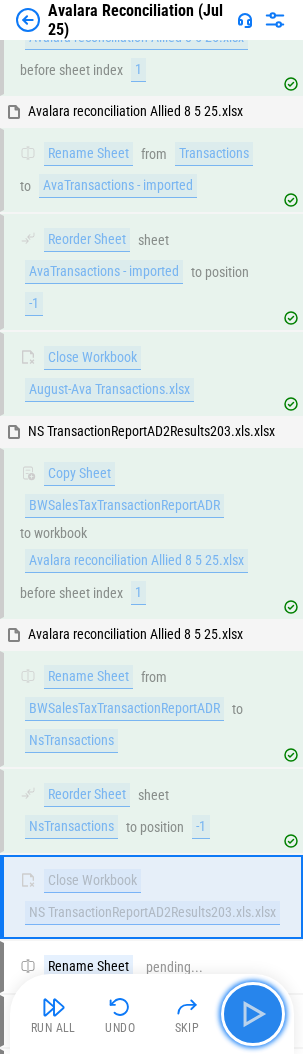 click at bounding box center (253, 1014) 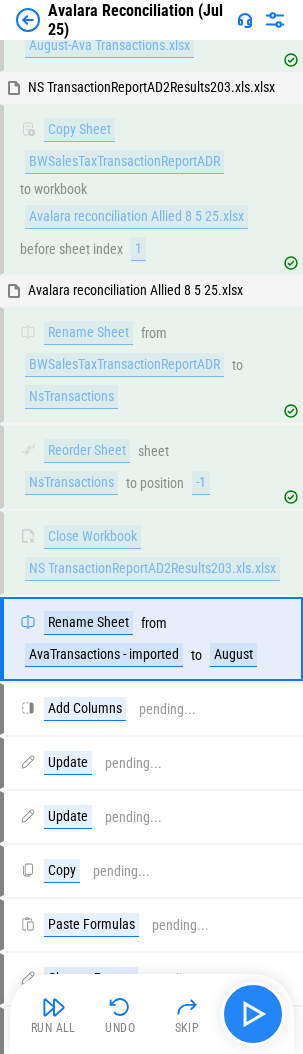 scroll, scrollTop: 1241, scrollLeft: 0, axis: vertical 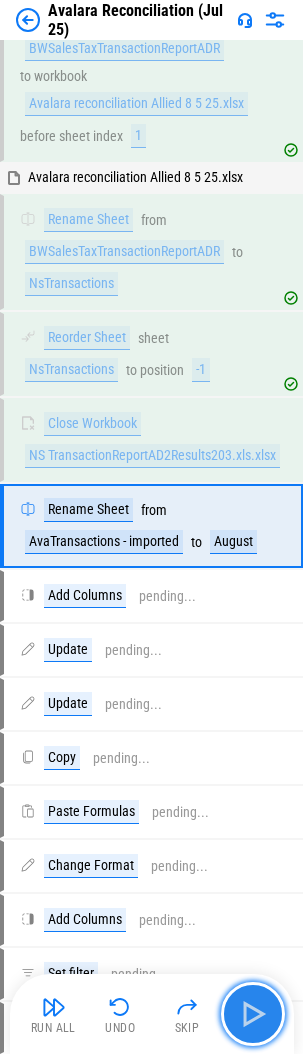 click at bounding box center (253, 1014) 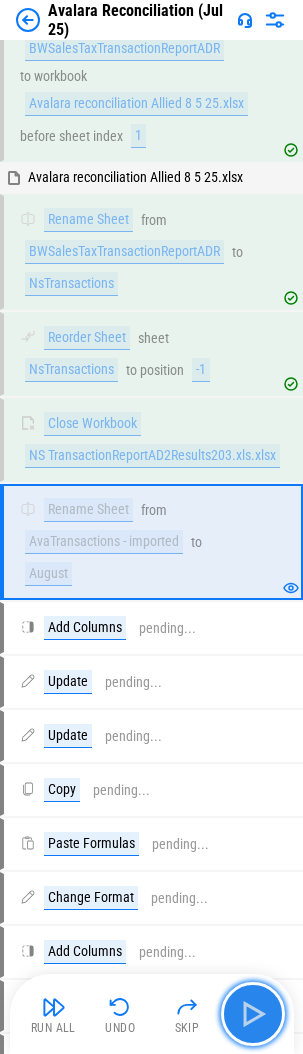 click at bounding box center [253, 1014] 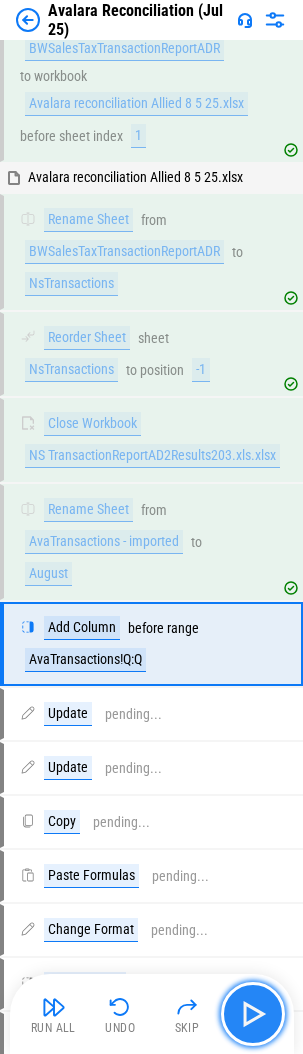 click at bounding box center [253, 1014] 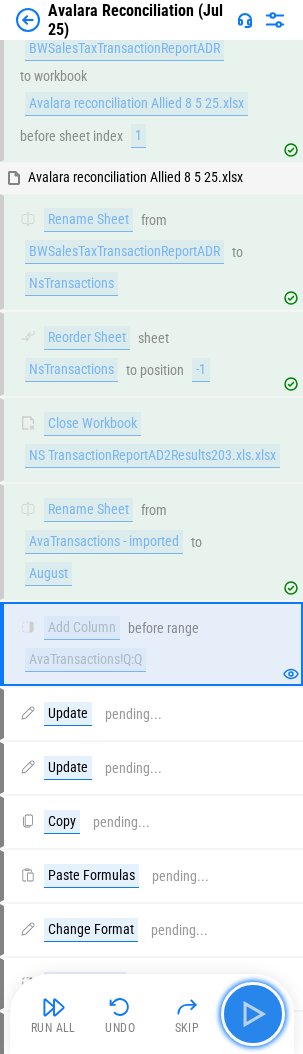click at bounding box center (253, 1014) 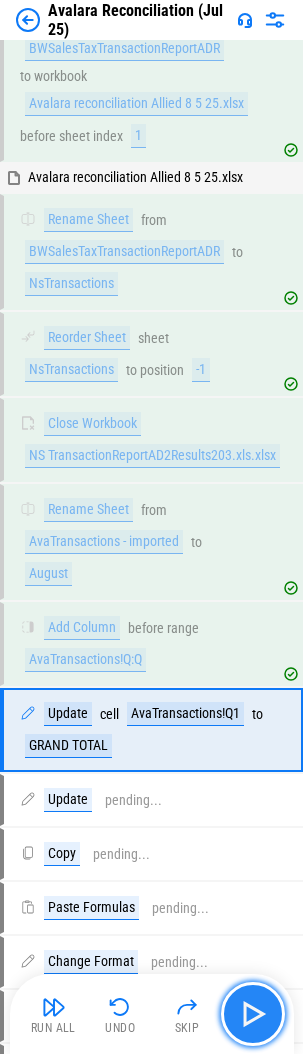 click at bounding box center [253, 1014] 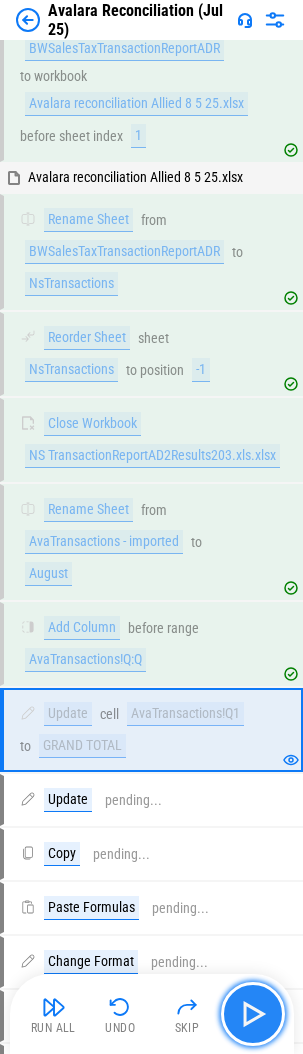 click at bounding box center [253, 1014] 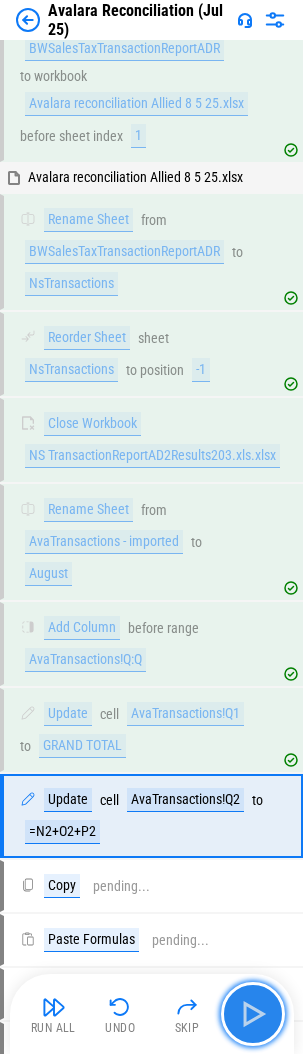 click at bounding box center (253, 1014) 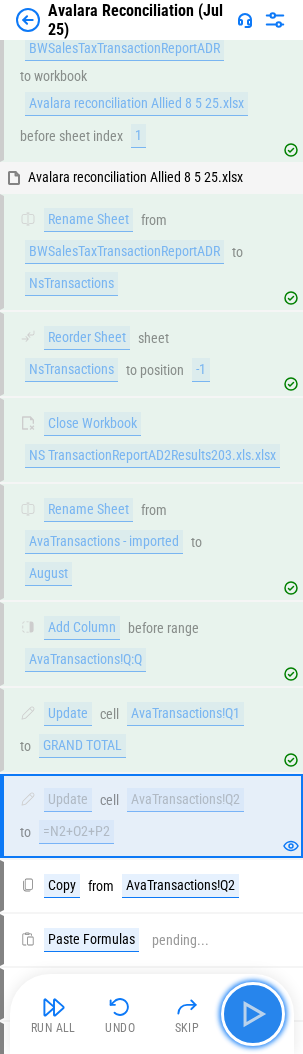 click at bounding box center (253, 1014) 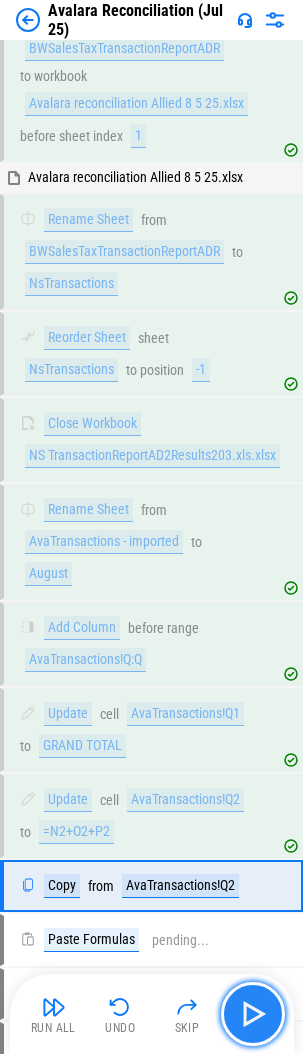 click at bounding box center (253, 1014) 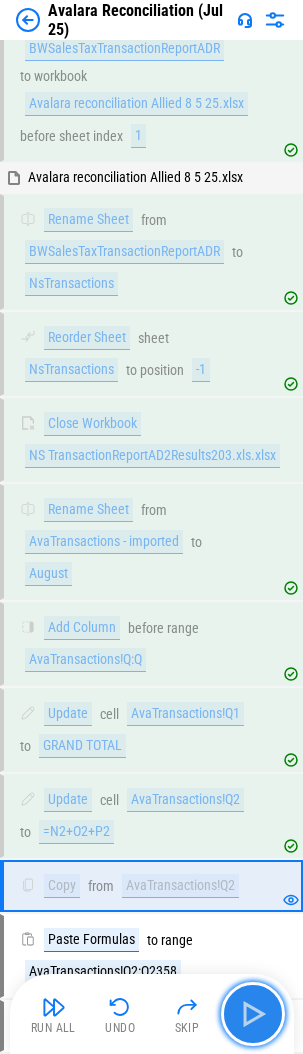 click at bounding box center (253, 1014) 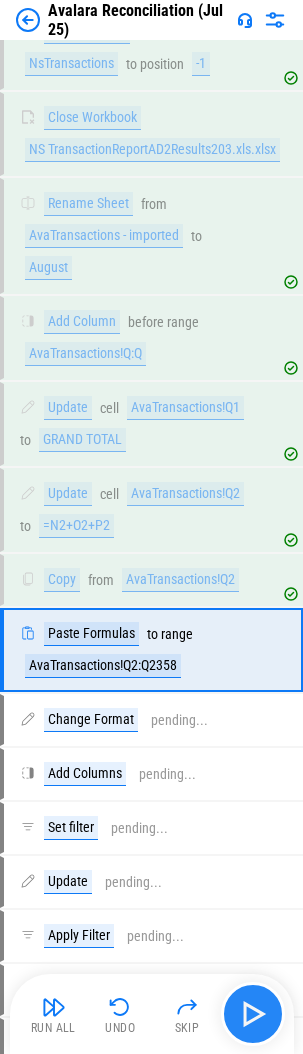 scroll, scrollTop: 1671, scrollLeft: 0, axis: vertical 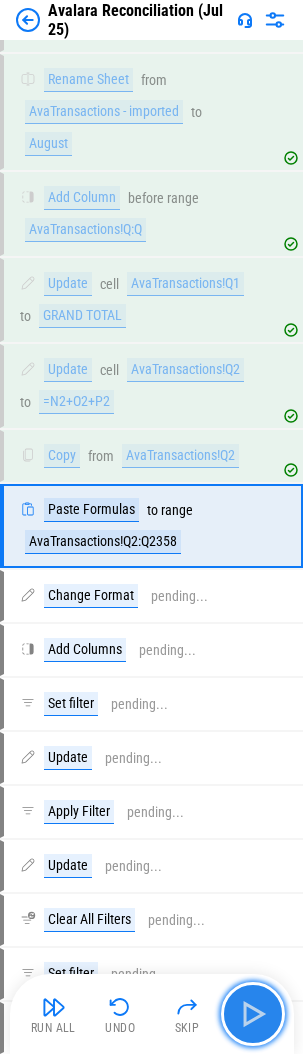 click at bounding box center [253, 1014] 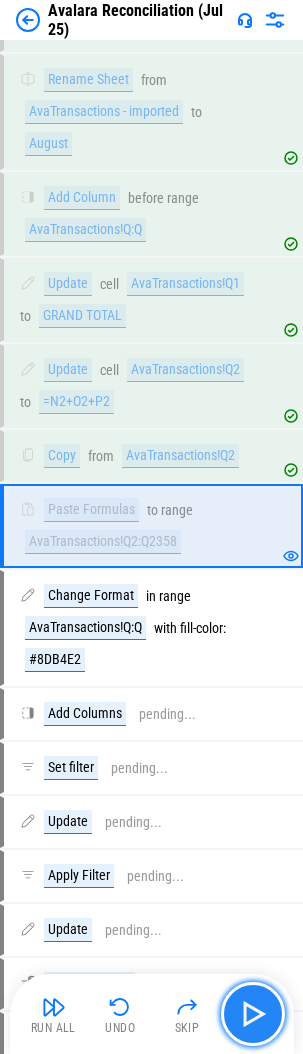 click at bounding box center [253, 1014] 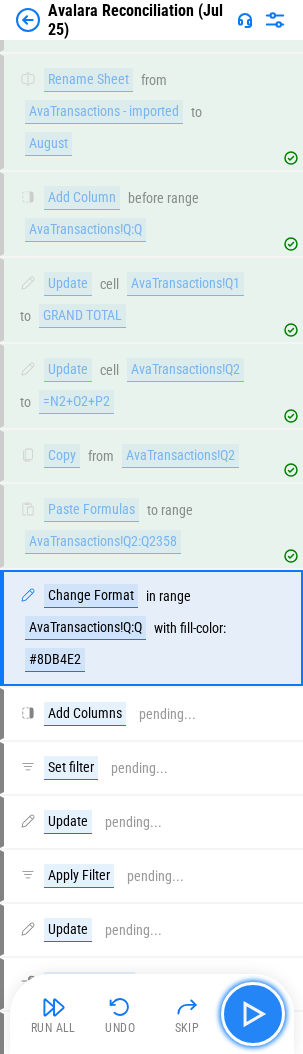 click at bounding box center (253, 1014) 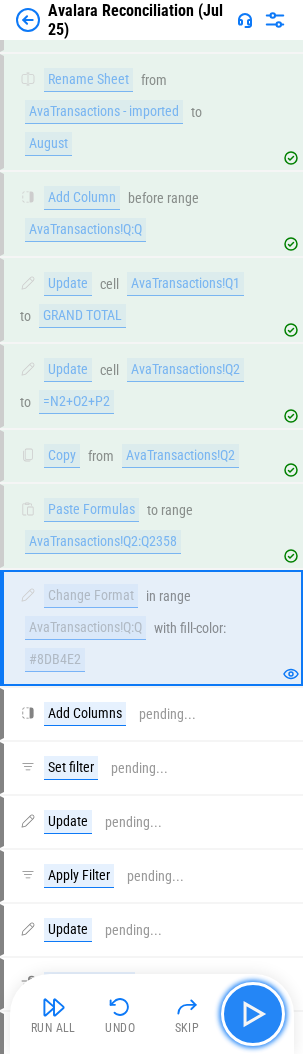 click at bounding box center [253, 1014] 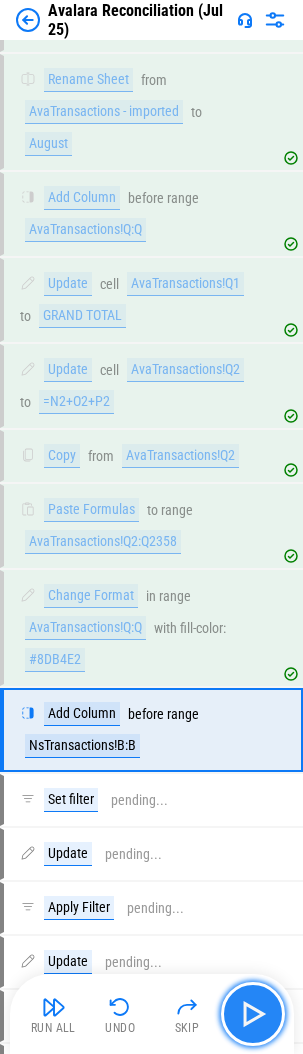 click at bounding box center [253, 1014] 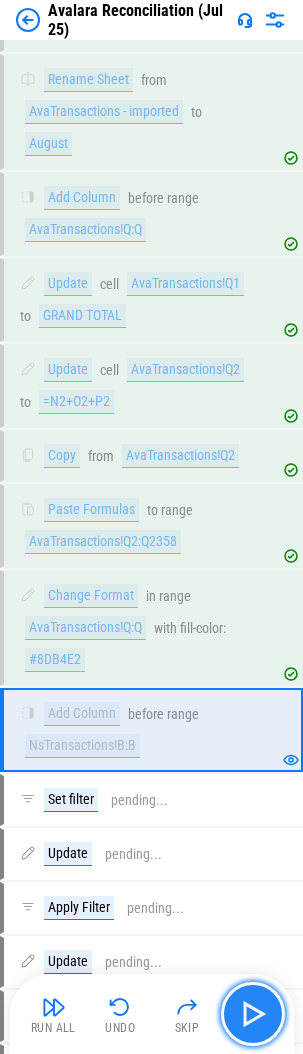 click at bounding box center [253, 1014] 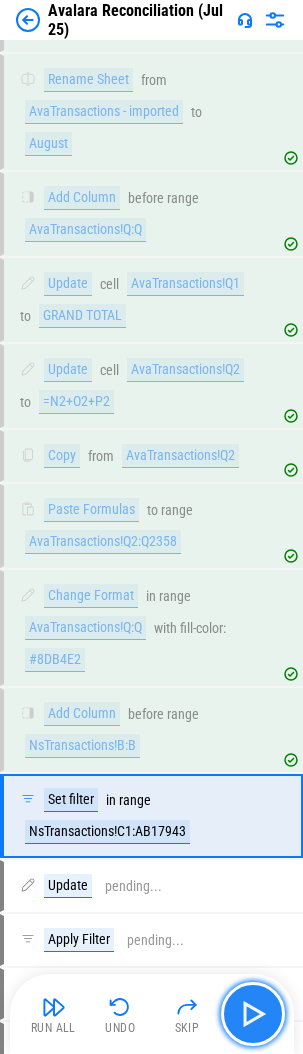 click at bounding box center [253, 1014] 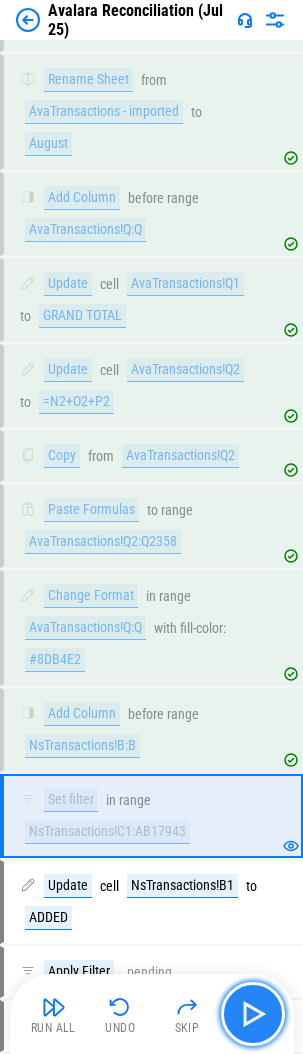 click at bounding box center [253, 1014] 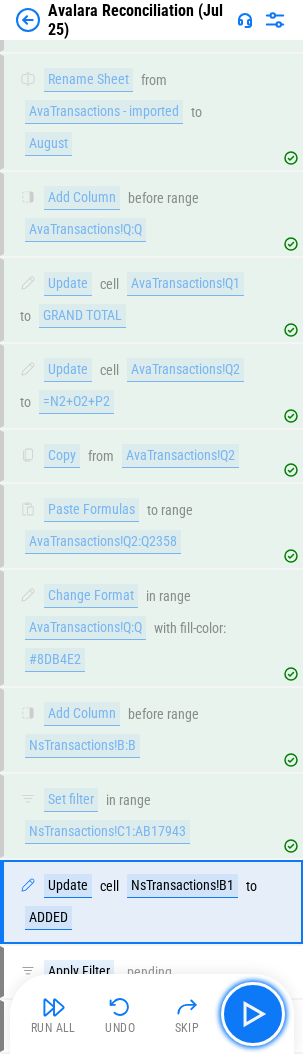 click at bounding box center [253, 1014] 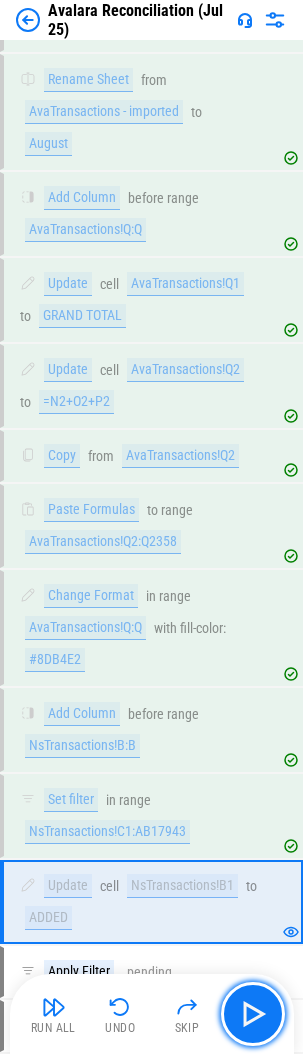click at bounding box center [253, 1014] 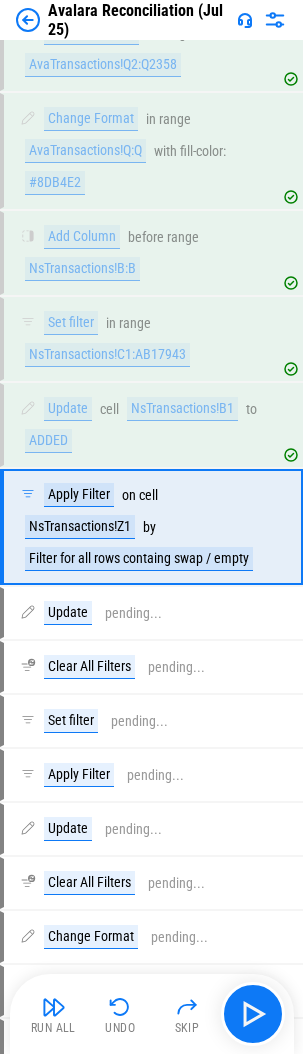 scroll, scrollTop: 2149, scrollLeft: 0, axis: vertical 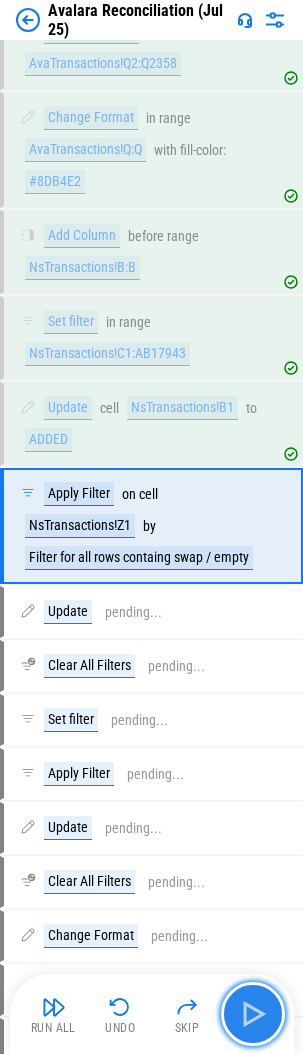 click at bounding box center [253, 1014] 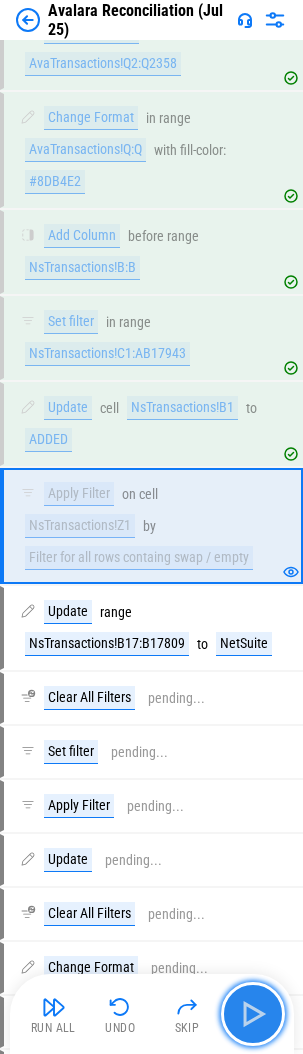 click at bounding box center (253, 1014) 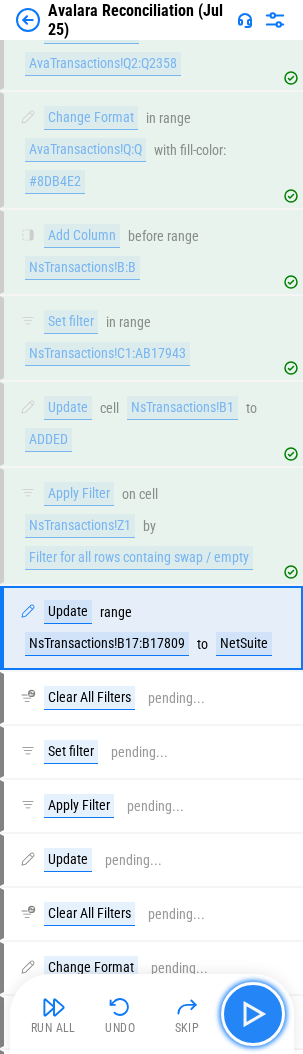 click at bounding box center (253, 1014) 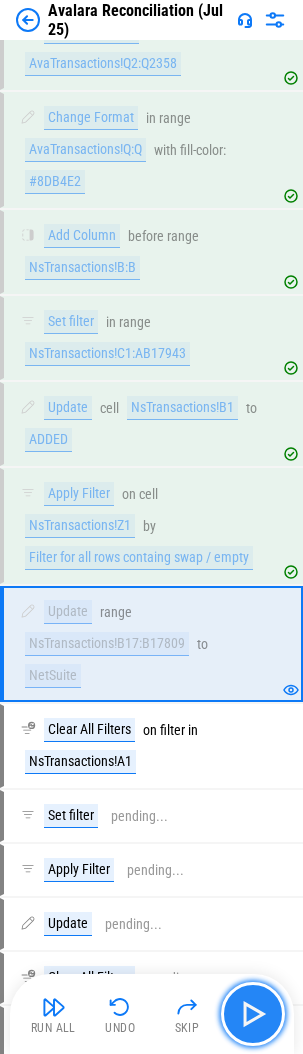 click at bounding box center [253, 1014] 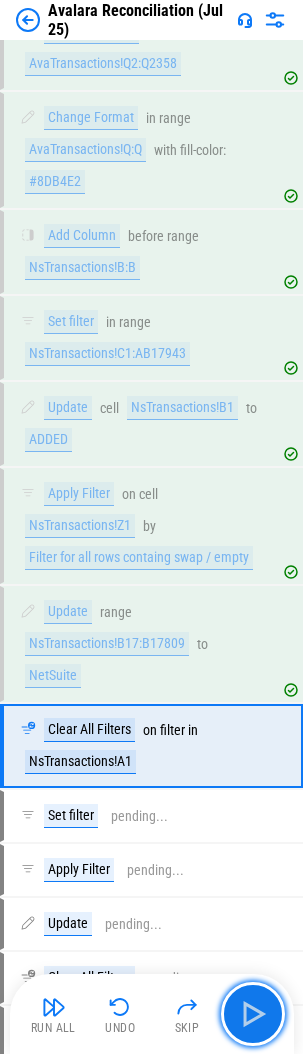 click at bounding box center [253, 1014] 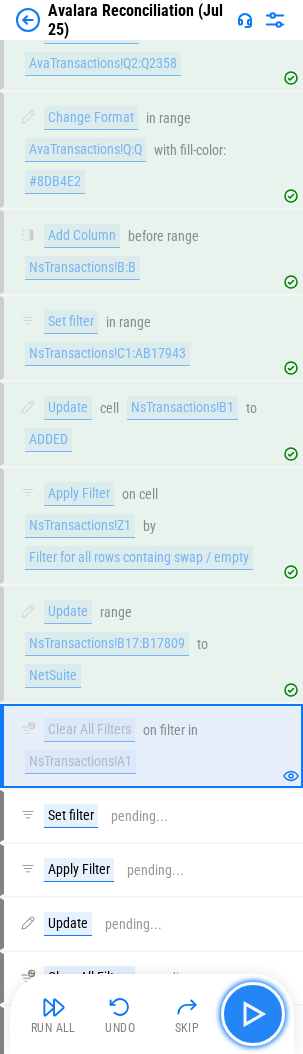 click at bounding box center [253, 1014] 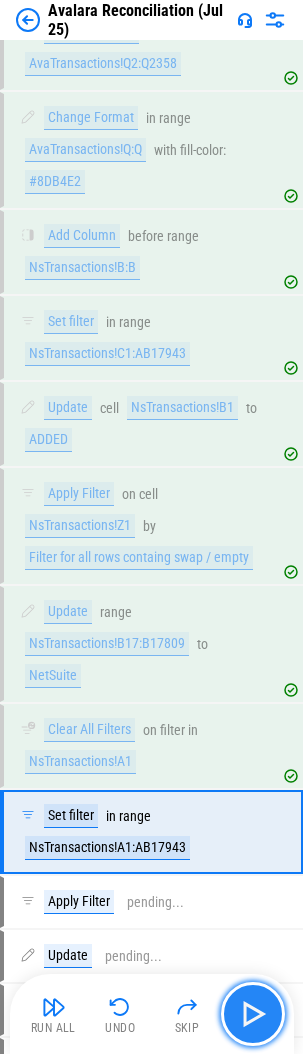 click at bounding box center [253, 1014] 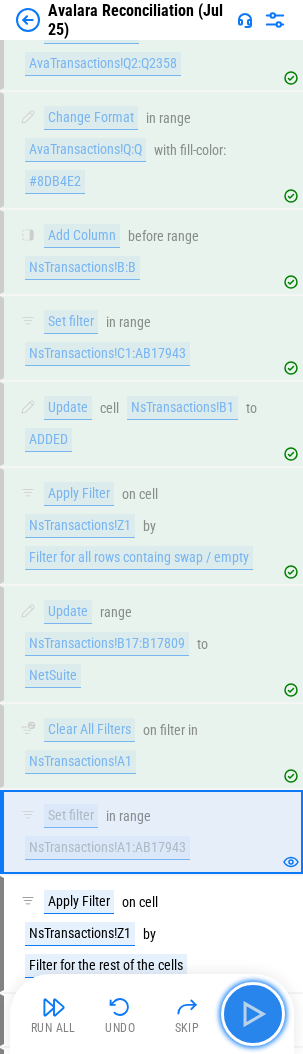 click at bounding box center [253, 1014] 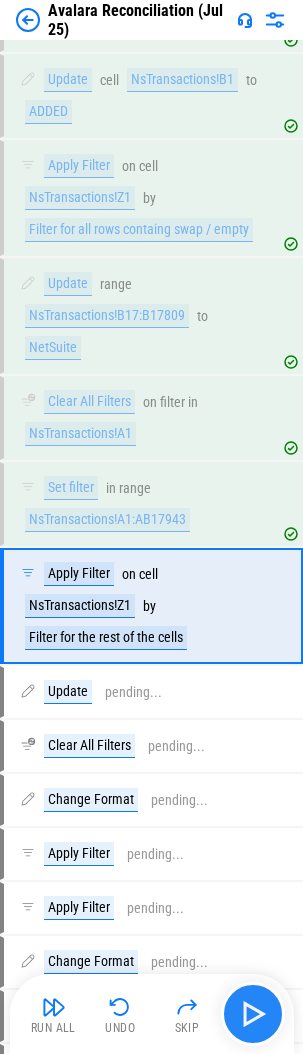 scroll, scrollTop: 2557, scrollLeft: 0, axis: vertical 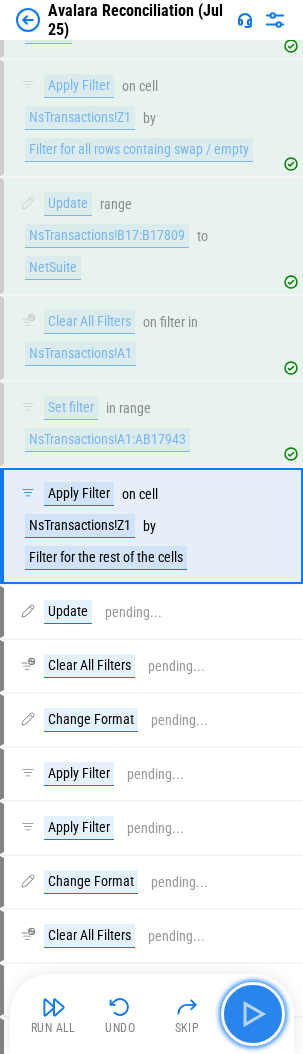 click at bounding box center (253, 1014) 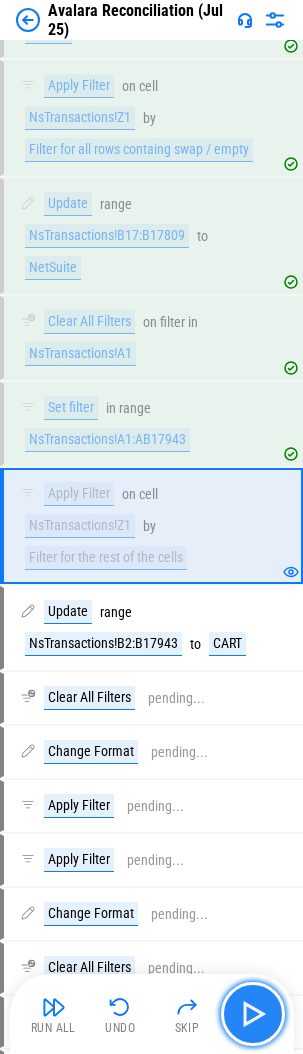 click at bounding box center (253, 1014) 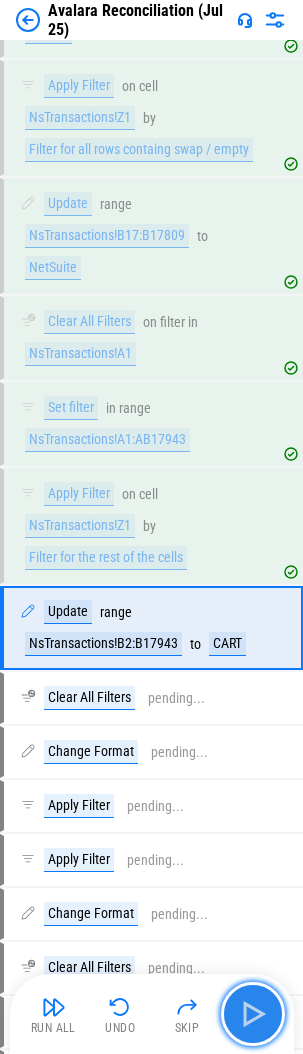 click at bounding box center (253, 1014) 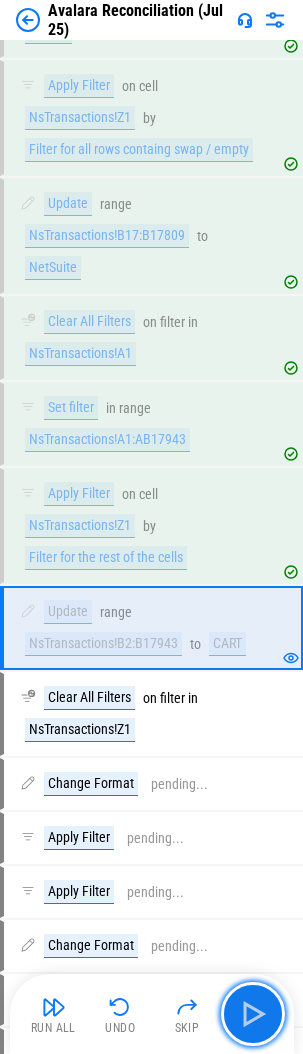 click at bounding box center [253, 1014] 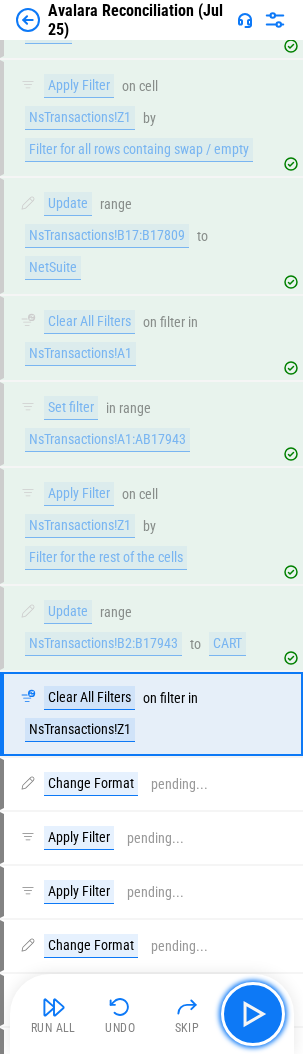 click at bounding box center [253, 1014] 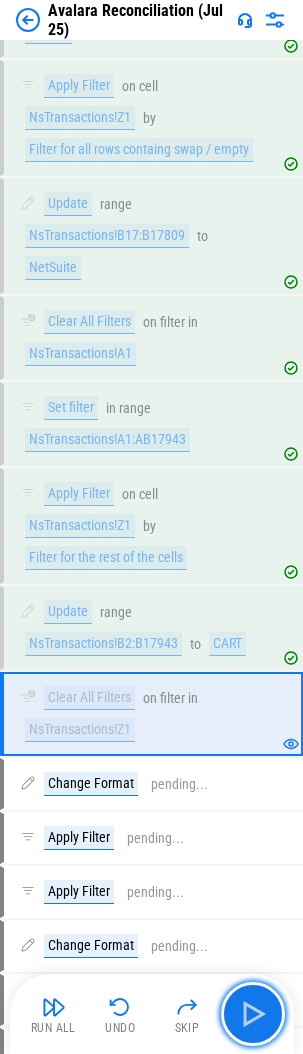 click at bounding box center (253, 1014) 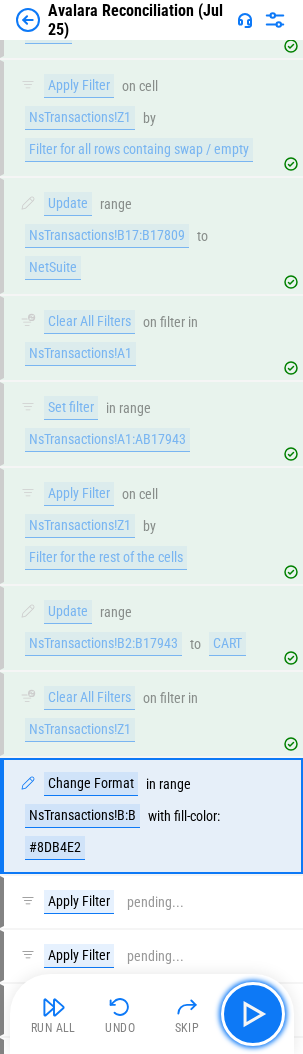 click at bounding box center (253, 1014) 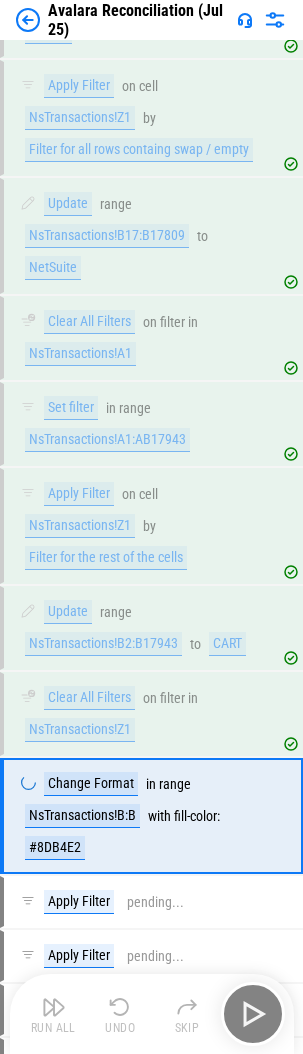 click on "Run All Undo Skip" at bounding box center [154, 1014] 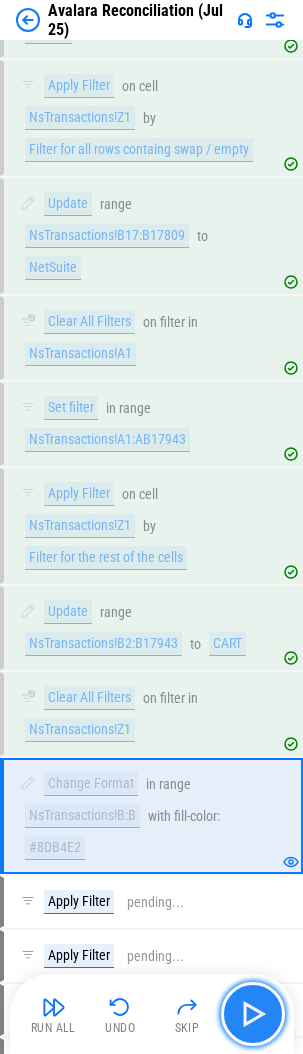 click at bounding box center (253, 1014) 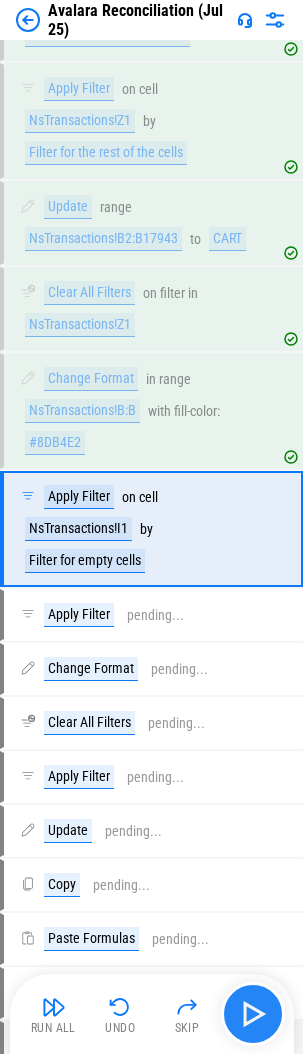 scroll, scrollTop: 2965, scrollLeft: 0, axis: vertical 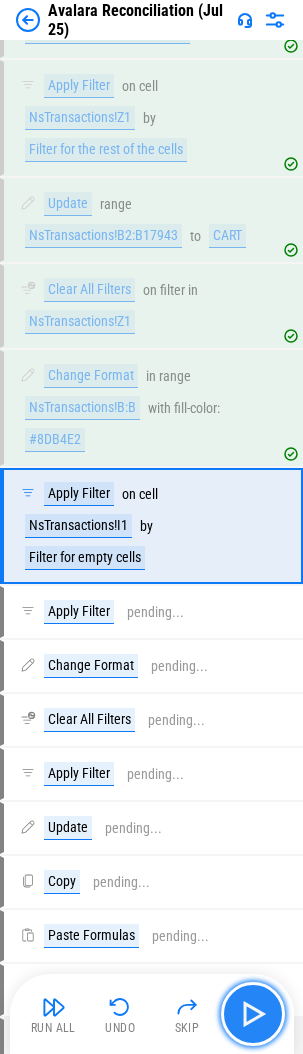 click at bounding box center (253, 1014) 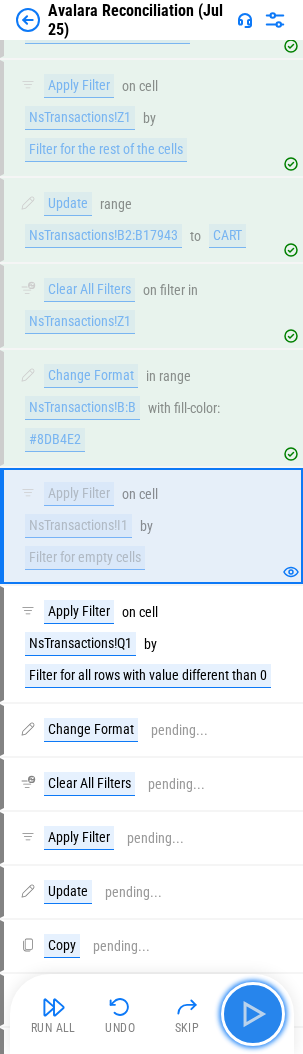 click at bounding box center (253, 1014) 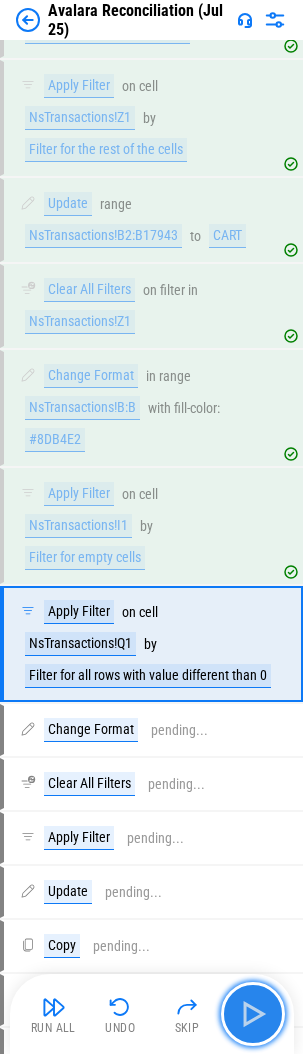 click at bounding box center (253, 1014) 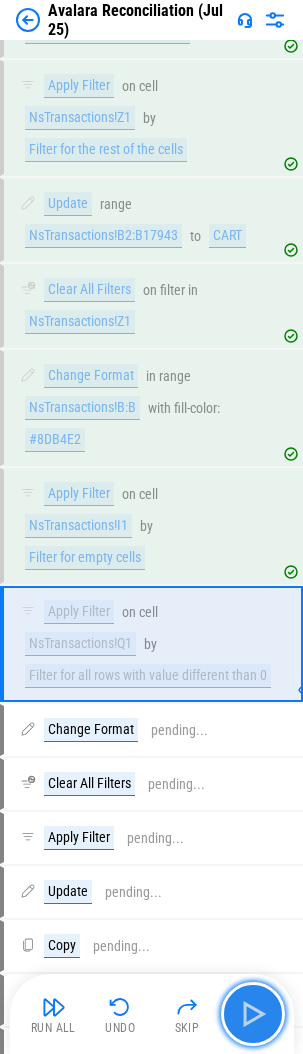 click at bounding box center (253, 1014) 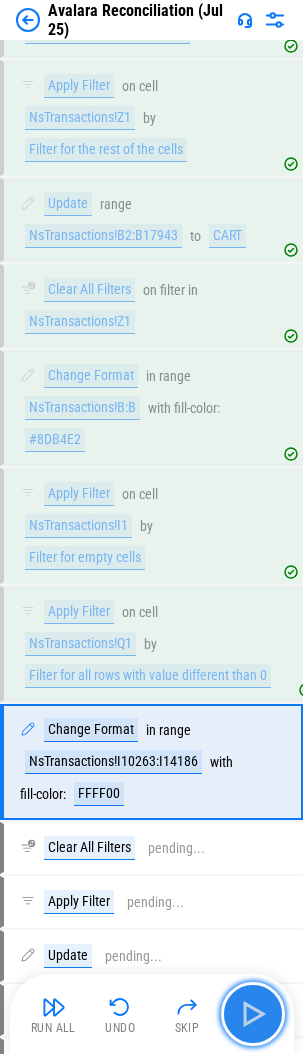 click at bounding box center [253, 1014] 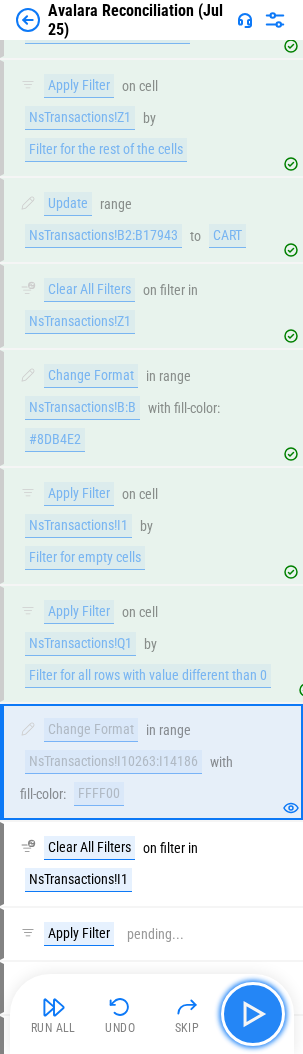 click at bounding box center [253, 1014] 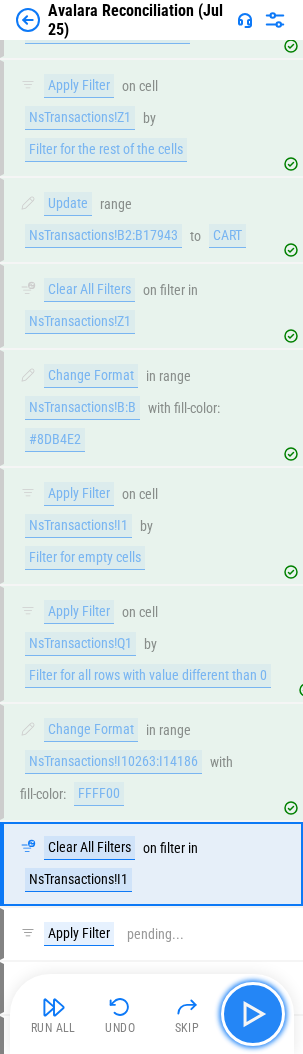 click at bounding box center (253, 1014) 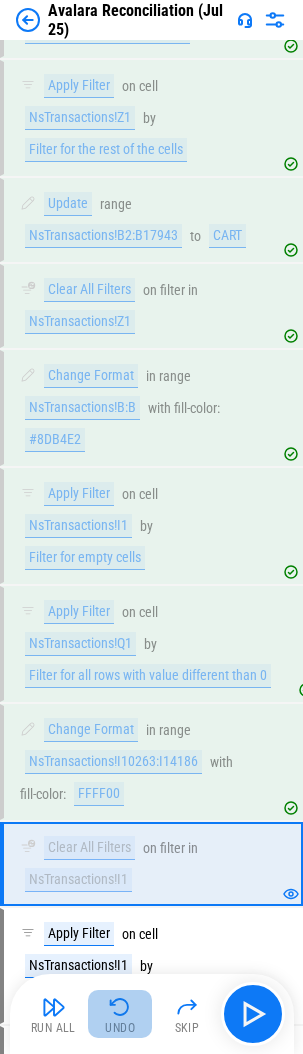click at bounding box center [120, 1007] 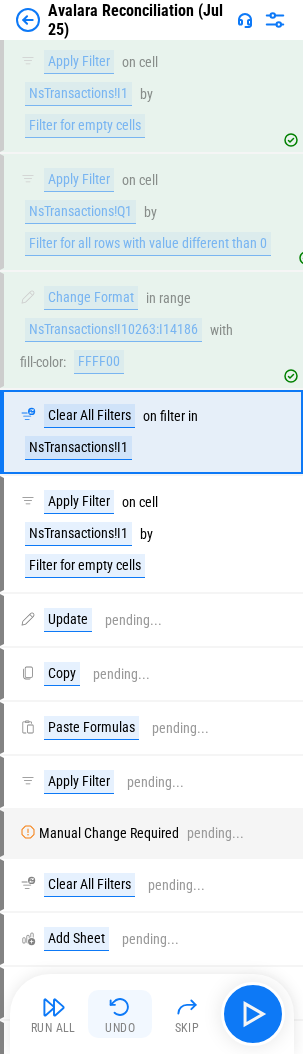 scroll, scrollTop: 3405, scrollLeft: 0, axis: vertical 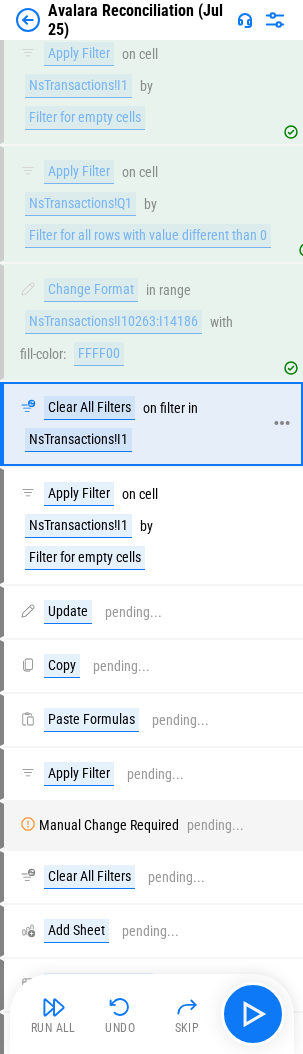 click 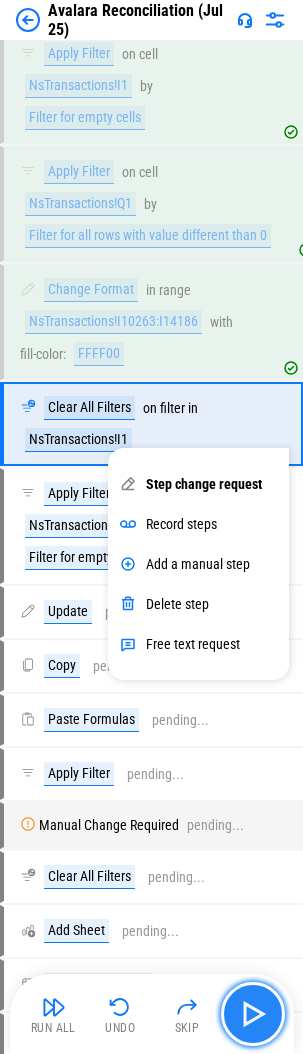 click at bounding box center (253, 1014) 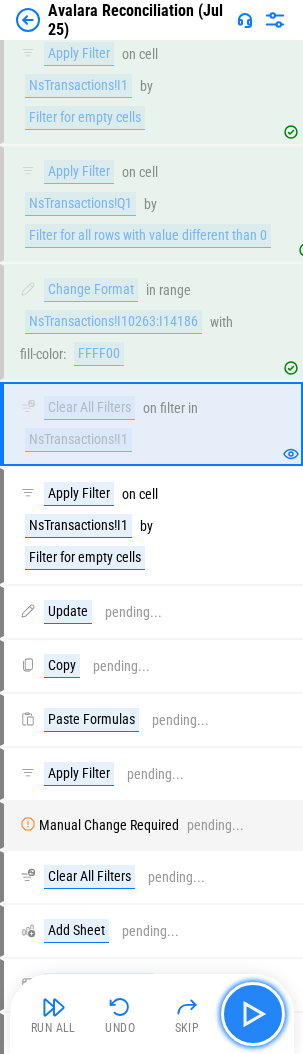 click at bounding box center [253, 1014] 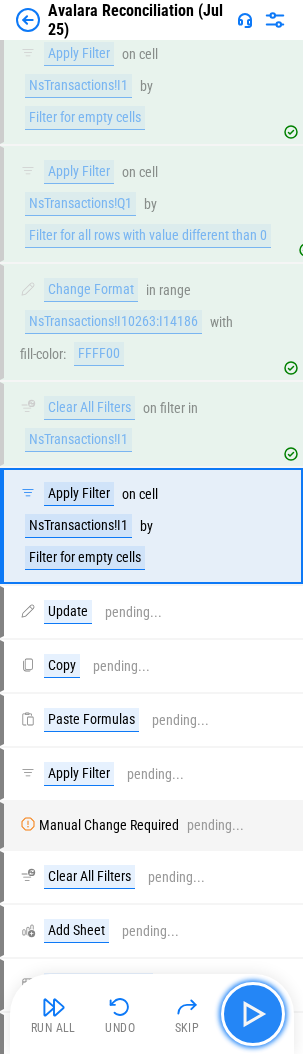 click at bounding box center [253, 1014] 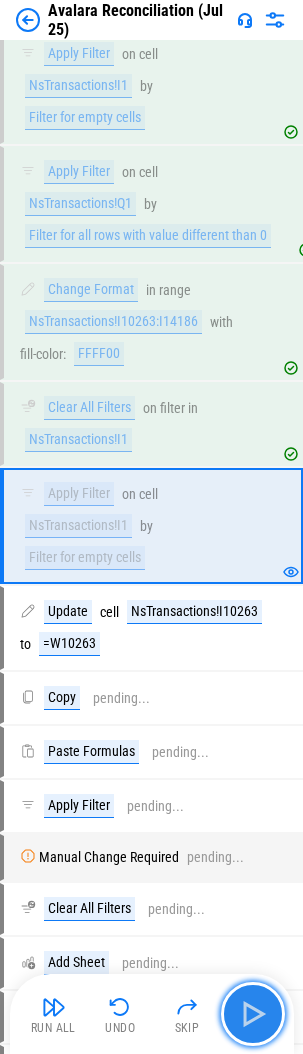 click at bounding box center (253, 1014) 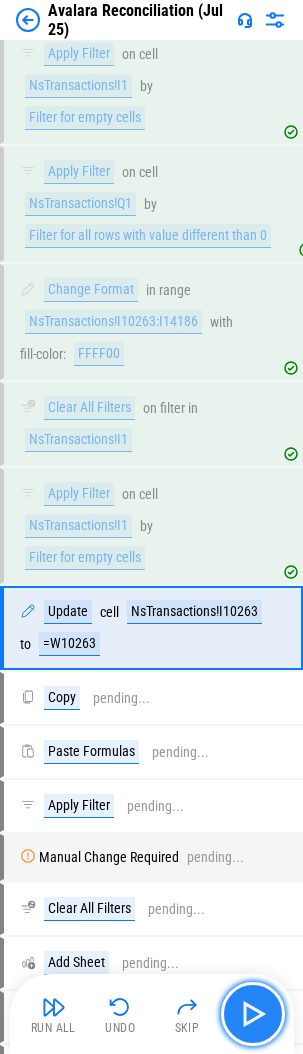 click at bounding box center [253, 1014] 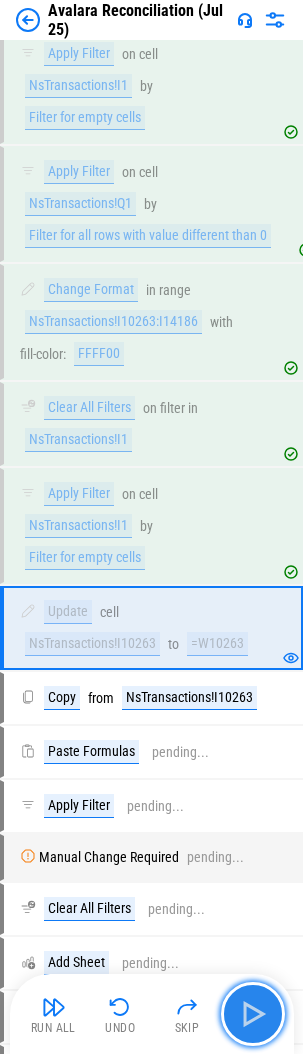 click at bounding box center [253, 1014] 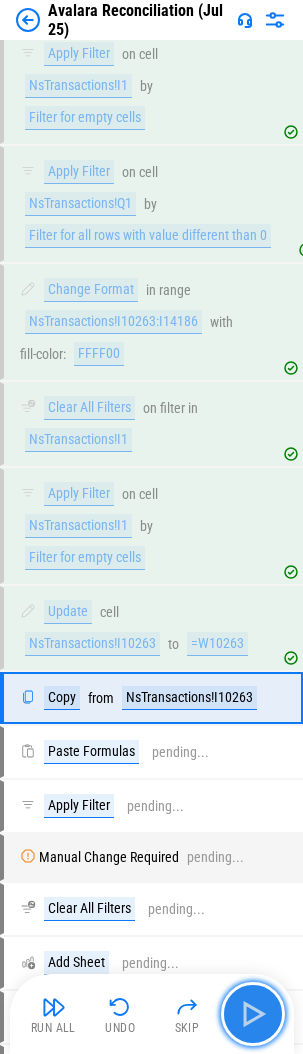 click at bounding box center (253, 1014) 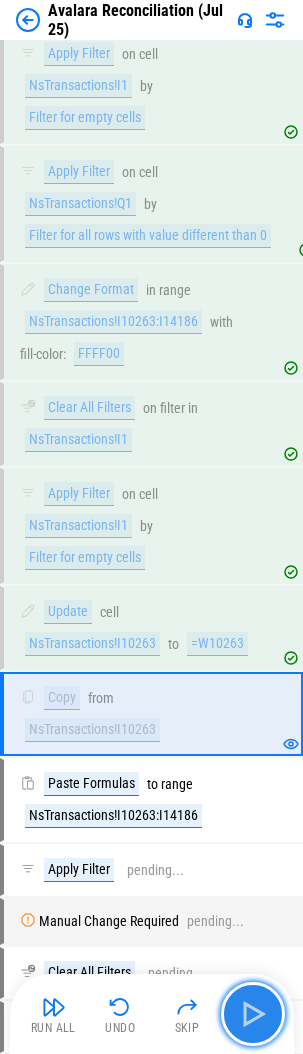 click at bounding box center [253, 1014] 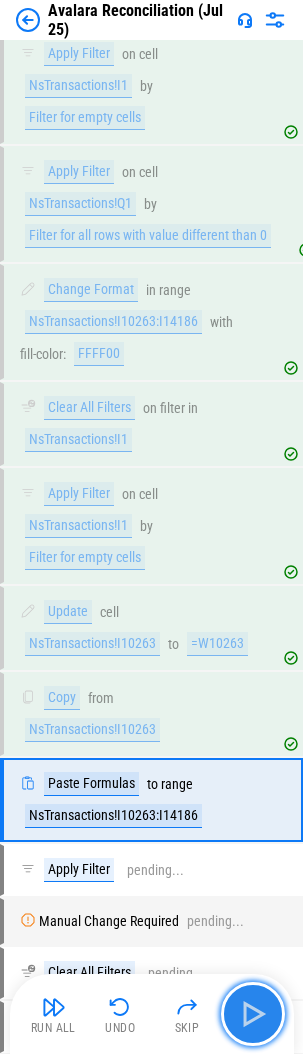 click at bounding box center [253, 1014] 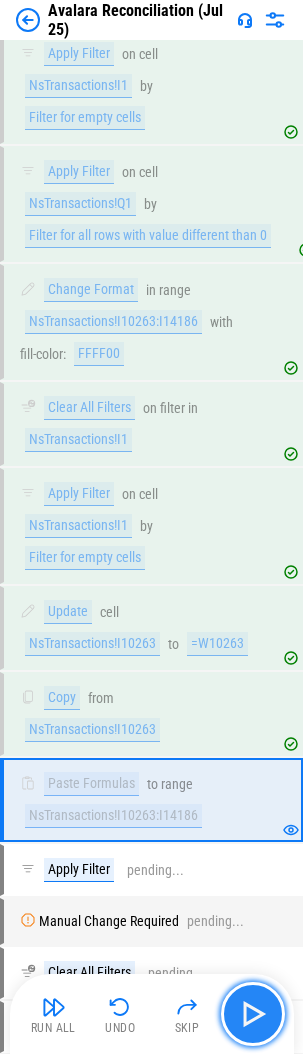 click at bounding box center (253, 1014) 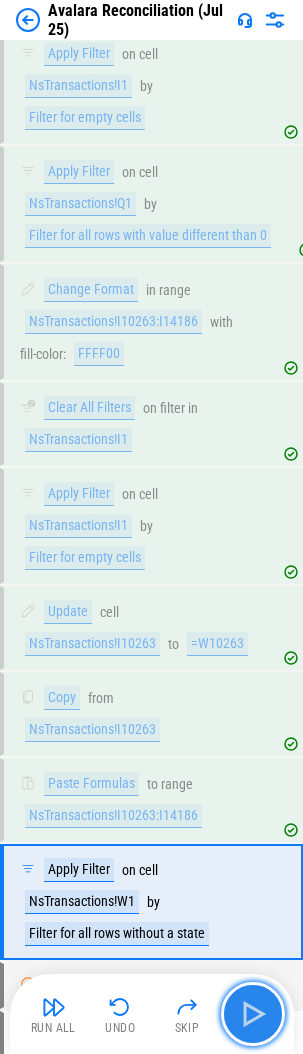 click at bounding box center [253, 1014] 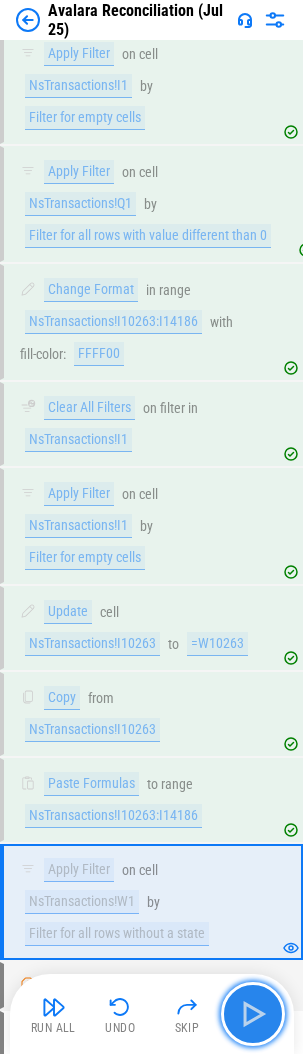 click at bounding box center (253, 1014) 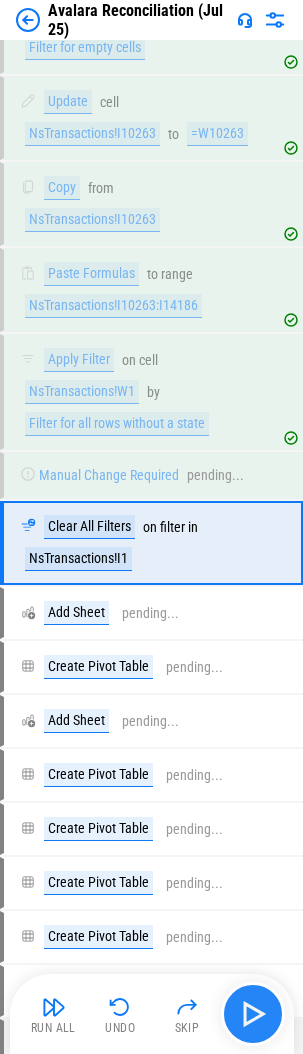 scroll, scrollTop: 3933, scrollLeft: 0, axis: vertical 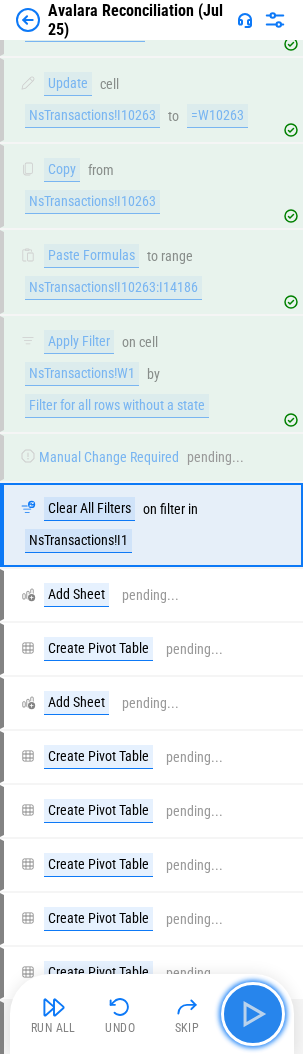 click at bounding box center (253, 1014) 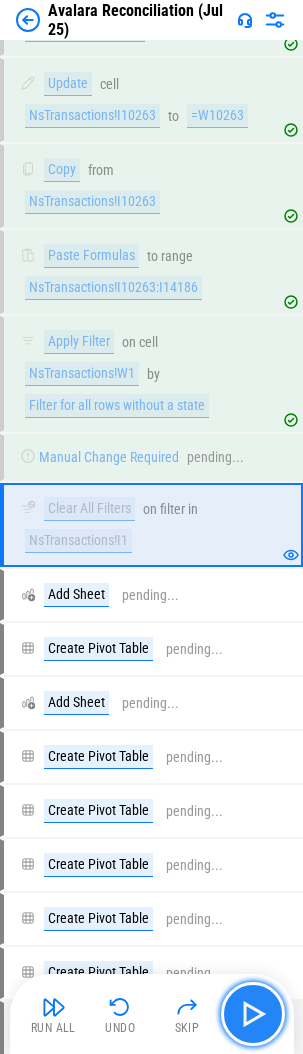 click at bounding box center (253, 1014) 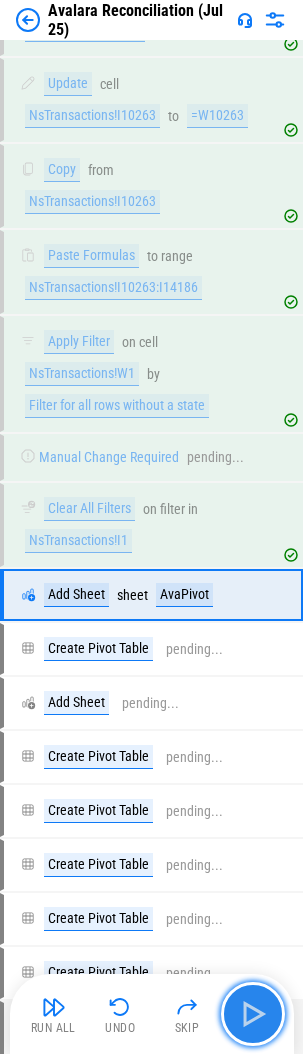 click at bounding box center (253, 1014) 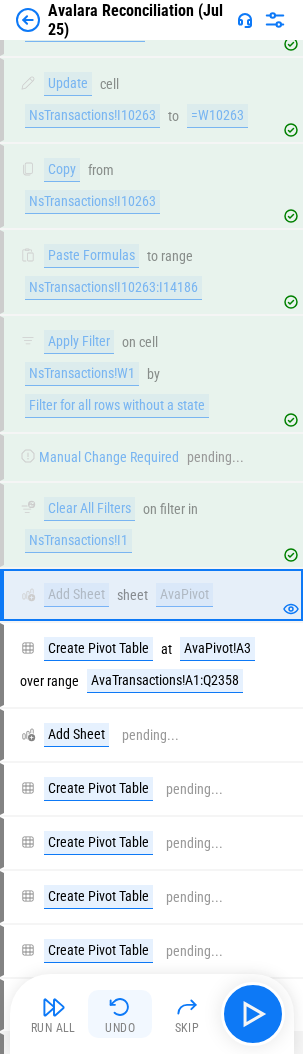 click at bounding box center (120, 1007) 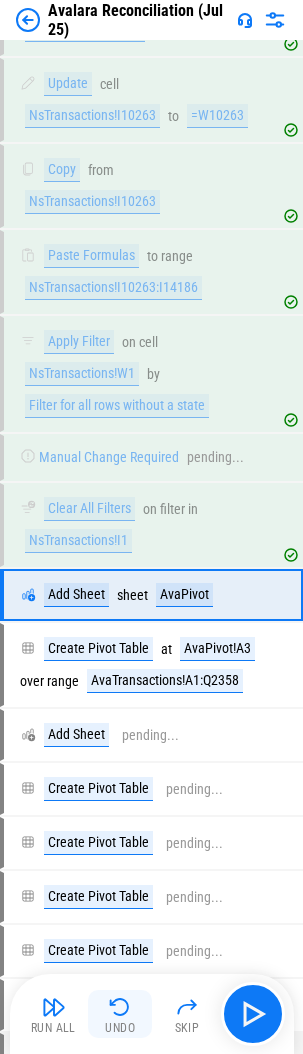 click at bounding box center [120, 1007] 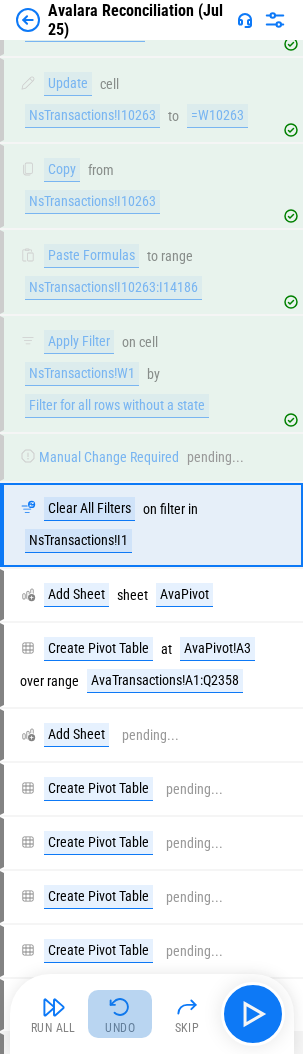 click at bounding box center [120, 1007] 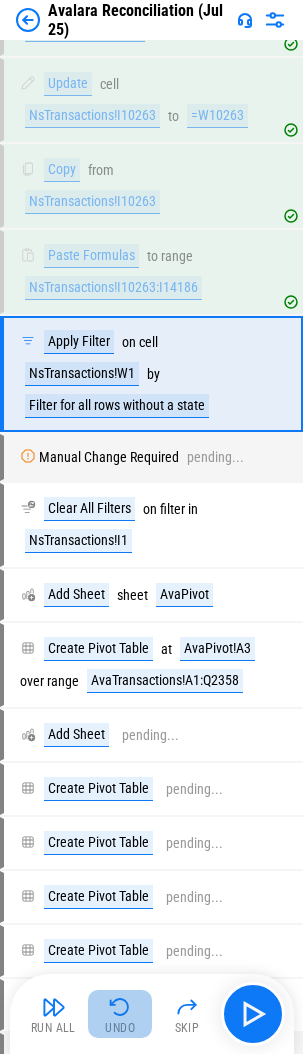click at bounding box center (120, 1007) 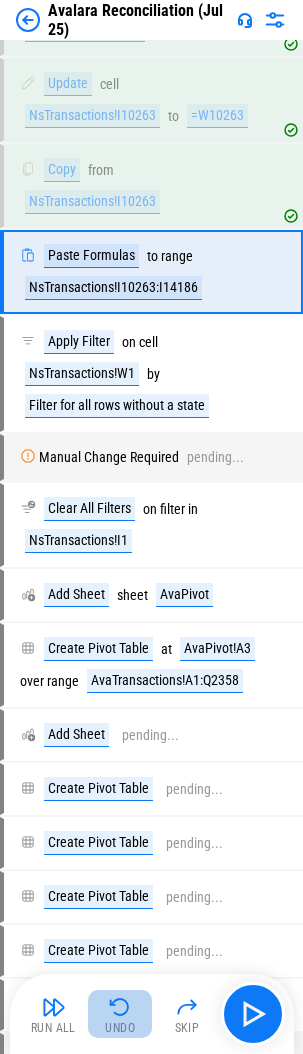 click at bounding box center (120, 1007) 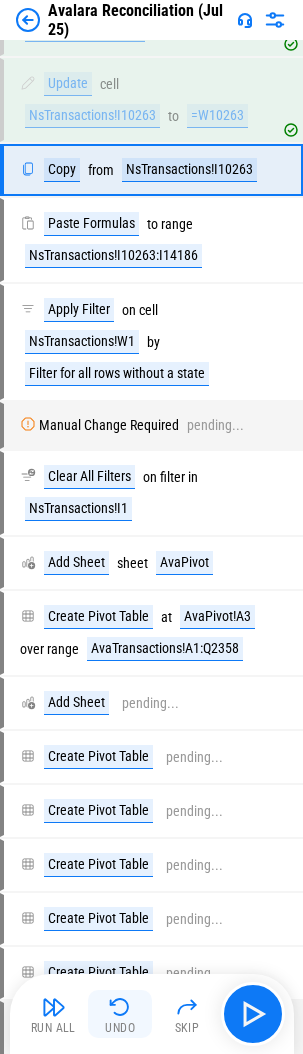 click at bounding box center [120, 1007] 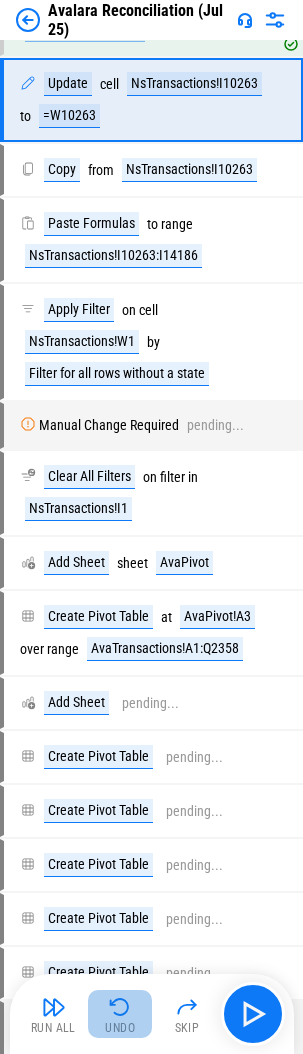 click at bounding box center [120, 1007] 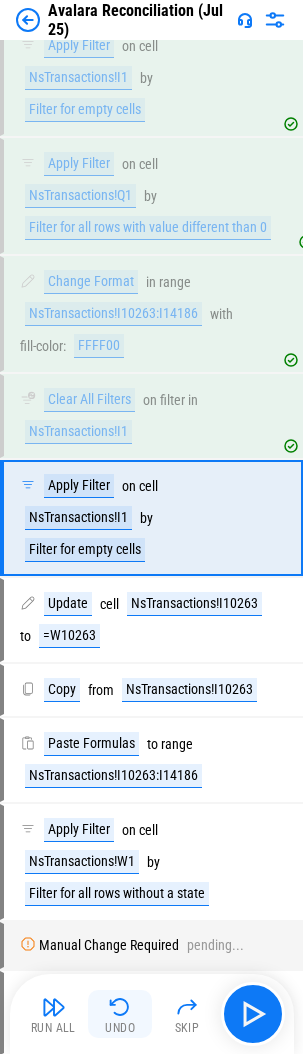 scroll, scrollTop: 3405, scrollLeft: 0, axis: vertical 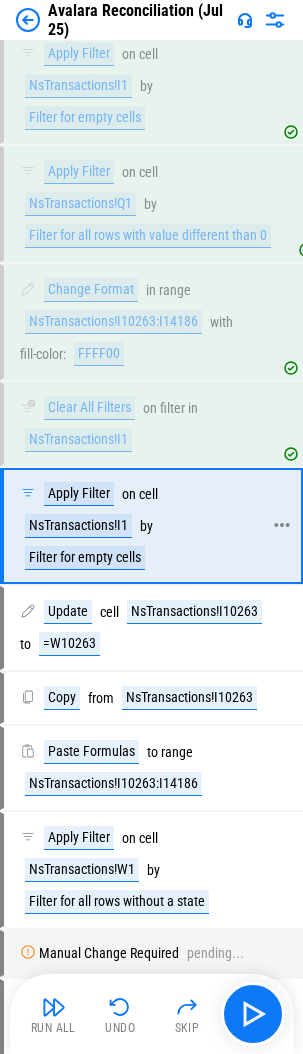 click 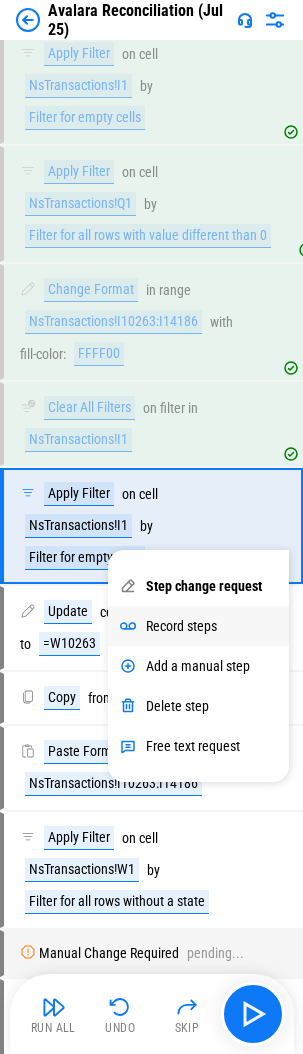 click on "Record steps" at bounding box center (181, 626) 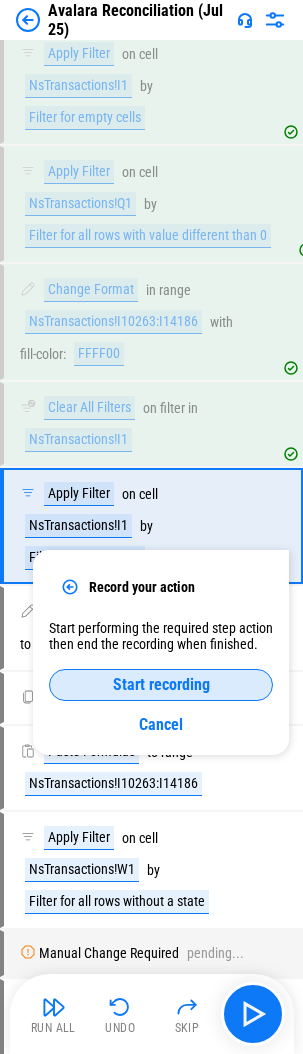 click on "Start recording" at bounding box center [161, 685] 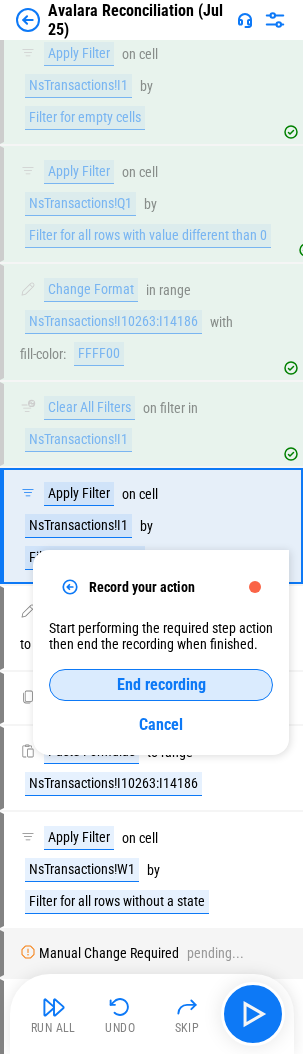 click on "End recording" at bounding box center [161, 685] 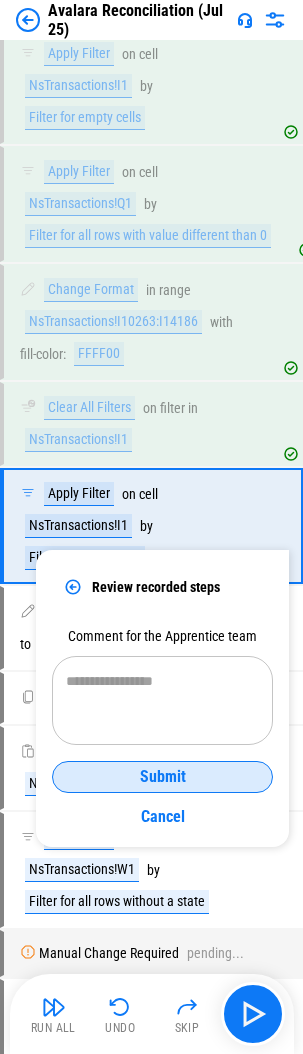 click on "Submit" at bounding box center (162, 777) 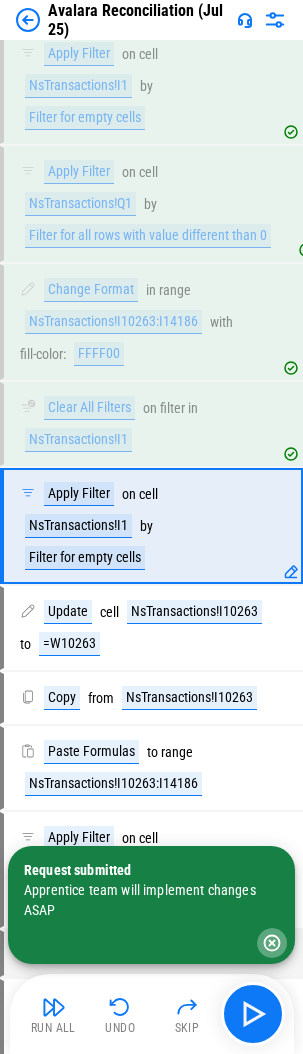 click 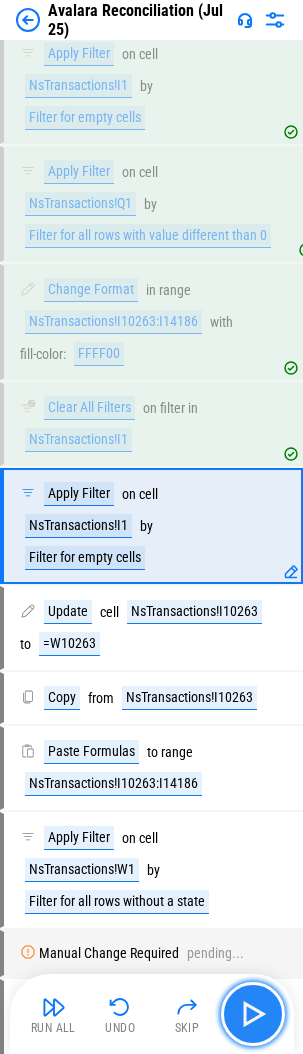click at bounding box center (253, 1014) 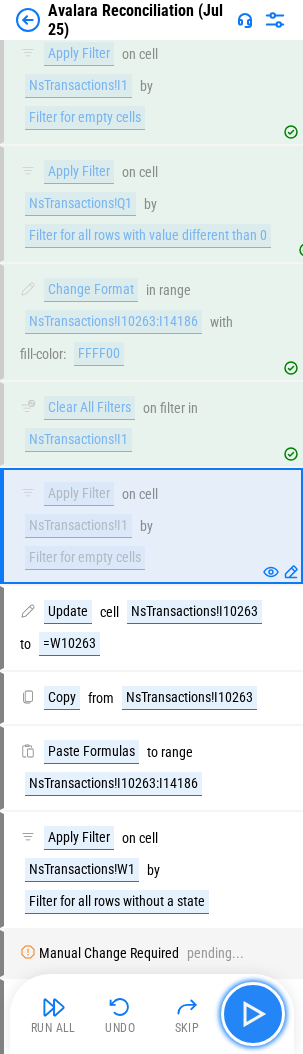 click at bounding box center (253, 1014) 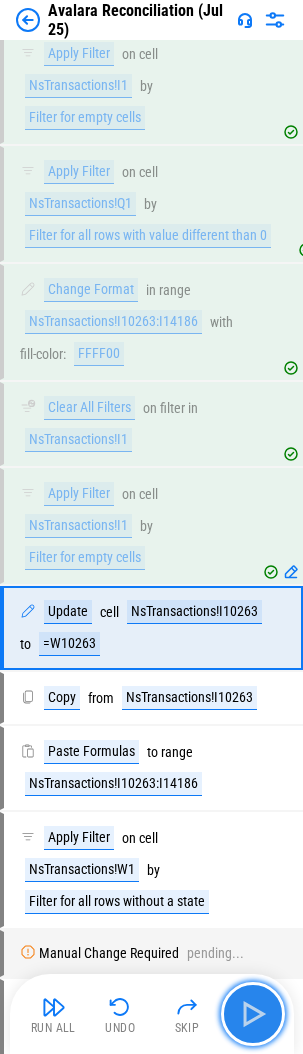 click at bounding box center [253, 1014] 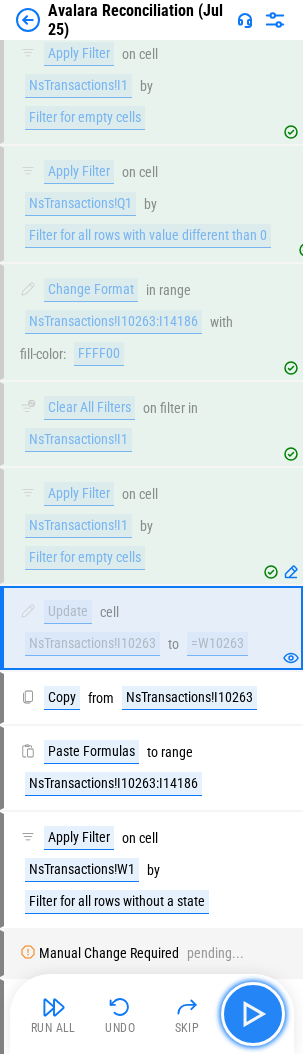 click at bounding box center (253, 1014) 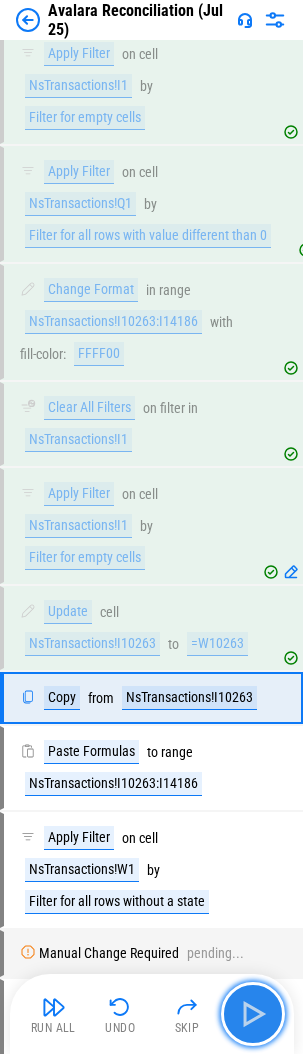 click at bounding box center (253, 1014) 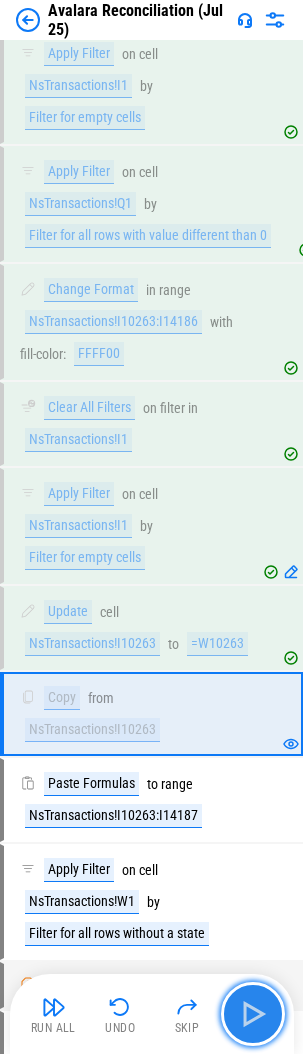 click at bounding box center (253, 1014) 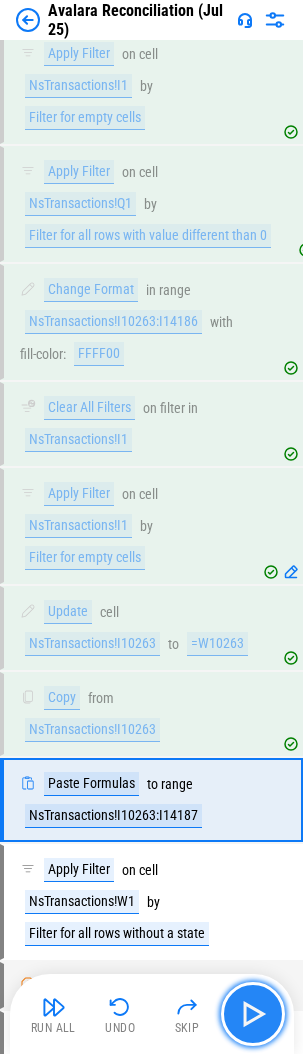 click at bounding box center (253, 1014) 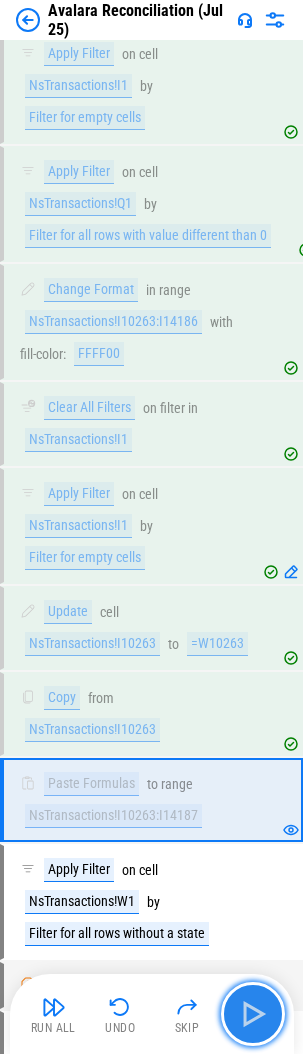 click at bounding box center (253, 1014) 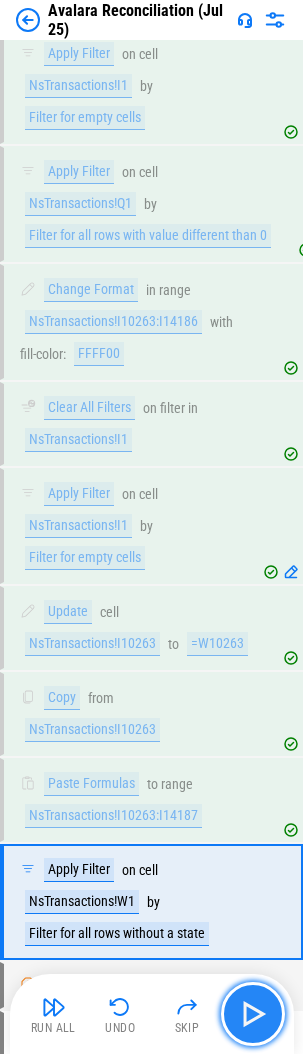 click at bounding box center (253, 1014) 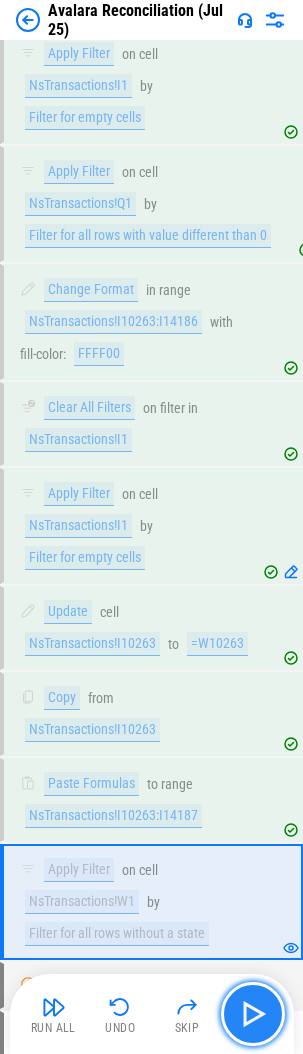click at bounding box center (253, 1014) 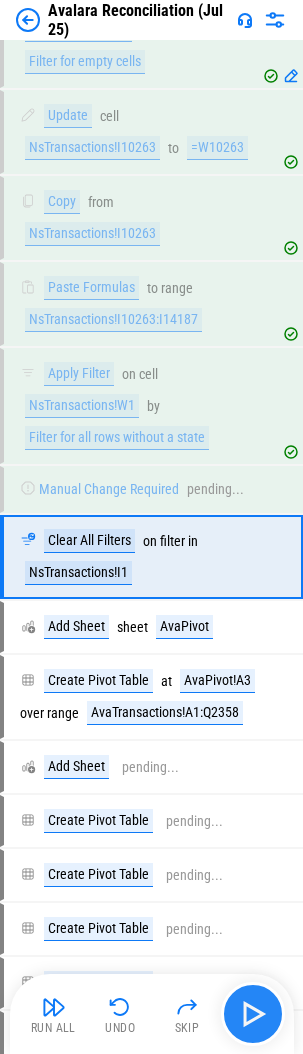 scroll, scrollTop: 3933, scrollLeft: 0, axis: vertical 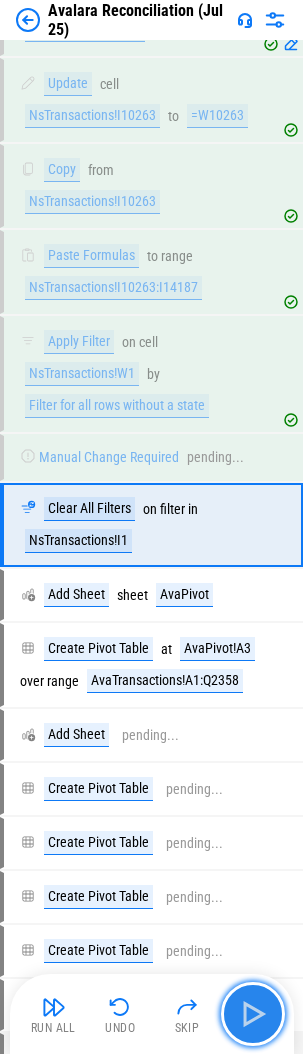 click at bounding box center (253, 1014) 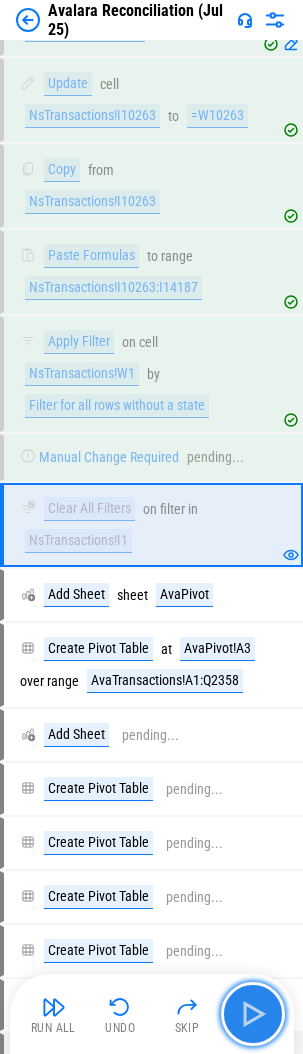 drag, startPoint x: 34, startPoint y: 930, endPoint x: 250, endPoint y: 1009, distance: 229.99348 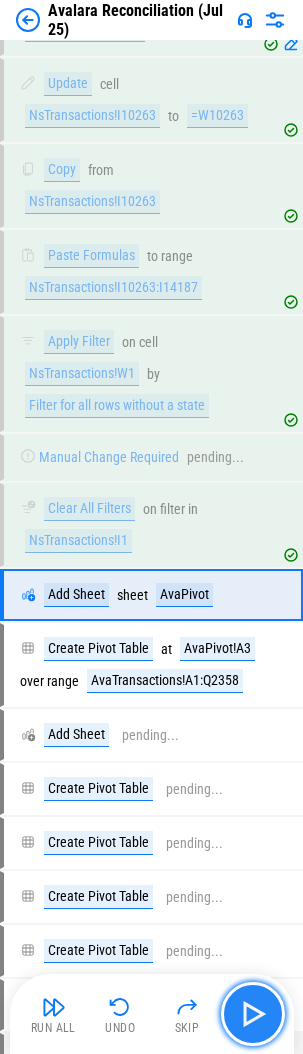 click at bounding box center (253, 1014) 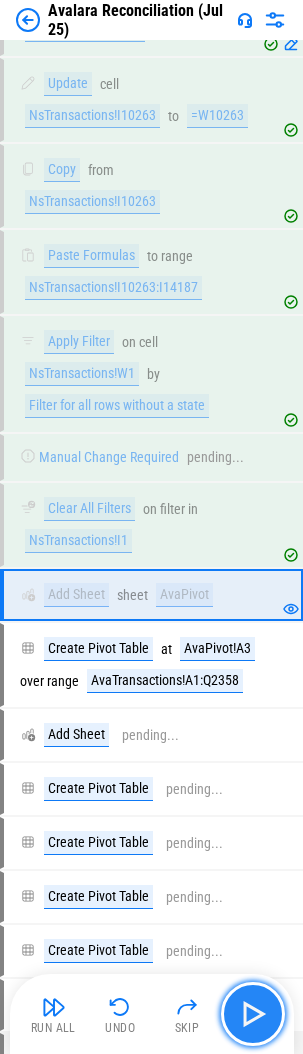 click at bounding box center (253, 1014) 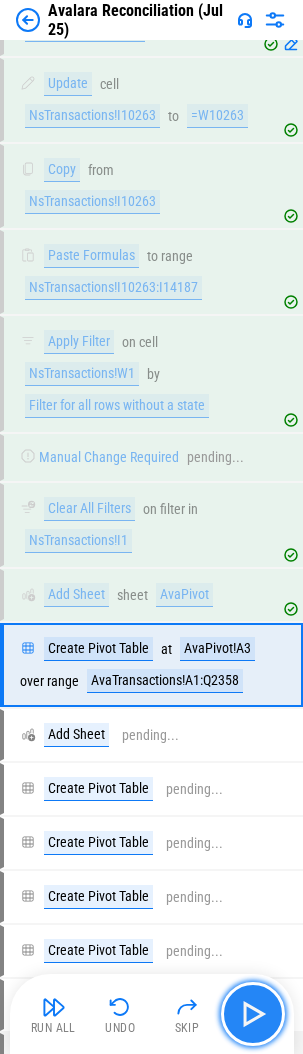 click at bounding box center [253, 1014] 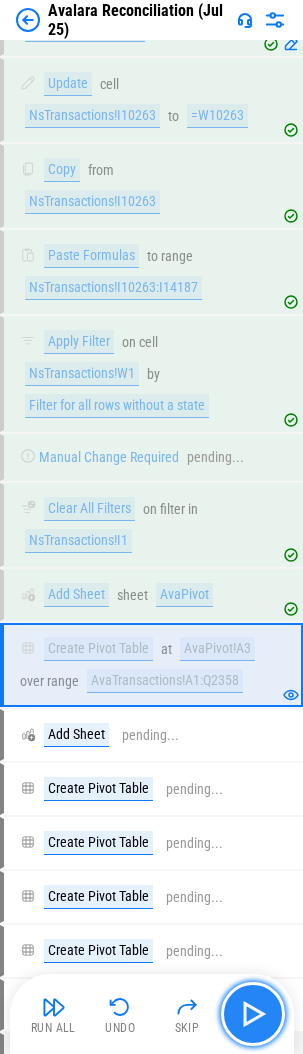 click at bounding box center [253, 1014] 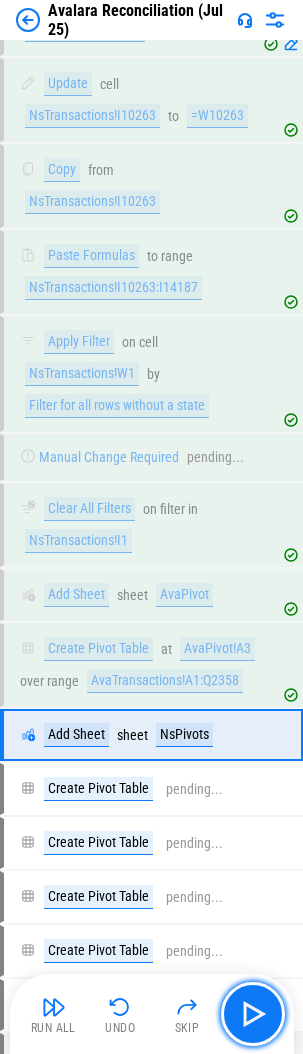 click at bounding box center [253, 1014] 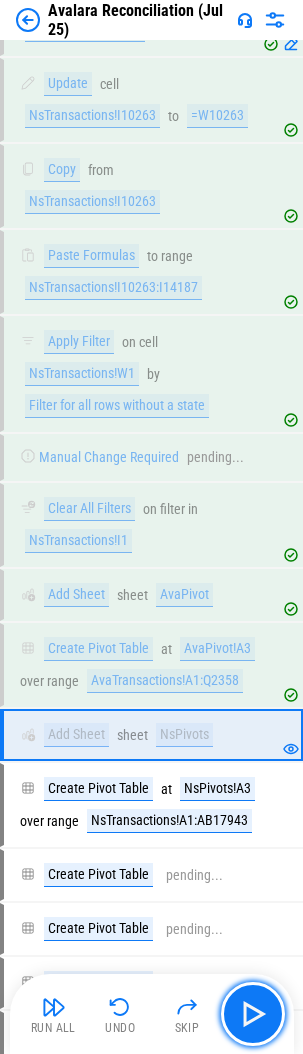 click at bounding box center [253, 1014] 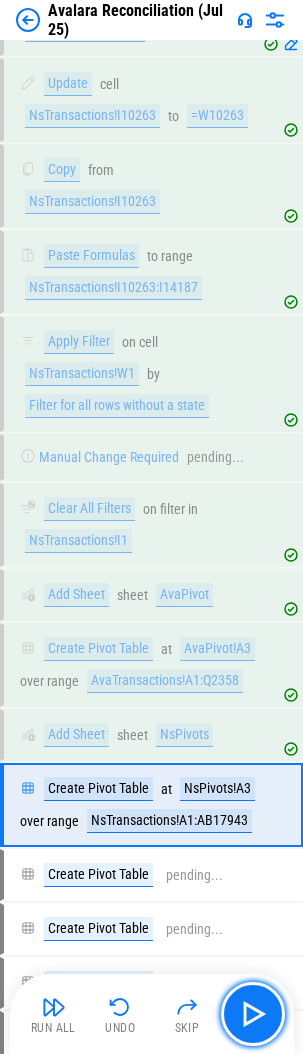 click at bounding box center (253, 1014) 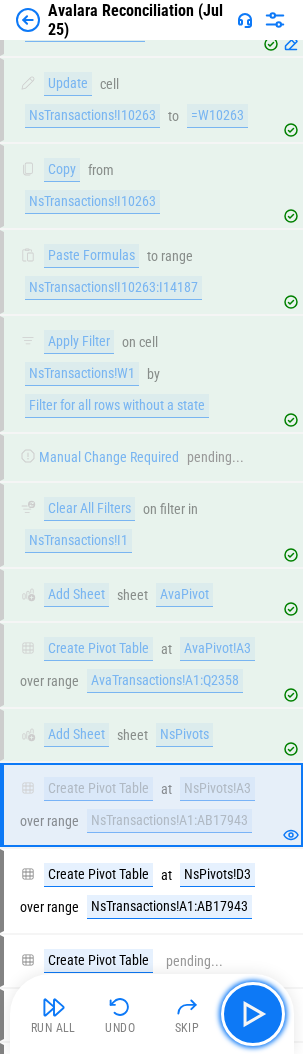 click at bounding box center (253, 1014) 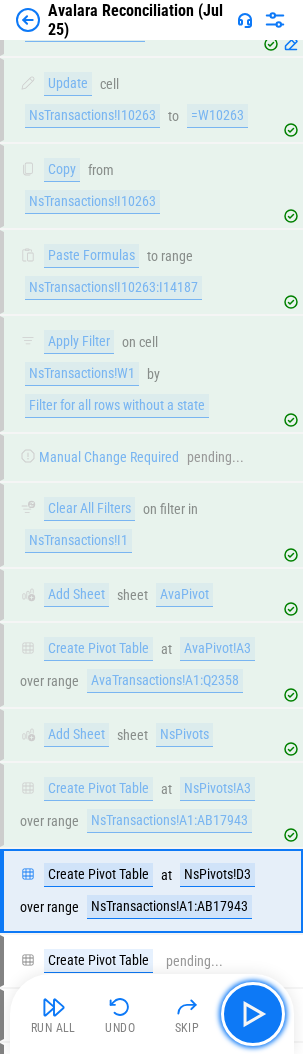 click at bounding box center (253, 1014) 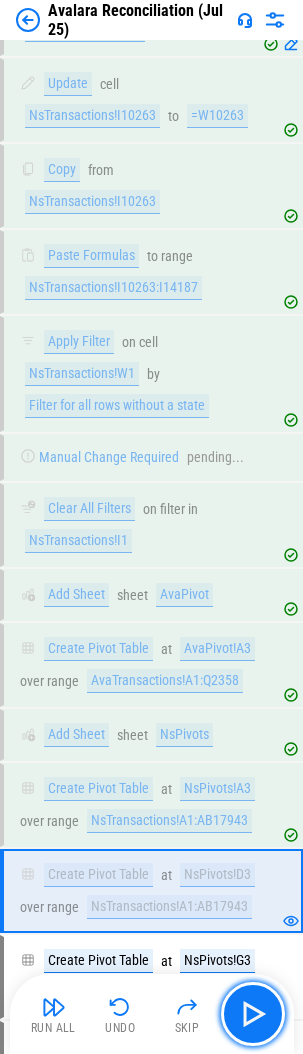 click at bounding box center (253, 1014) 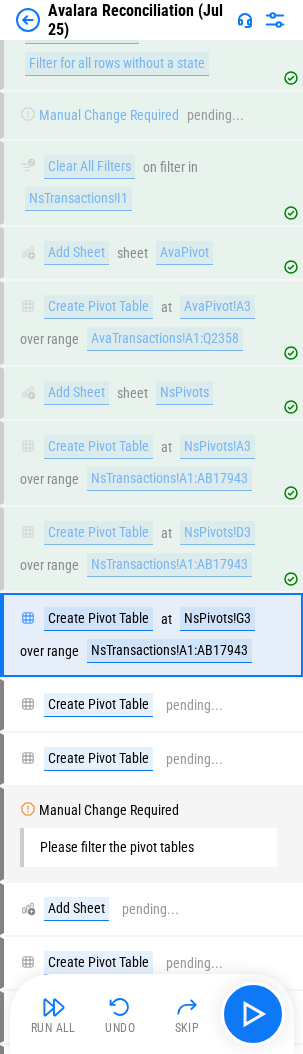 scroll, scrollTop: 4385, scrollLeft: 0, axis: vertical 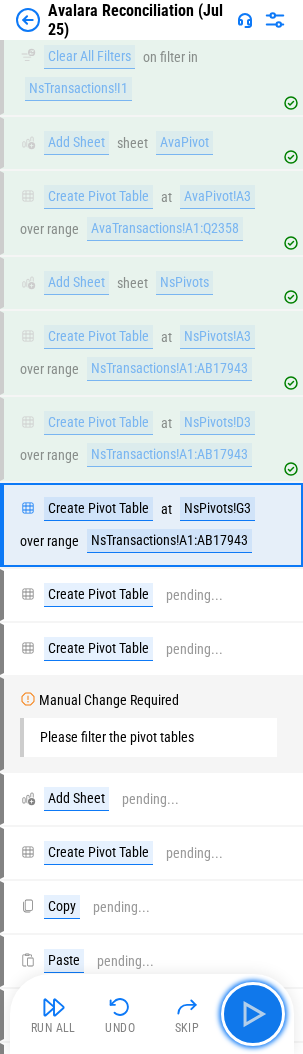 click at bounding box center [253, 1014] 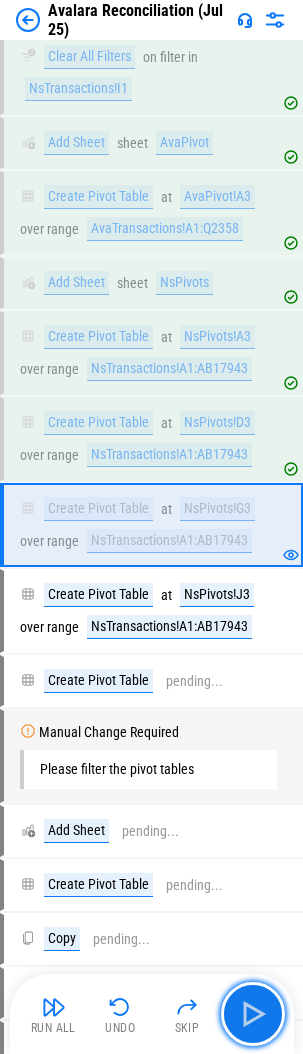 click at bounding box center [253, 1014] 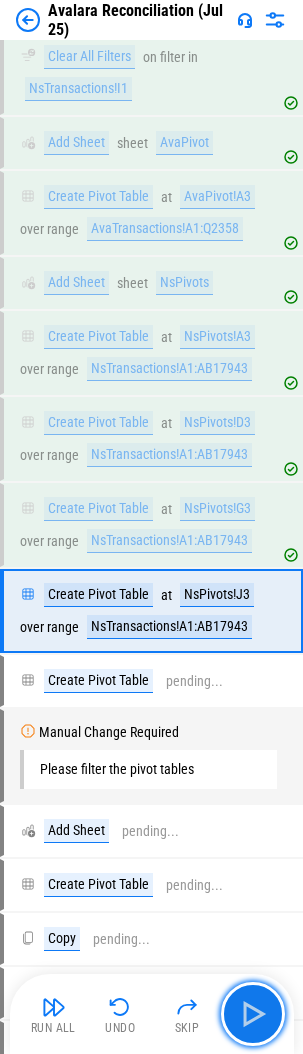 click at bounding box center (253, 1014) 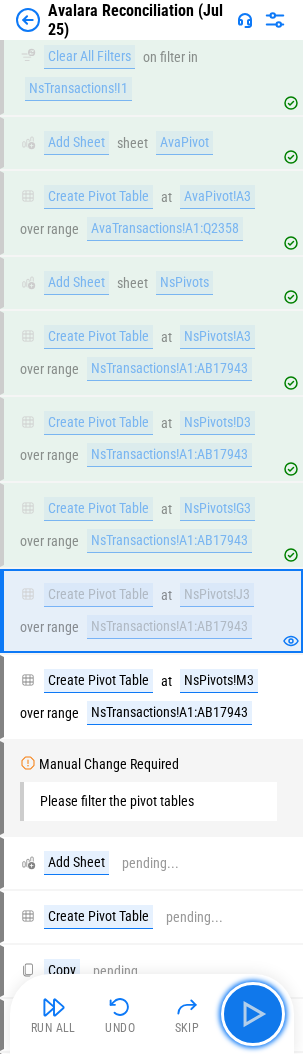 click at bounding box center (253, 1014) 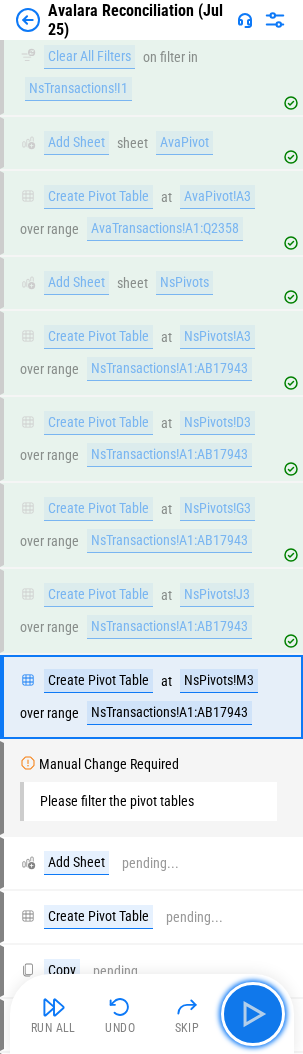 click at bounding box center (253, 1014) 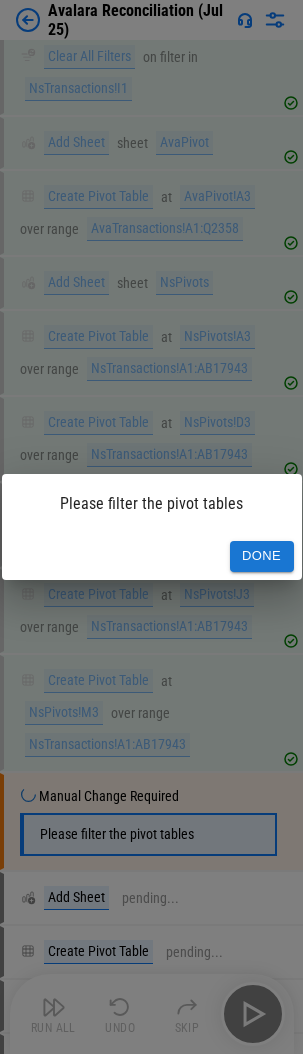 click on "Please filter the pivot tables Done" at bounding box center [151, 527] 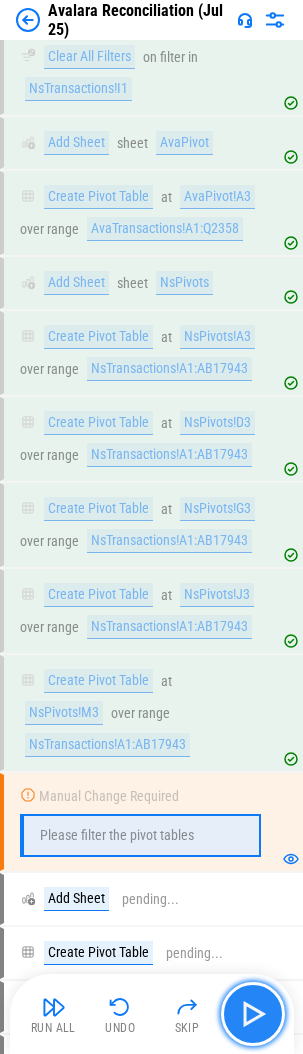 click at bounding box center [253, 1014] 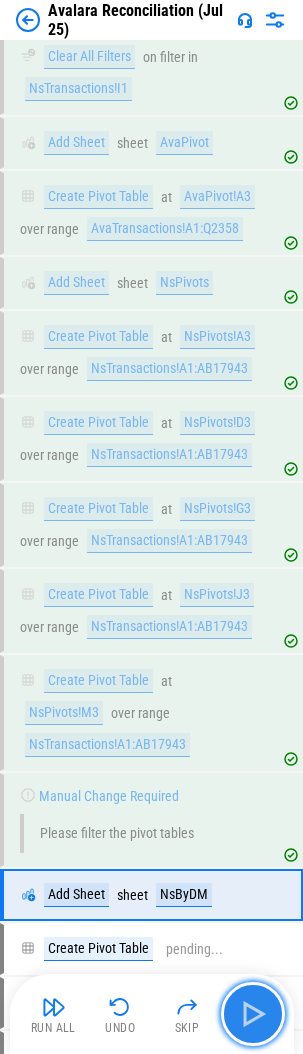 click at bounding box center (253, 1014) 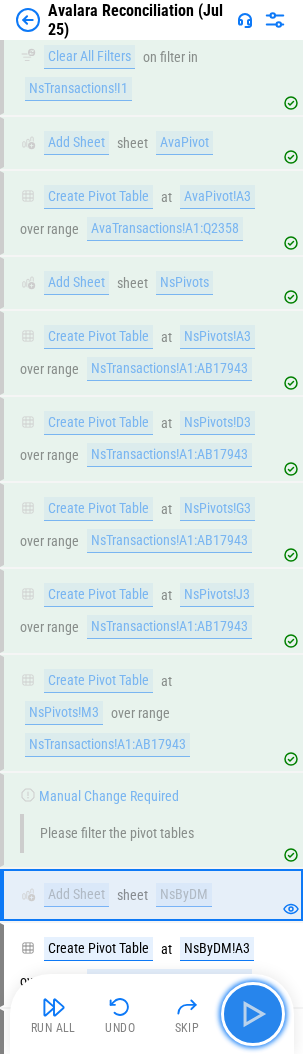 click at bounding box center (253, 1014) 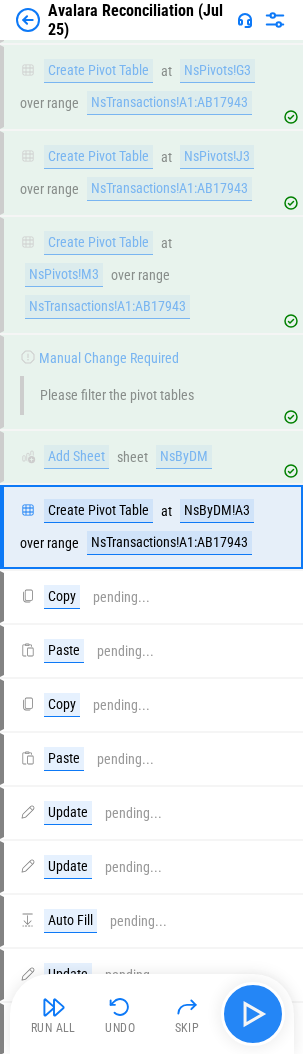 scroll, scrollTop: 4825, scrollLeft: 0, axis: vertical 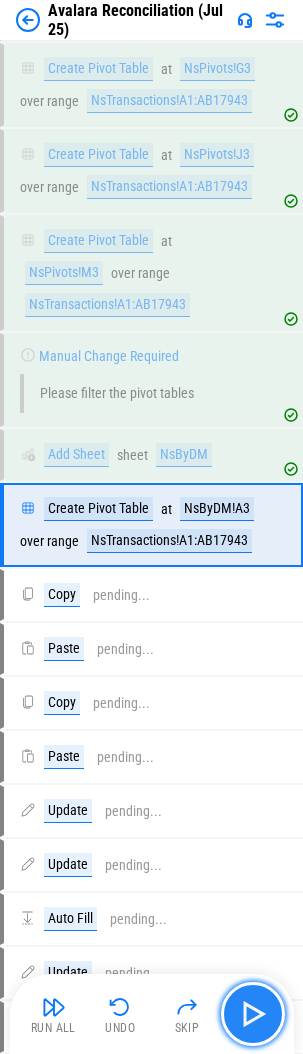 click at bounding box center (253, 1014) 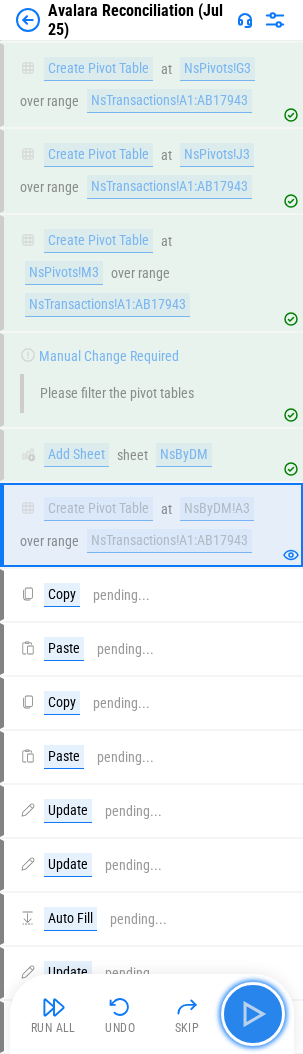 click at bounding box center (253, 1014) 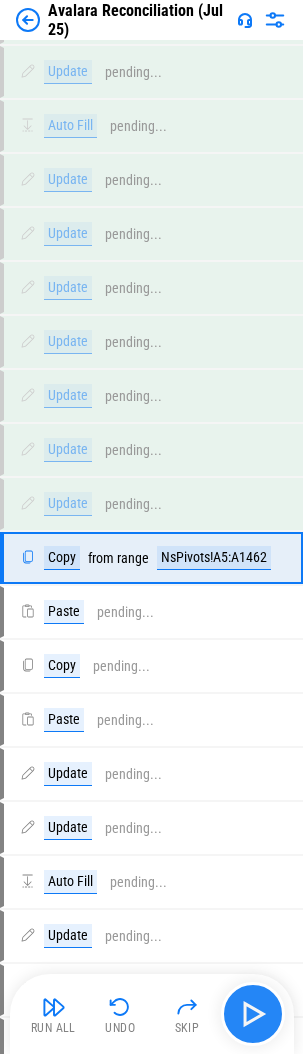 scroll, scrollTop: 14419, scrollLeft: 0, axis: vertical 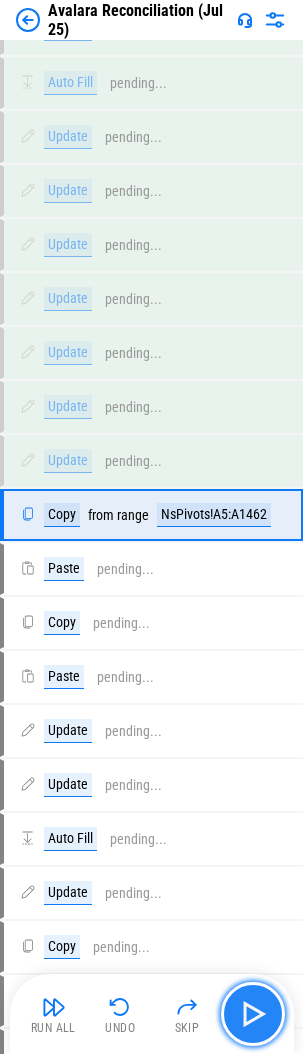 click at bounding box center (253, 1014) 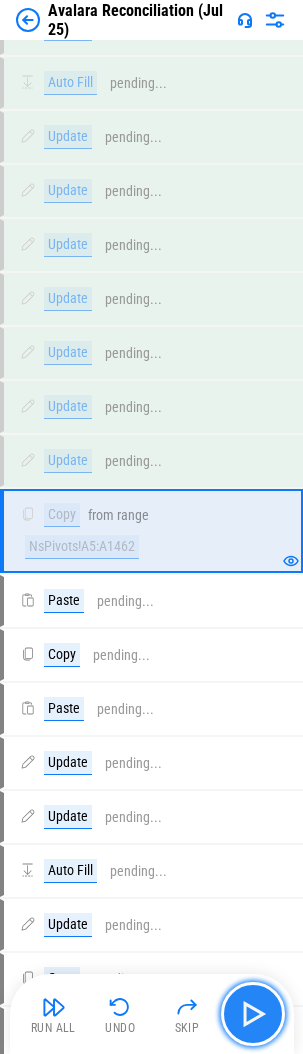 click at bounding box center (253, 1014) 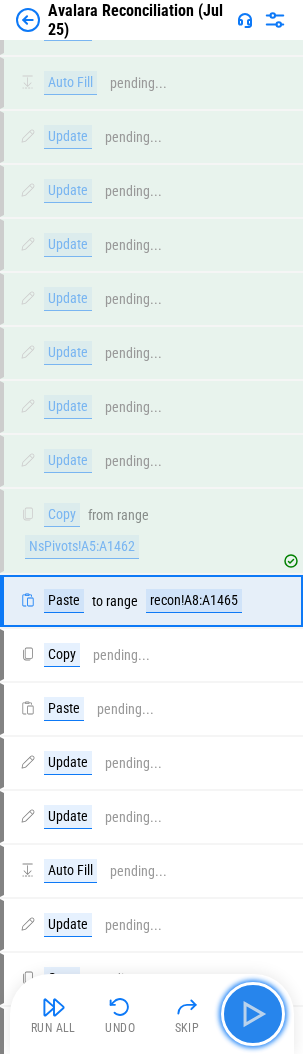 click at bounding box center [253, 1014] 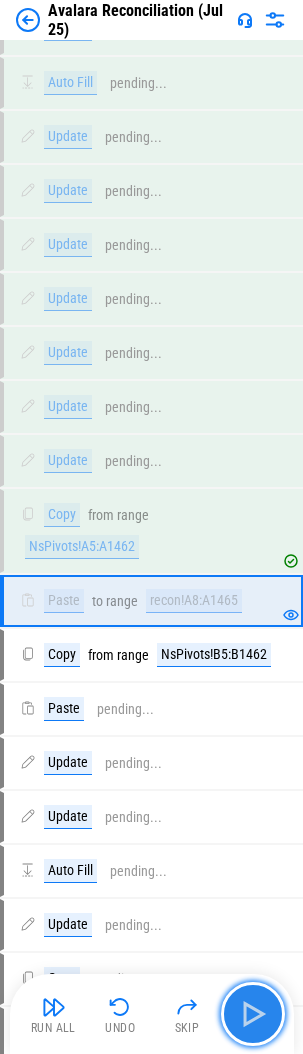 click at bounding box center (253, 1014) 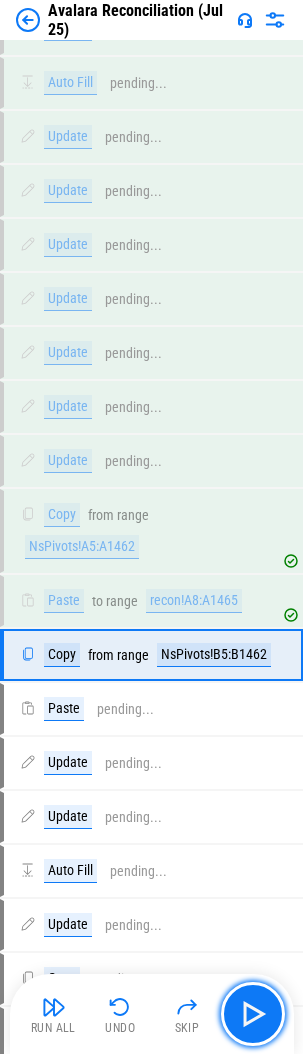 click at bounding box center (253, 1014) 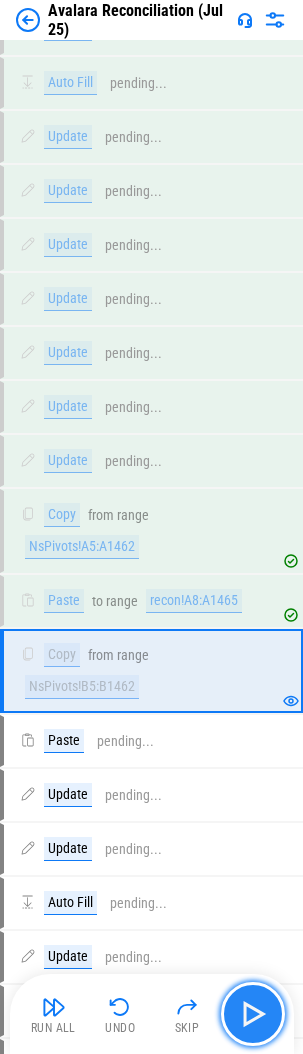 click at bounding box center (253, 1014) 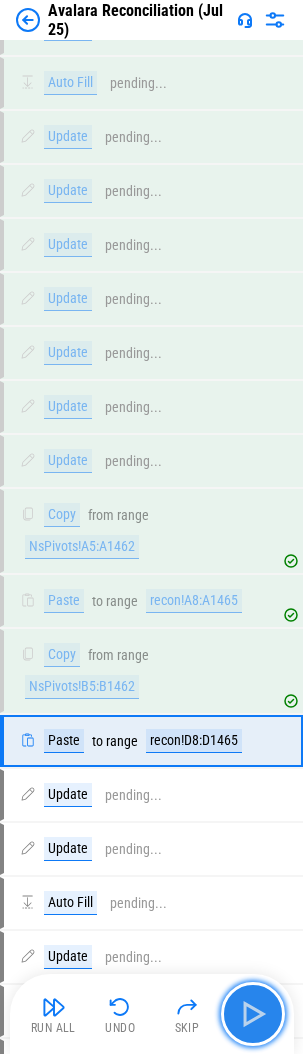 click at bounding box center [253, 1014] 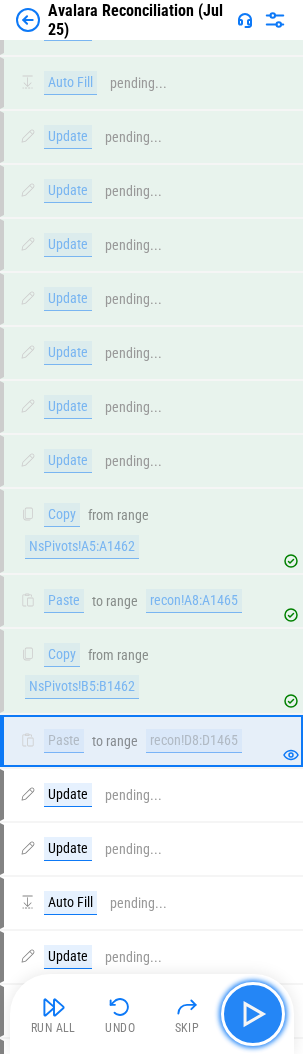 click at bounding box center [253, 1014] 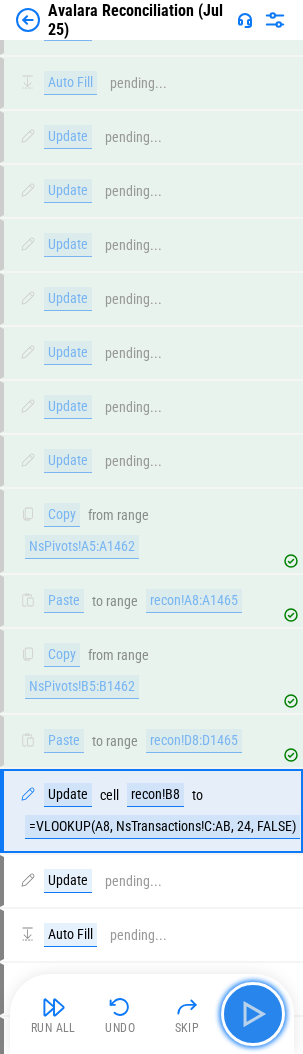 click at bounding box center [253, 1014] 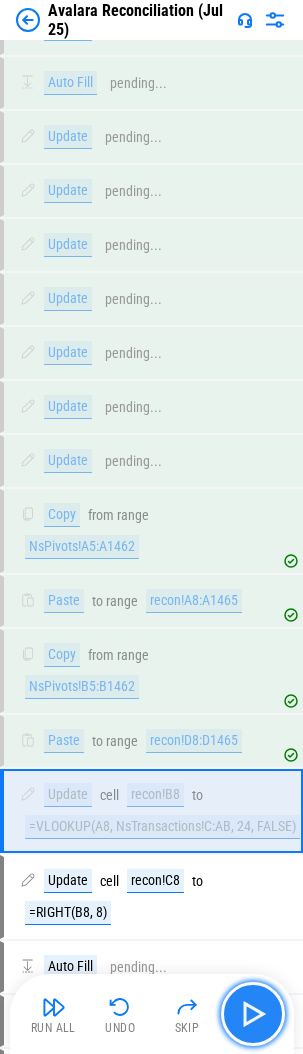 click at bounding box center [253, 1014] 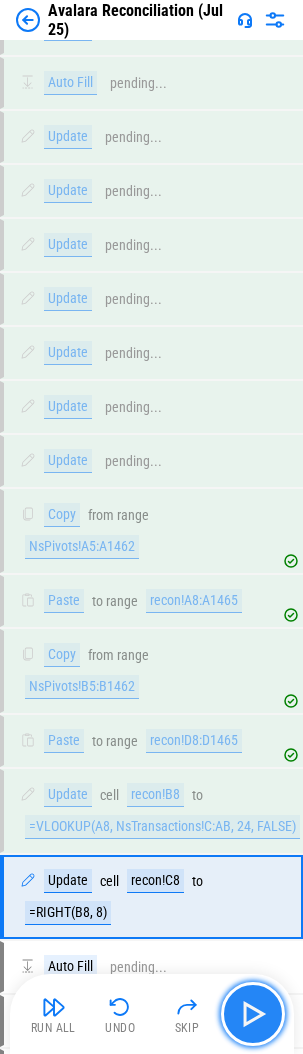 click at bounding box center (253, 1014) 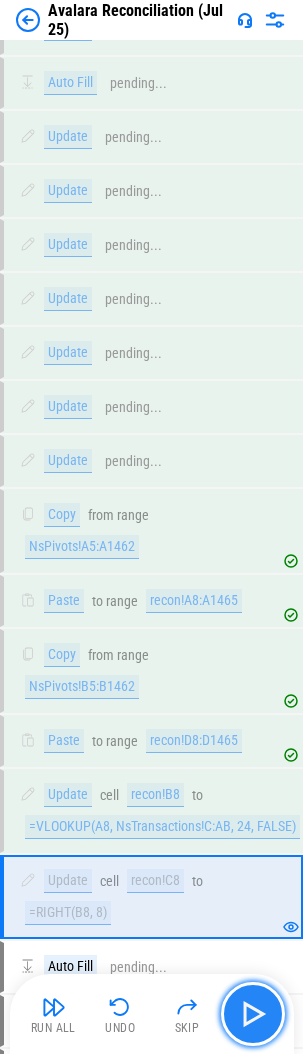 click at bounding box center [253, 1014] 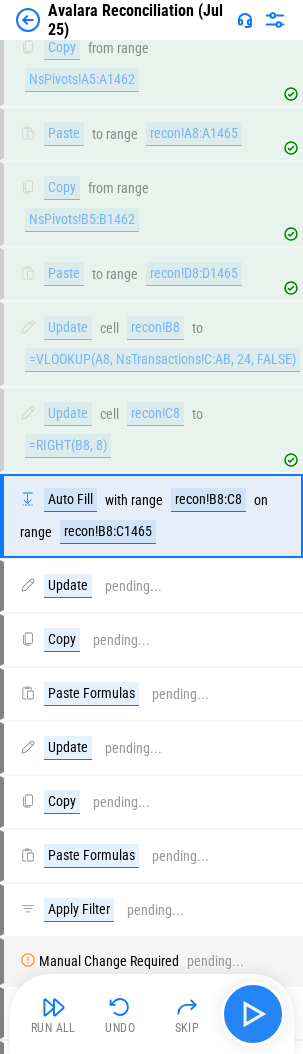 scroll, scrollTop: 14887, scrollLeft: 0, axis: vertical 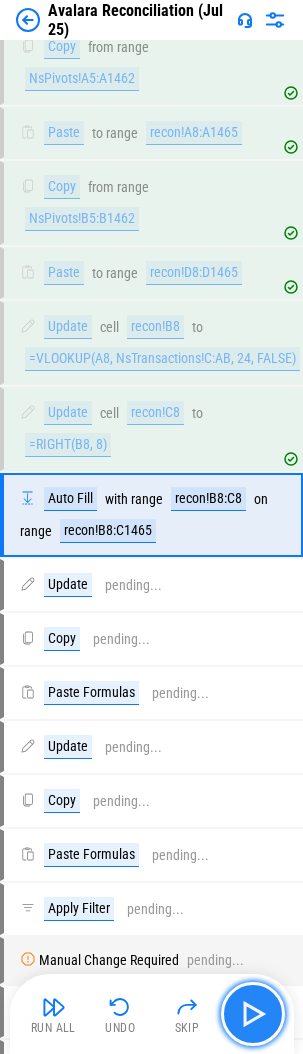 click at bounding box center (253, 1014) 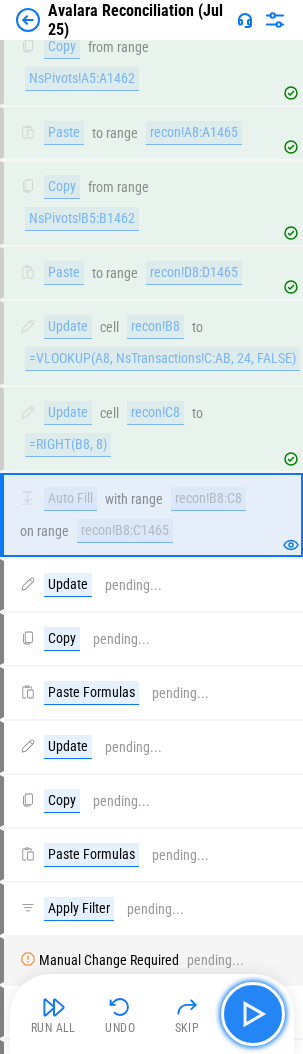 click at bounding box center (253, 1014) 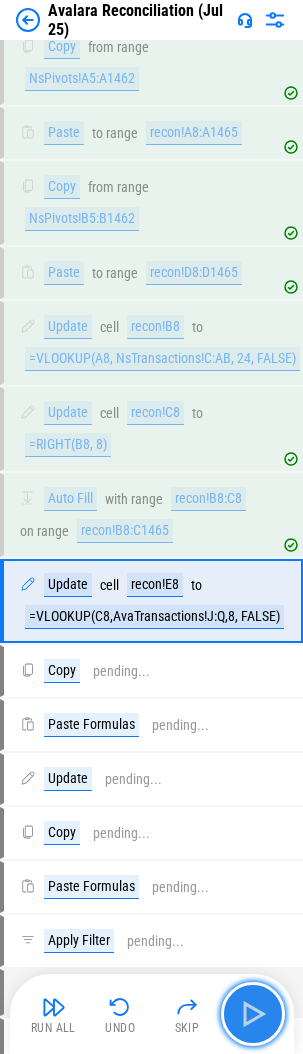 click at bounding box center (253, 1014) 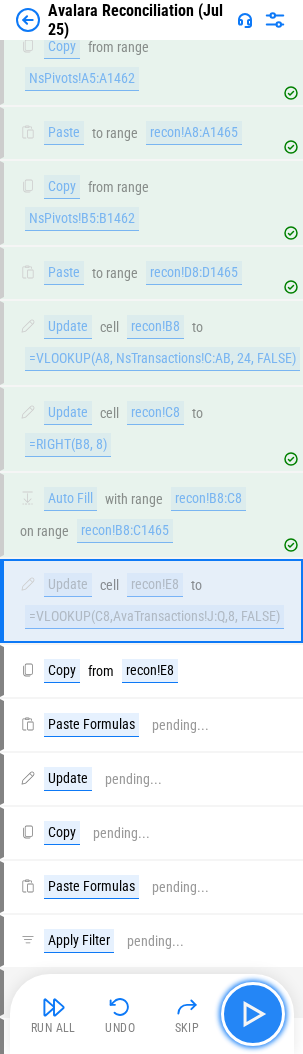 click at bounding box center [253, 1014] 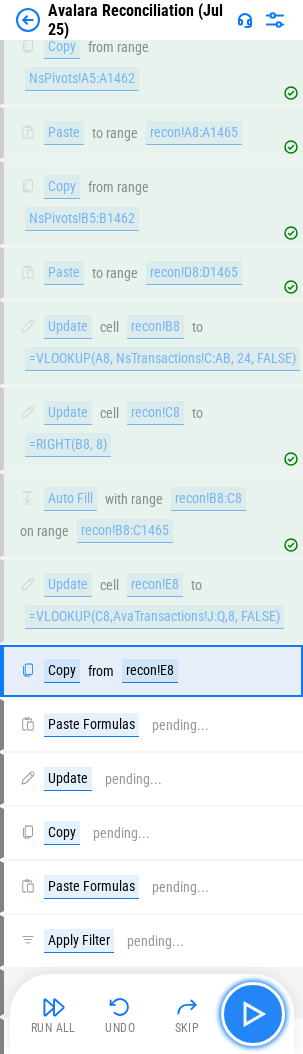 click at bounding box center (253, 1014) 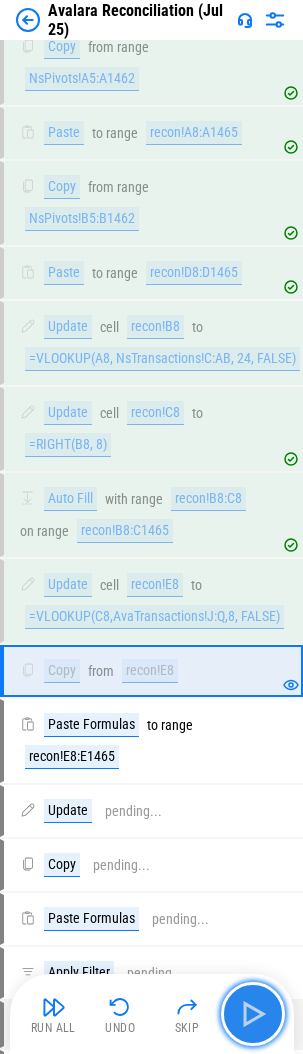 click at bounding box center [253, 1014] 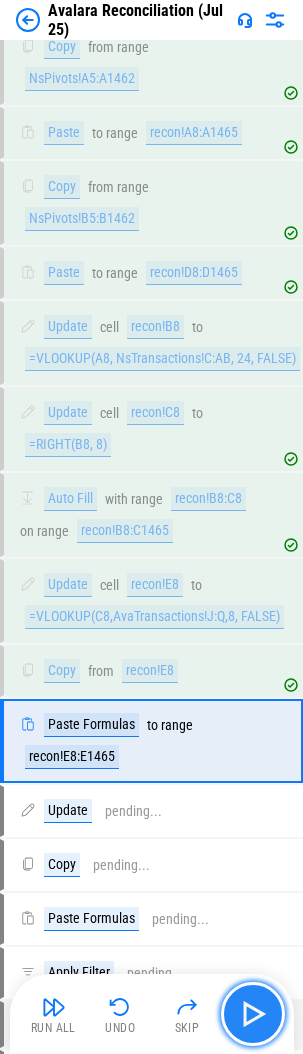 click at bounding box center [253, 1014] 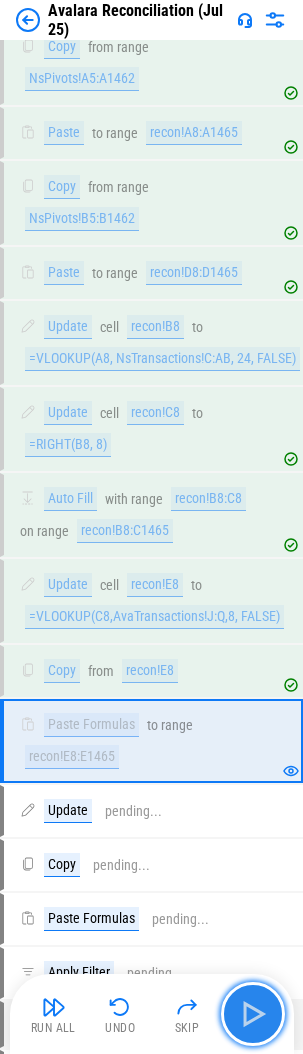 click at bounding box center [253, 1014] 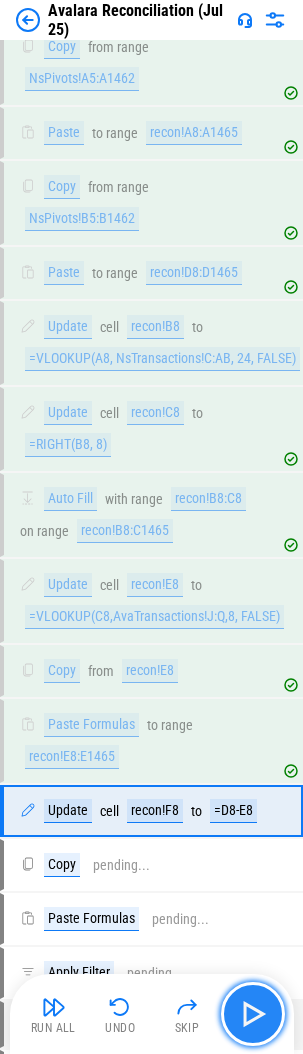 click at bounding box center (253, 1014) 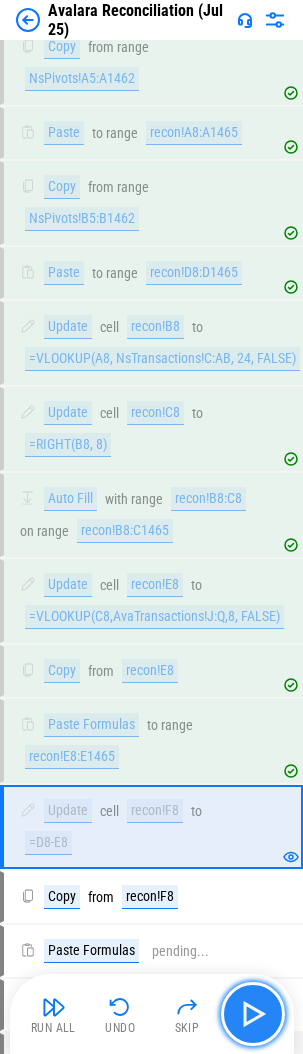 click at bounding box center [253, 1014] 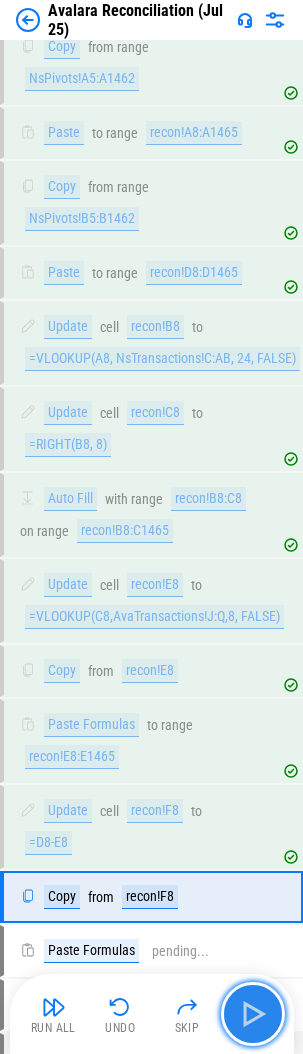 click at bounding box center [253, 1014] 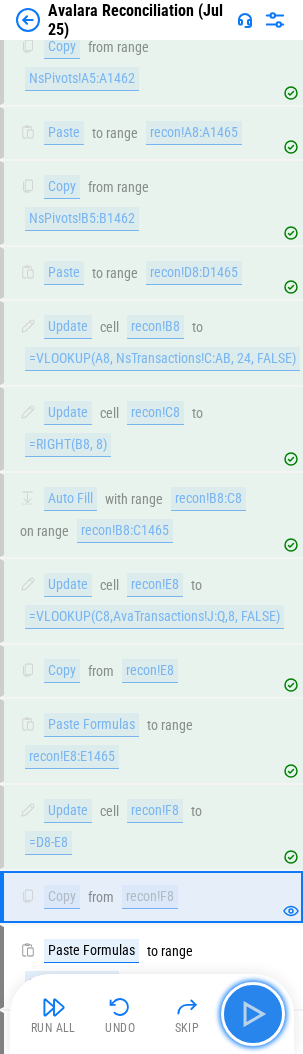 click at bounding box center [253, 1014] 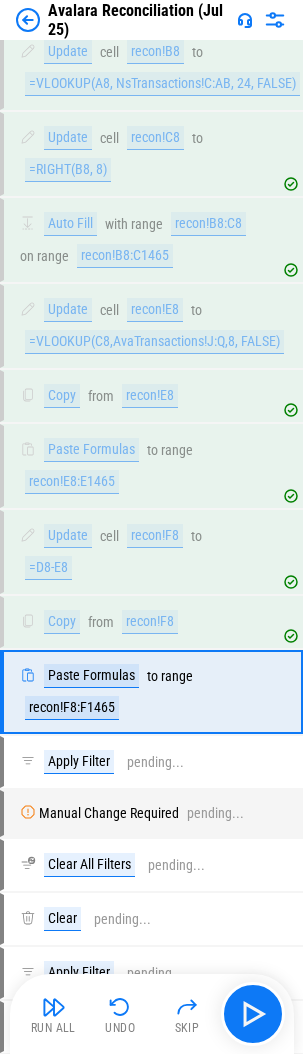 scroll, scrollTop: 15339, scrollLeft: 0, axis: vertical 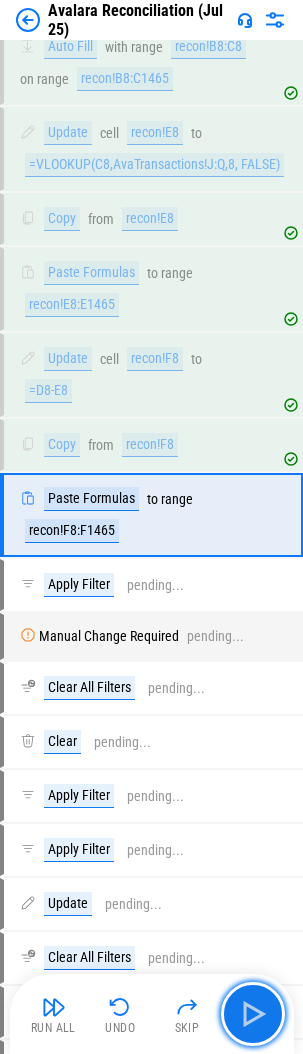 click at bounding box center (253, 1014) 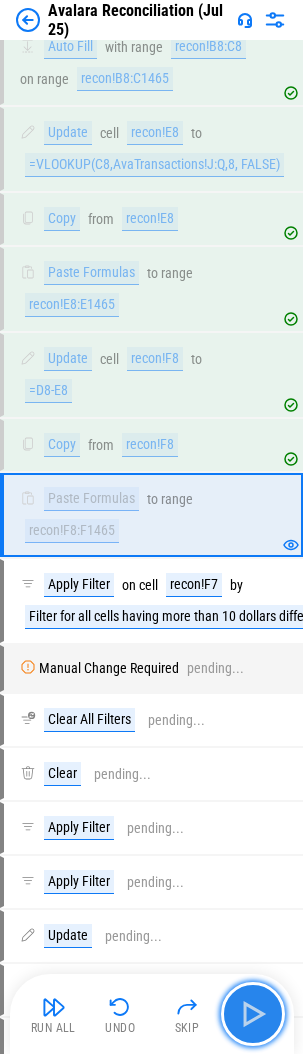 click at bounding box center (253, 1014) 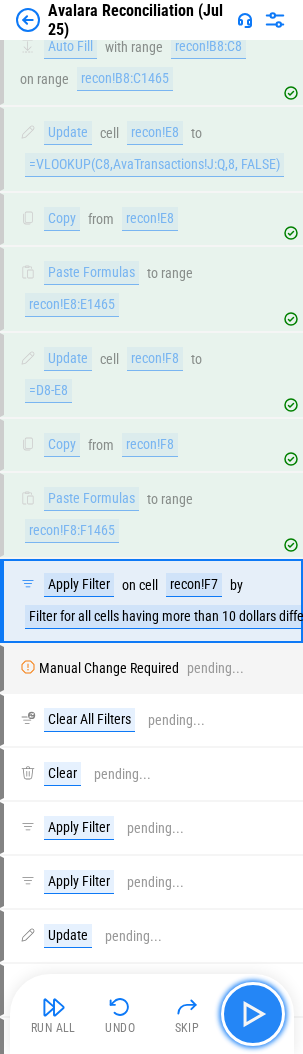 click at bounding box center (253, 1014) 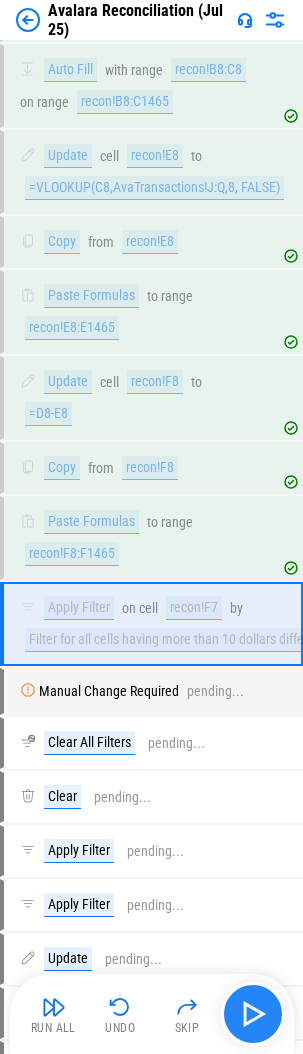 scroll, scrollTop: 15339, scrollLeft: 0, axis: vertical 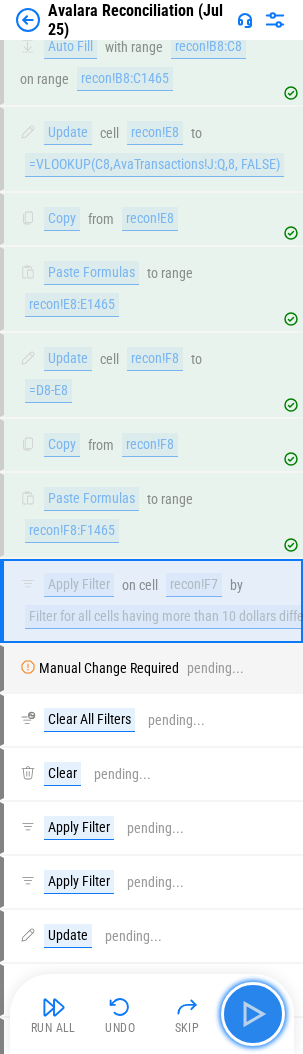 click at bounding box center [253, 1014] 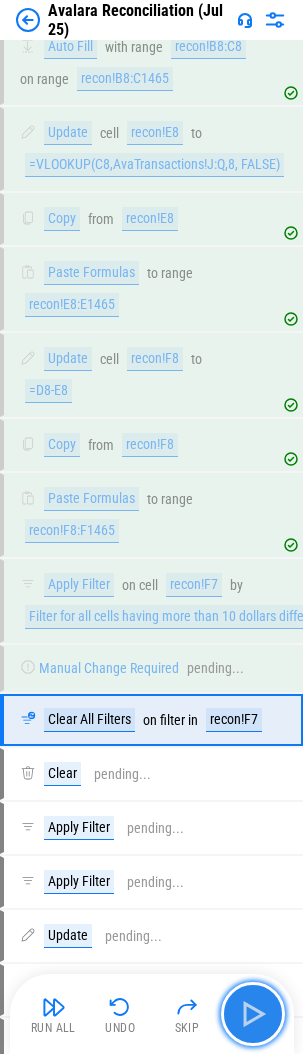 click at bounding box center (253, 1014) 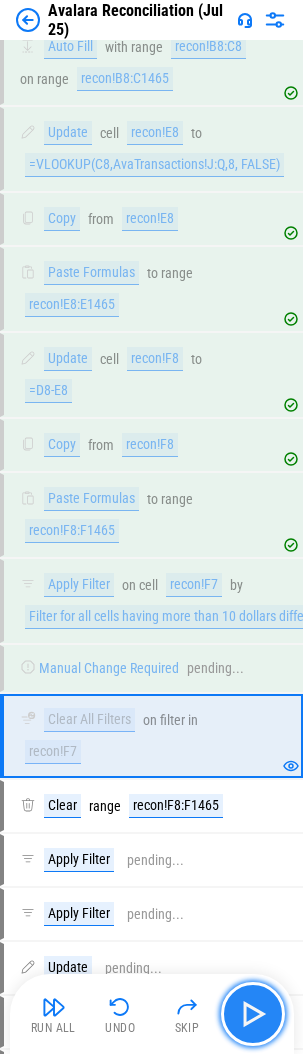 click at bounding box center [253, 1014] 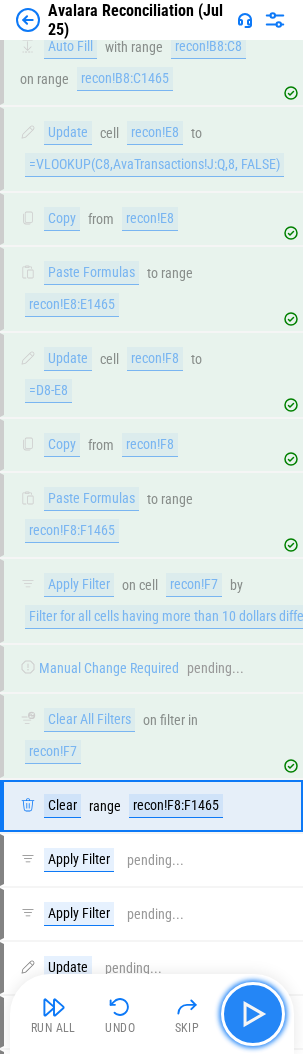click at bounding box center [253, 1014] 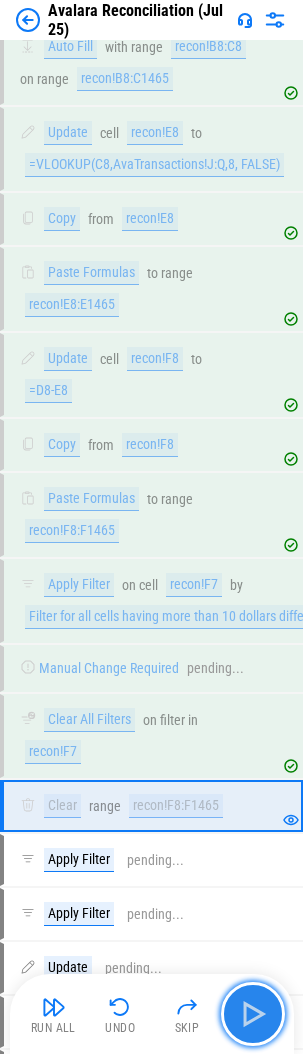 click at bounding box center (253, 1014) 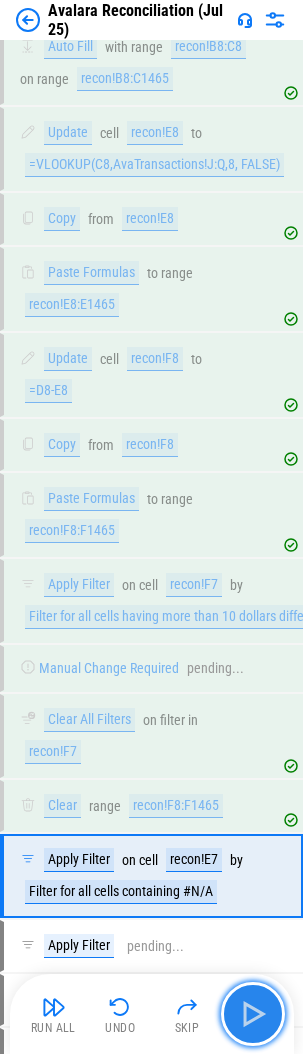 click at bounding box center (253, 1014) 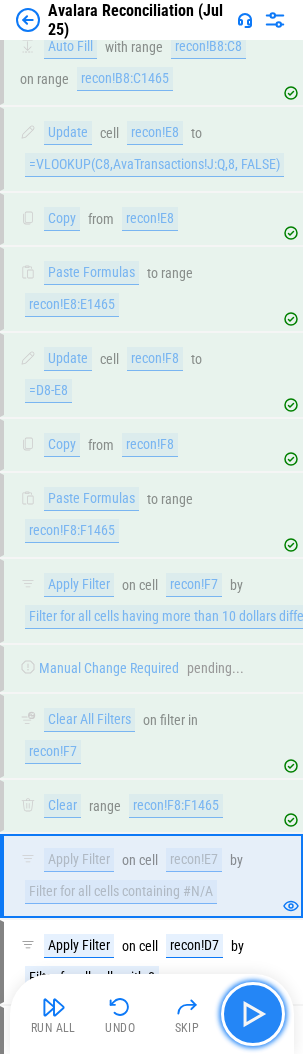 click at bounding box center [253, 1014] 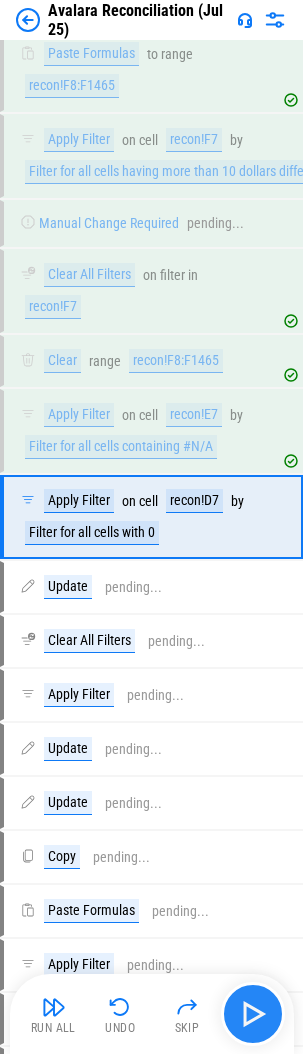 scroll, scrollTop: 15787, scrollLeft: 0, axis: vertical 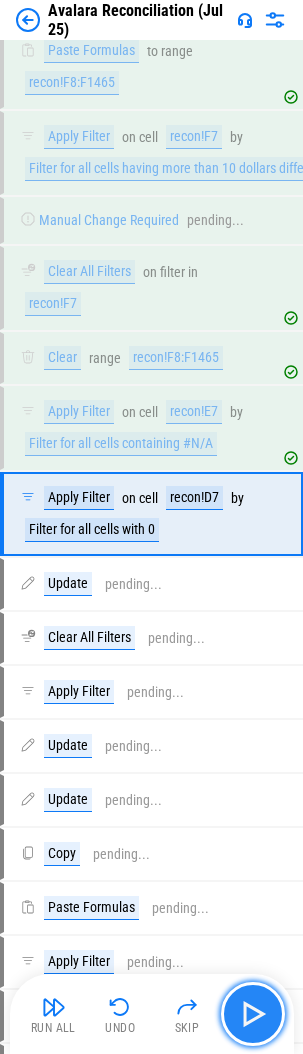 click at bounding box center (253, 1014) 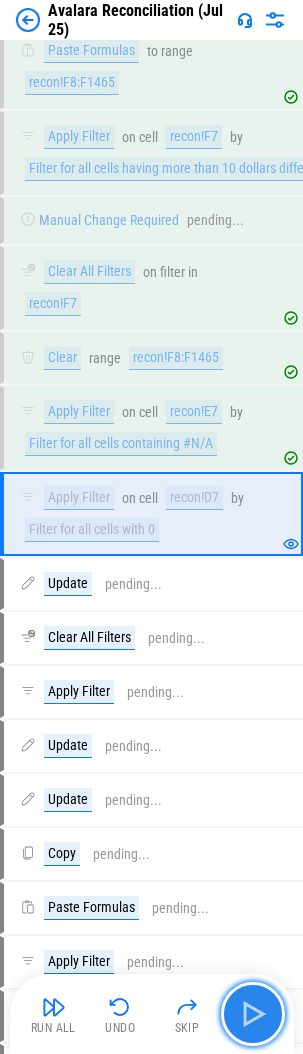 click at bounding box center [253, 1014] 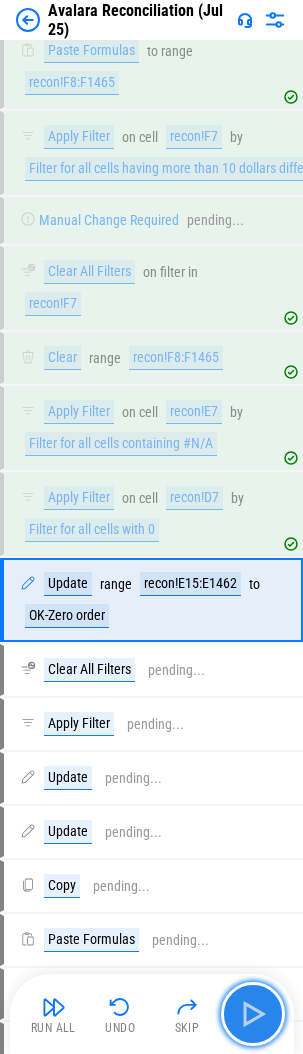 click at bounding box center [253, 1014] 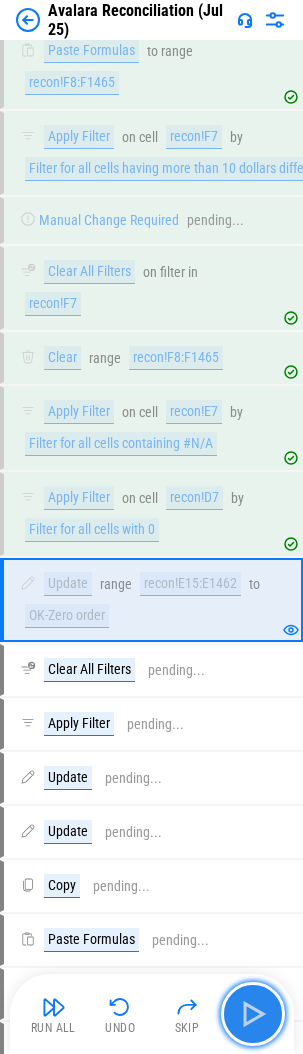 click at bounding box center (253, 1014) 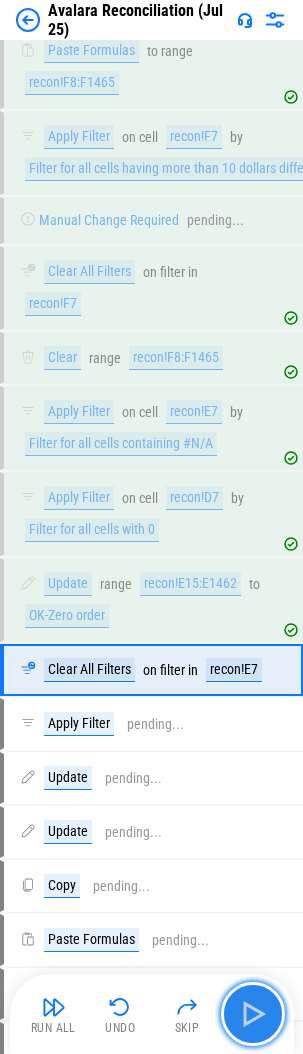 click at bounding box center [253, 1014] 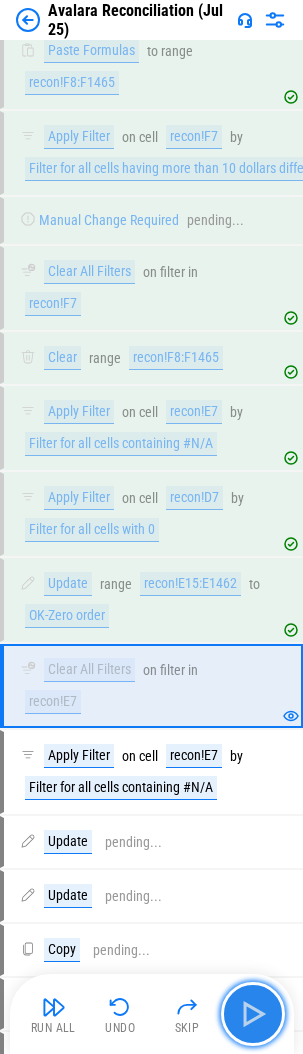 click at bounding box center (253, 1014) 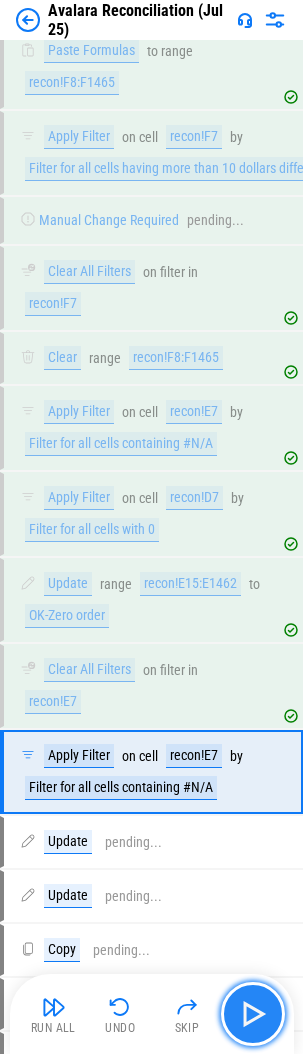 click at bounding box center [253, 1014] 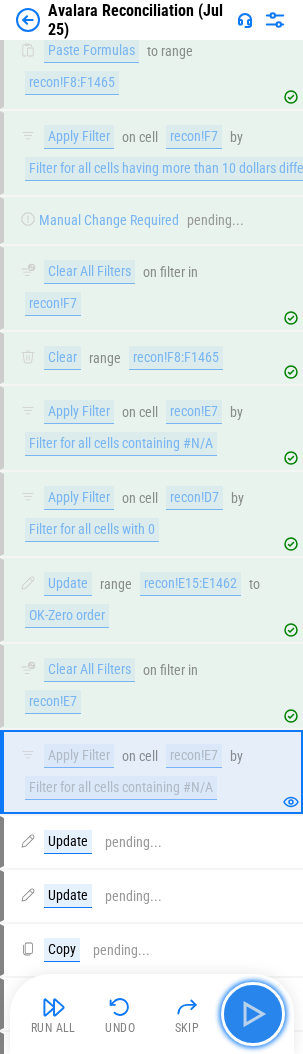 click at bounding box center [253, 1014] 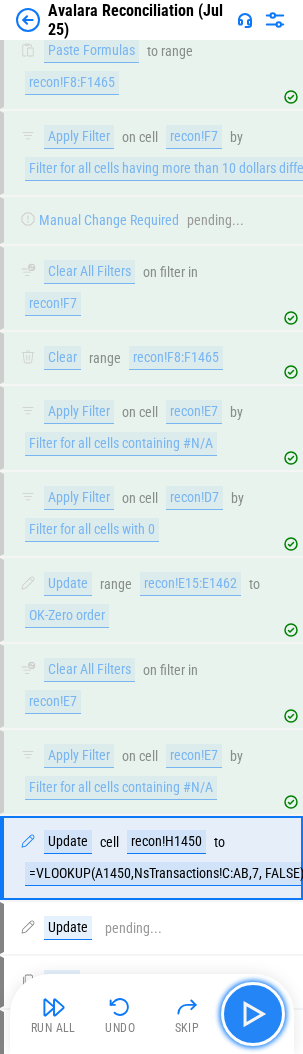 click at bounding box center [253, 1014] 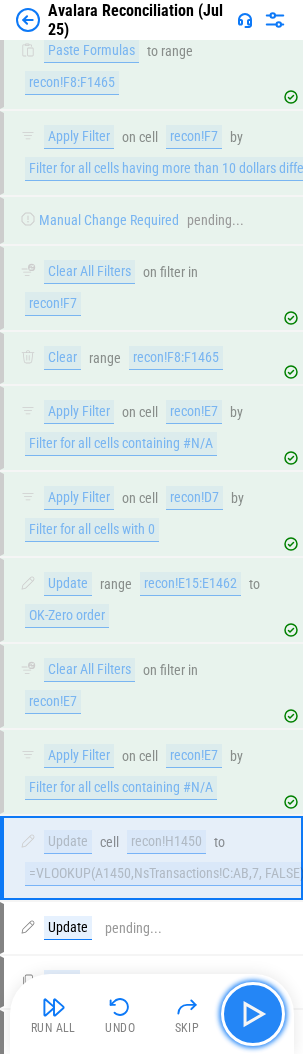 click at bounding box center (253, 1014) 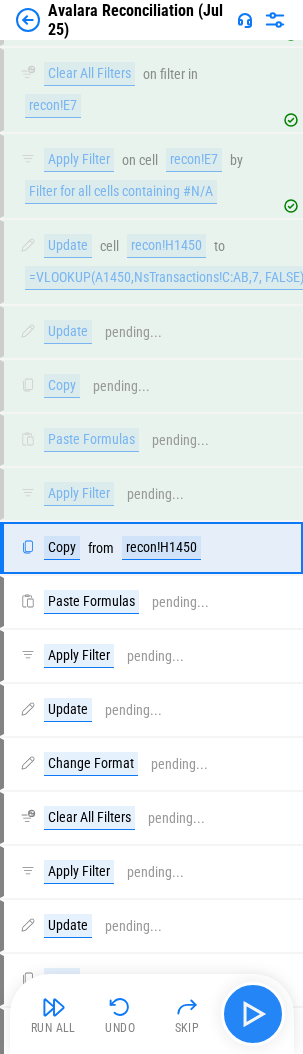 scroll, scrollTop: 16417, scrollLeft: 0, axis: vertical 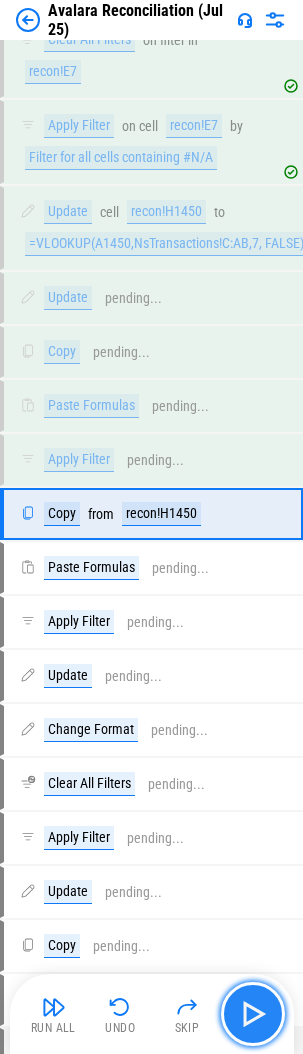 click at bounding box center [253, 1014] 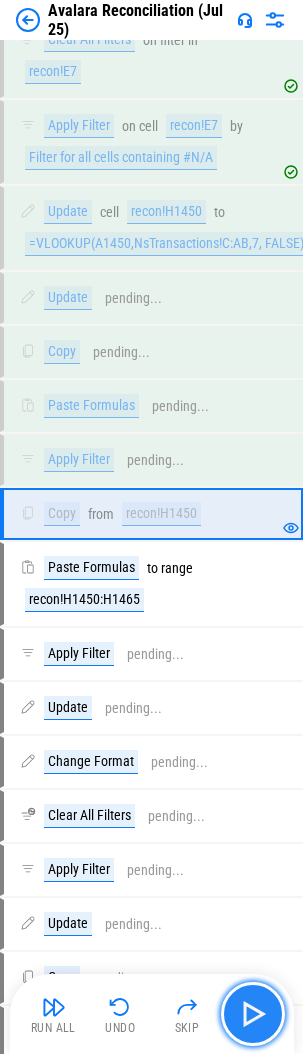 click at bounding box center (253, 1014) 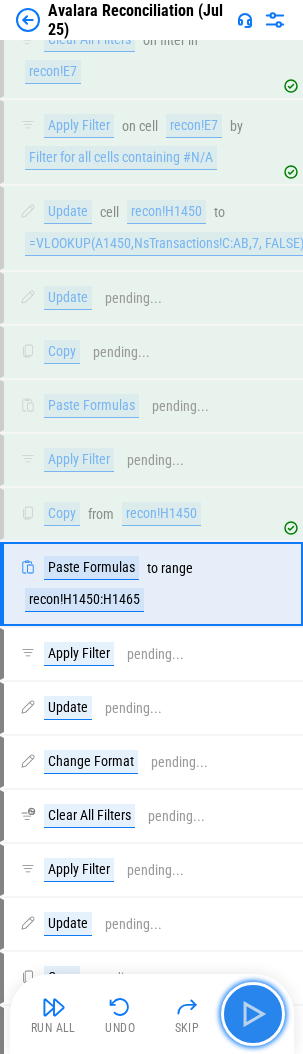 click at bounding box center (253, 1014) 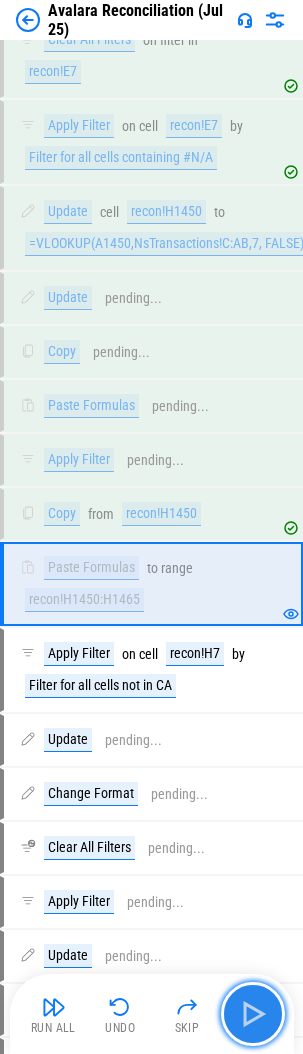 click at bounding box center (253, 1014) 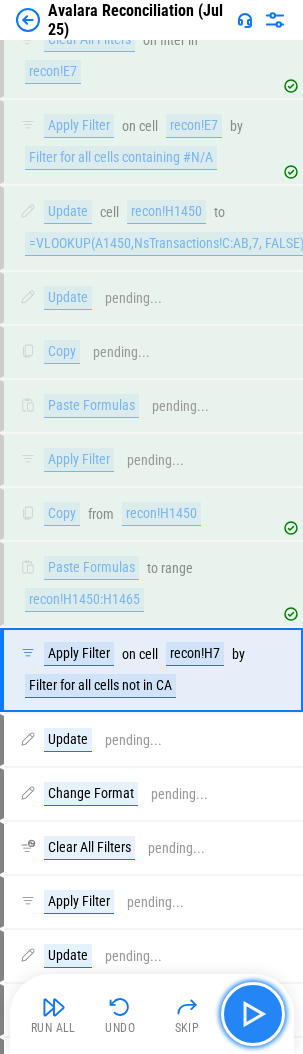 click at bounding box center (253, 1014) 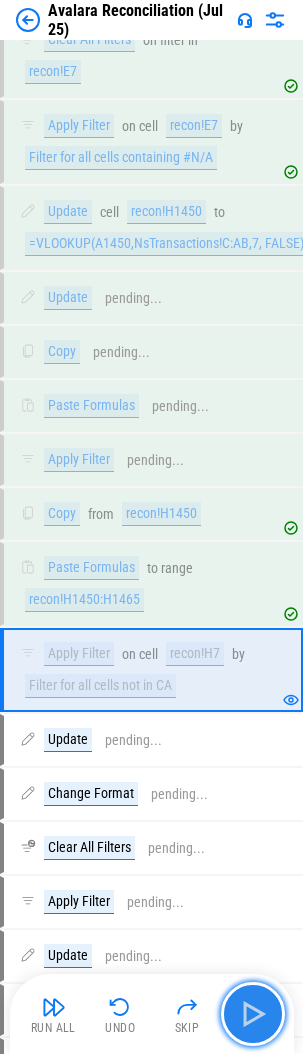click at bounding box center [253, 1014] 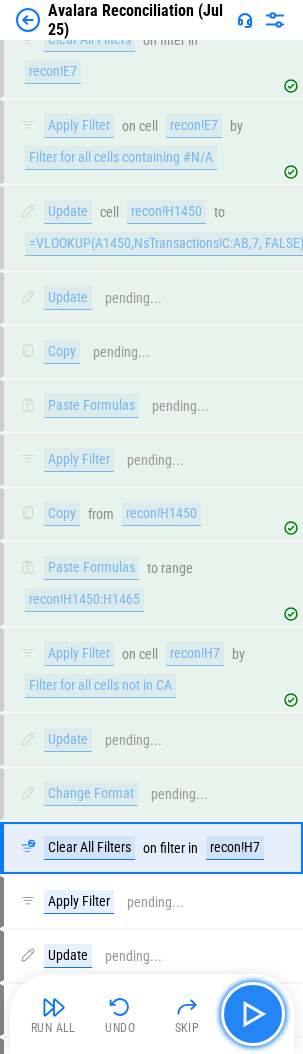 click at bounding box center [253, 1014] 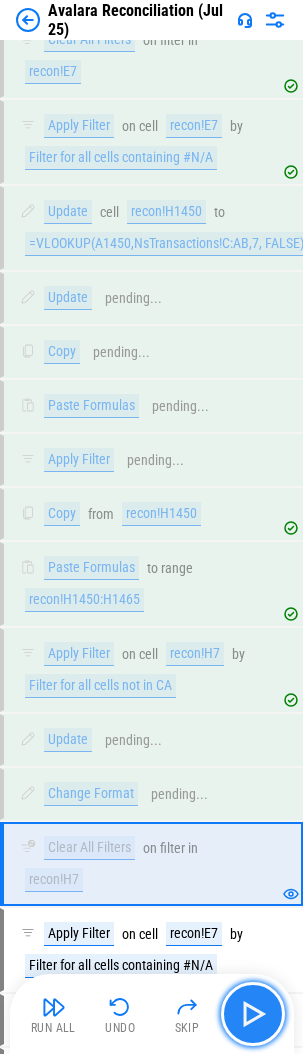 click at bounding box center (253, 1014) 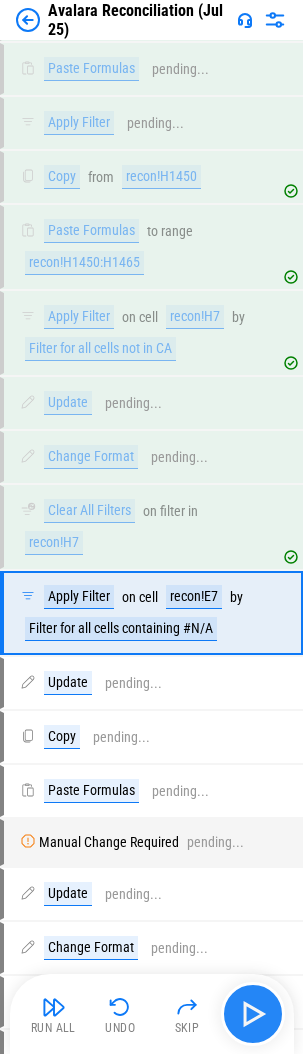 scroll, scrollTop: 16853, scrollLeft: 0, axis: vertical 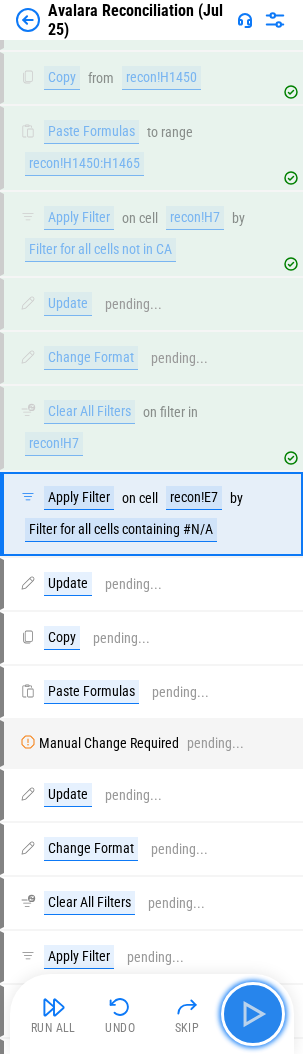 click at bounding box center (253, 1014) 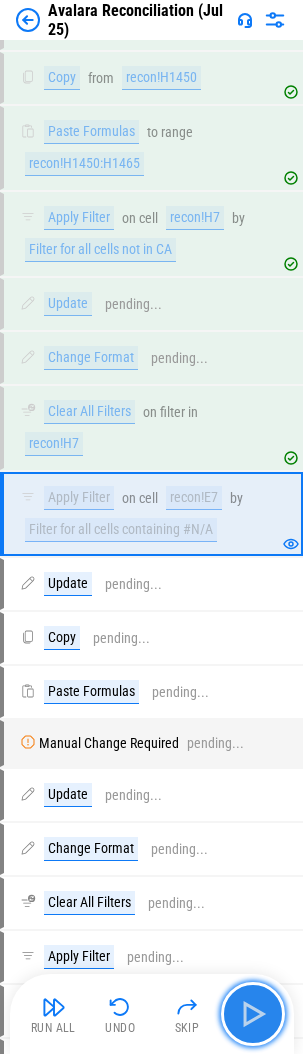click at bounding box center (253, 1014) 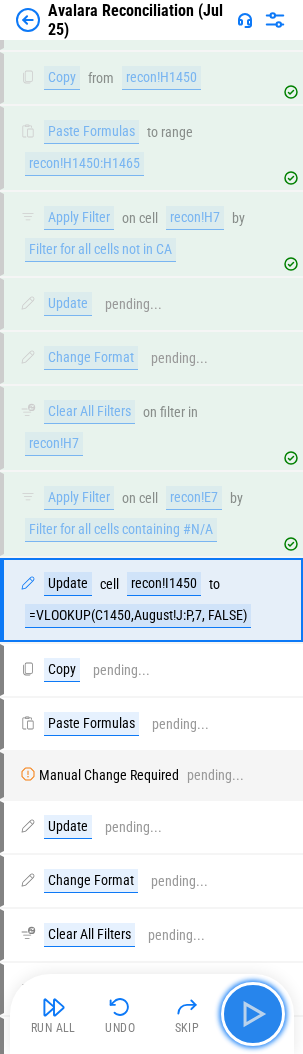 click at bounding box center [253, 1014] 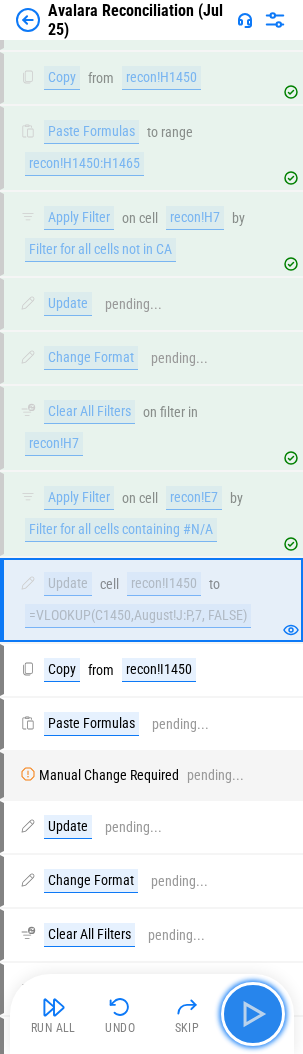 click at bounding box center (253, 1014) 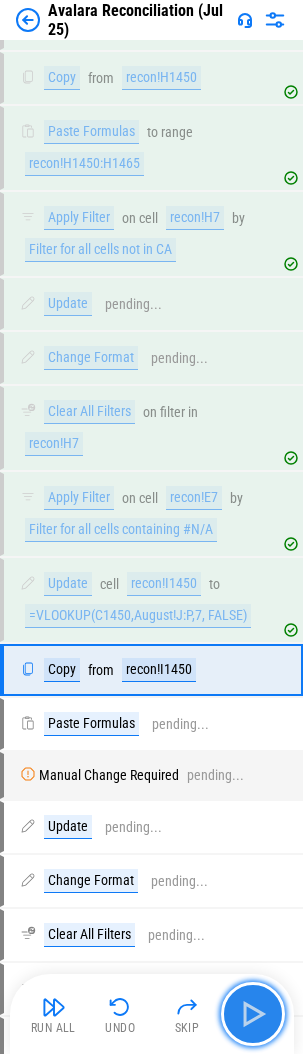 click at bounding box center [253, 1014] 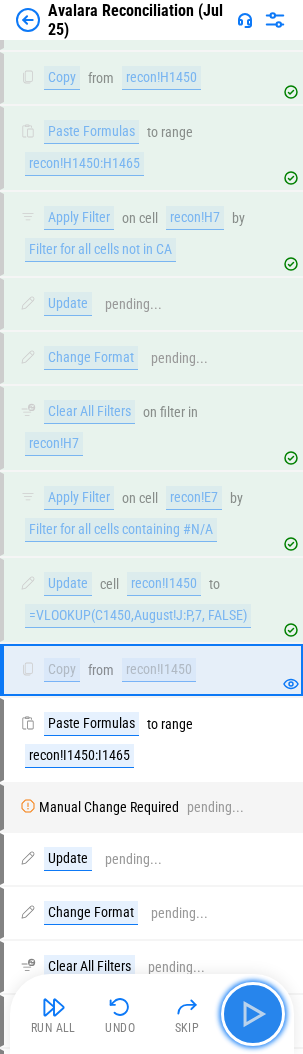 click at bounding box center [253, 1014] 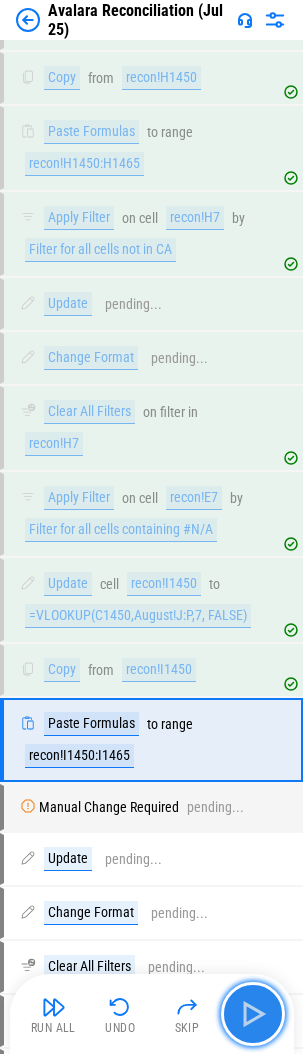 click at bounding box center [253, 1014] 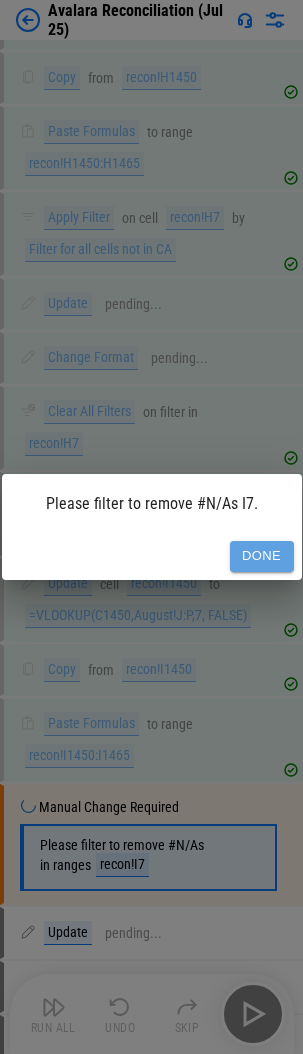 click on "Done" at bounding box center (262, 556) 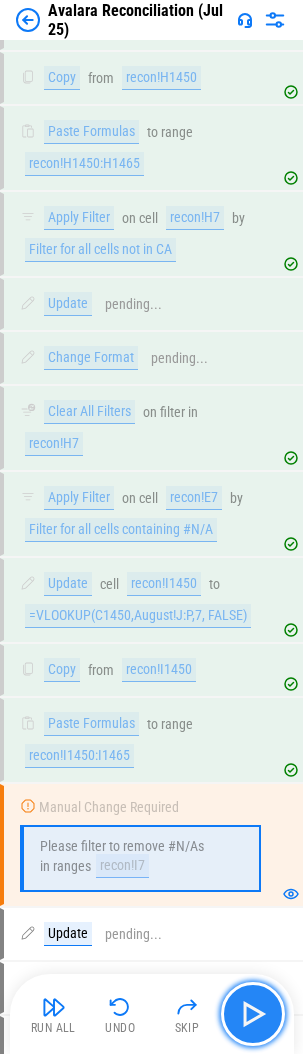 click at bounding box center [253, 1014] 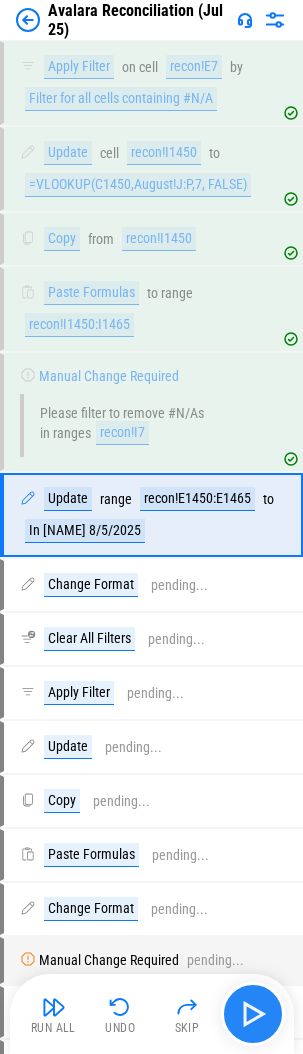 scroll, scrollTop: 17285, scrollLeft: 0, axis: vertical 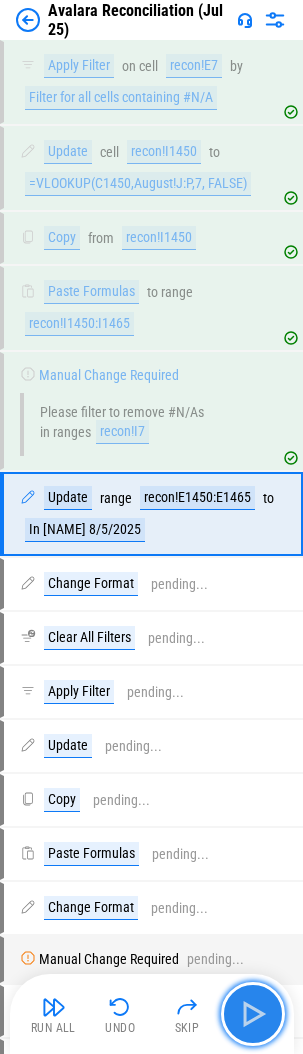 click at bounding box center (253, 1014) 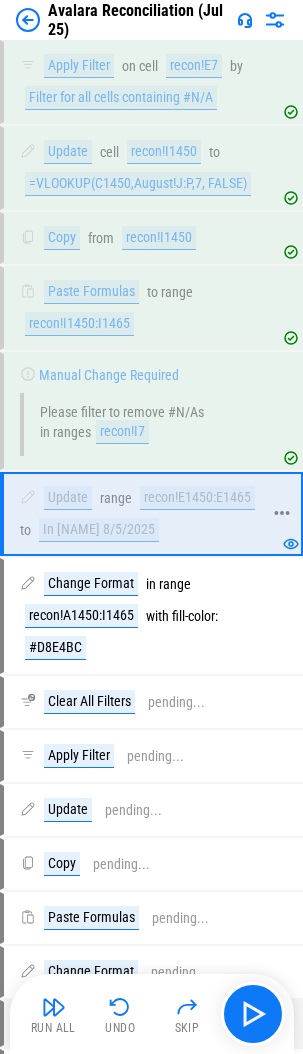click 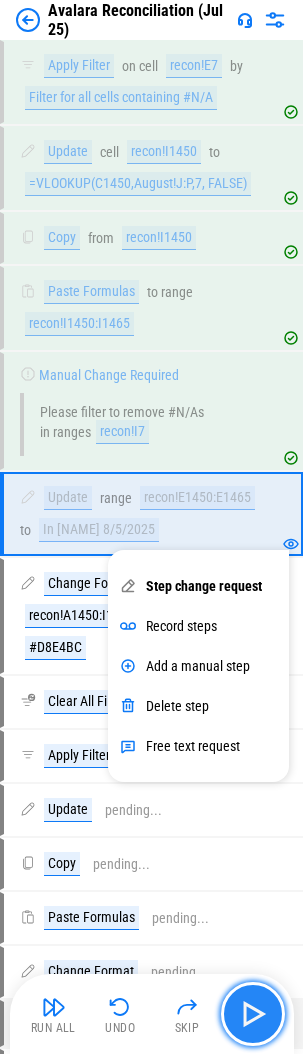 click at bounding box center [253, 1014] 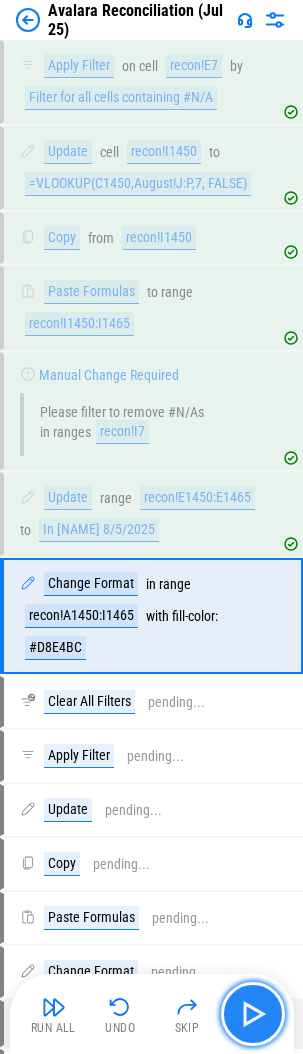 click at bounding box center [253, 1014] 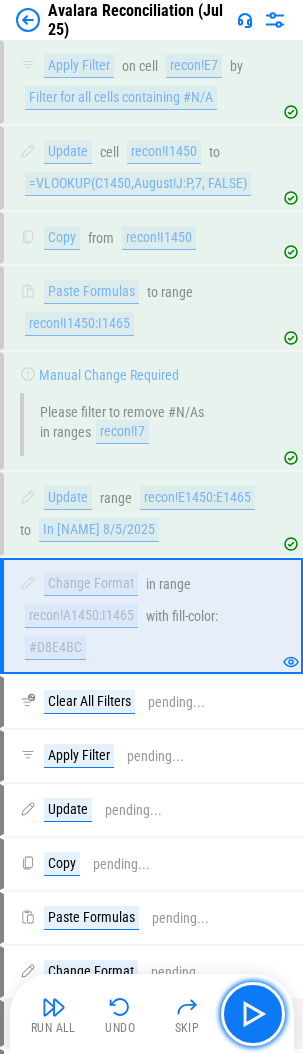 click at bounding box center [253, 1014] 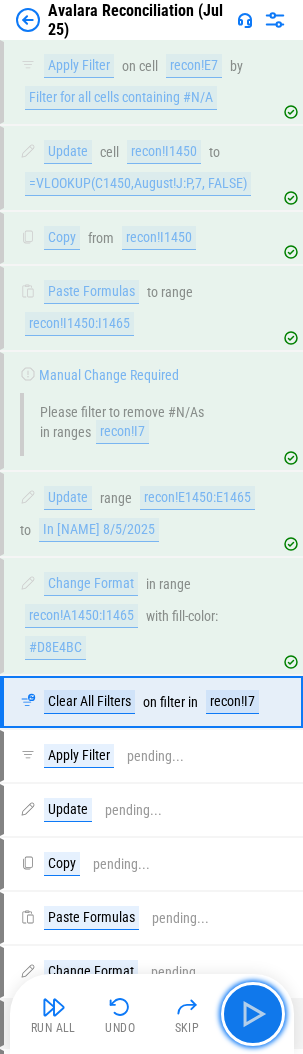 click at bounding box center (253, 1014) 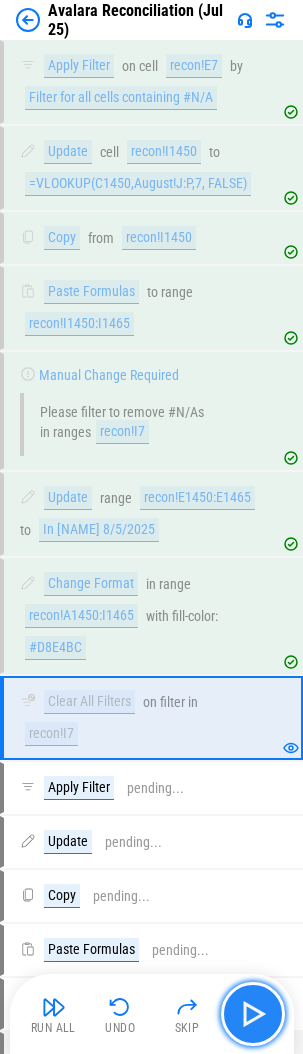 click at bounding box center (253, 1014) 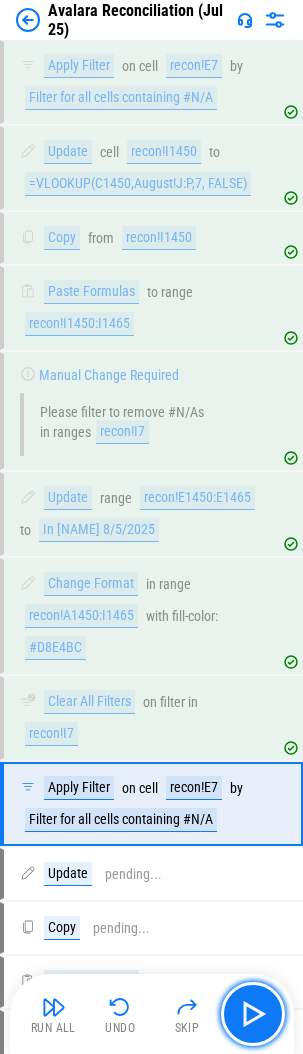 click at bounding box center (253, 1014) 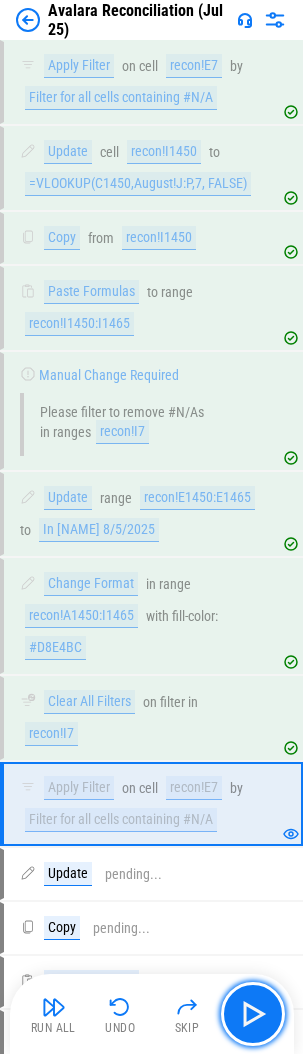 click at bounding box center (253, 1014) 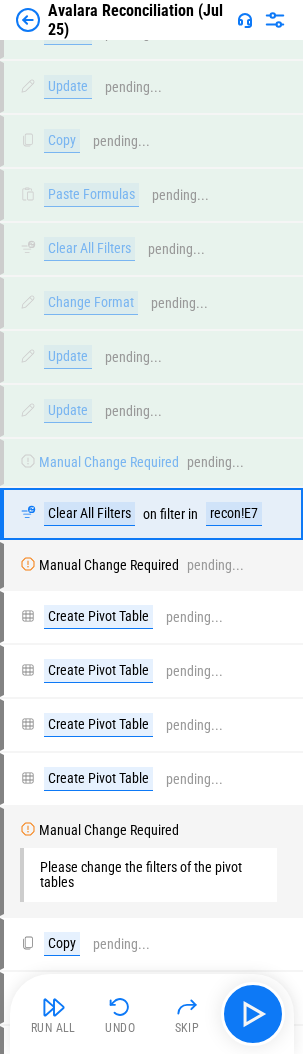 scroll, scrollTop: 19365, scrollLeft: 0, axis: vertical 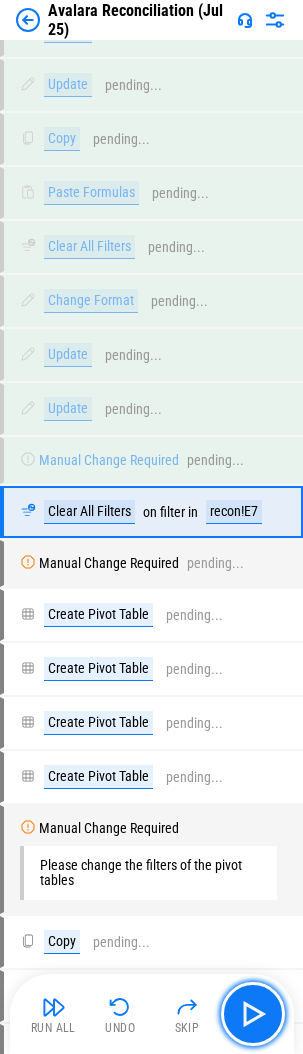 click at bounding box center [253, 1014] 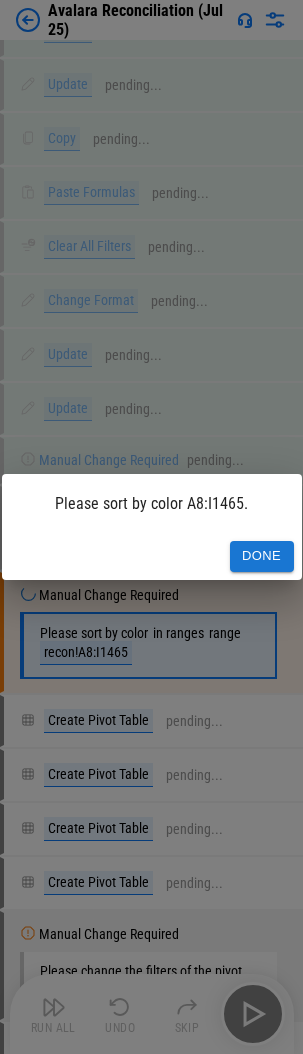 click on "Done" at bounding box center (262, 556) 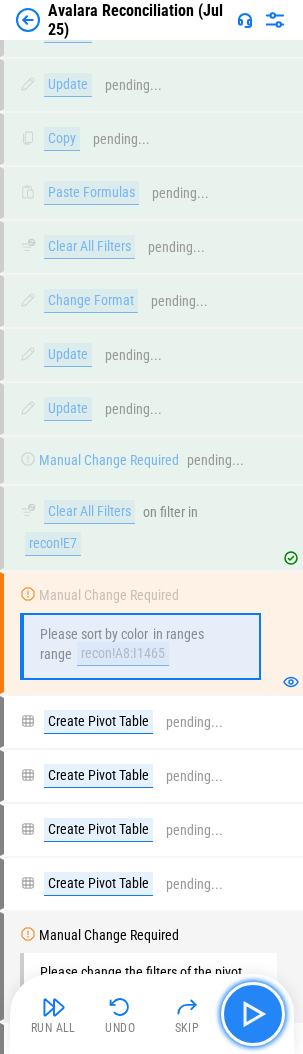 click at bounding box center [253, 1014] 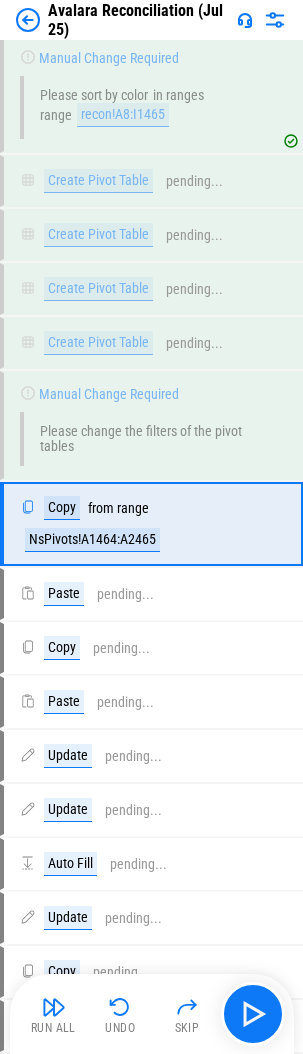 scroll, scrollTop: 19914, scrollLeft: 0, axis: vertical 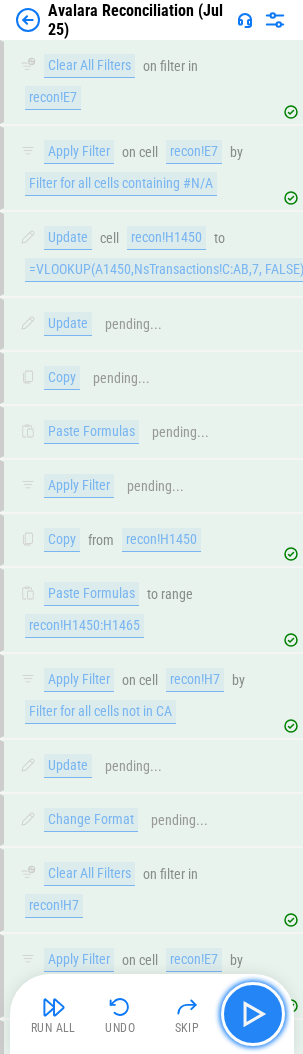 click at bounding box center [253, 1014] 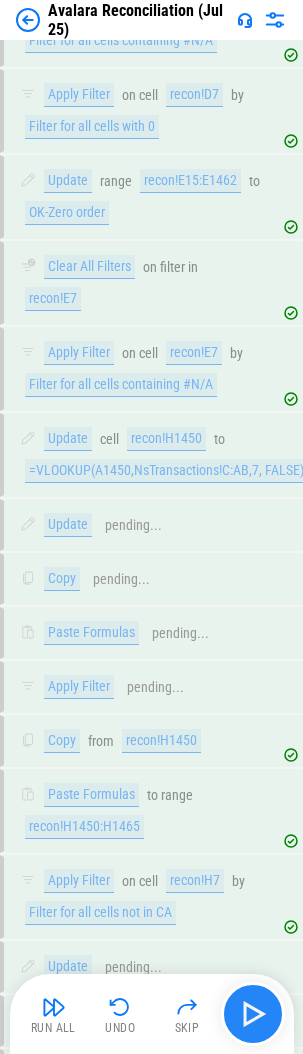 scroll, scrollTop: 16114, scrollLeft: 0, axis: vertical 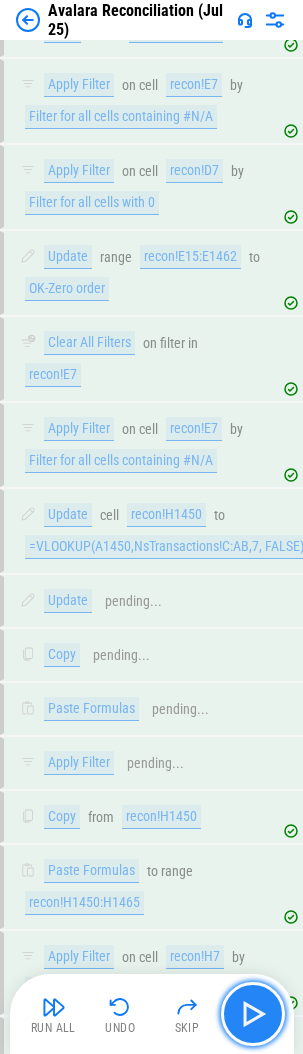 click at bounding box center (253, 1014) 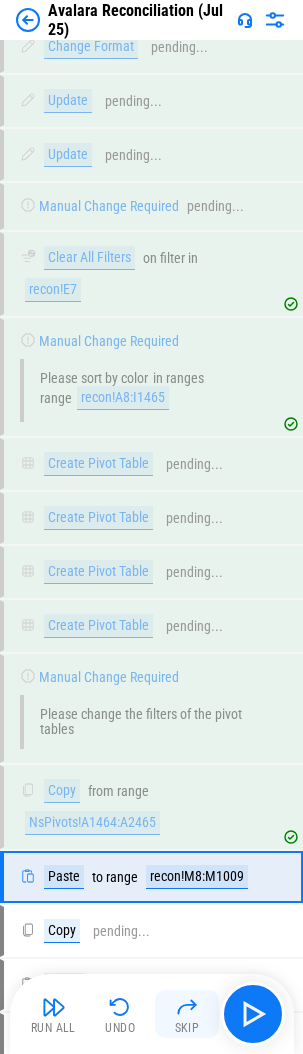 scroll, scrollTop: 19984, scrollLeft: 0, axis: vertical 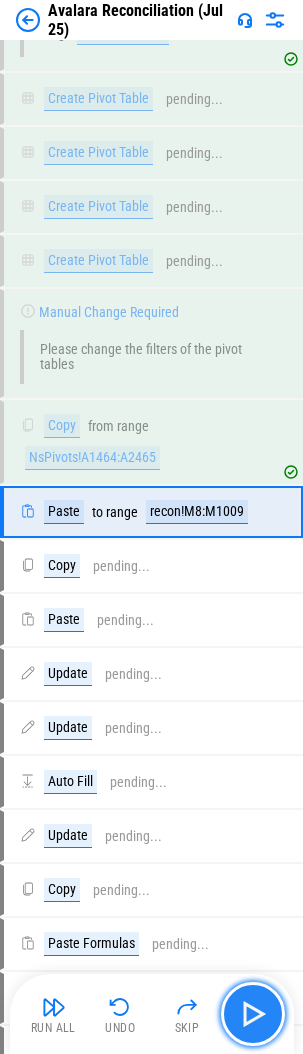 click at bounding box center (253, 1014) 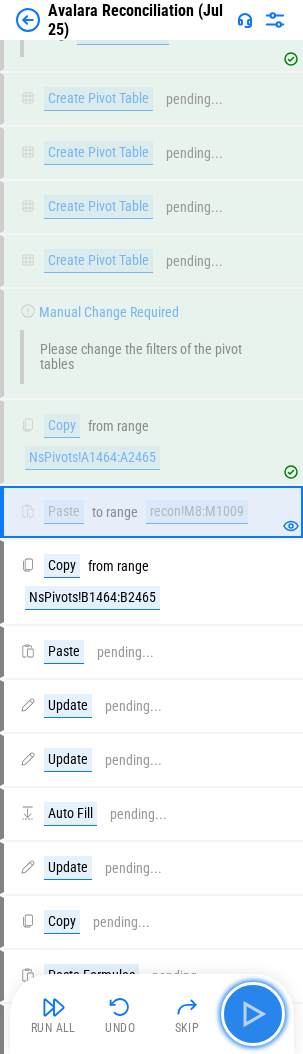 click at bounding box center (253, 1014) 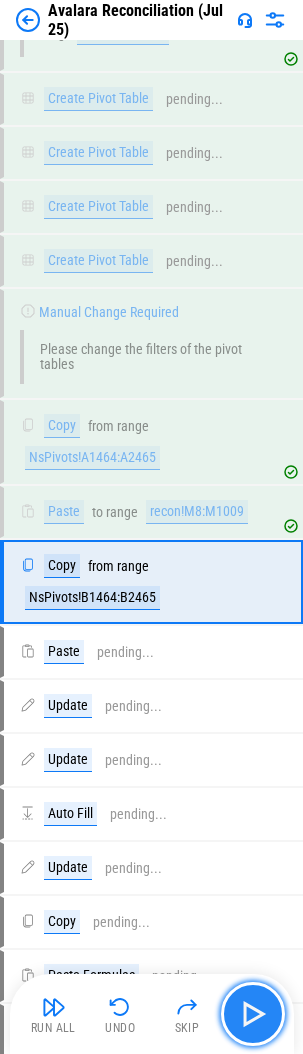 click at bounding box center [253, 1014] 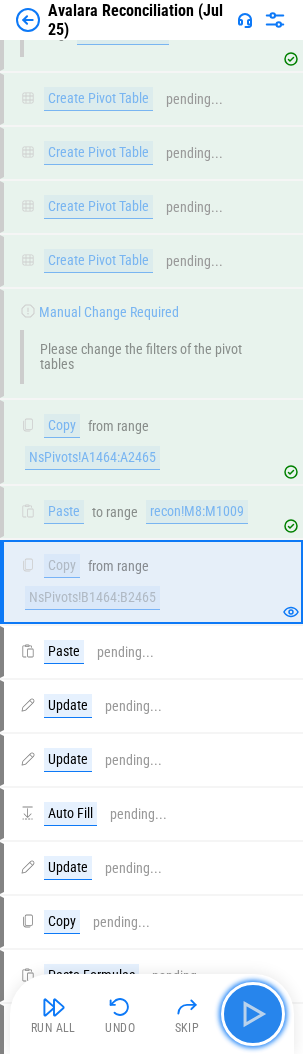 click at bounding box center [253, 1014] 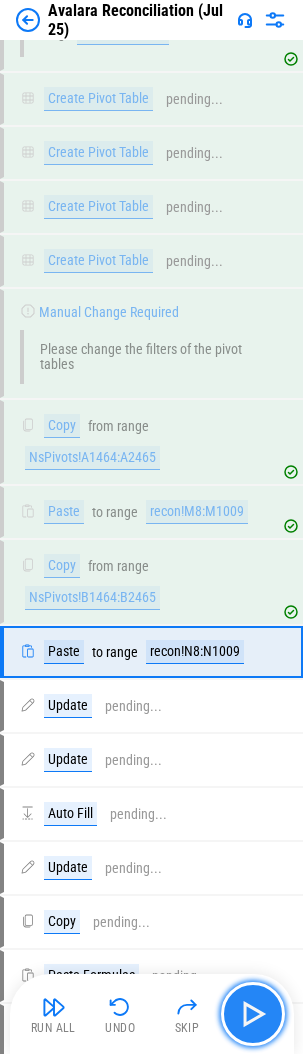 click at bounding box center [253, 1014] 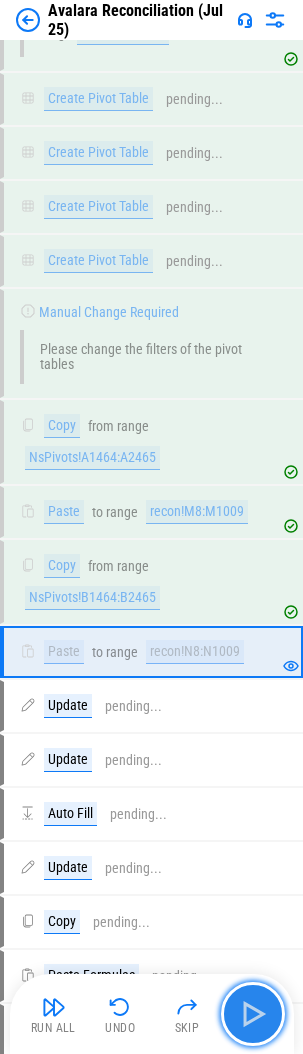 click at bounding box center [253, 1014] 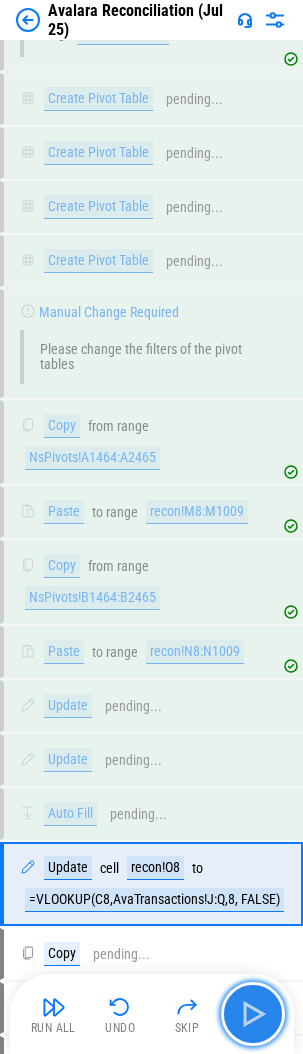 click at bounding box center [253, 1014] 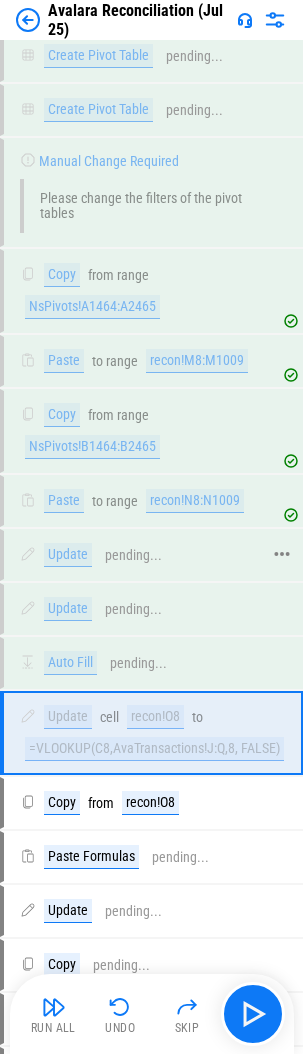 scroll, scrollTop: 20184, scrollLeft: 0, axis: vertical 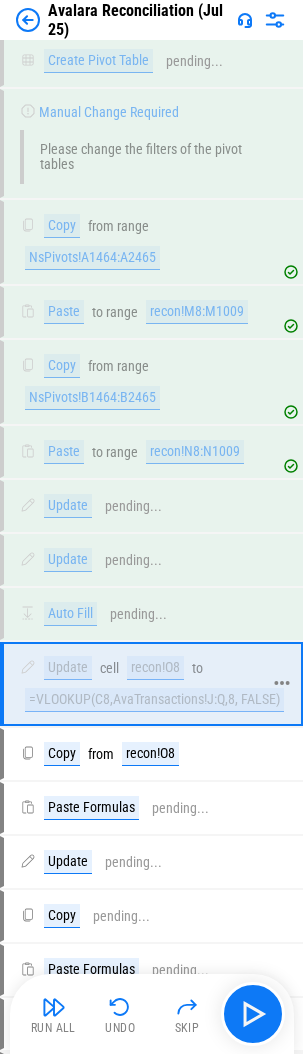 click 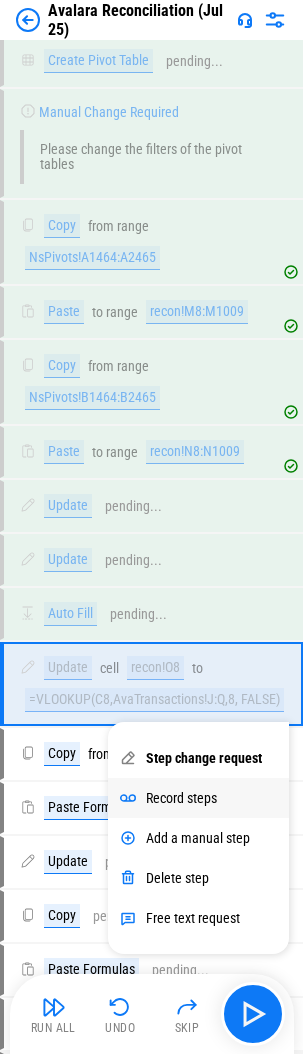 click on "Record steps" at bounding box center (181, 798) 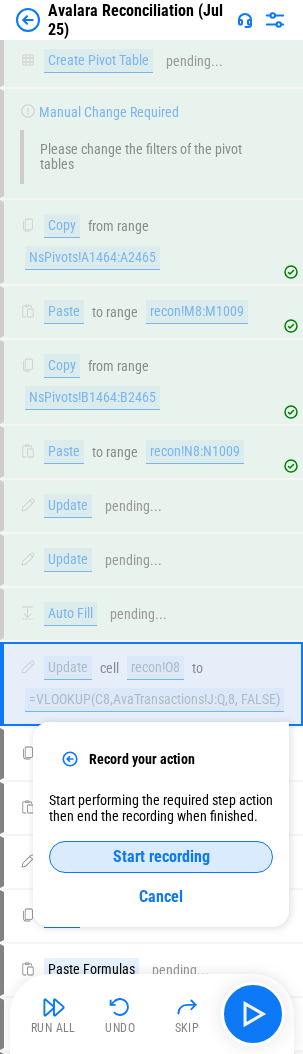 click on "Start recording" at bounding box center (161, 857) 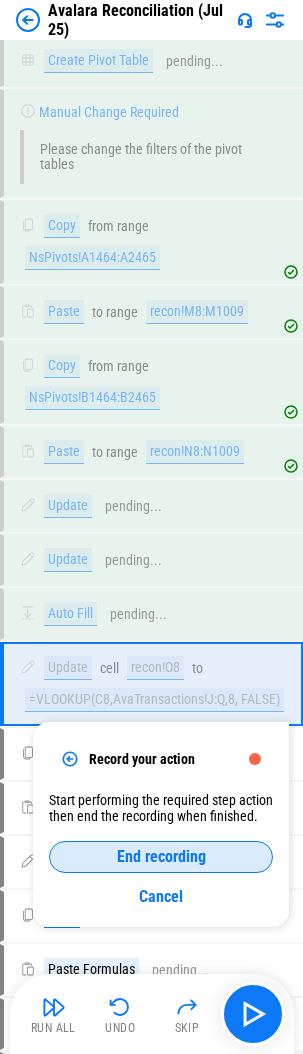 click on "End recording" at bounding box center [161, 857] 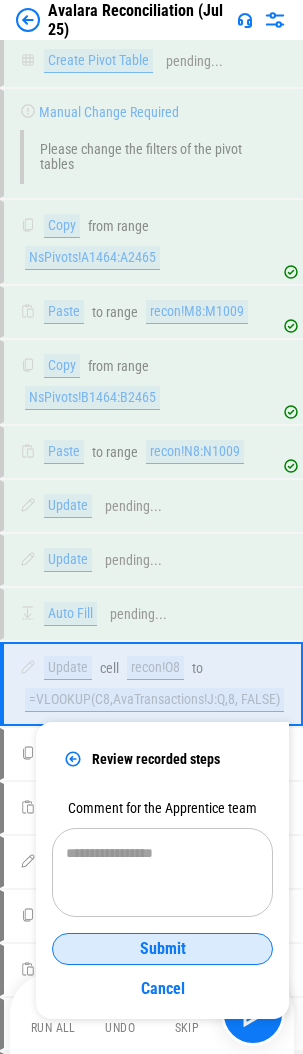 click on "Submit" at bounding box center [162, 949] 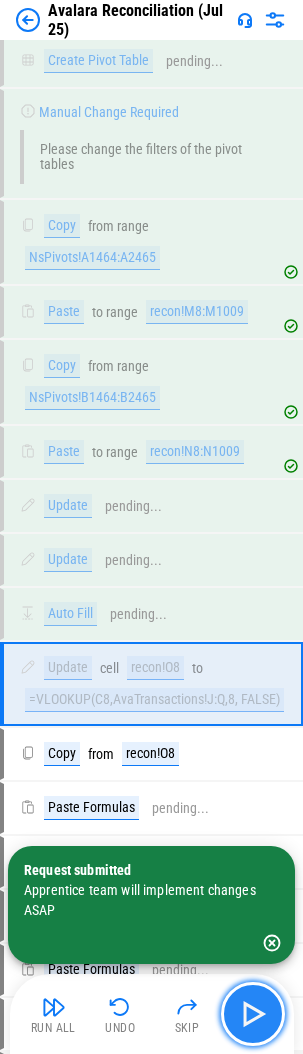 click at bounding box center [253, 1014] 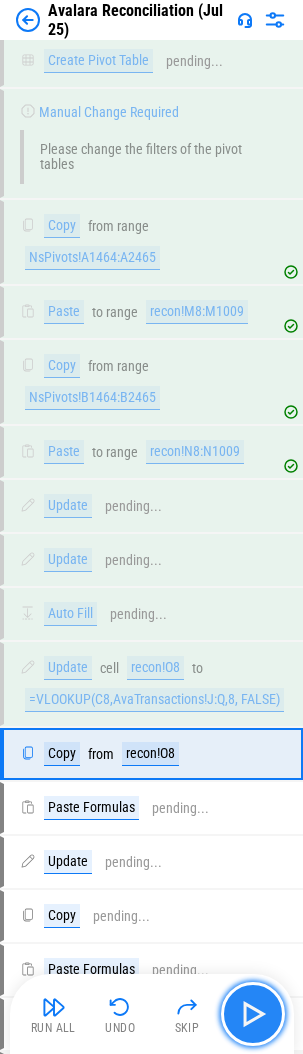 click at bounding box center (253, 1014) 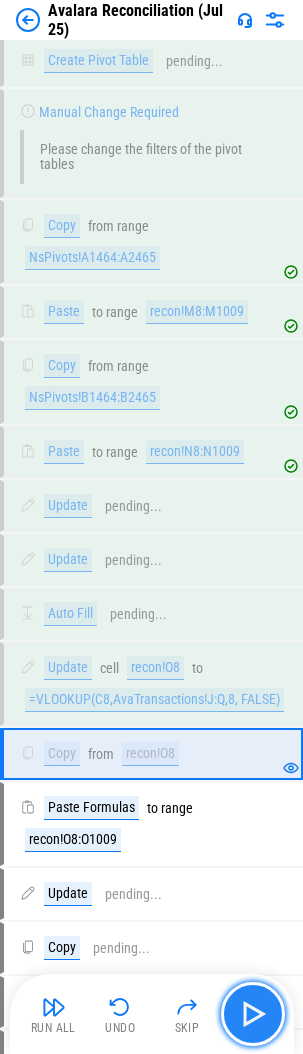 click at bounding box center [253, 1014] 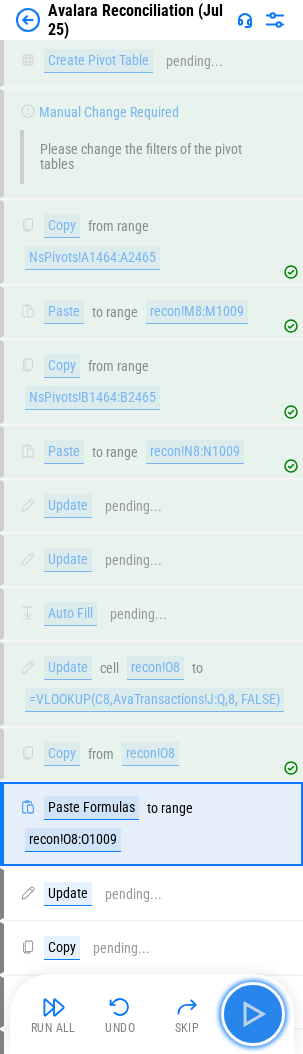 click at bounding box center (253, 1014) 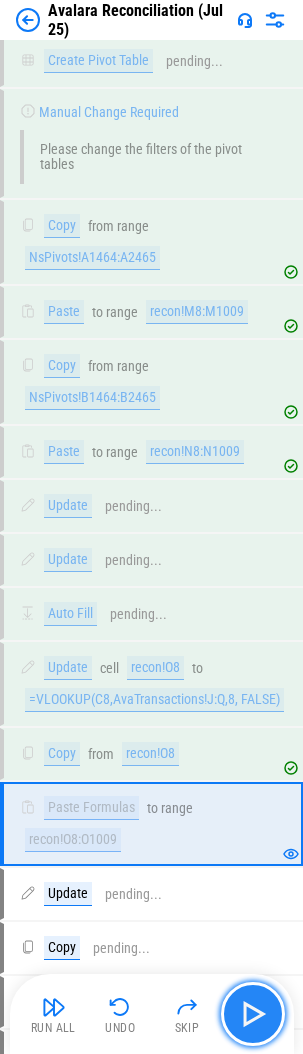 click at bounding box center (253, 1014) 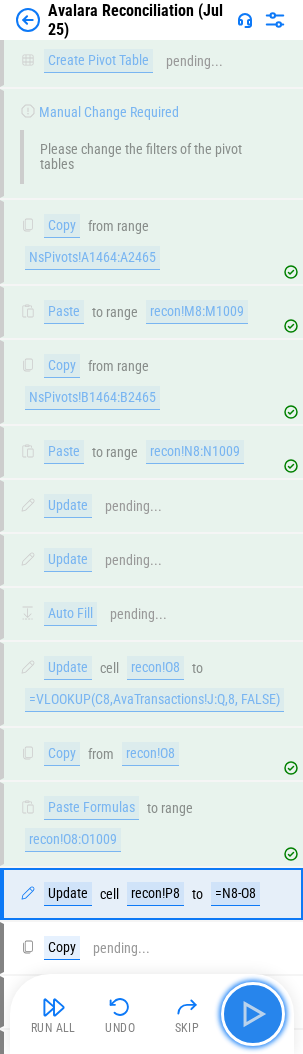 click at bounding box center (253, 1014) 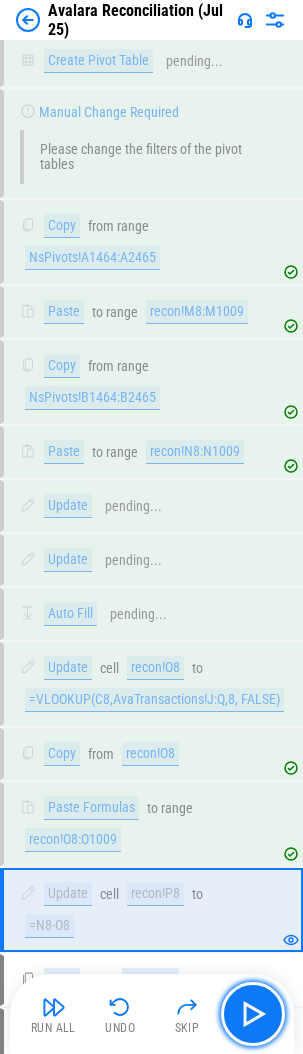 click at bounding box center (253, 1014) 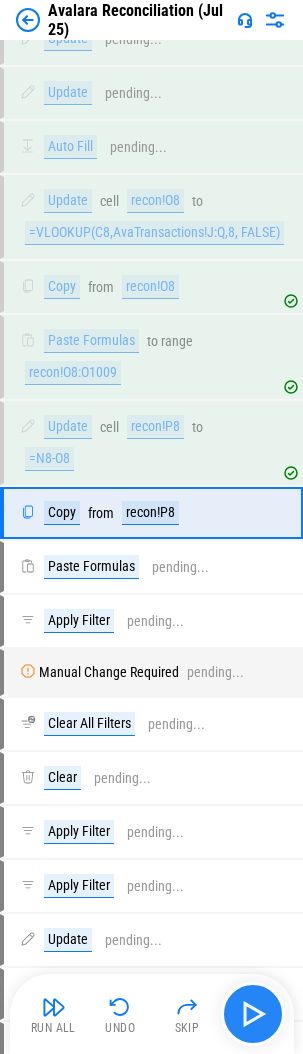 scroll, scrollTop: 20652, scrollLeft: 0, axis: vertical 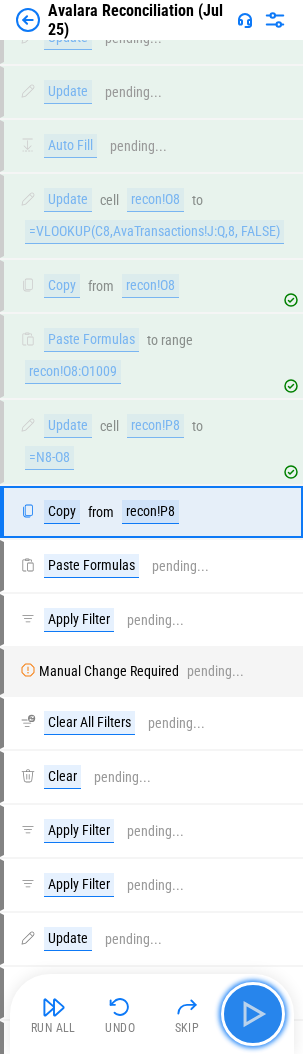 click at bounding box center [253, 1014] 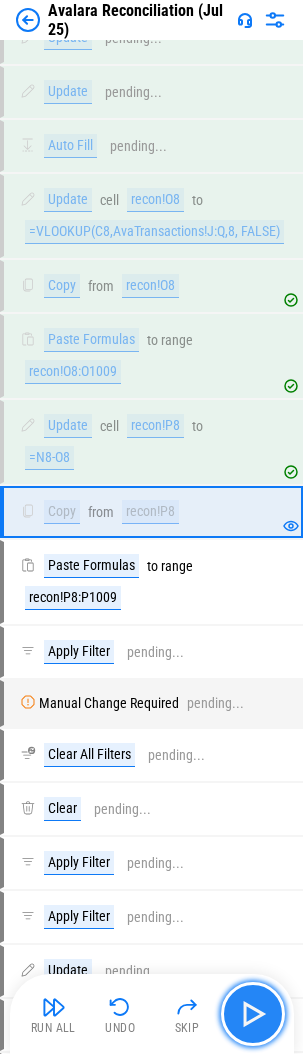 click at bounding box center (253, 1014) 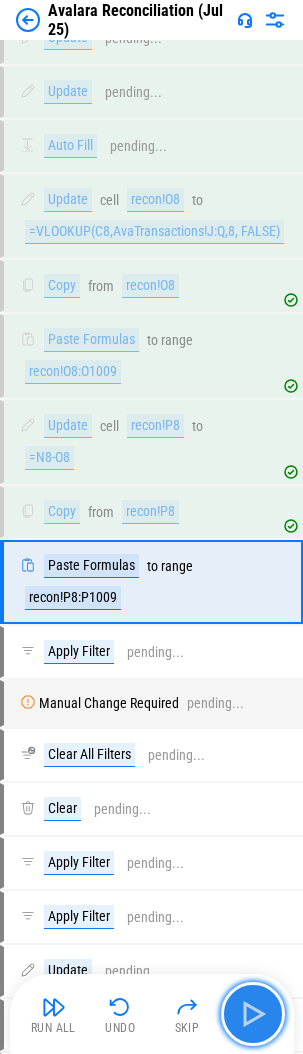 click at bounding box center (253, 1014) 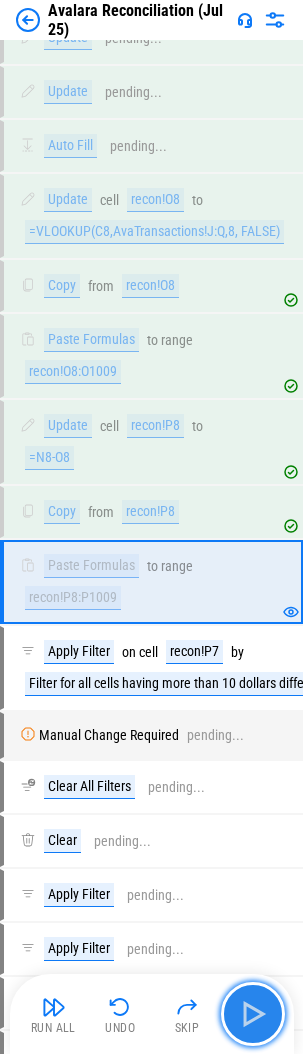 click at bounding box center (253, 1014) 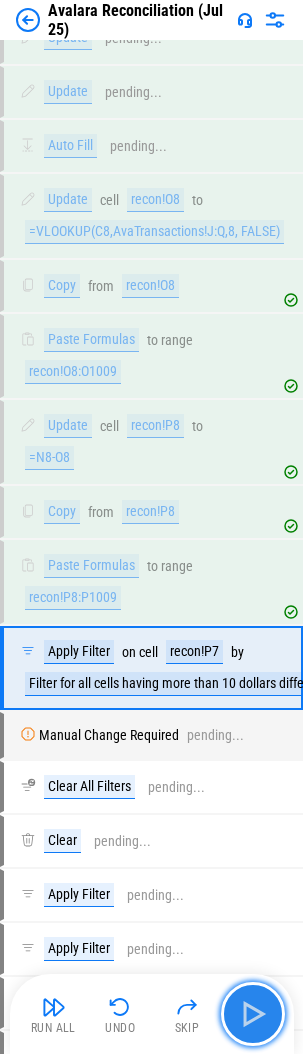 click at bounding box center [253, 1014] 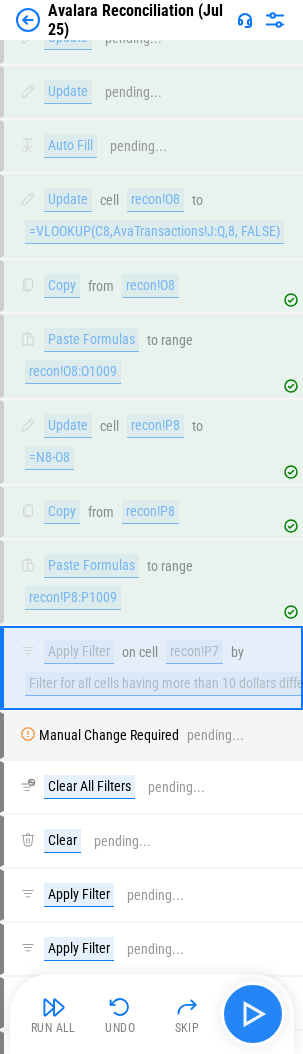 scroll, scrollTop: 20552, scrollLeft: 0, axis: vertical 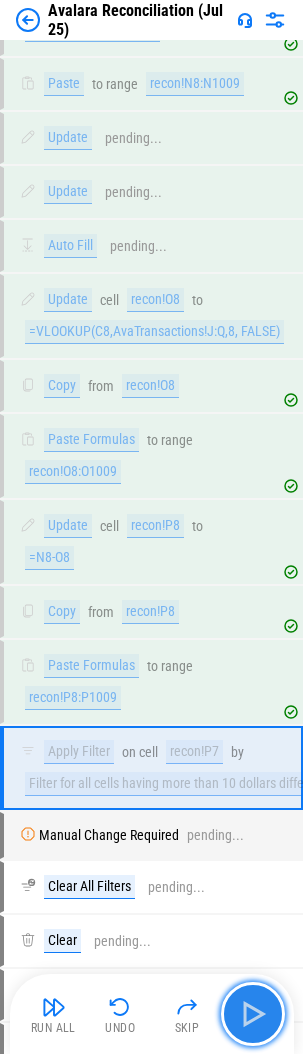 click at bounding box center (253, 1014) 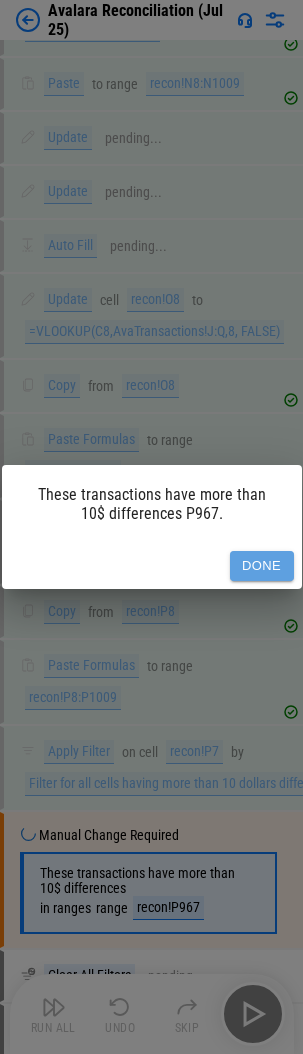 click on "Done" at bounding box center [262, 566] 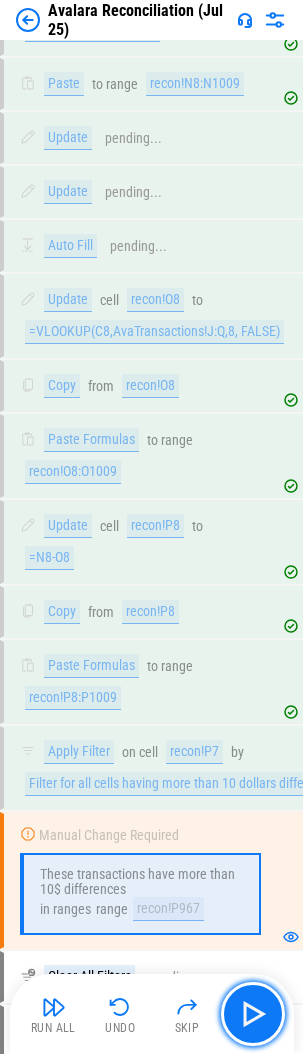 click at bounding box center [253, 1014] 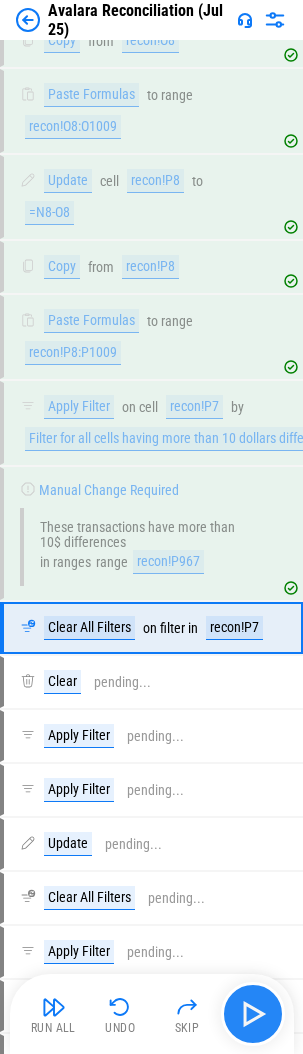 scroll, scrollTop: 21013, scrollLeft: 0, axis: vertical 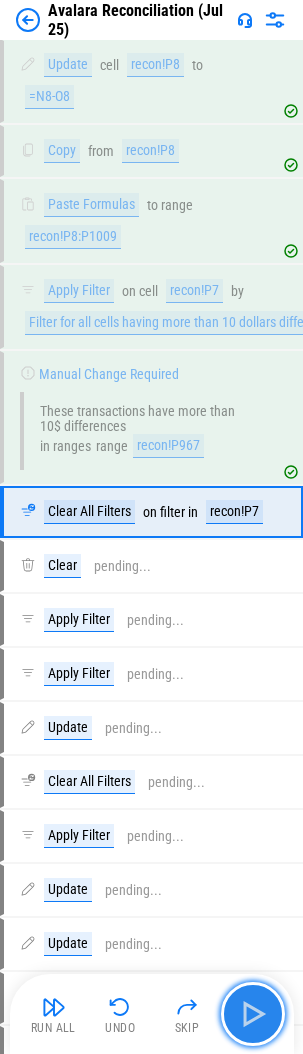 click at bounding box center (253, 1014) 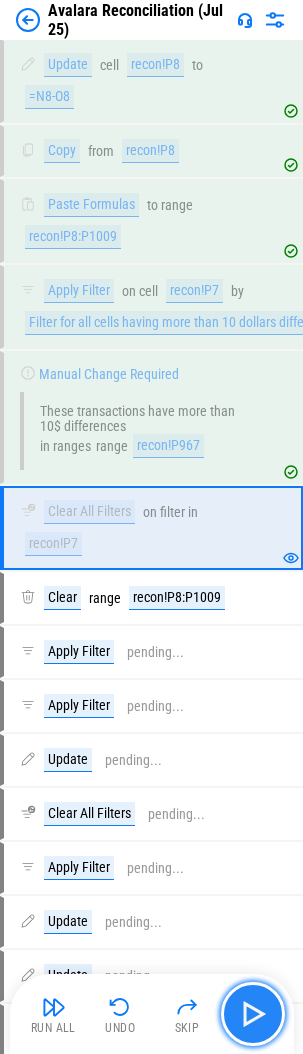 click at bounding box center [253, 1014] 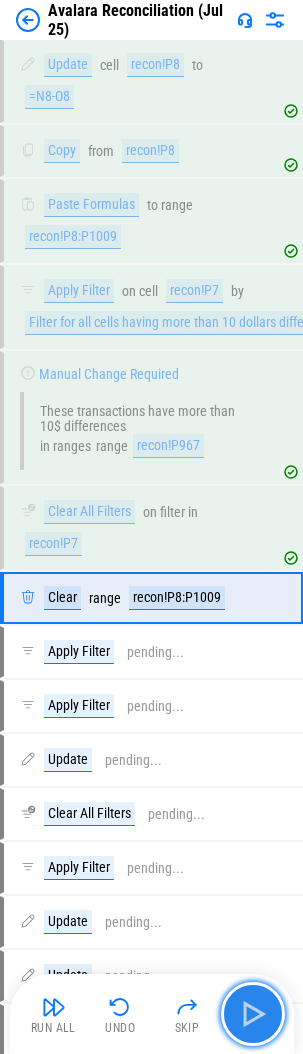 click at bounding box center (253, 1014) 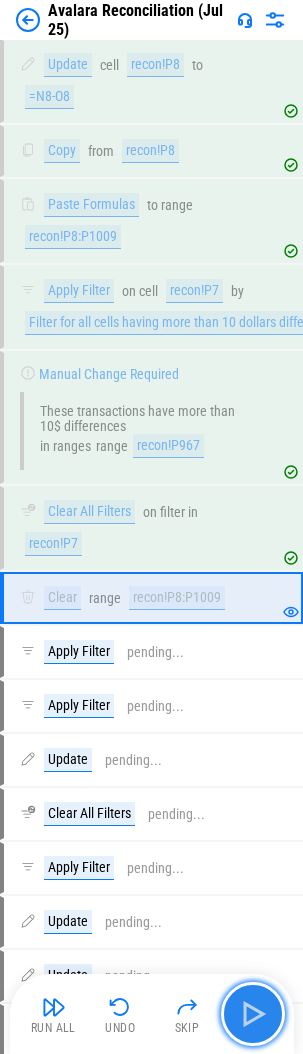 click at bounding box center [253, 1014] 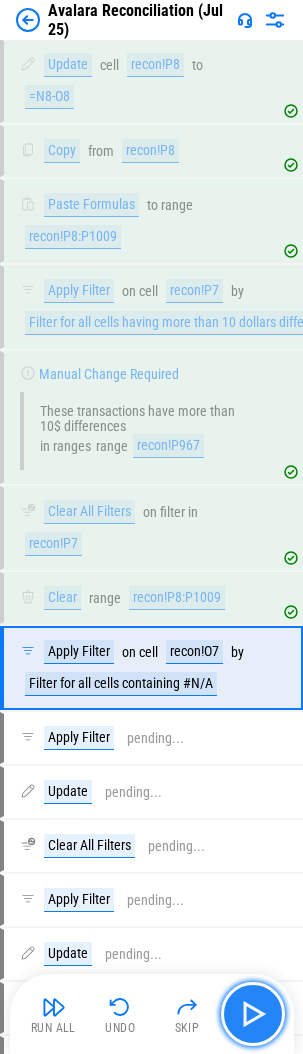 click at bounding box center [253, 1014] 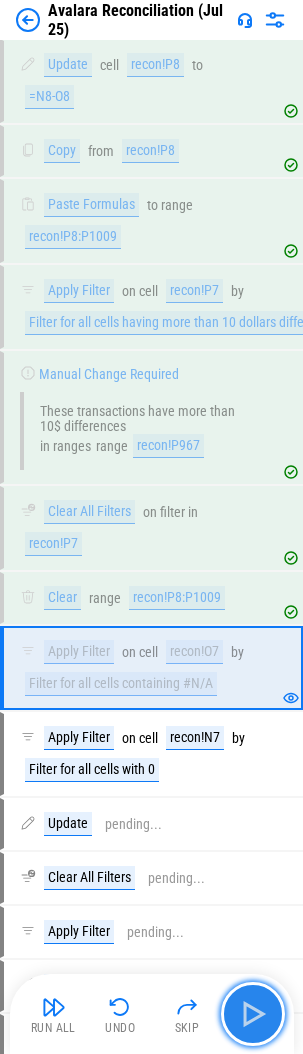 click at bounding box center (253, 1014) 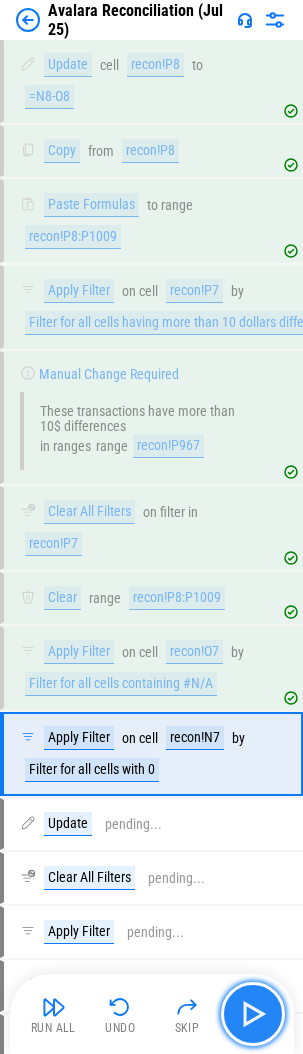 click at bounding box center (253, 1014) 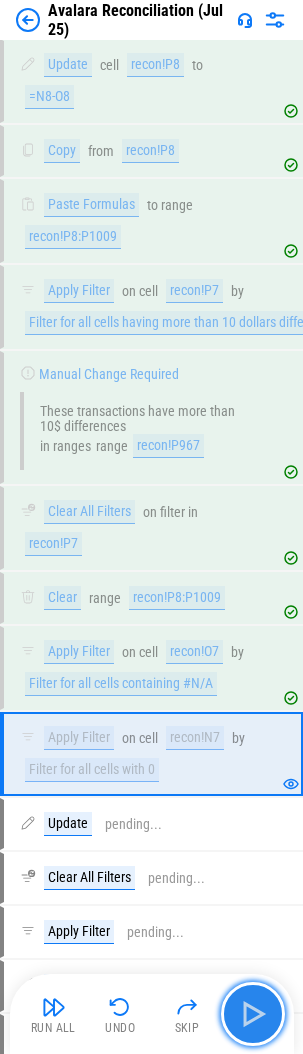 click at bounding box center [253, 1014] 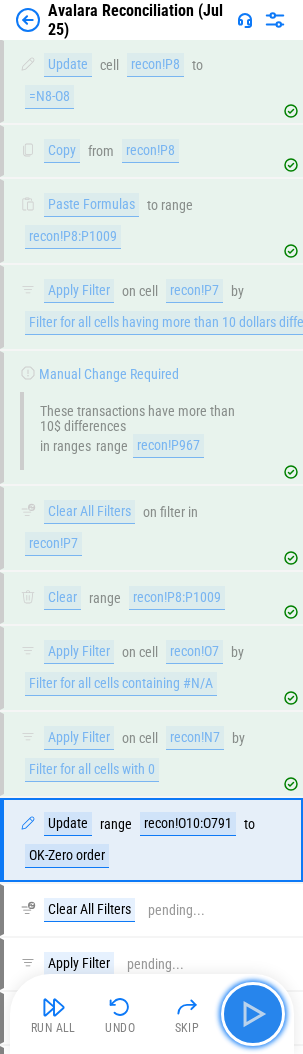 click at bounding box center (253, 1014) 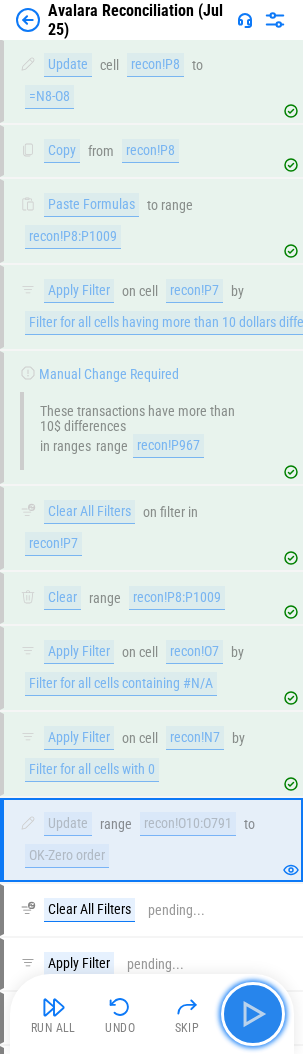 click at bounding box center (253, 1014) 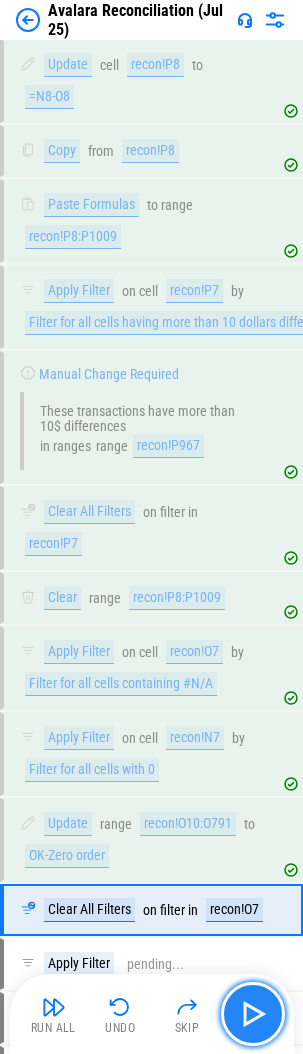 click at bounding box center [253, 1014] 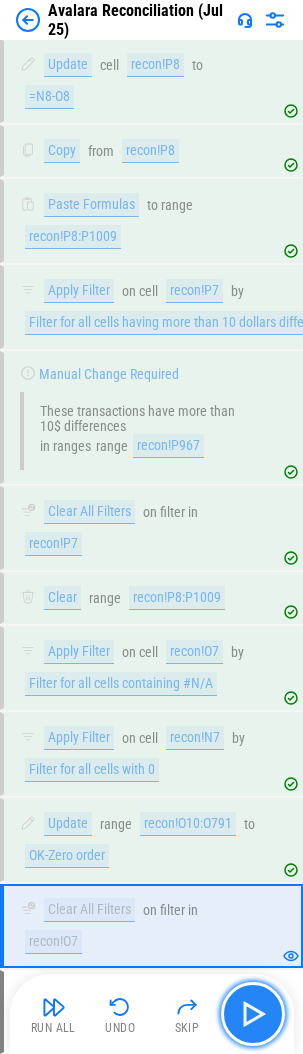 click at bounding box center (253, 1014) 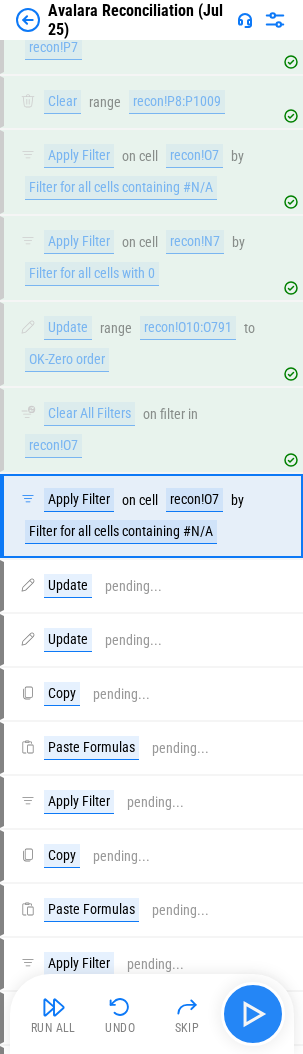 scroll, scrollTop: 21513, scrollLeft: 0, axis: vertical 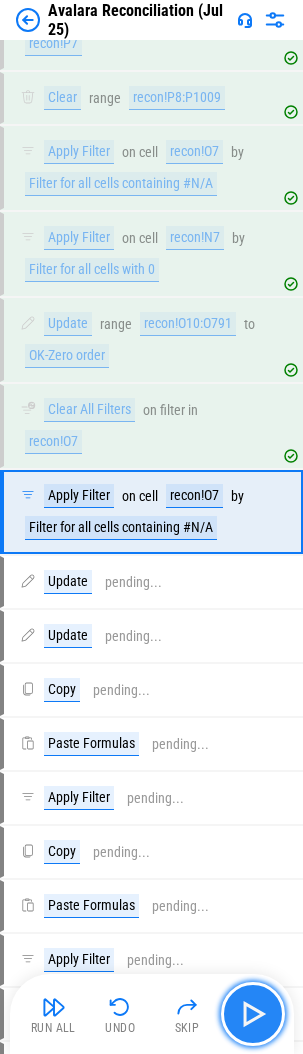 click at bounding box center (253, 1014) 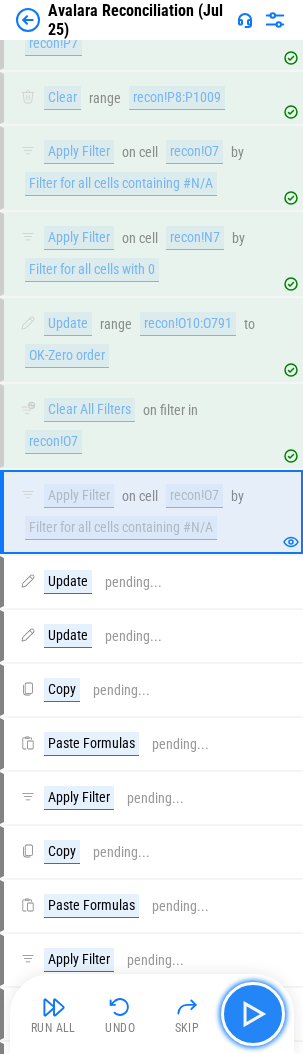 click at bounding box center (253, 1014) 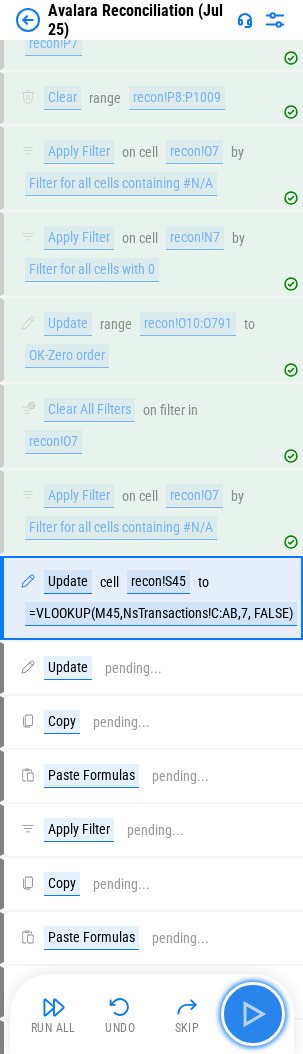 click at bounding box center [253, 1014] 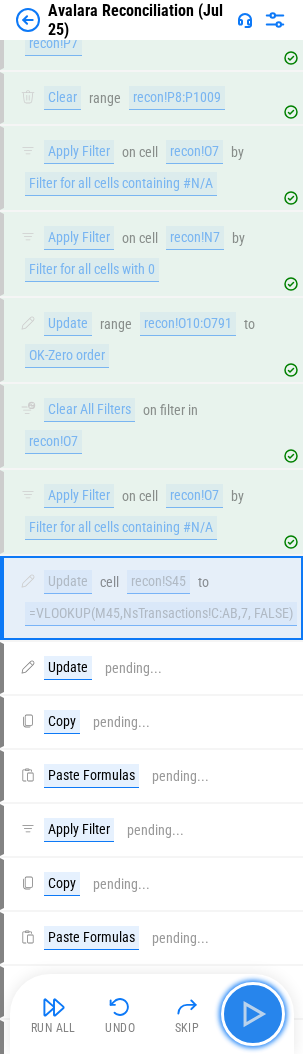 click at bounding box center (253, 1014) 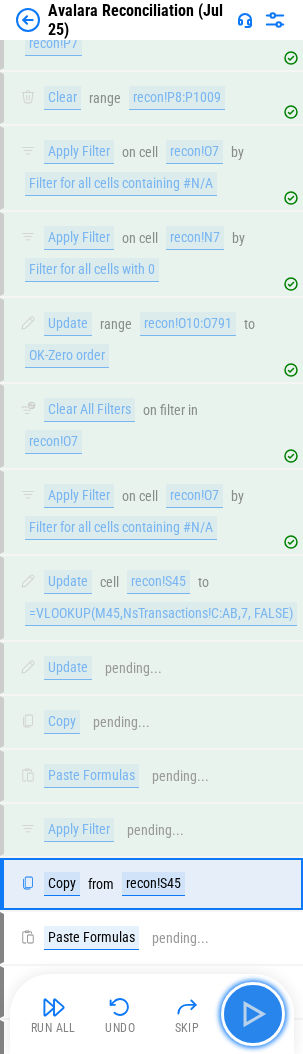 click at bounding box center (253, 1014) 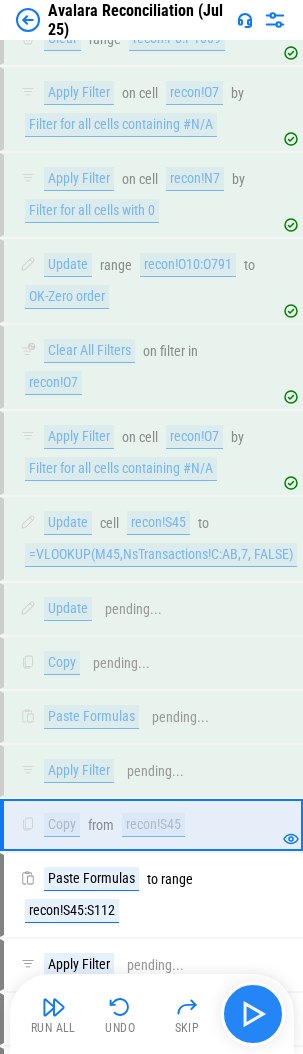 scroll, scrollTop: 21613, scrollLeft: 0, axis: vertical 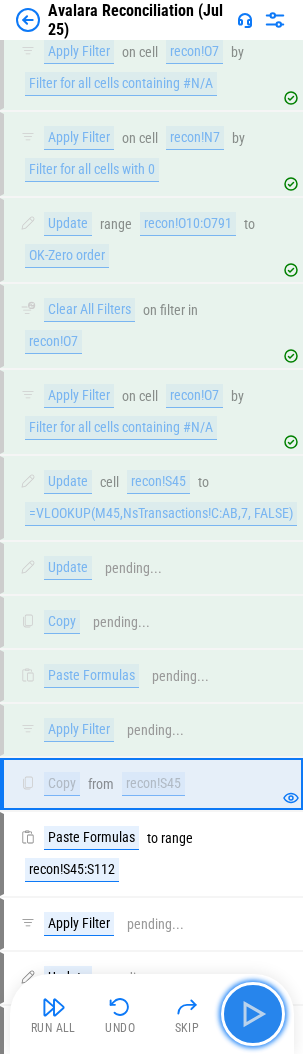click at bounding box center [253, 1014] 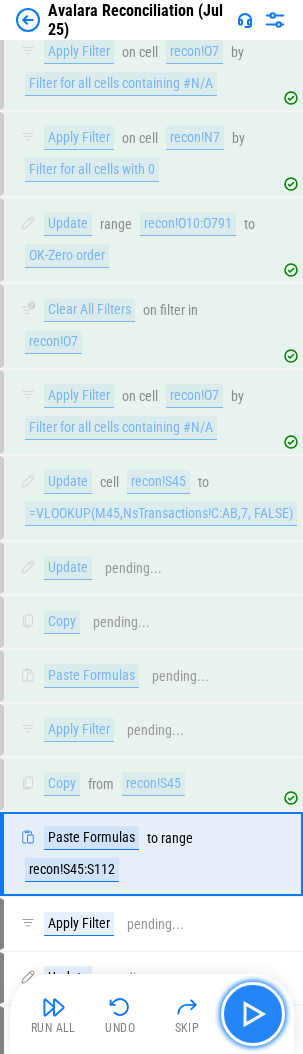 click at bounding box center (253, 1014) 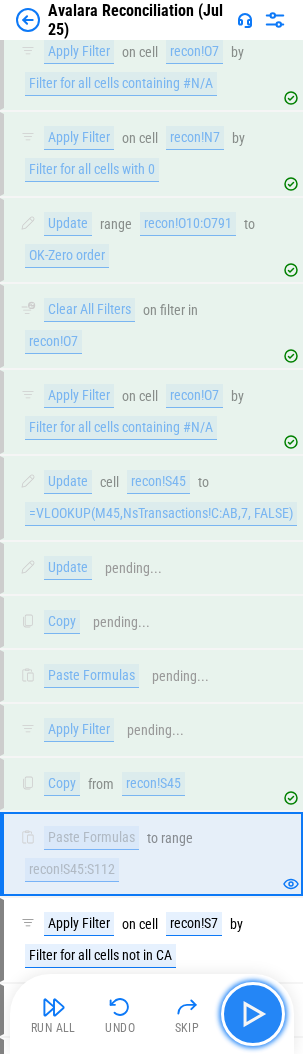 click at bounding box center (253, 1014) 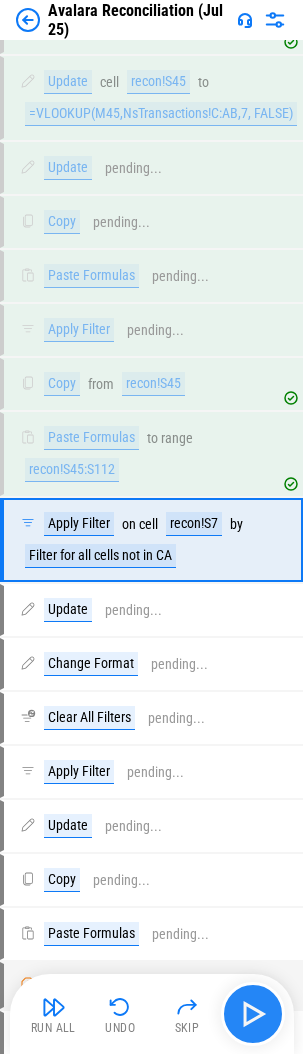 scroll, scrollTop: 22041, scrollLeft: 0, axis: vertical 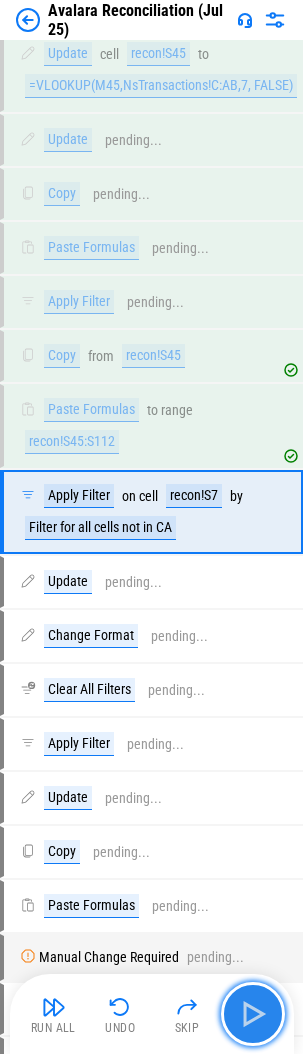 click at bounding box center (253, 1014) 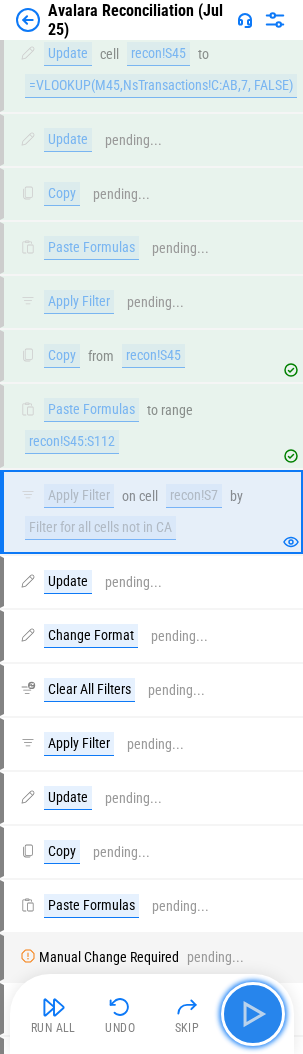 click at bounding box center [253, 1014] 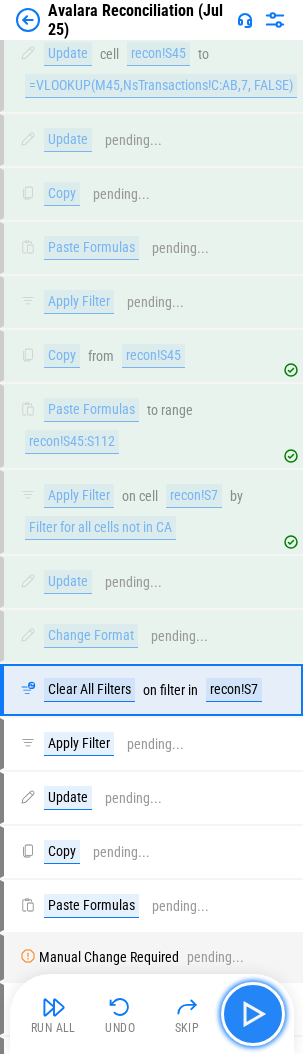 click at bounding box center (253, 1014) 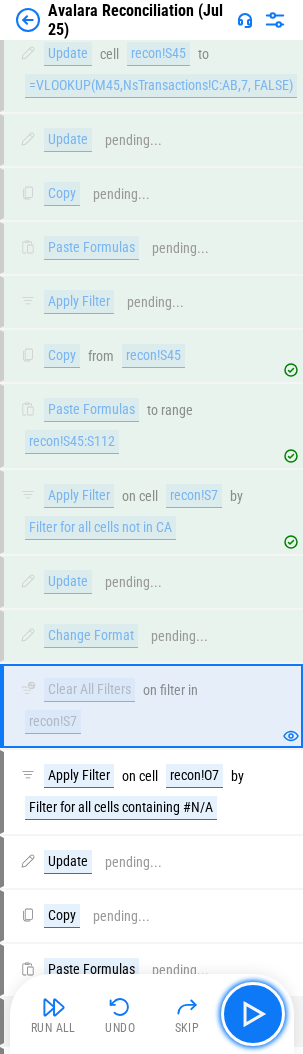 click at bounding box center [253, 1014] 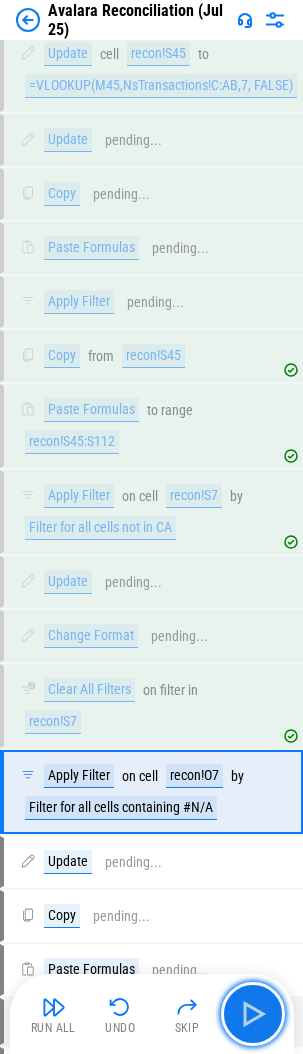 click at bounding box center (253, 1014) 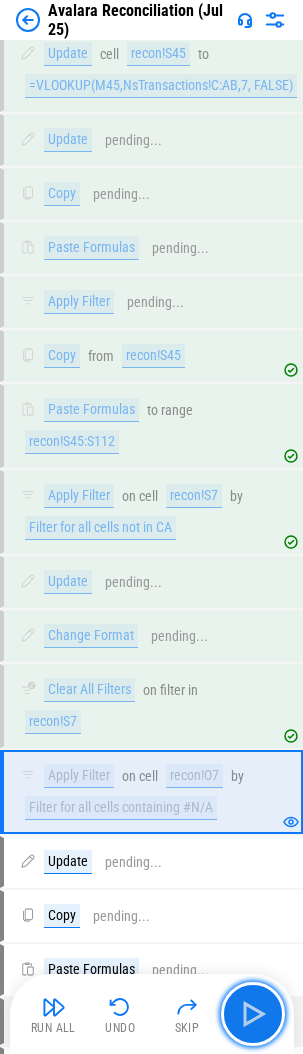click at bounding box center [253, 1014] 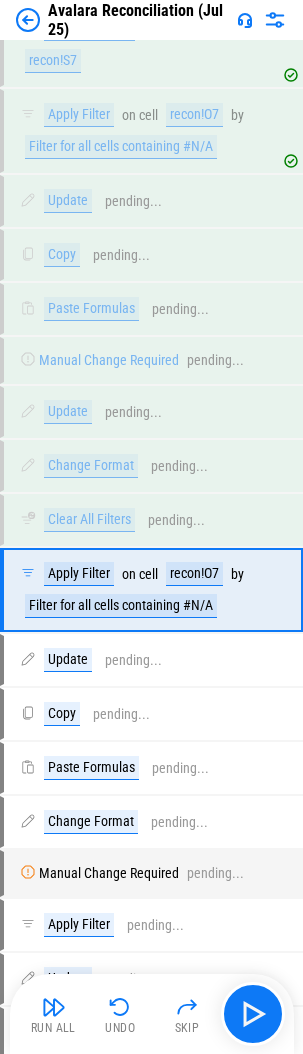 scroll, scrollTop: 22781, scrollLeft: 0, axis: vertical 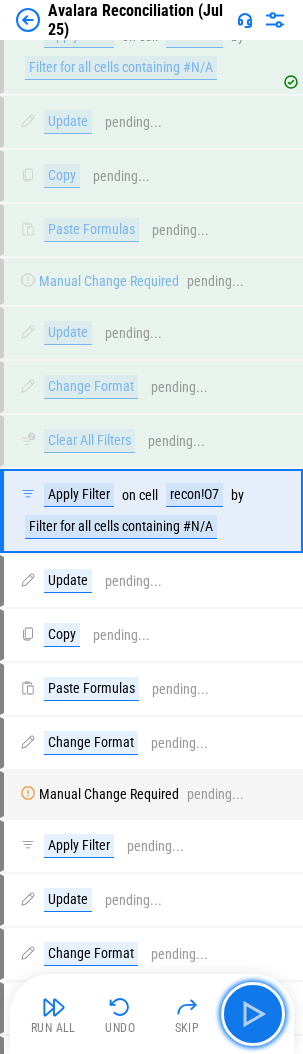 click at bounding box center (253, 1014) 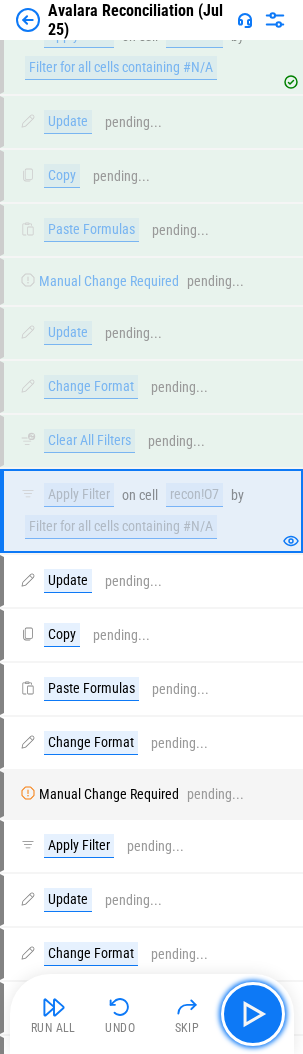 click at bounding box center [253, 1014] 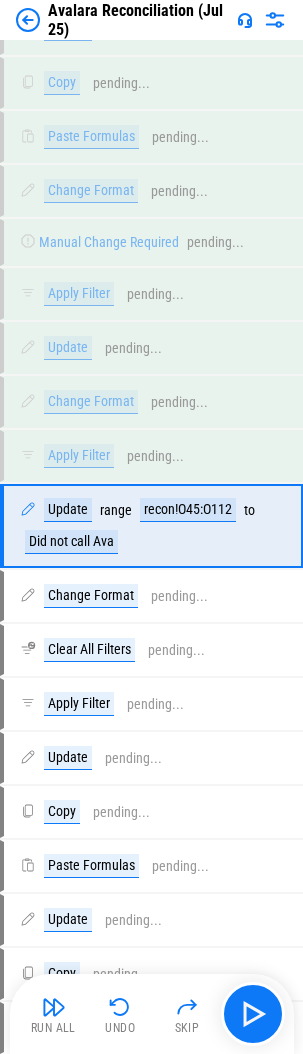 scroll, scrollTop: 23349, scrollLeft: 0, axis: vertical 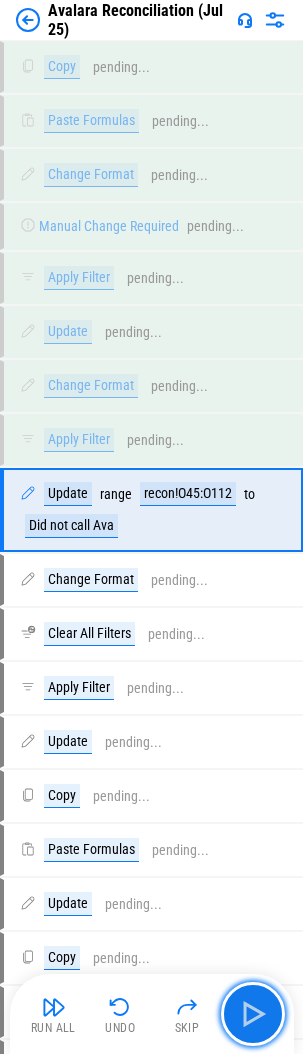 click at bounding box center [253, 1014] 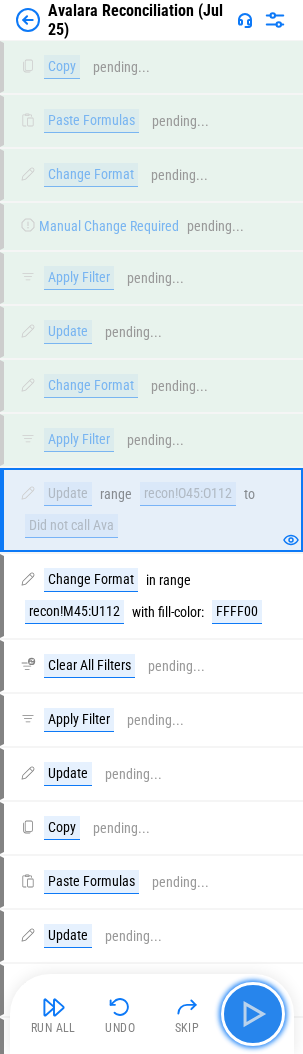 click at bounding box center [253, 1014] 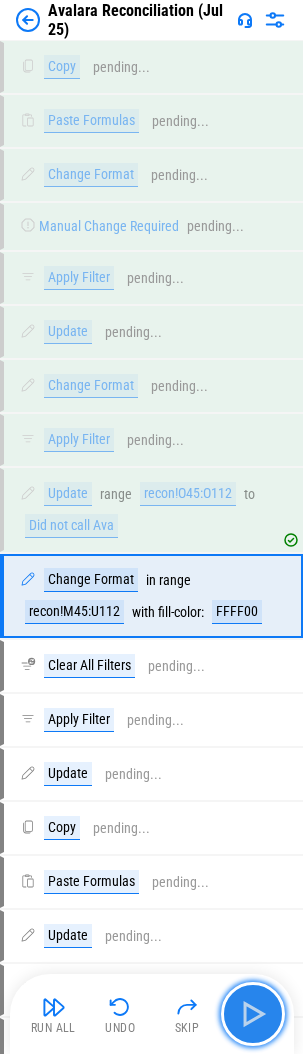 click at bounding box center (253, 1014) 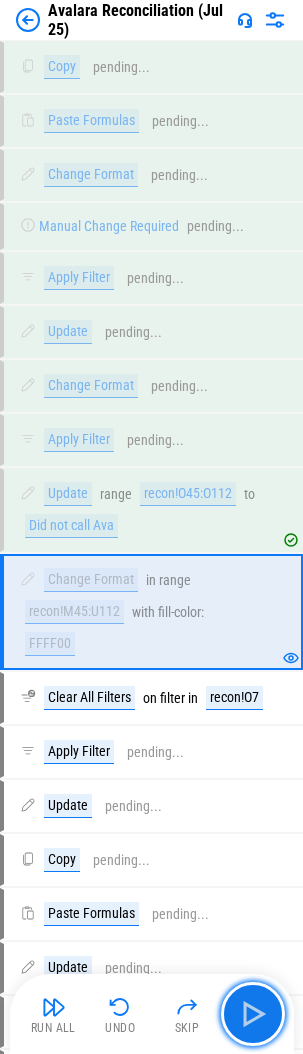 click at bounding box center [253, 1014] 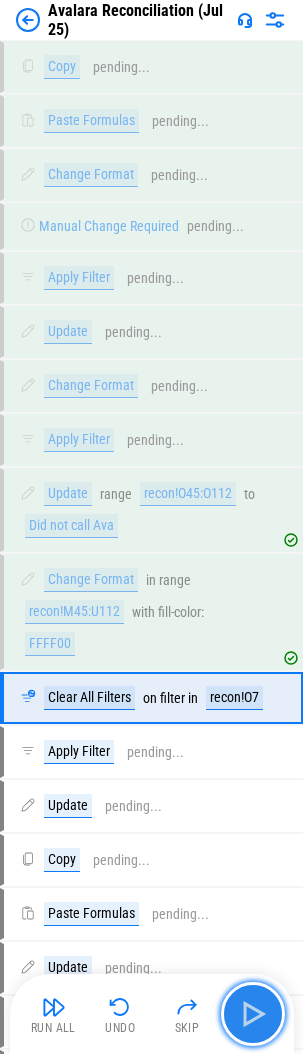 click at bounding box center (253, 1014) 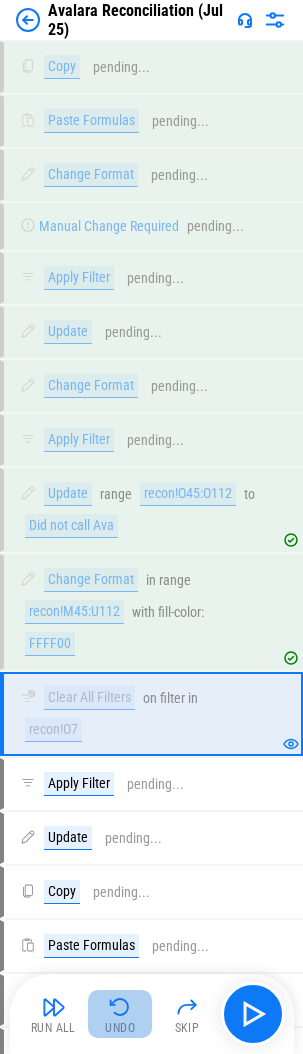 click at bounding box center [120, 1007] 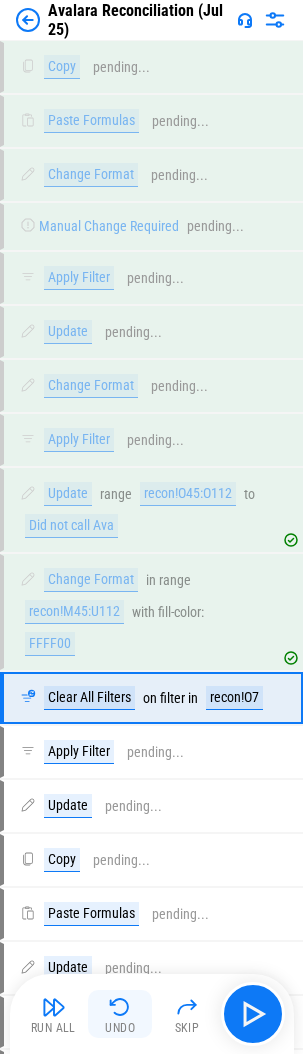 click at bounding box center [120, 1007] 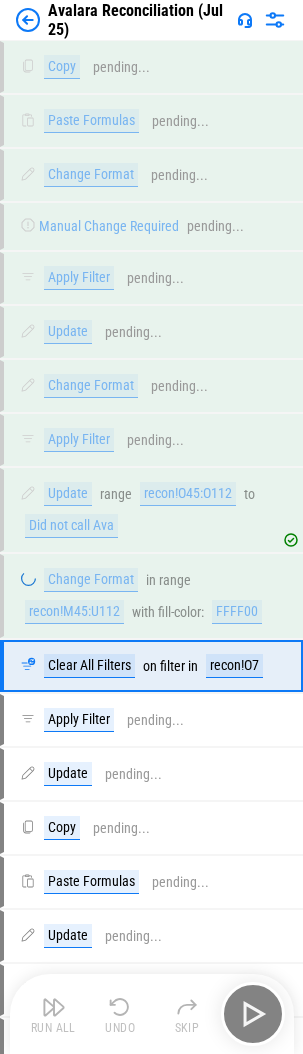 click on "Run All Undo Skip" at bounding box center [154, 1014] 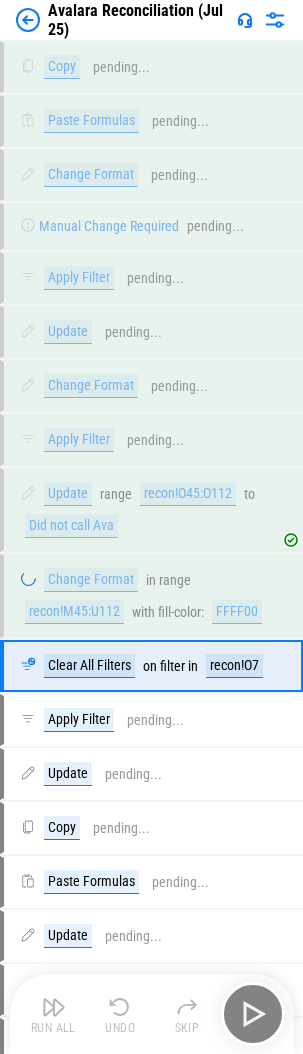 click on "Run All Undo Skip" at bounding box center [154, 1014] 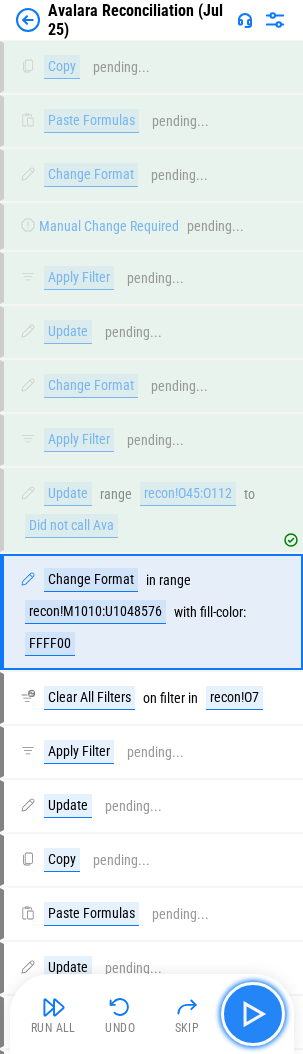 click at bounding box center [253, 1014] 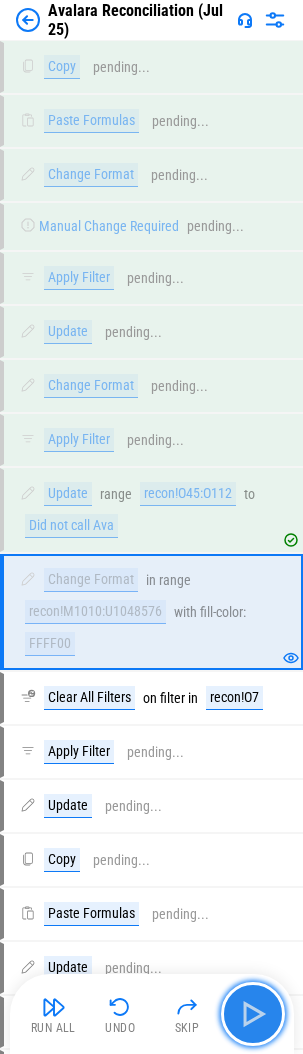click at bounding box center [253, 1014] 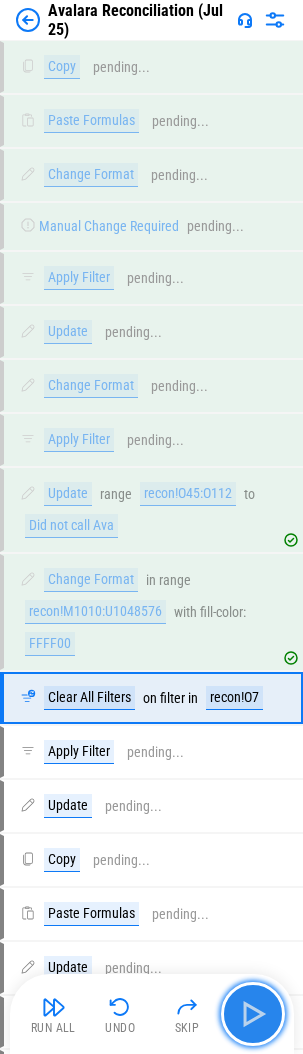 click at bounding box center [253, 1014] 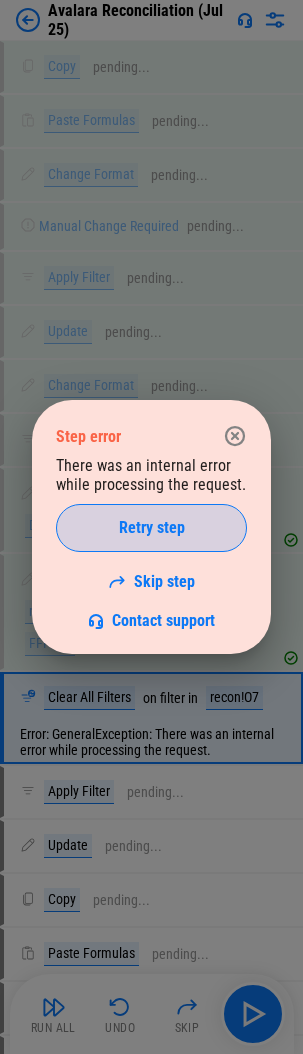 click on "Retry step" at bounding box center [152, 528] 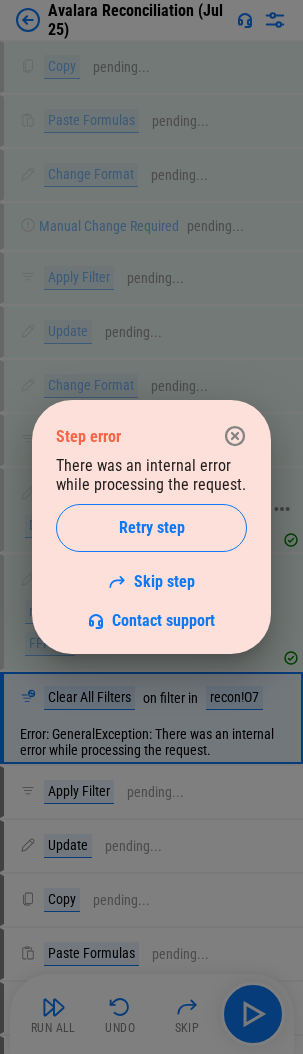 click on "Retry step" at bounding box center [151, 528] 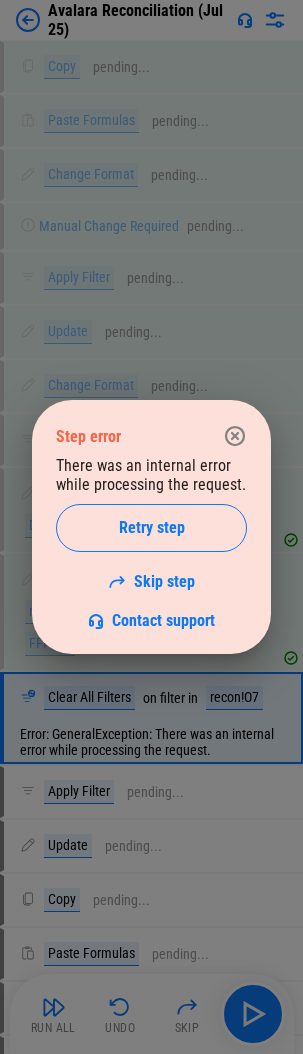 click 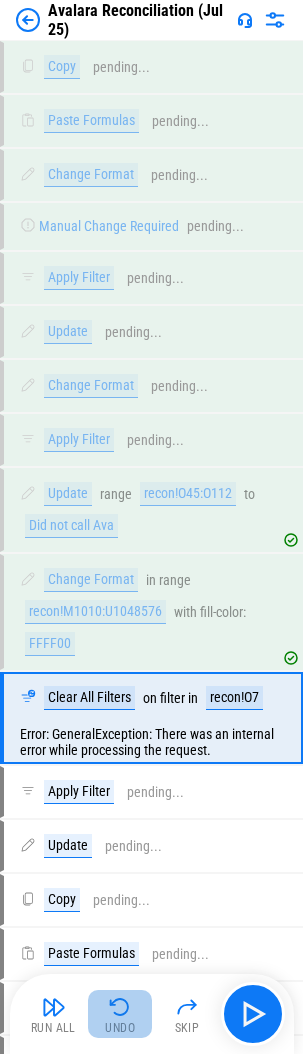 click at bounding box center (120, 1007) 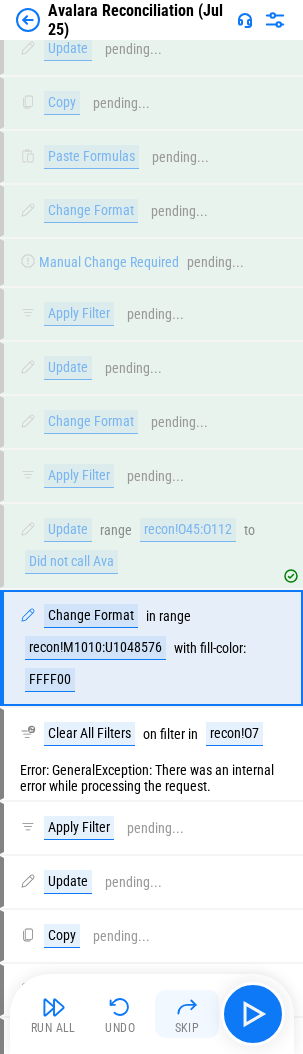 scroll, scrollTop: 23249, scrollLeft: 0, axis: vertical 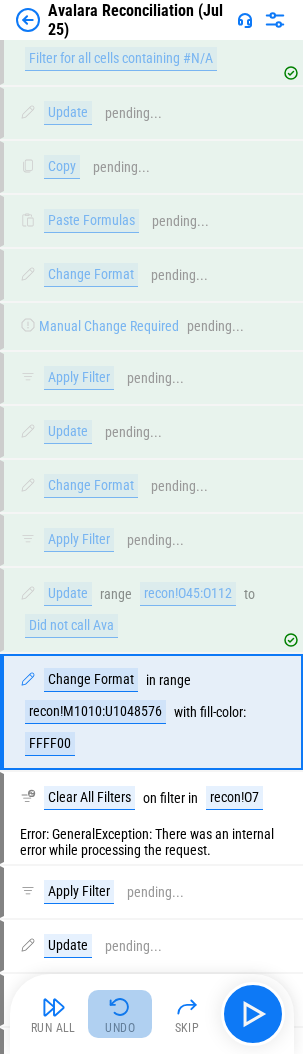 click at bounding box center (120, 1007) 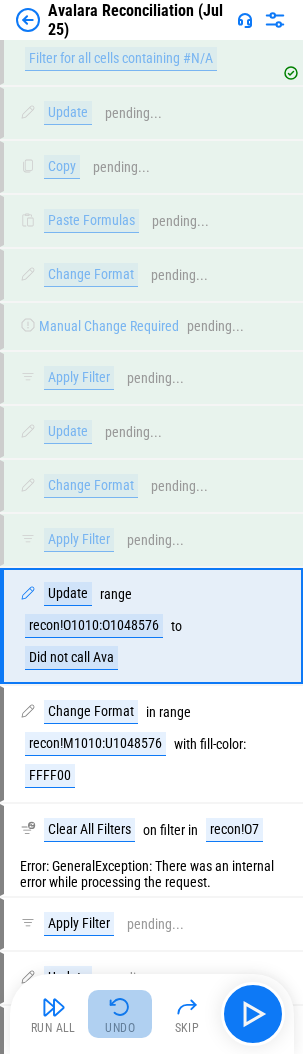 click at bounding box center (120, 1007) 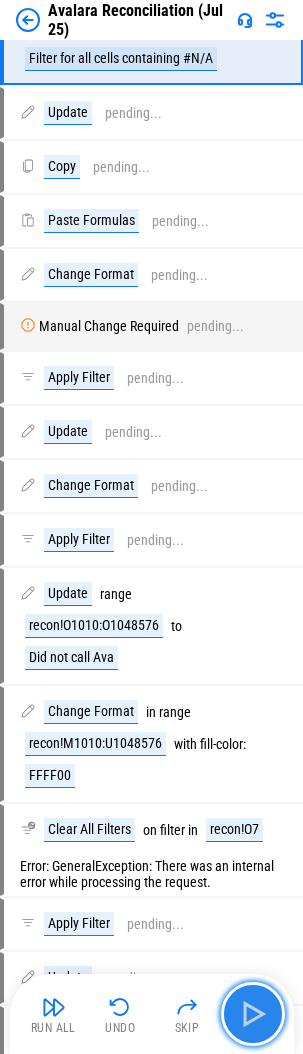 click at bounding box center (253, 1014) 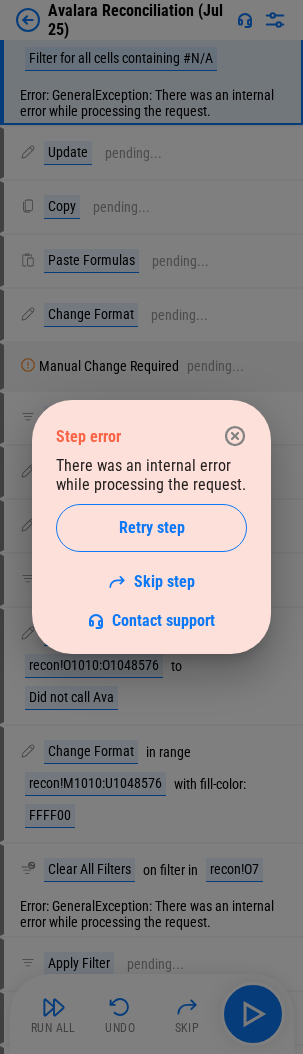 click on "Retry step" at bounding box center [151, 528] 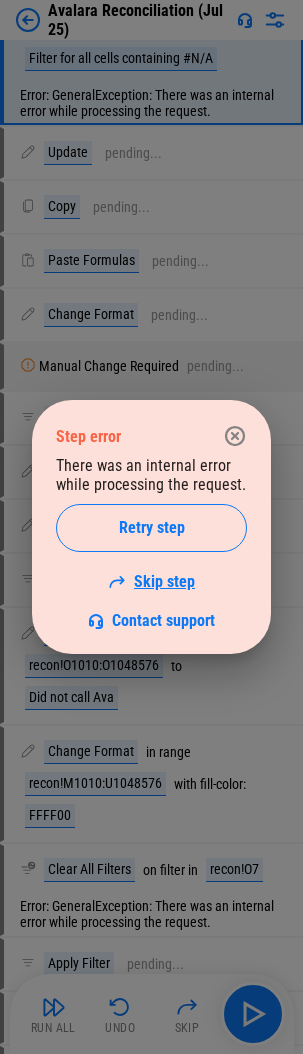click on "Skip step" at bounding box center [151, 581] 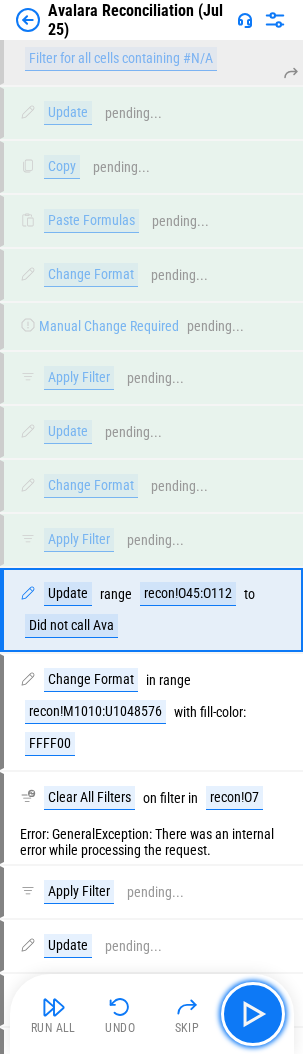 click at bounding box center (253, 1014) 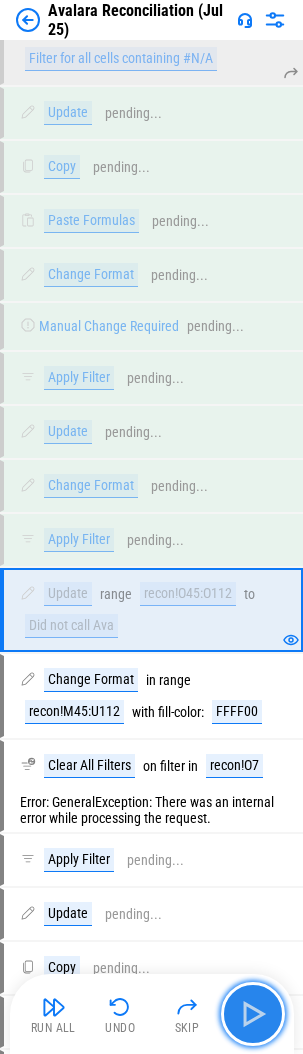 click at bounding box center [253, 1014] 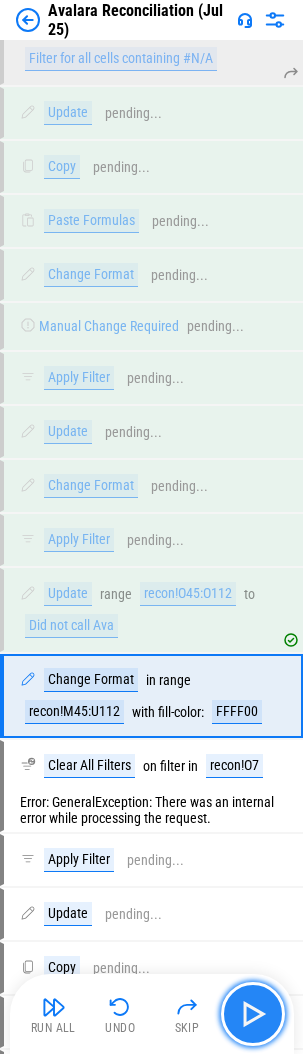 click at bounding box center [253, 1014] 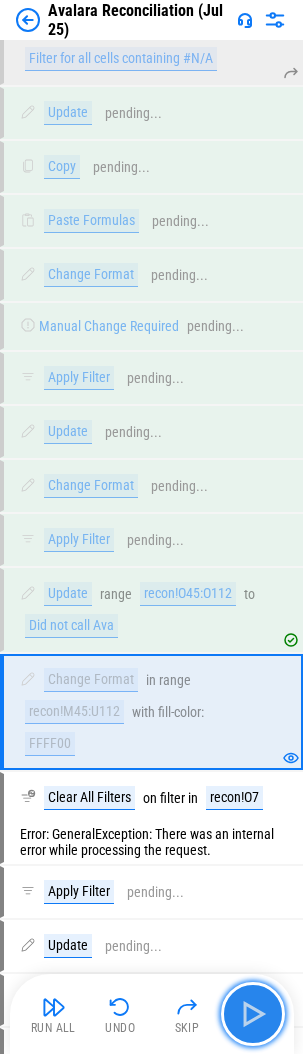 click at bounding box center [253, 1014] 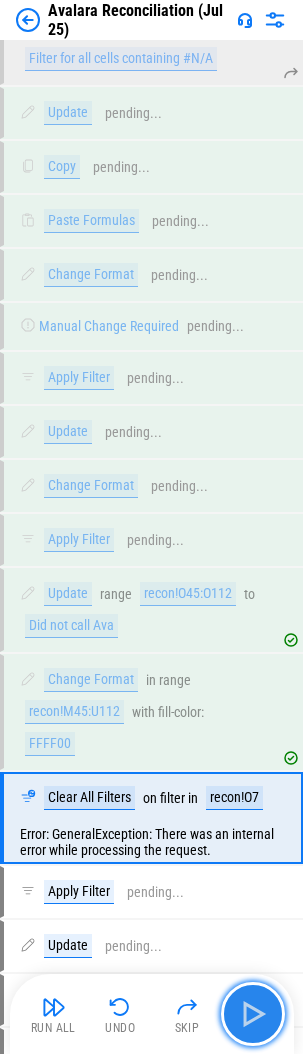 click at bounding box center [253, 1014] 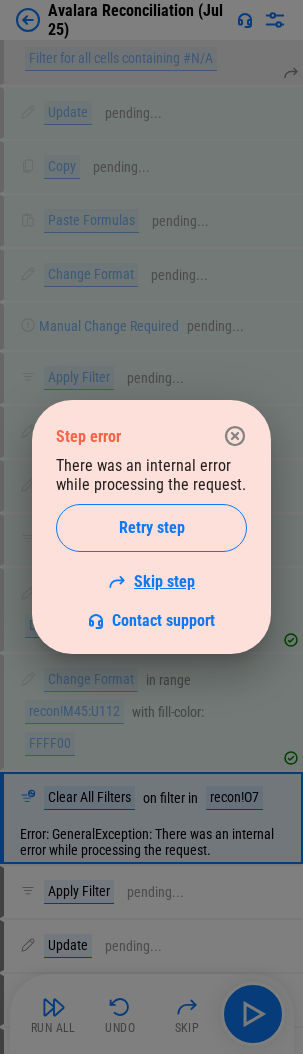 click on "Skip step" at bounding box center [151, 581] 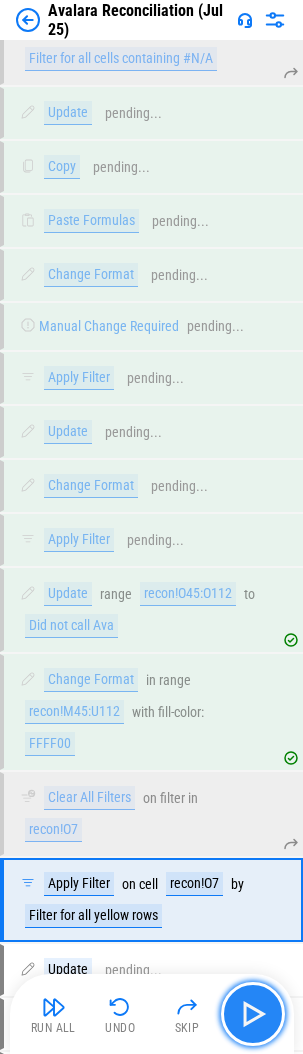 click at bounding box center (253, 1014) 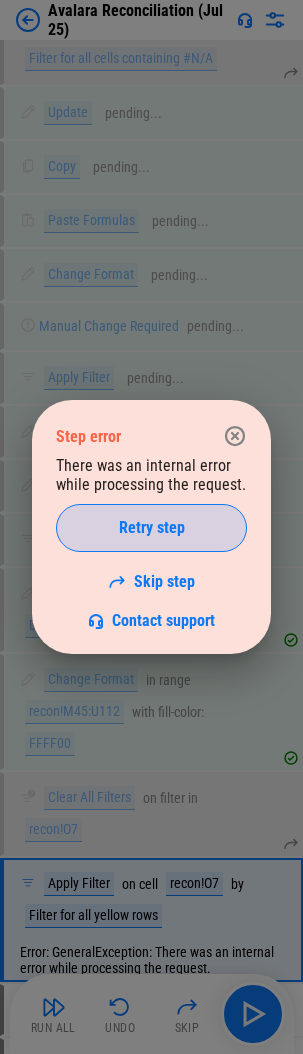 click on "Retry step" at bounding box center [152, 528] 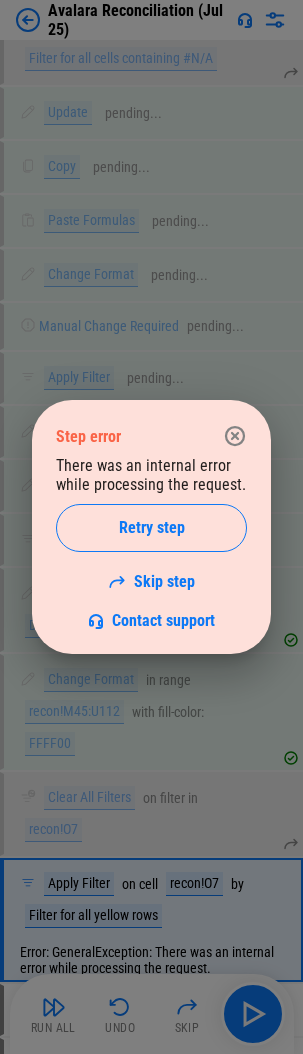click 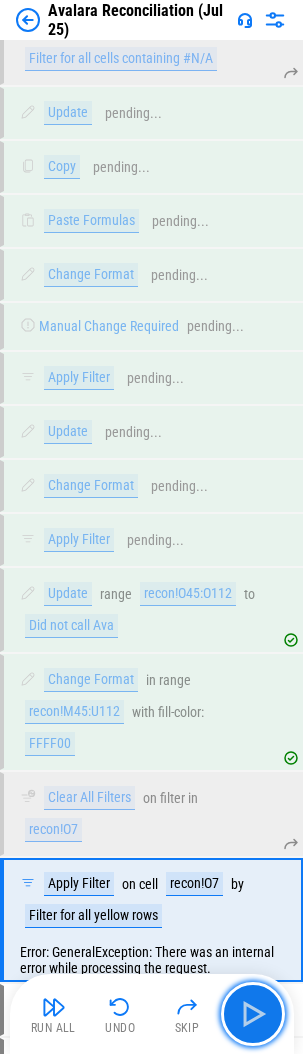 click at bounding box center [253, 1014] 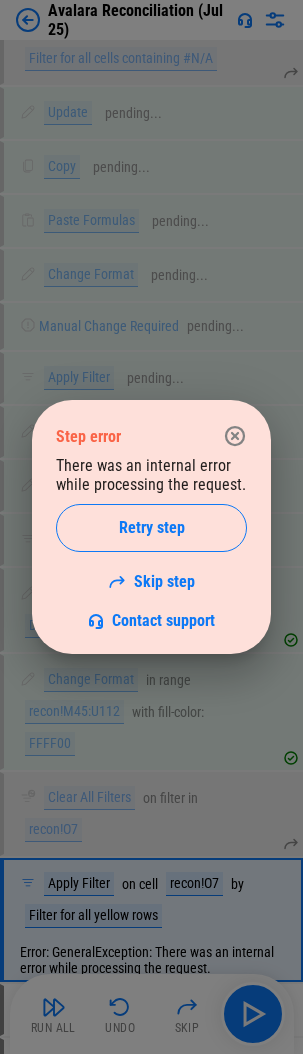 click on "There was an internal error while processing the request. Retry step Skip step Contact support" at bounding box center (151, 543) 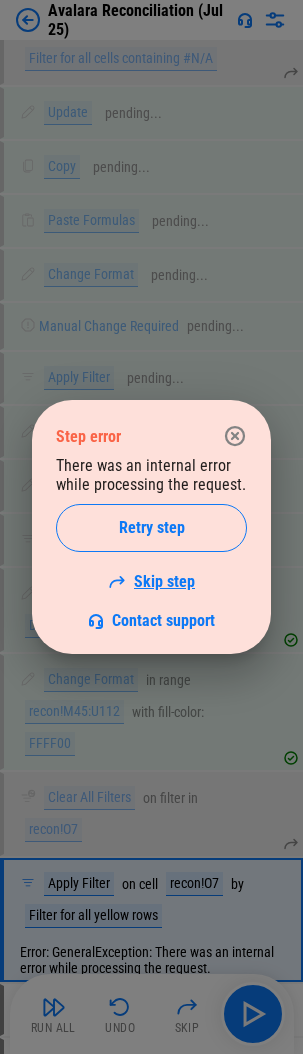 click on "Skip step" at bounding box center [151, 581] 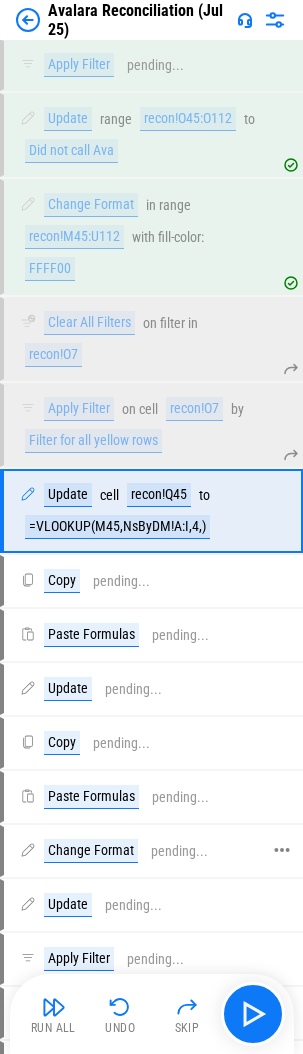 scroll, scrollTop: 23725, scrollLeft: 0, axis: vertical 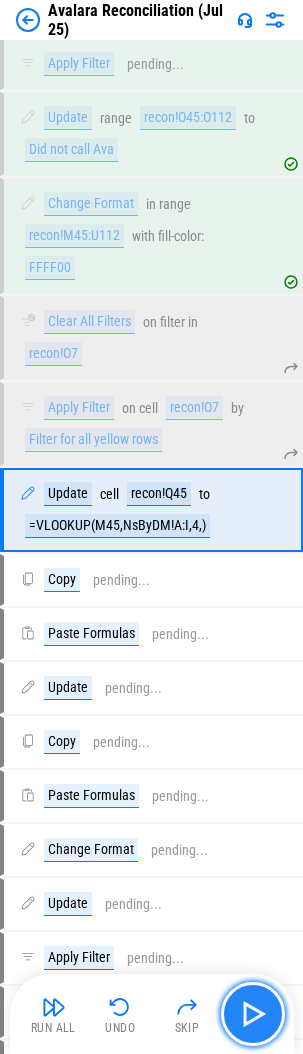 click at bounding box center [253, 1014] 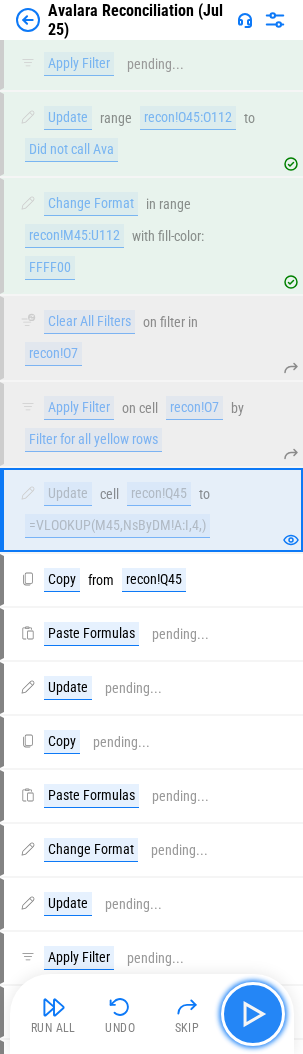 click at bounding box center (253, 1014) 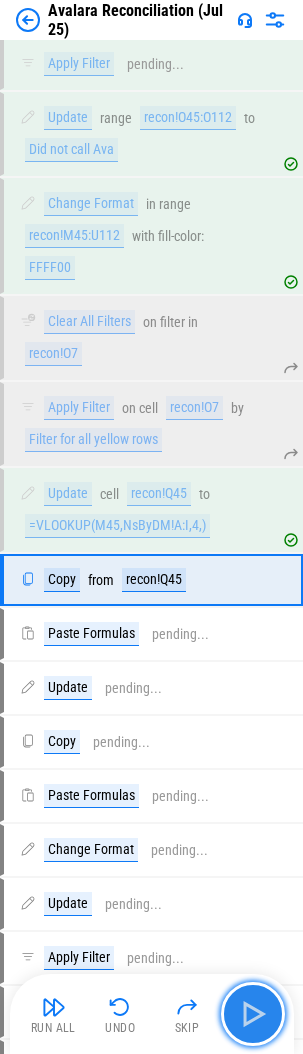 click at bounding box center [253, 1014] 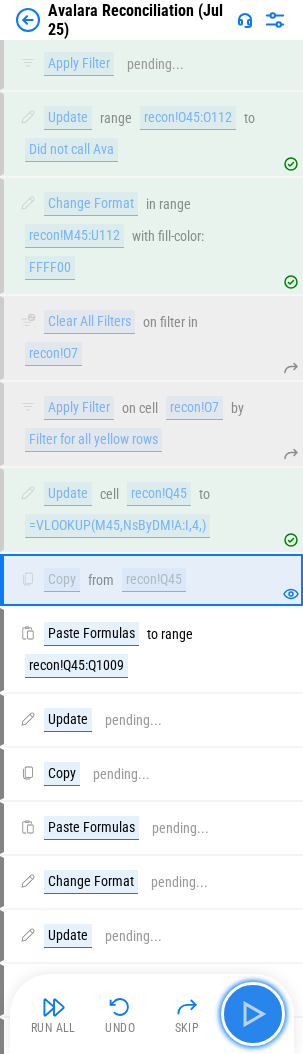 click at bounding box center [253, 1014] 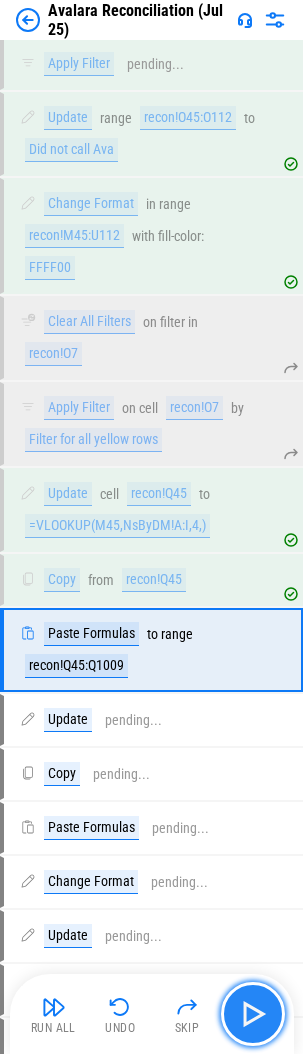 click at bounding box center (253, 1014) 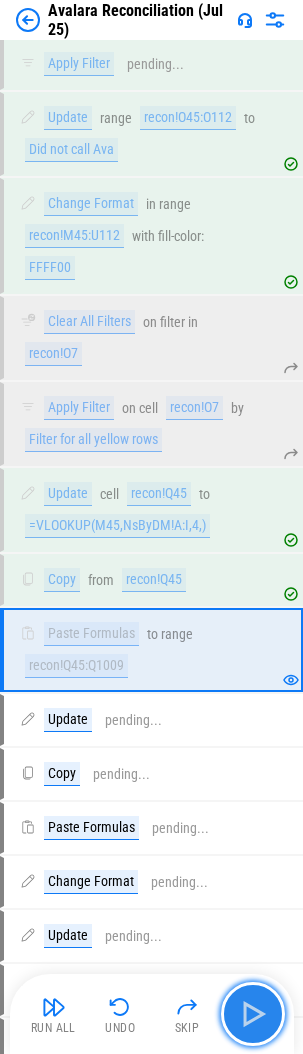click at bounding box center [253, 1014] 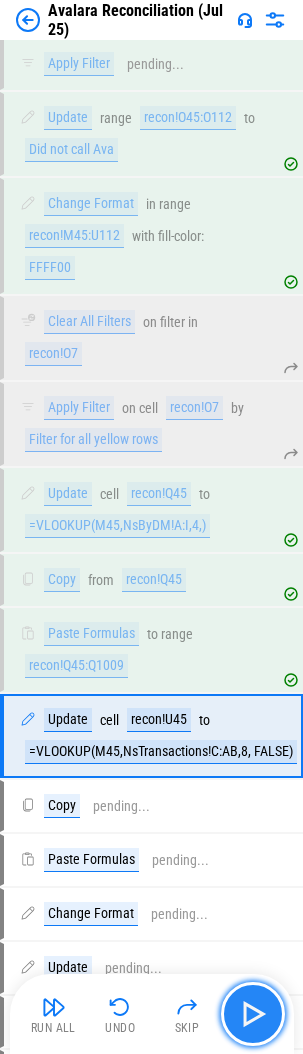 click at bounding box center (253, 1014) 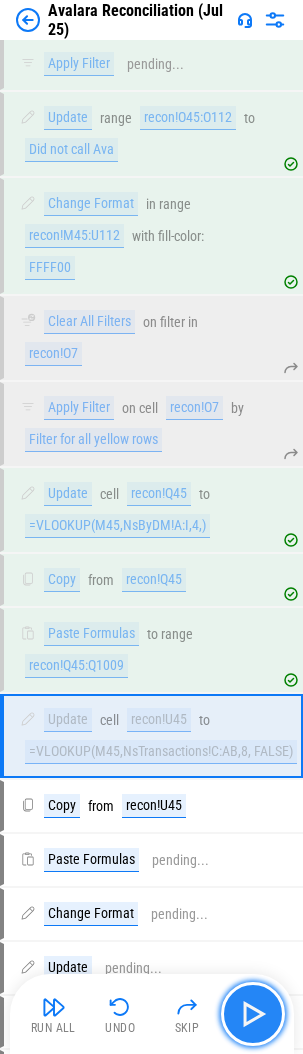 click at bounding box center [253, 1014] 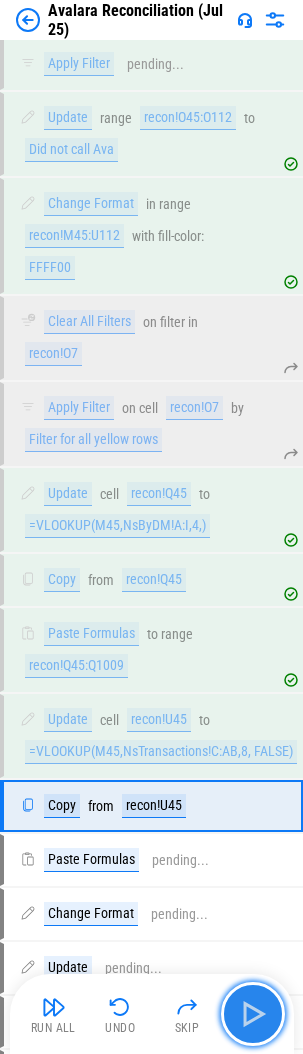 click at bounding box center [253, 1014] 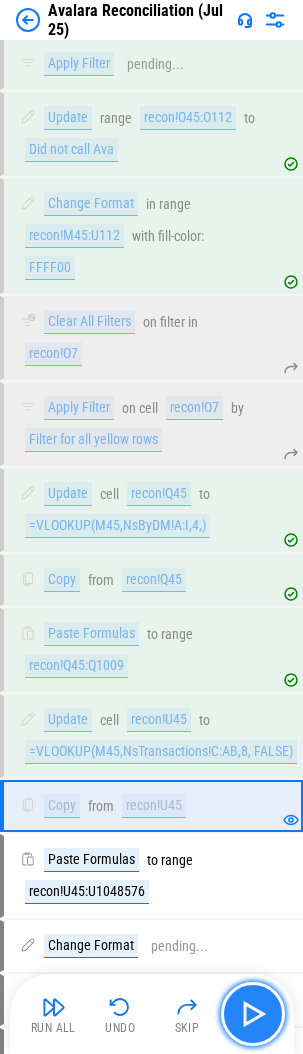 click at bounding box center (253, 1014) 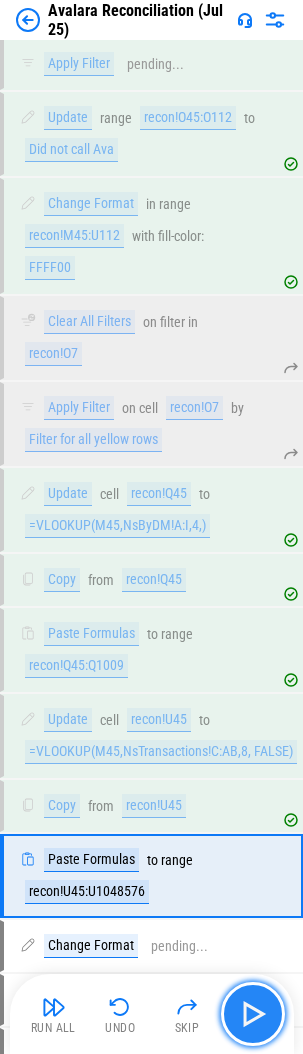 click at bounding box center [253, 1014] 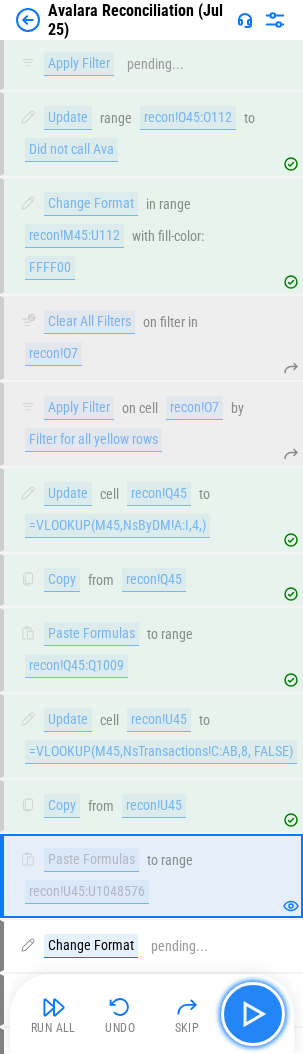 click at bounding box center [253, 1014] 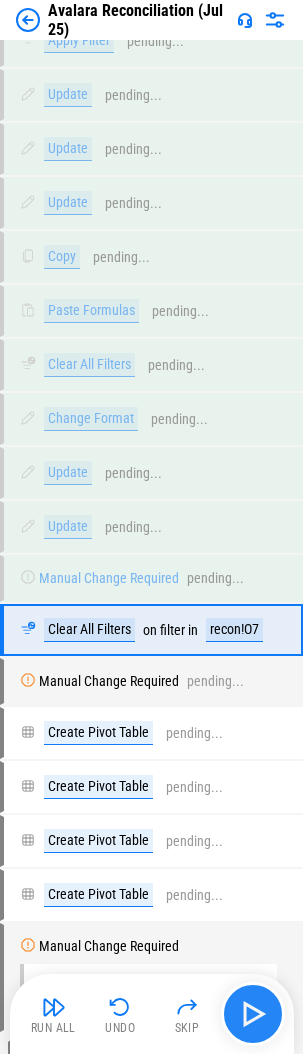 scroll, scrollTop: 24859, scrollLeft: 0, axis: vertical 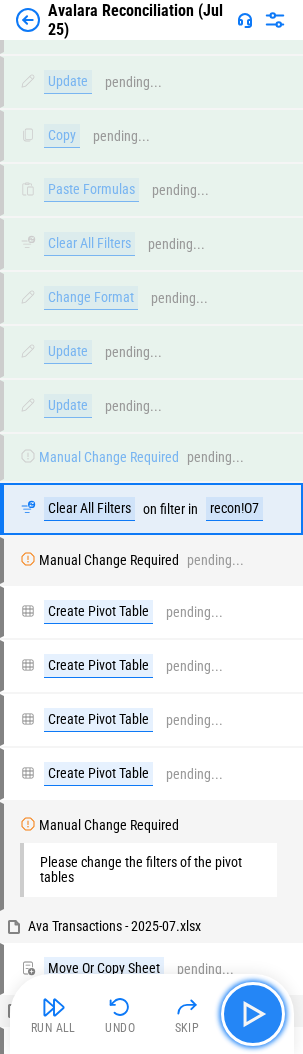 click at bounding box center [253, 1014] 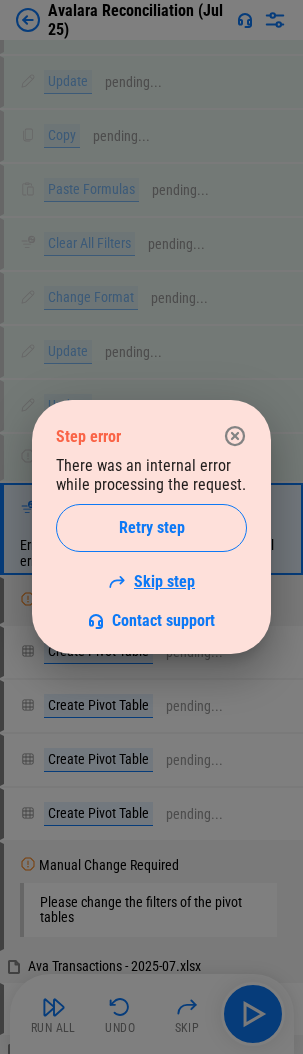 click on "Skip step" at bounding box center [151, 581] 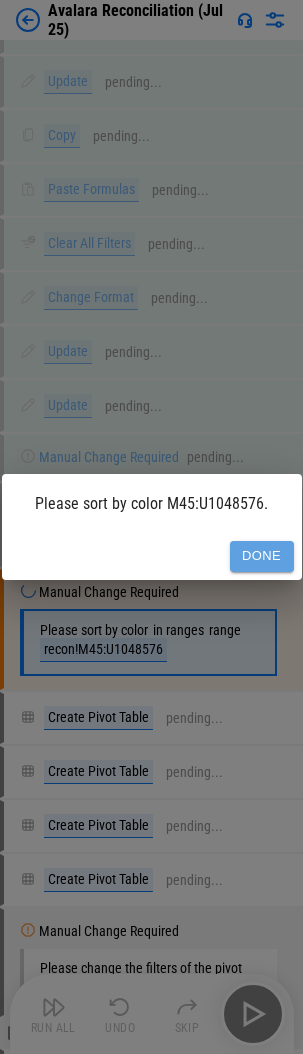 click on "Done" at bounding box center (262, 556) 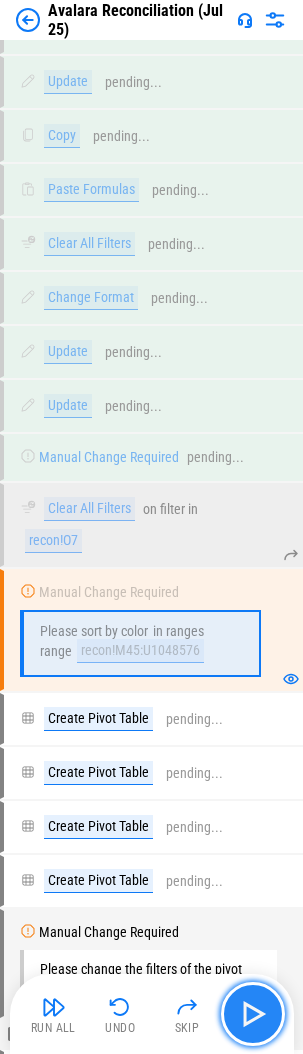 click at bounding box center [253, 1014] 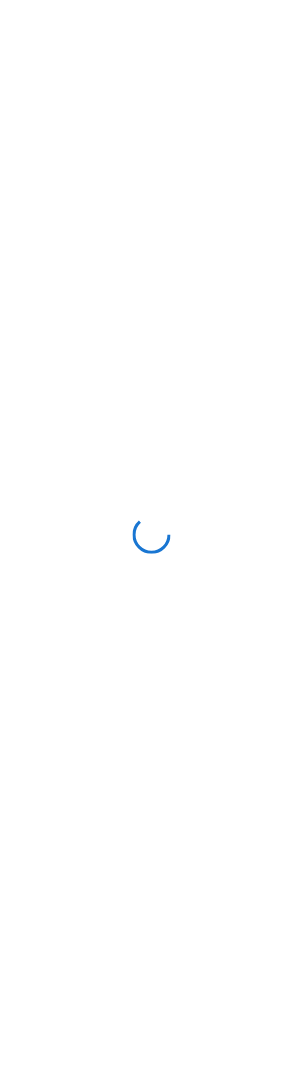 scroll, scrollTop: 0, scrollLeft: 0, axis: both 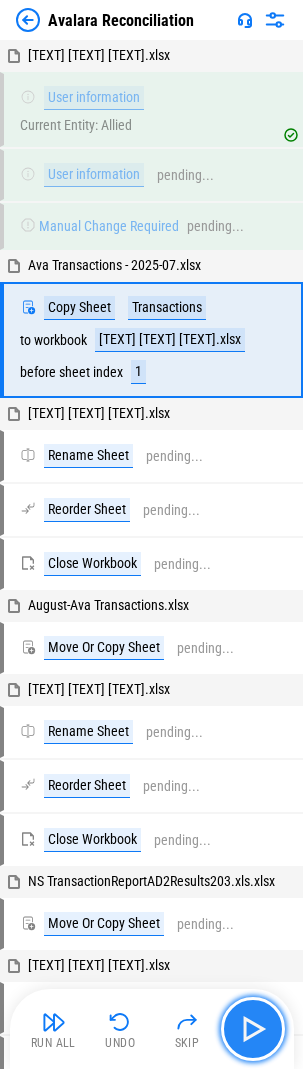 click at bounding box center [253, 1029] 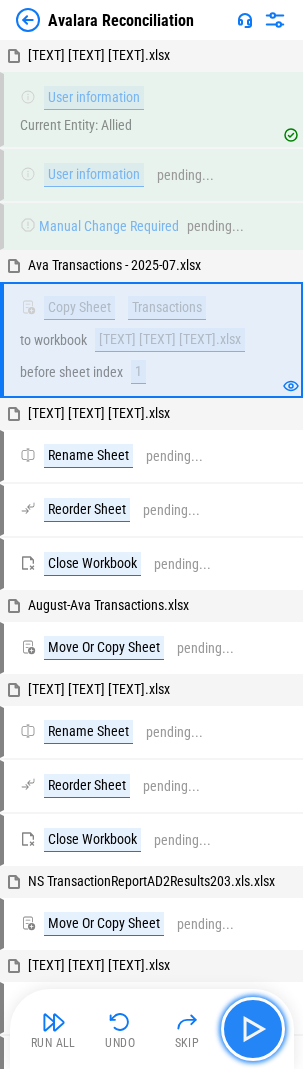 click at bounding box center (253, 1029) 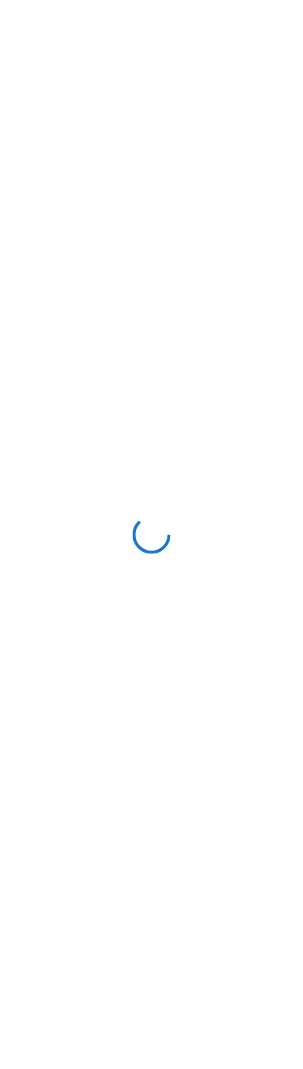 scroll, scrollTop: 0, scrollLeft: 0, axis: both 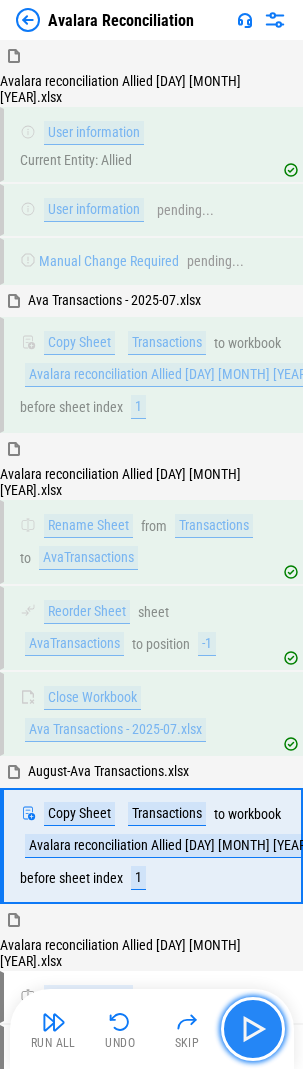 click at bounding box center (253, 1029) 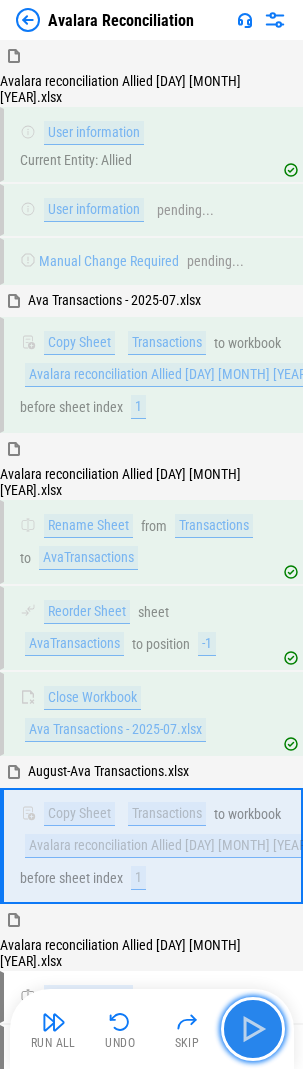 click at bounding box center [253, 1029] 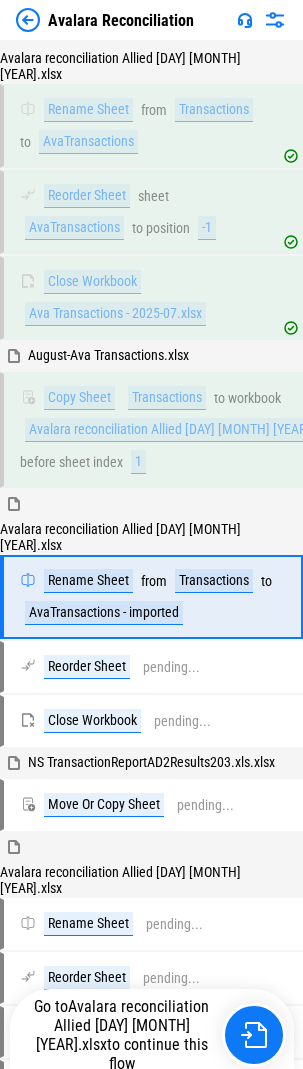 scroll, scrollTop: 421, scrollLeft: 0, axis: vertical 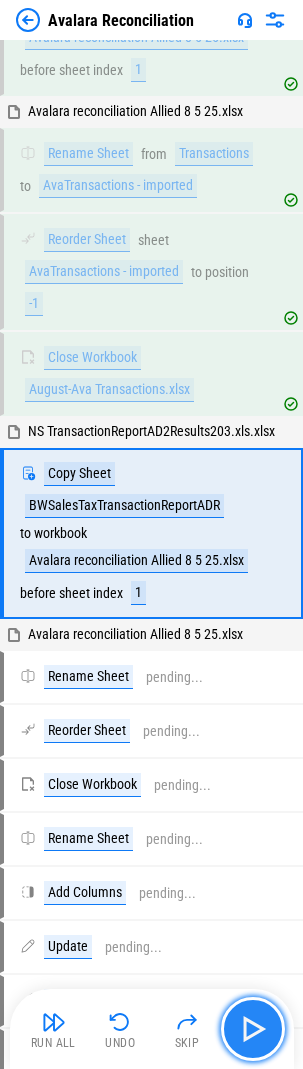 click at bounding box center [253, 1029] 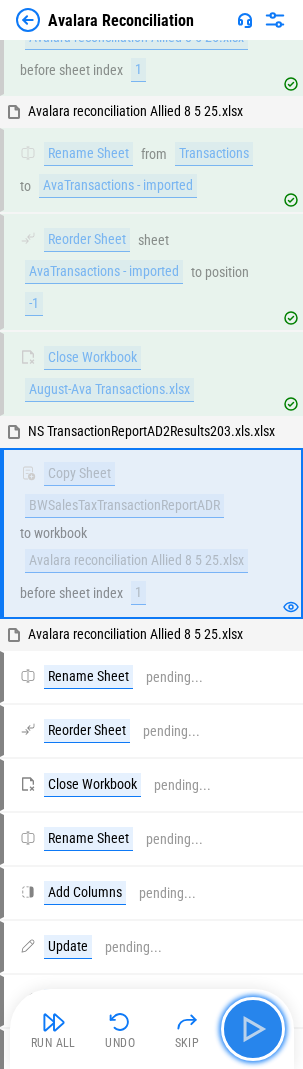 click at bounding box center [253, 1029] 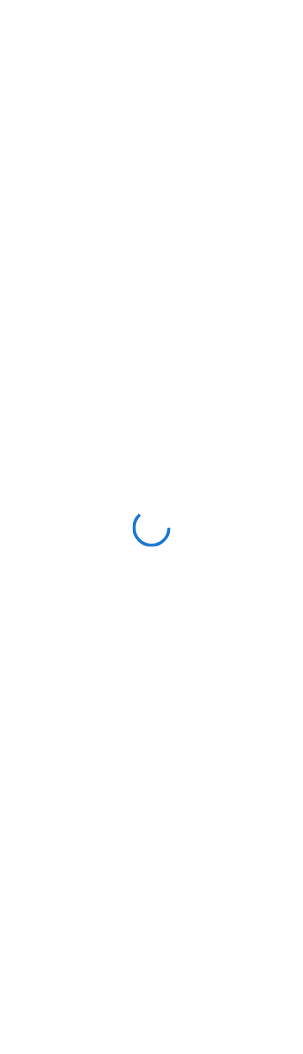 scroll, scrollTop: 0, scrollLeft: 0, axis: both 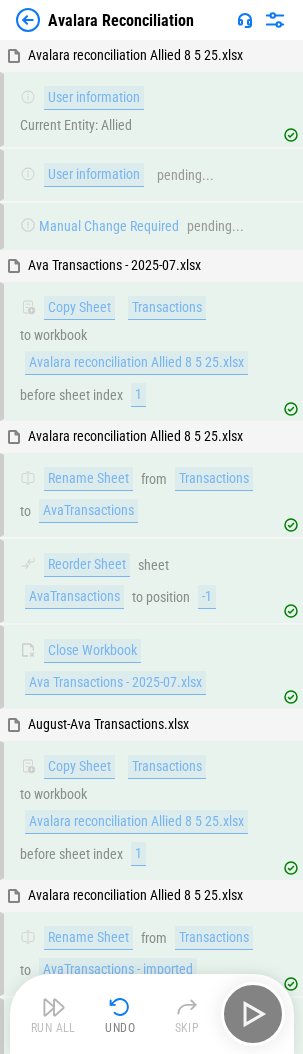 click at bounding box center (120, 1007) 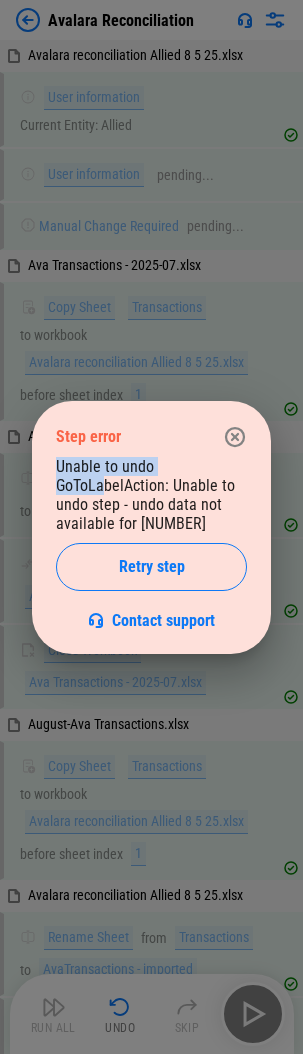 drag, startPoint x: 182, startPoint y: 433, endPoint x: 108, endPoint y: 486, distance: 91.02197 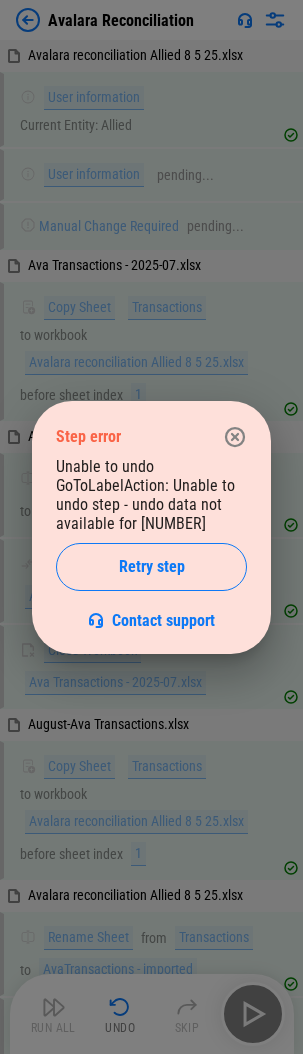 click on "Unable to undo GoToLabelAction: Unable to undo step - undo data not available for 354955012 Retry step Contact support" at bounding box center (151, 543) 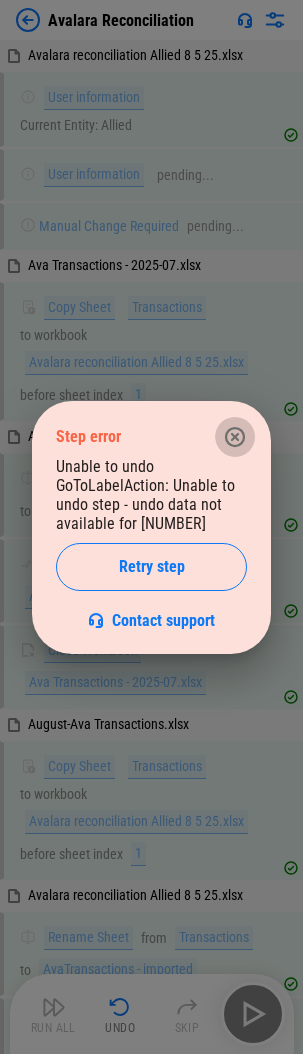 click 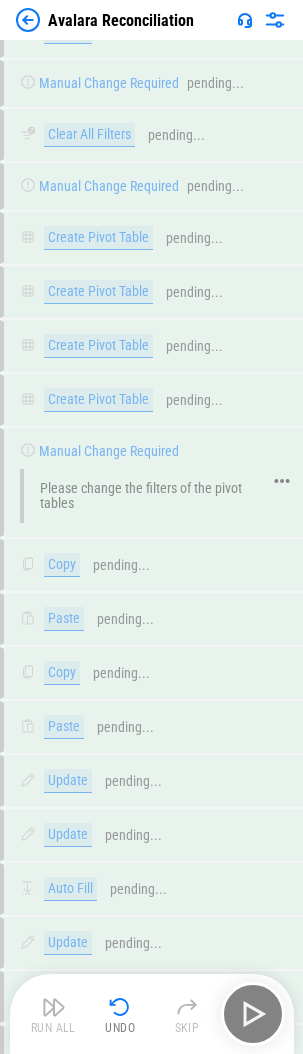 scroll, scrollTop: 9400, scrollLeft: 0, axis: vertical 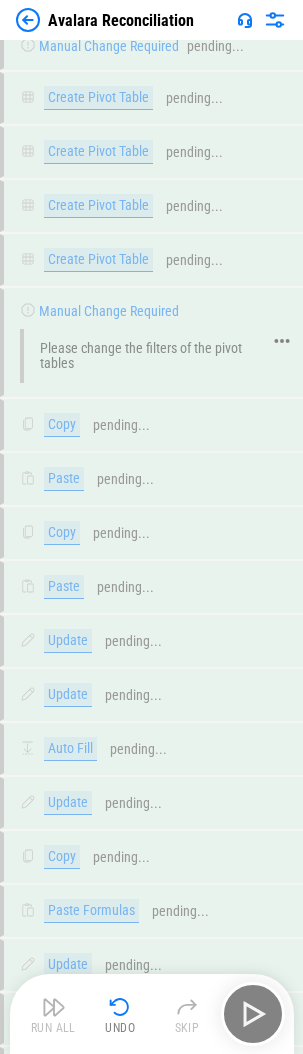 click 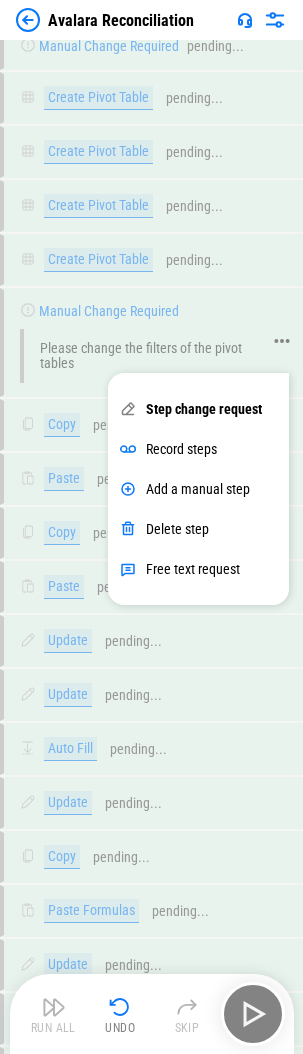 click 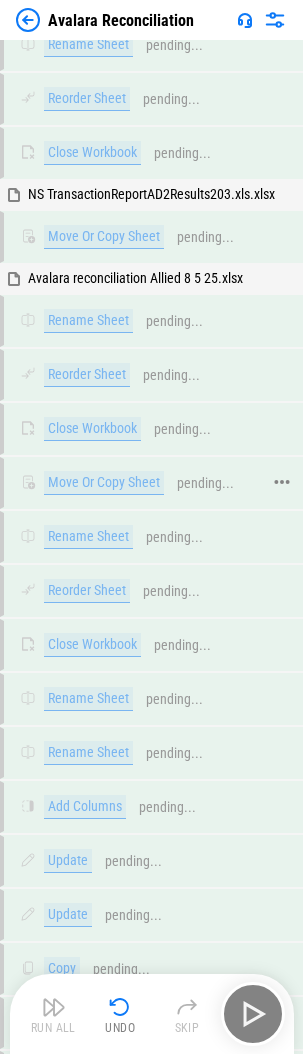 scroll, scrollTop: 27496, scrollLeft: 0, axis: vertical 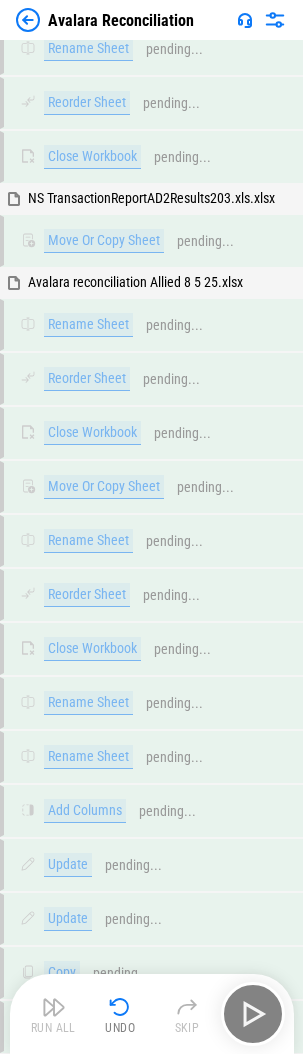click on "Avalara reconciliation Allied 8 5 25.xlsx" at bounding box center (135, 282) 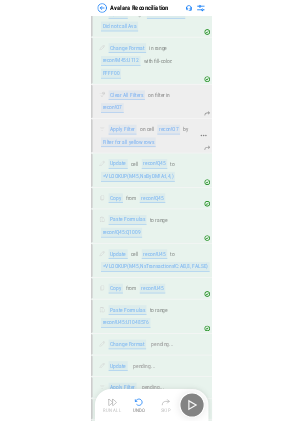 scroll, scrollTop: 23696, scrollLeft: 0, axis: vertical 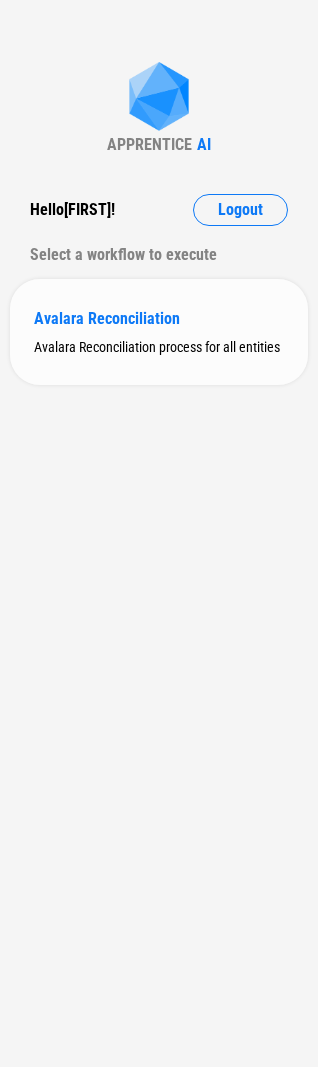 click on "Avalara Reconciliation" at bounding box center [159, 318] 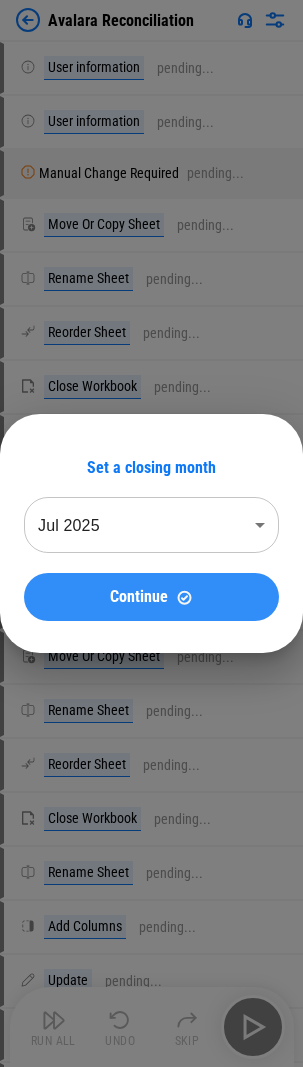 click at bounding box center [184, 597] 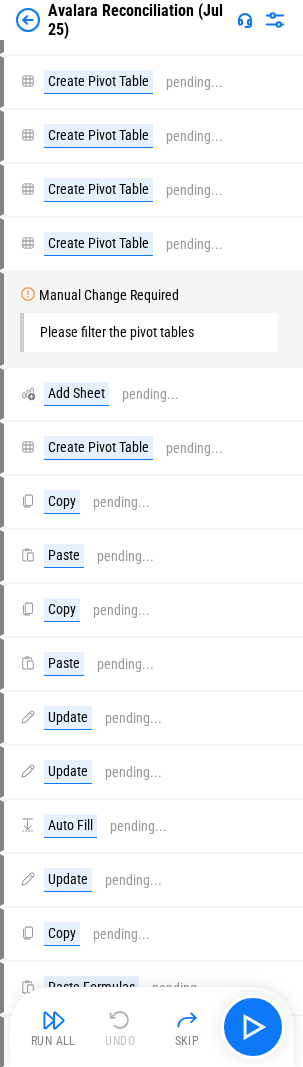 scroll, scrollTop: 2600, scrollLeft: 0, axis: vertical 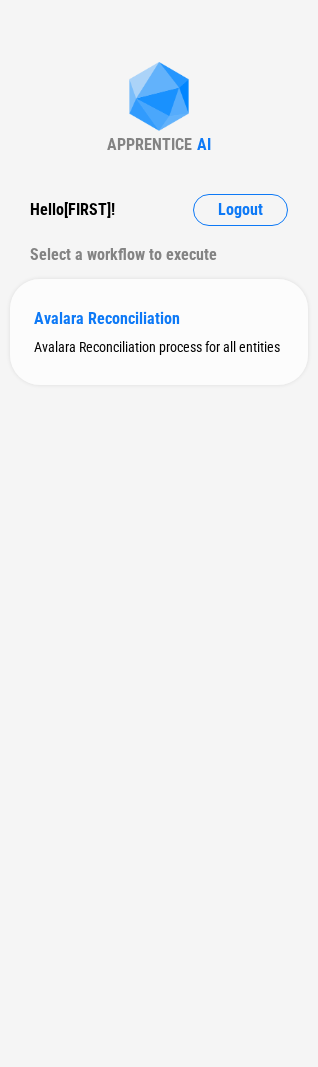 click on "Avalara Reconciliation" at bounding box center [159, 318] 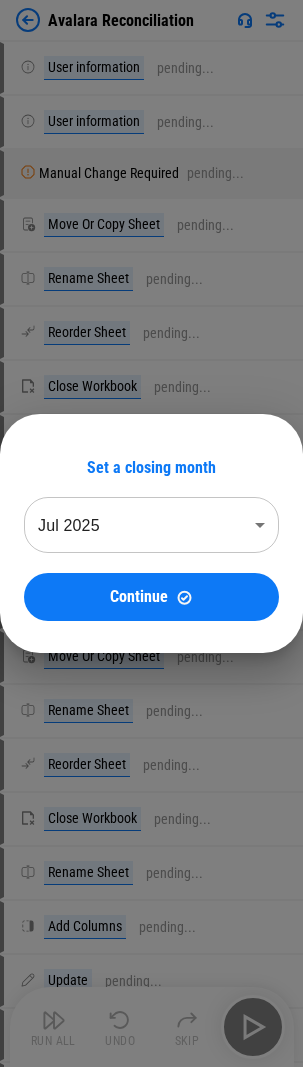 click on "Continue" at bounding box center [151, 597] 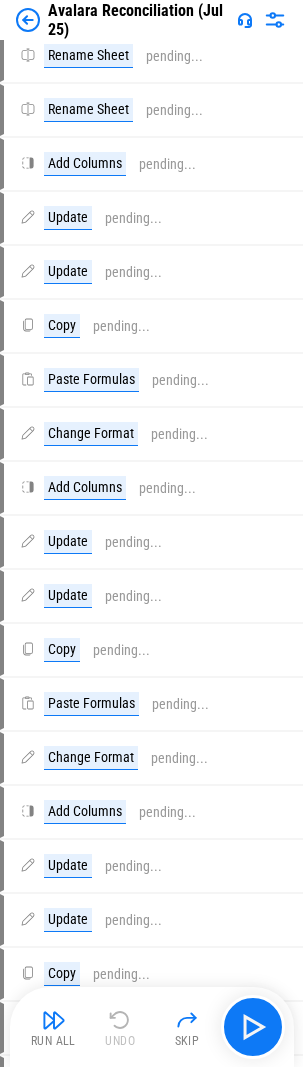 scroll, scrollTop: 23512, scrollLeft: 0, axis: vertical 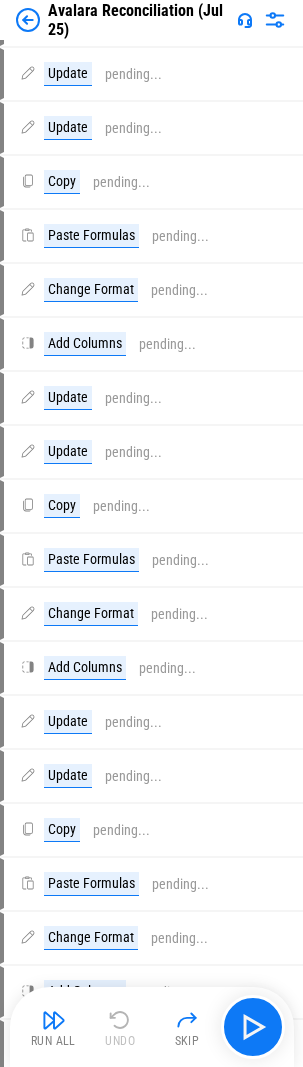 click at bounding box center [275, 20] 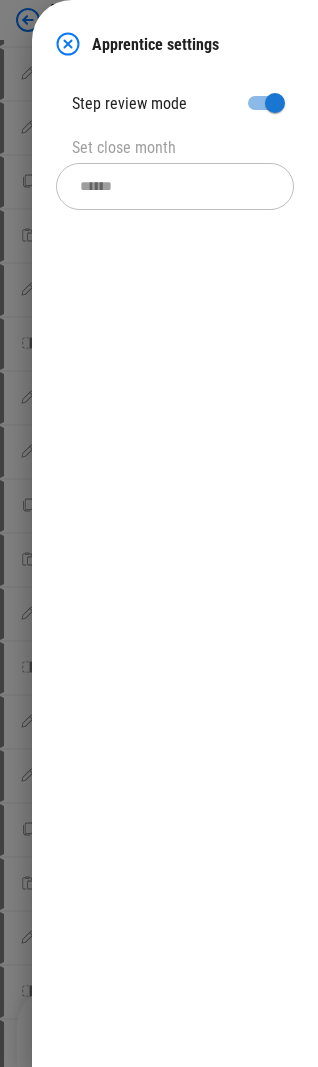 click at bounding box center [68, 44] 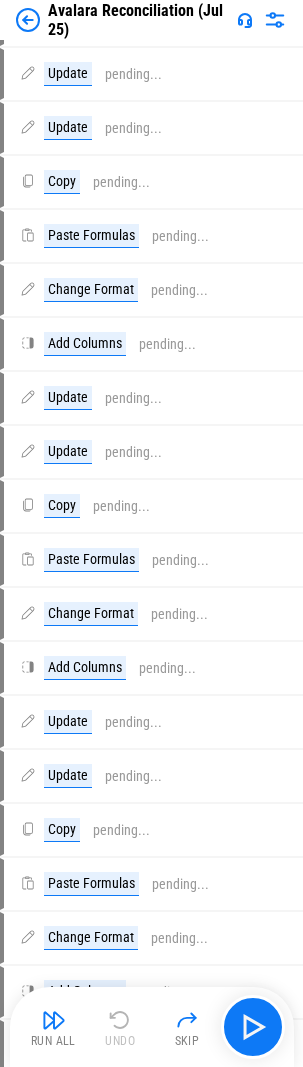 click at bounding box center (245, 20) 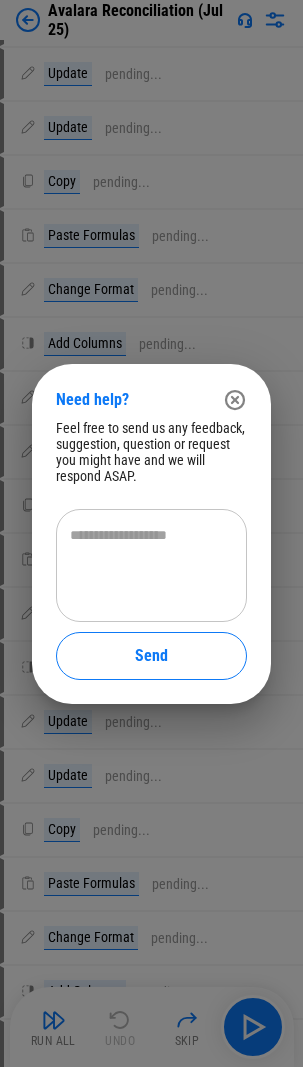 click 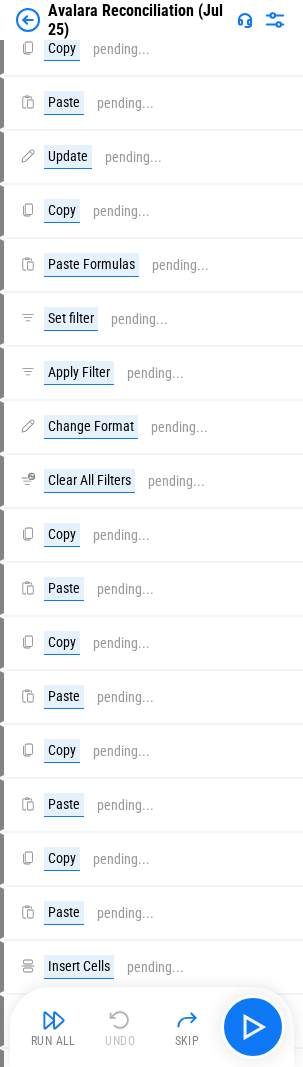 scroll, scrollTop: 29712, scrollLeft: 0, axis: vertical 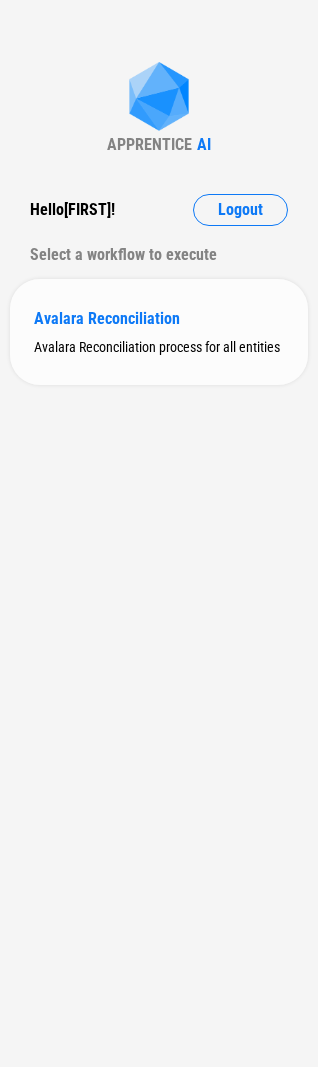 click on "Avalara Reconciliation" at bounding box center [159, 318] 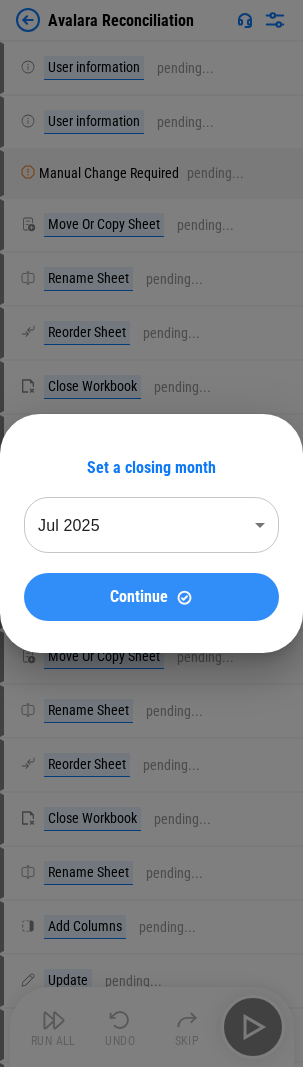 click on "Continue" at bounding box center (151, 597) 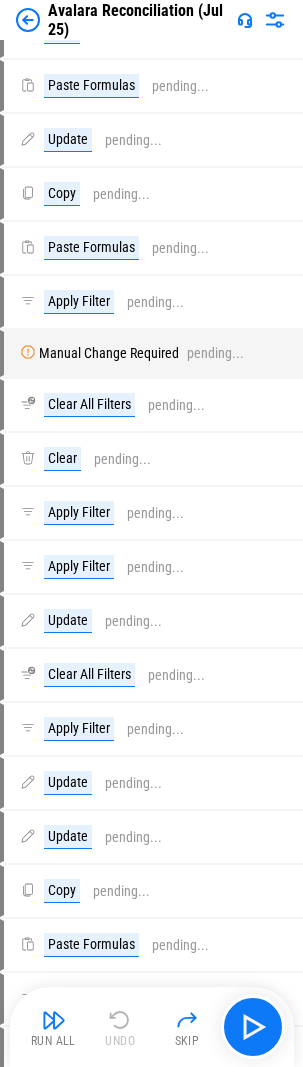 scroll, scrollTop: 3400, scrollLeft: 0, axis: vertical 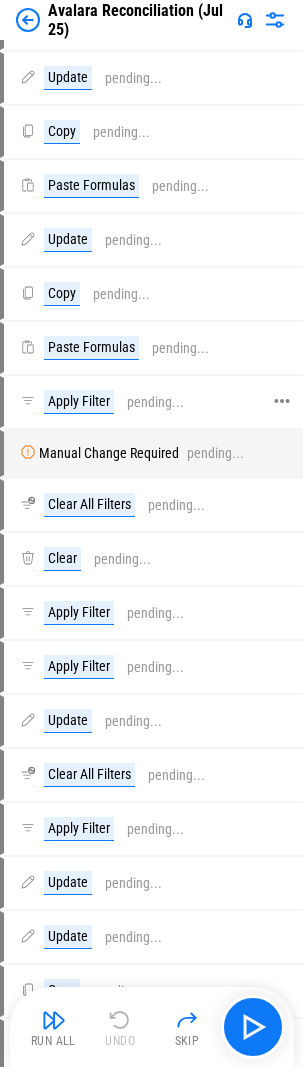 click 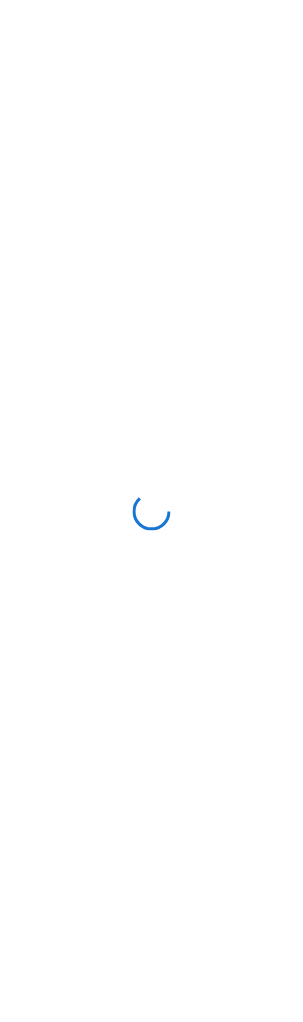 scroll, scrollTop: 0, scrollLeft: 0, axis: both 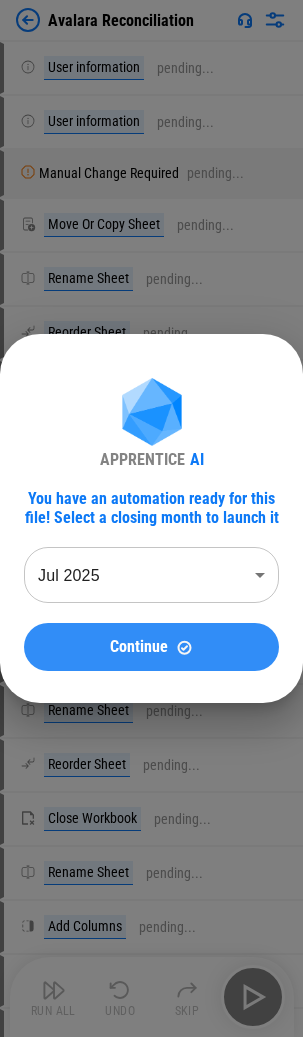click on "Continue" at bounding box center (151, 647) 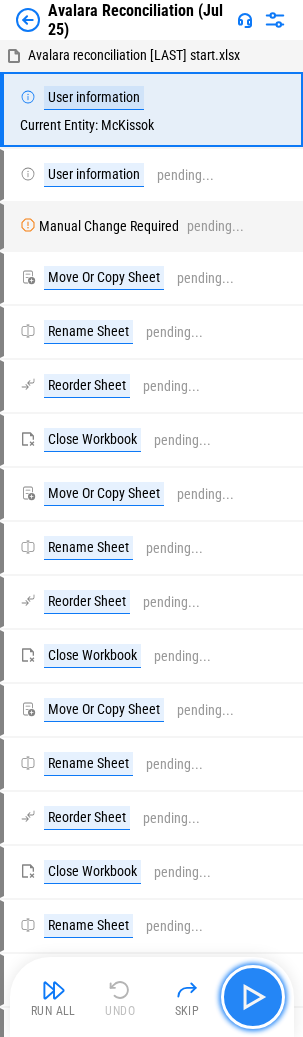 click at bounding box center (253, 997) 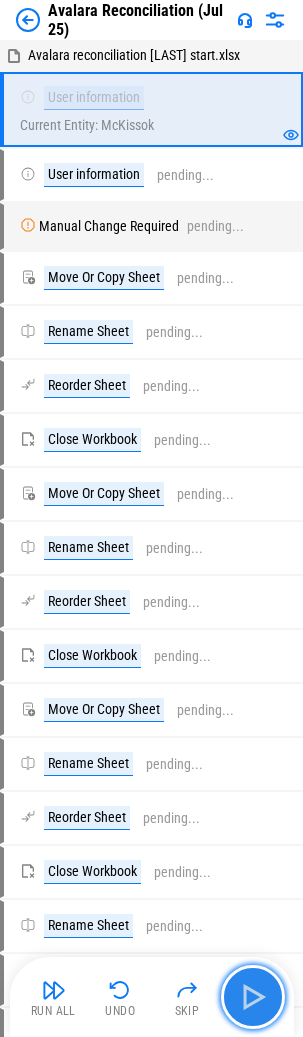click at bounding box center (253, 997) 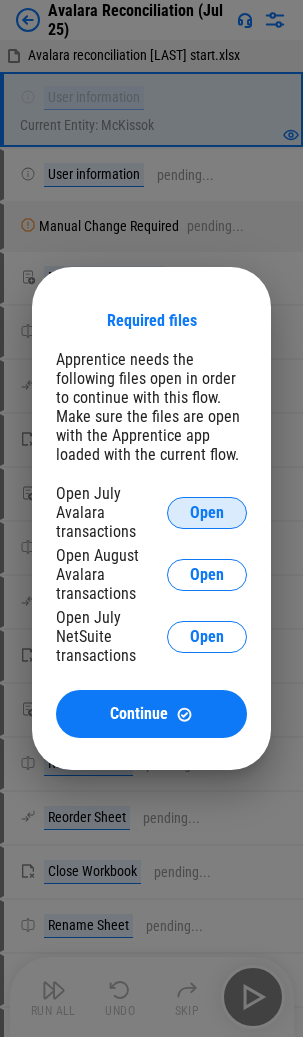 click on "Open" at bounding box center (207, 513) 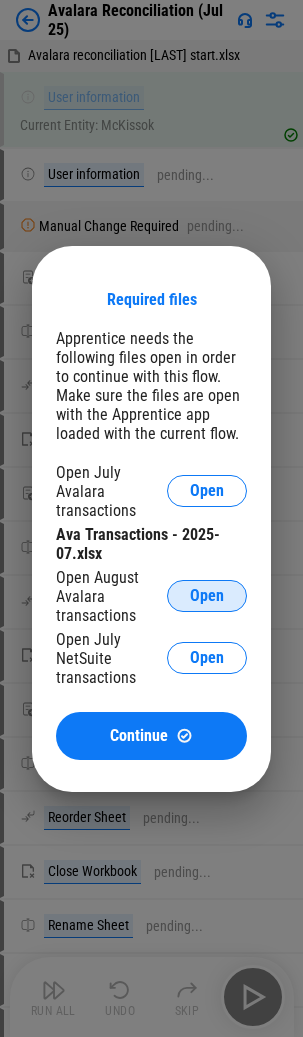 click on "Open" at bounding box center (207, 596) 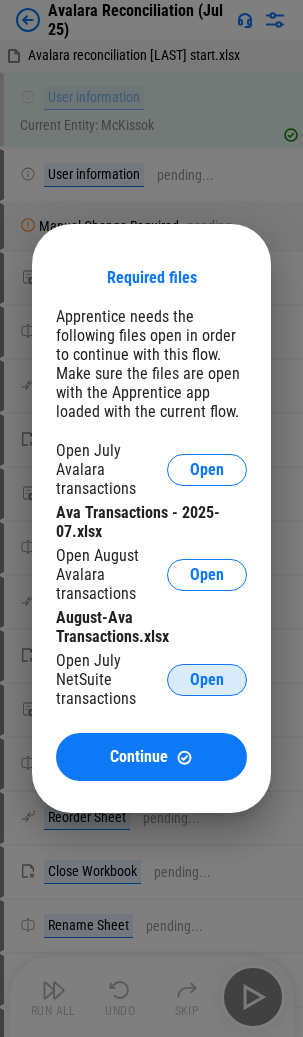 click on "Open" at bounding box center (207, 680) 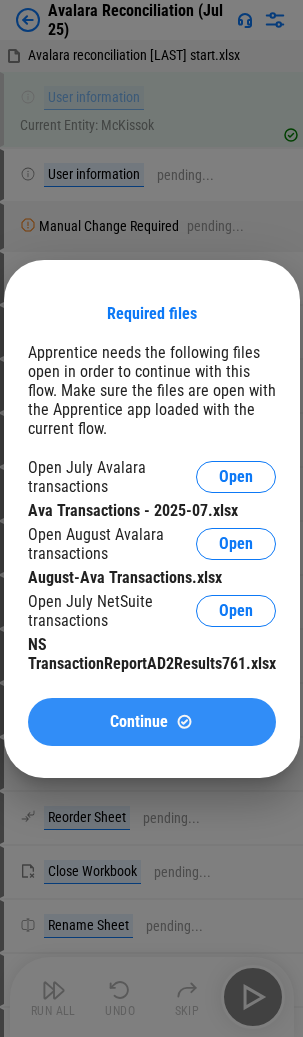 click on "Continue" at bounding box center [139, 722] 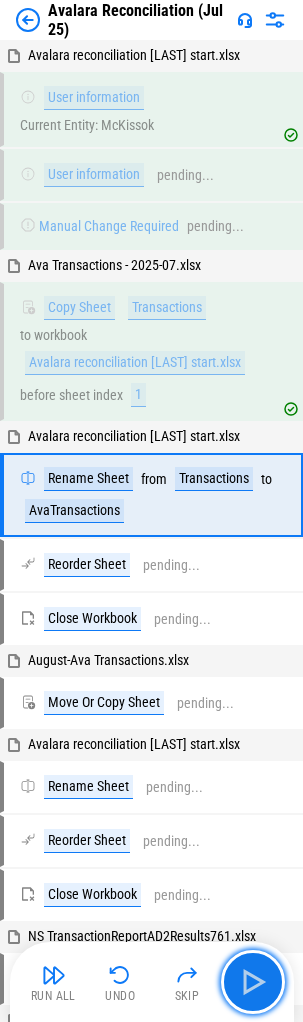 click at bounding box center (253, 982) 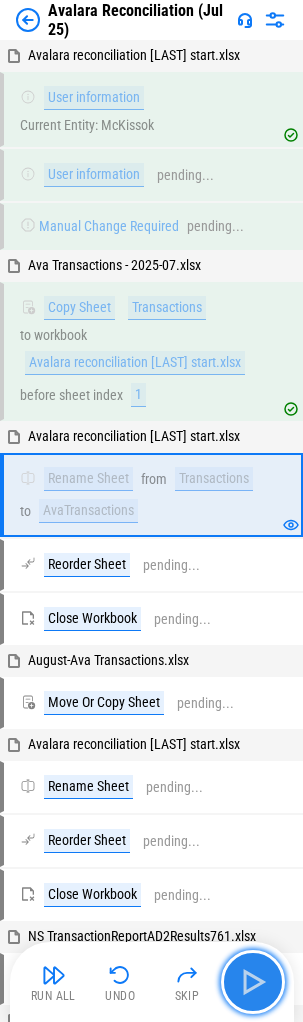 click at bounding box center (253, 982) 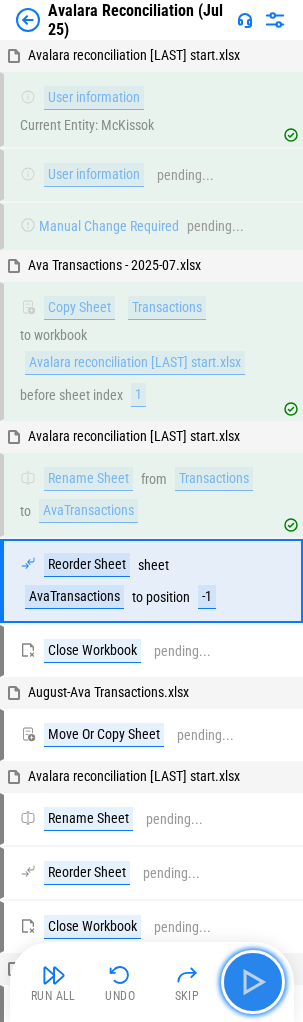 click at bounding box center (253, 982) 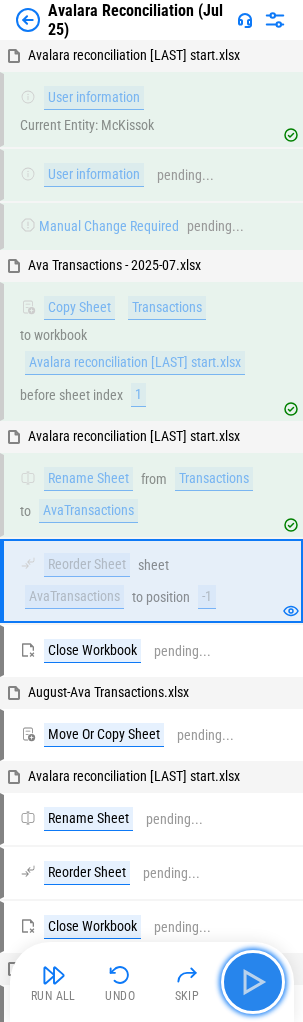 click at bounding box center [253, 982] 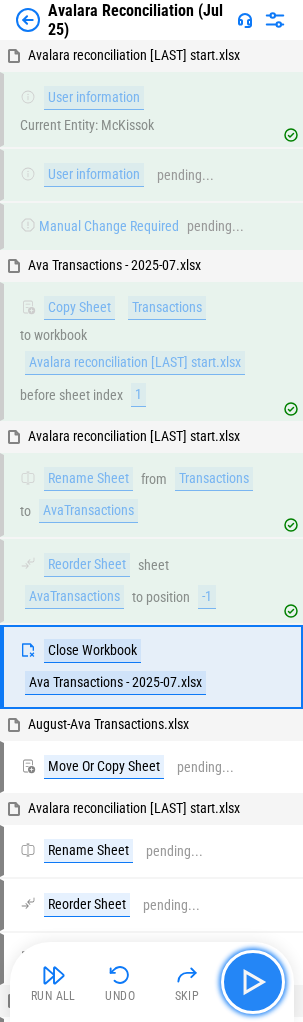 click at bounding box center (253, 982) 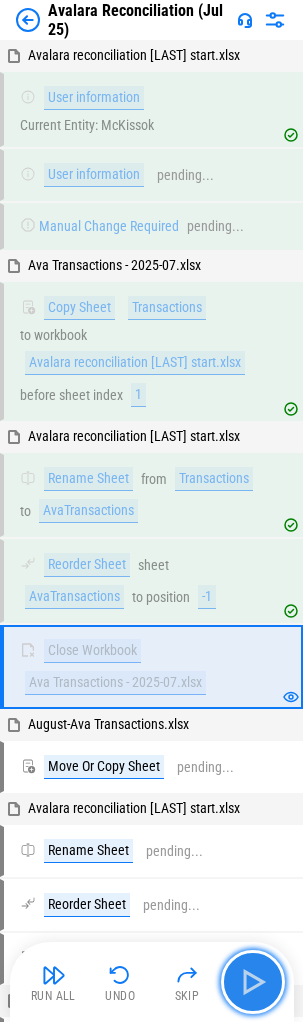 click at bounding box center [253, 982] 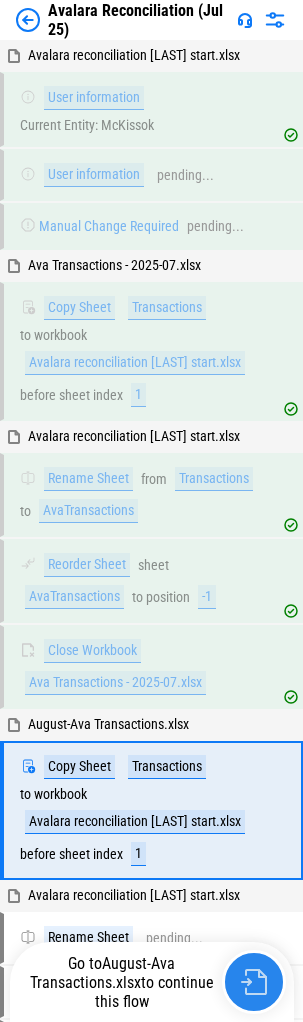 click at bounding box center [254, 982] 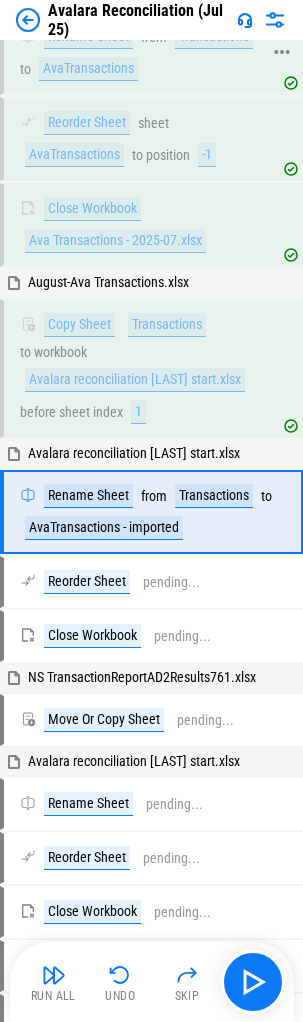 scroll, scrollTop: 444, scrollLeft: 0, axis: vertical 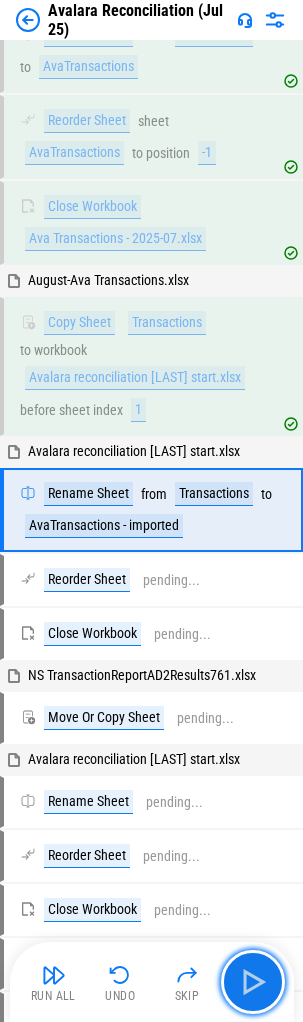 click at bounding box center [253, 982] 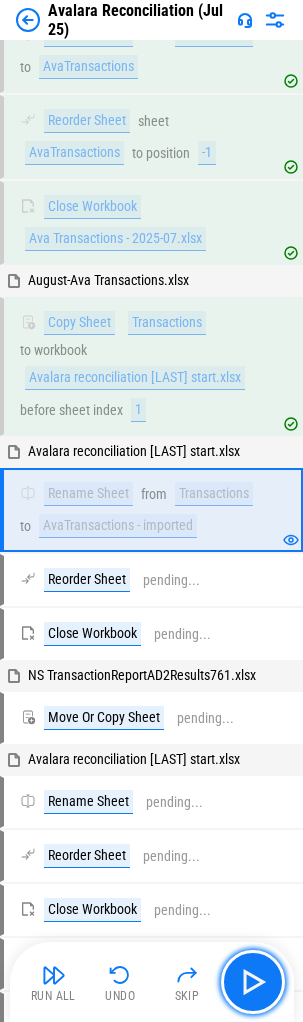 click at bounding box center (253, 982) 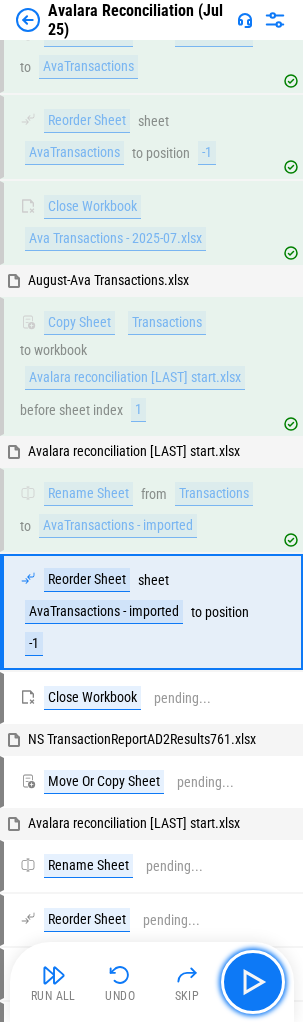 click at bounding box center (253, 982) 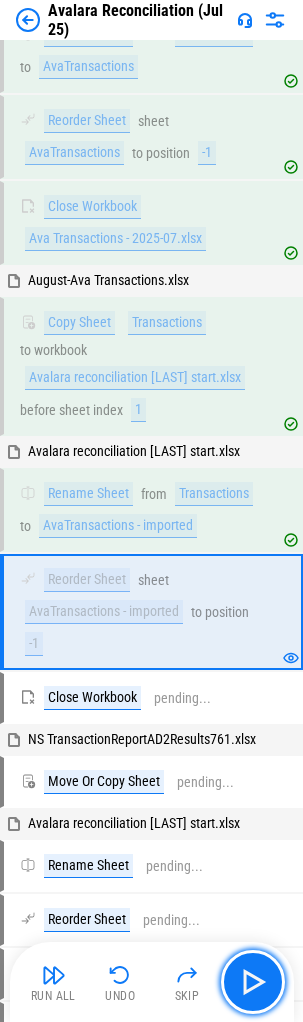 click at bounding box center (253, 982) 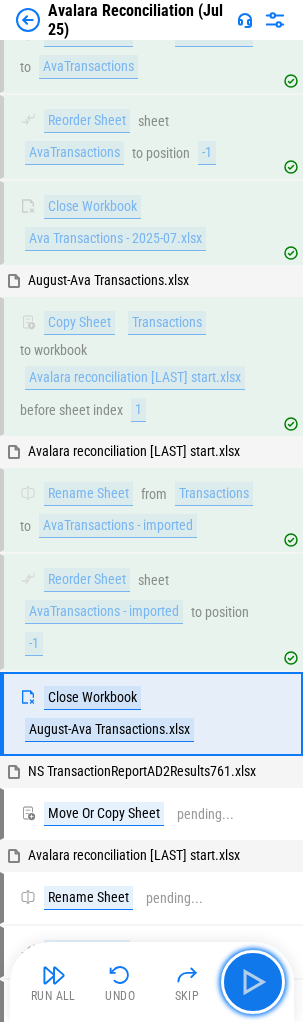 click at bounding box center (253, 982) 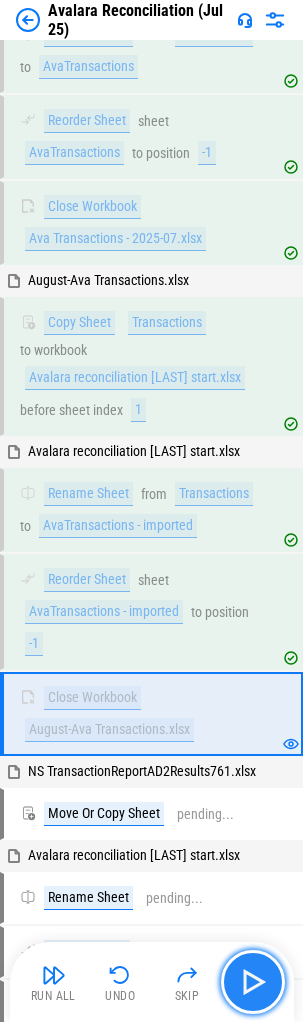 click at bounding box center (253, 982) 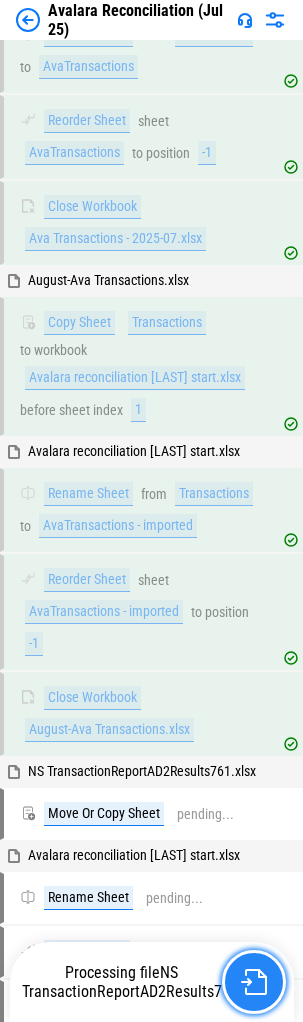 click at bounding box center [254, 982] 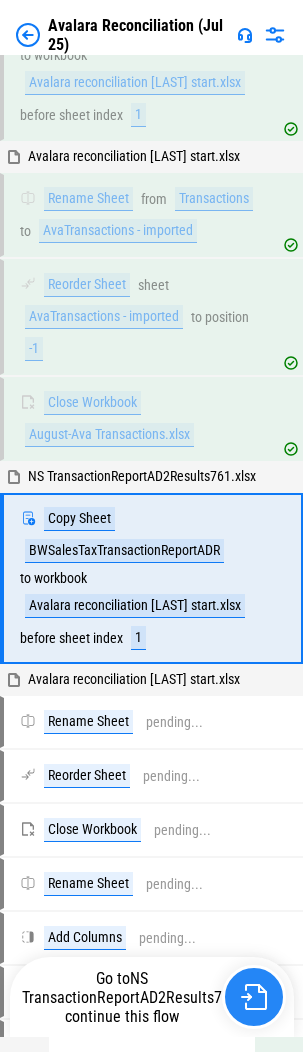 scroll, scrollTop: 808, scrollLeft: 0, axis: vertical 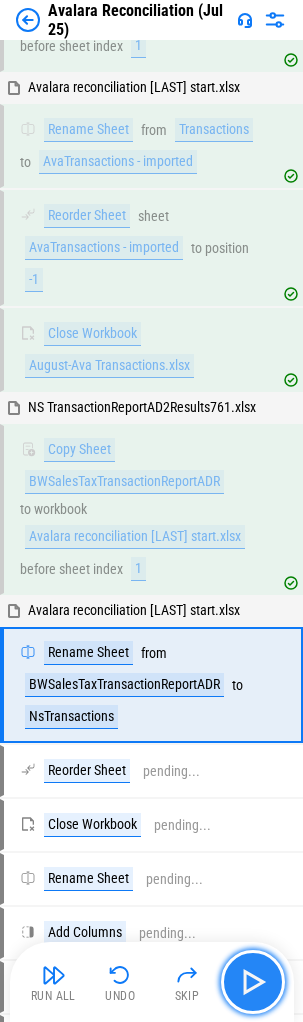 click at bounding box center (253, 982) 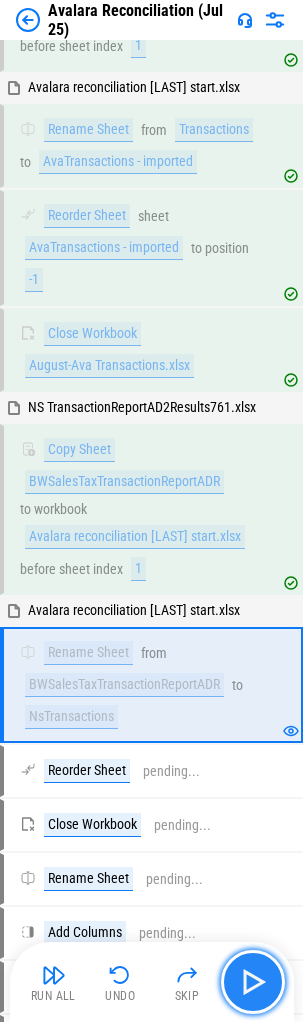 click at bounding box center (253, 982) 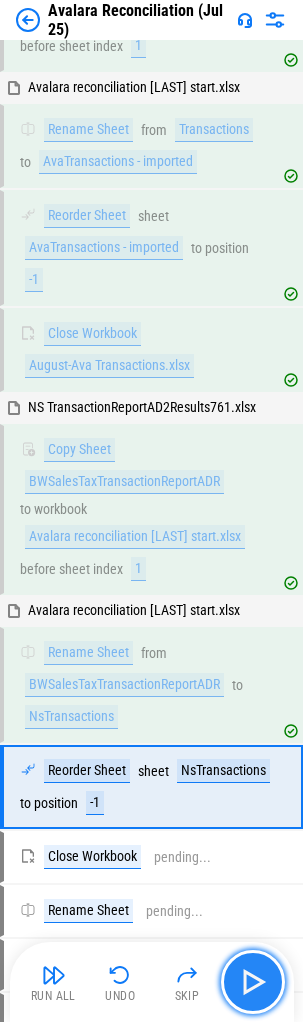 click at bounding box center (253, 982) 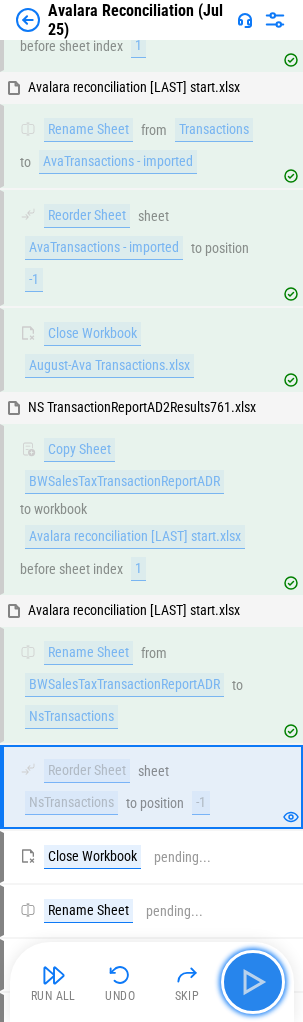 click at bounding box center [253, 982] 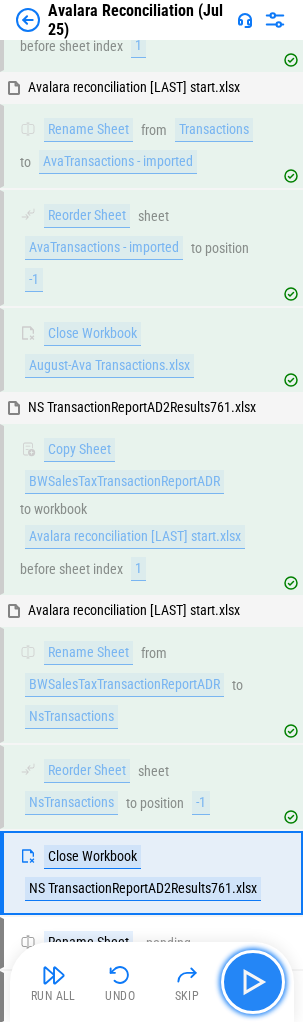 click at bounding box center (253, 982) 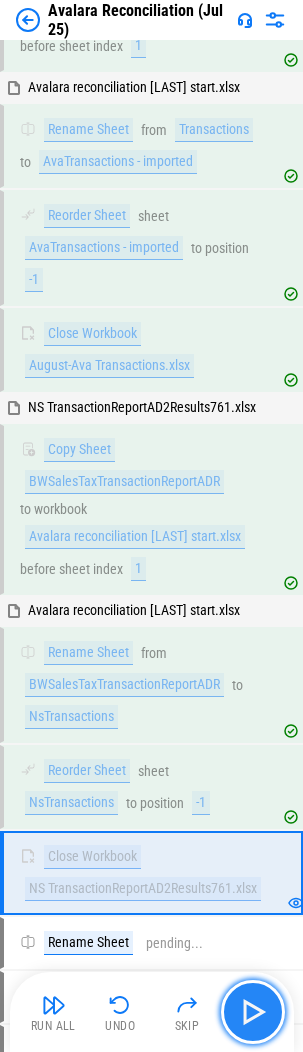 click at bounding box center (253, 1012) 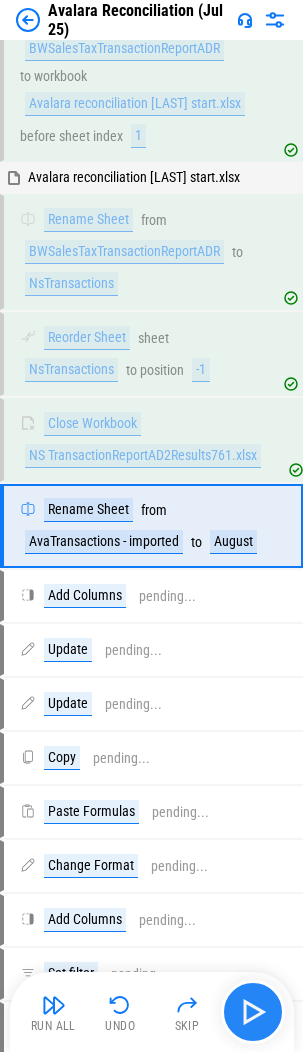scroll, scrollTop: 1242, scrollLeft: 0, axis: vertical 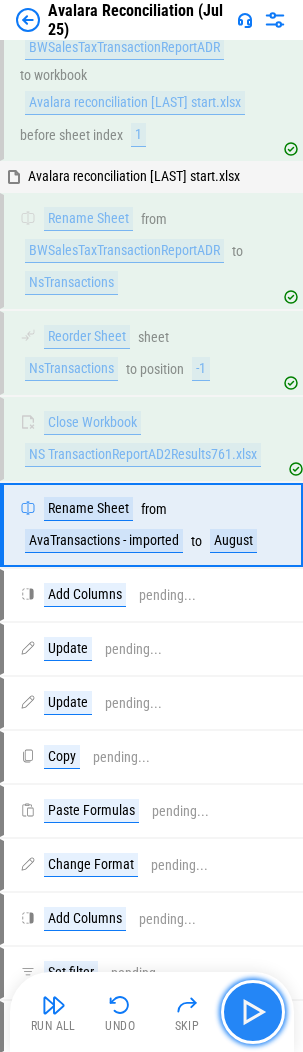 click at bounding box center [253, 1012] 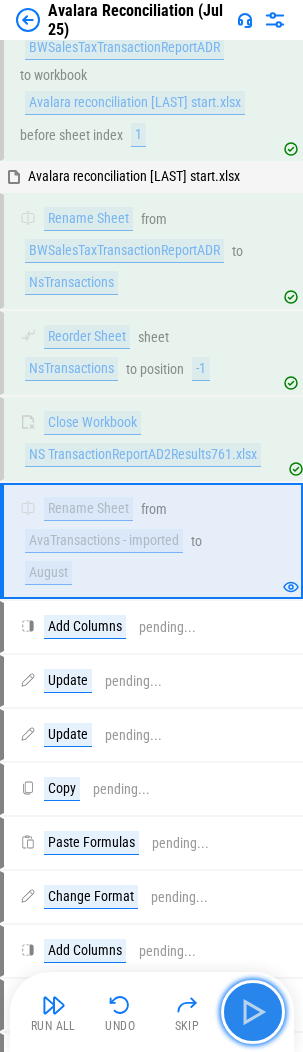 click at bounding box center (253, 1012) 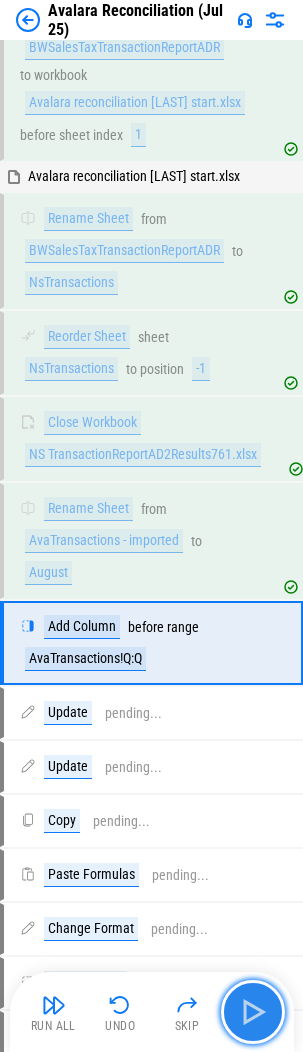 click at bounding box center [253, 1012] 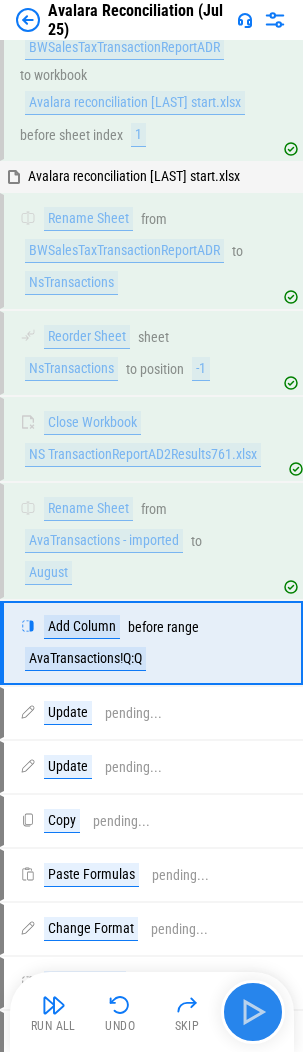 click on "Run All Undo Skip" at bounding box center (154, 1012) 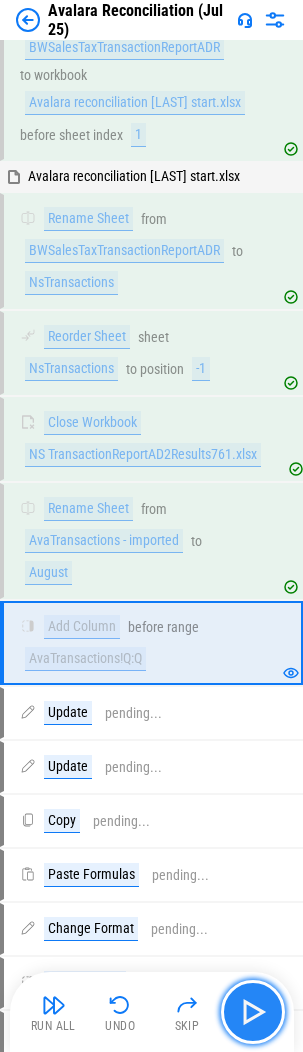 click at bounding box center [253, 1012] 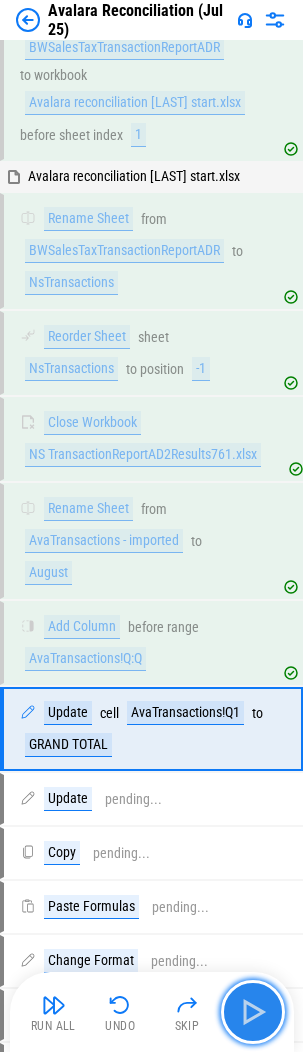 click at bounding box center [253, 1012] 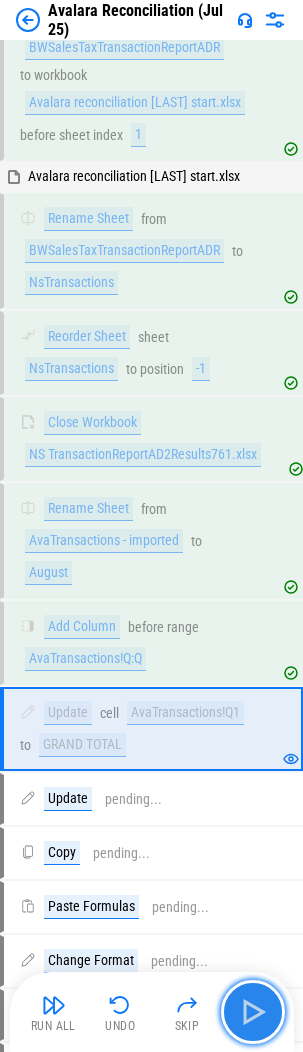 click at bounding box center [253, 1012] 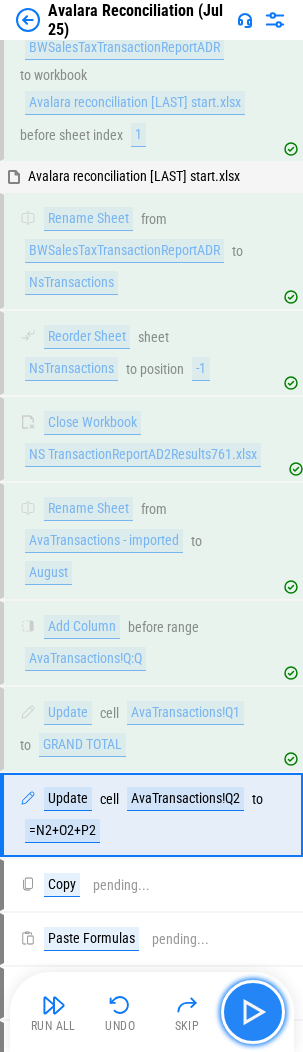 click at bounding box center [253, 1012] 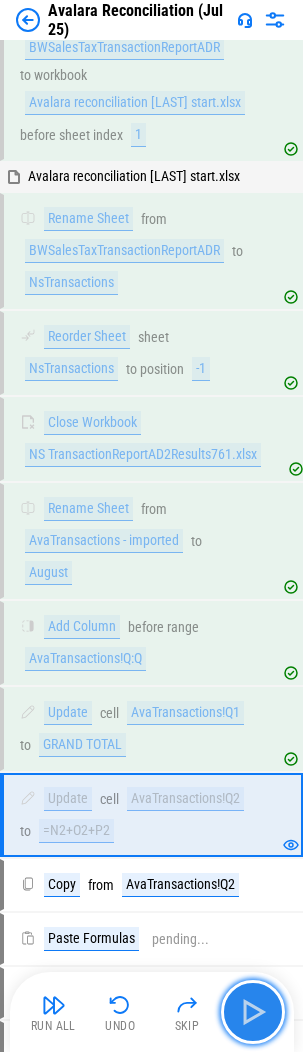 click at bounding box center [253, 1012] 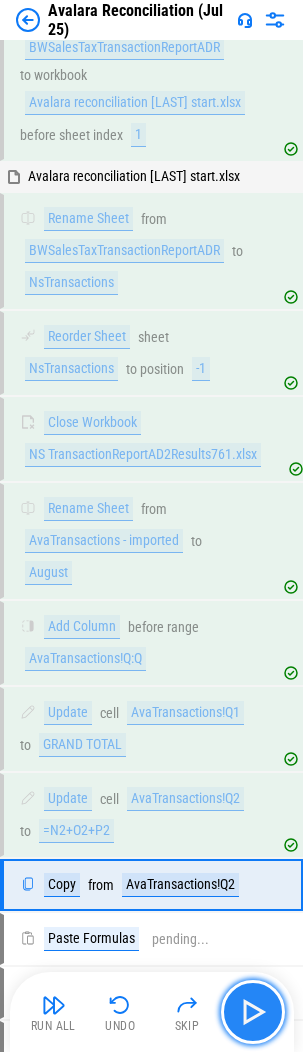 click at bounding box center [253, 1012] 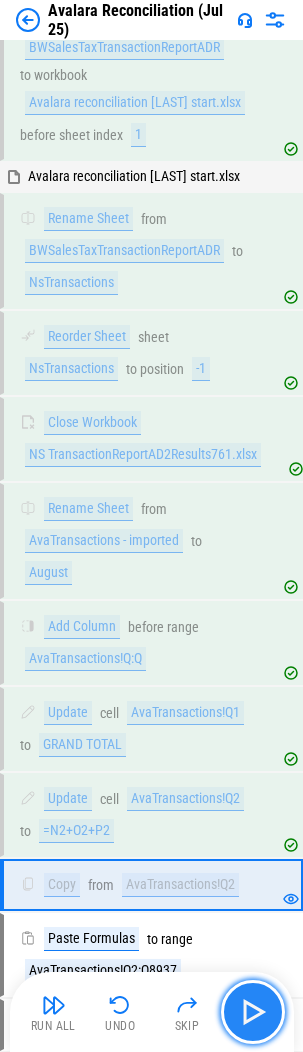click at bounding box center (253, 1012) 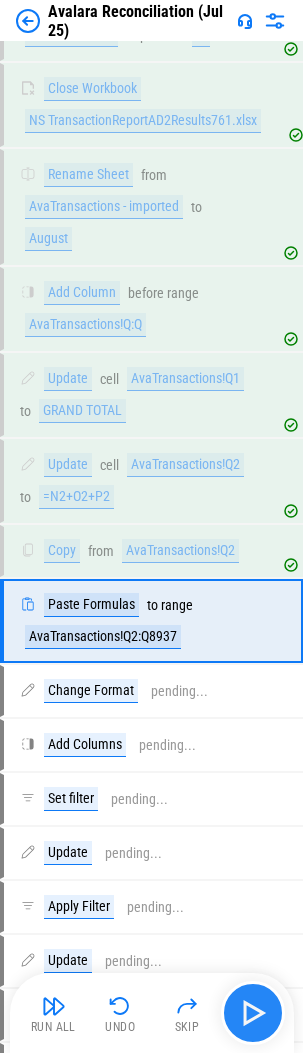 scroll, scrollTop: 1672, scrollLeft: 0, axis: vertical 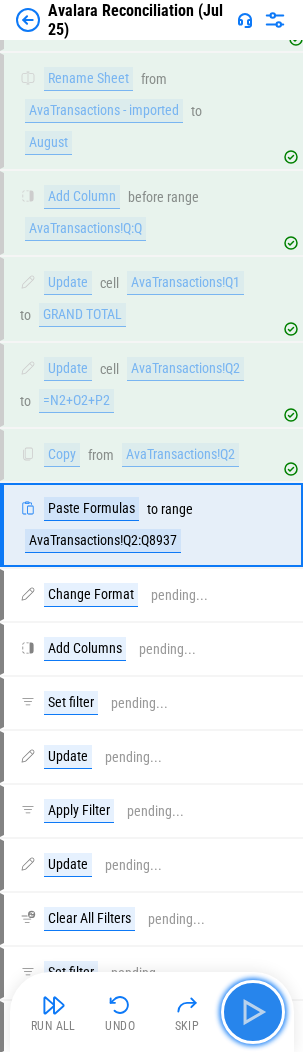 click at bounding box center [253, 1012] 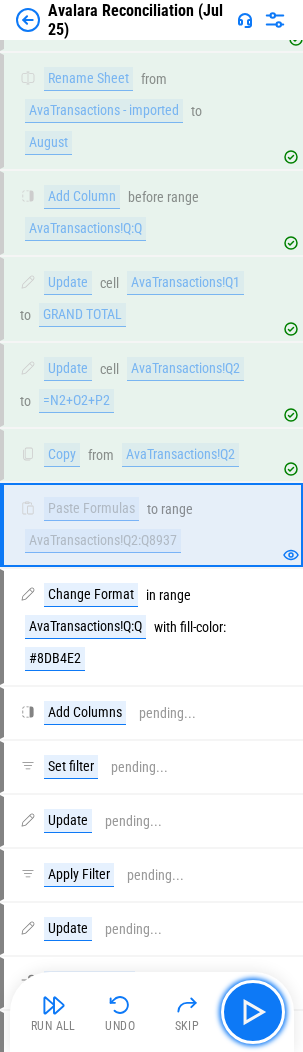 click at bounding box center (253, 1012) 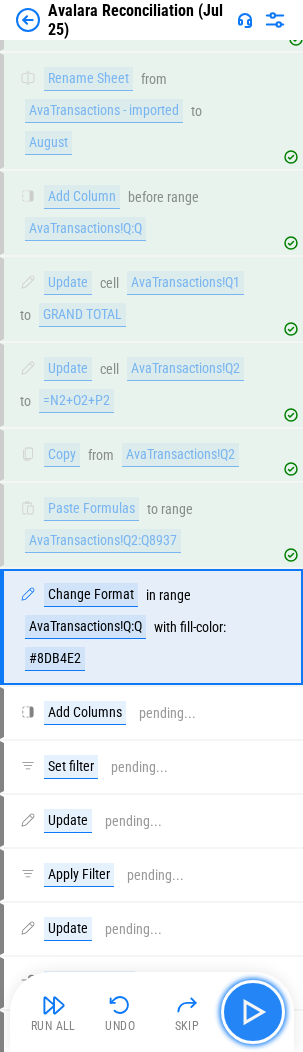 click at bounding box center (253, 1012) 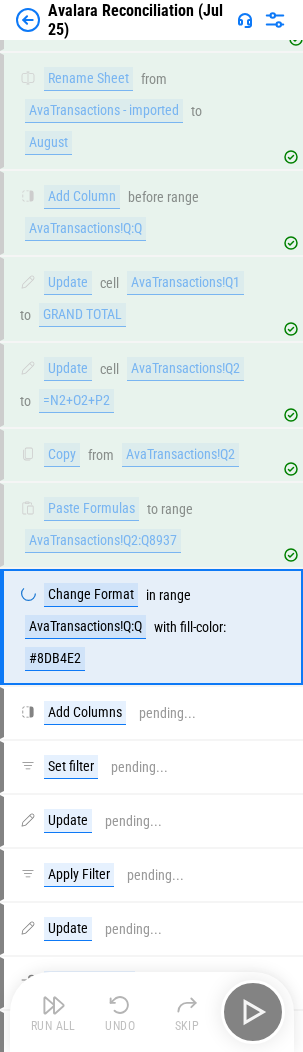 click on "Run All Undo Skip" at bounding box center (154, 1012) 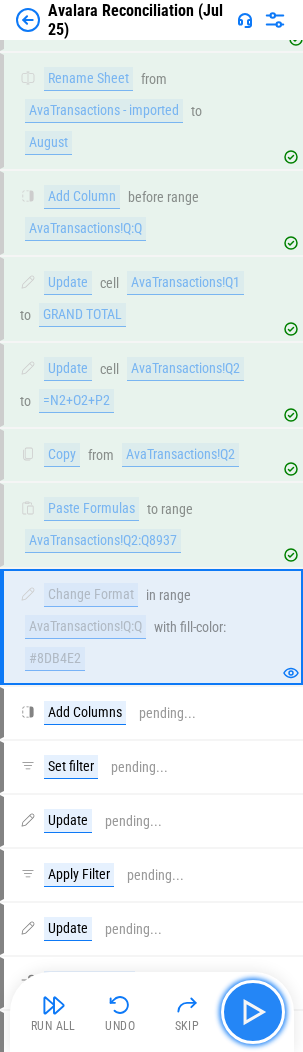 click at bounding box center (253, 1012) 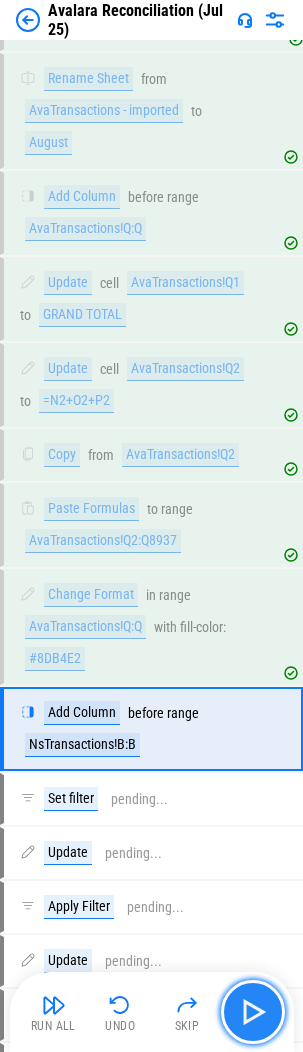 click at bounding box center [253, 1012] 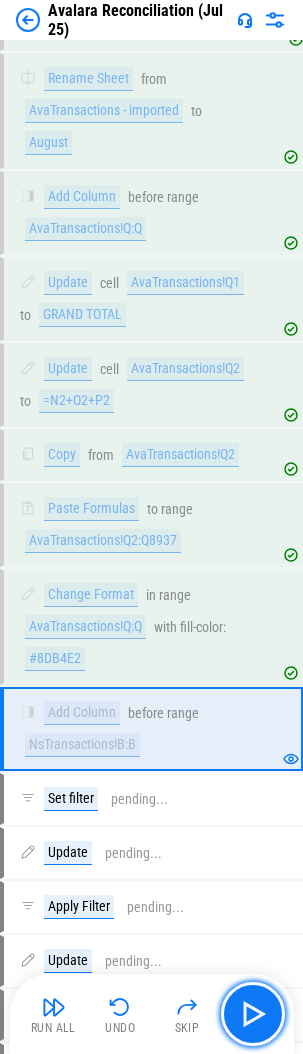 click at bounding box center [253, 1014] 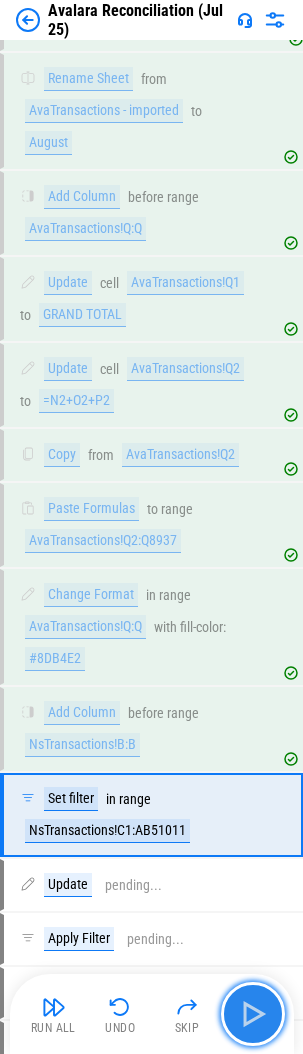 click at bounding box center (253, 1014) 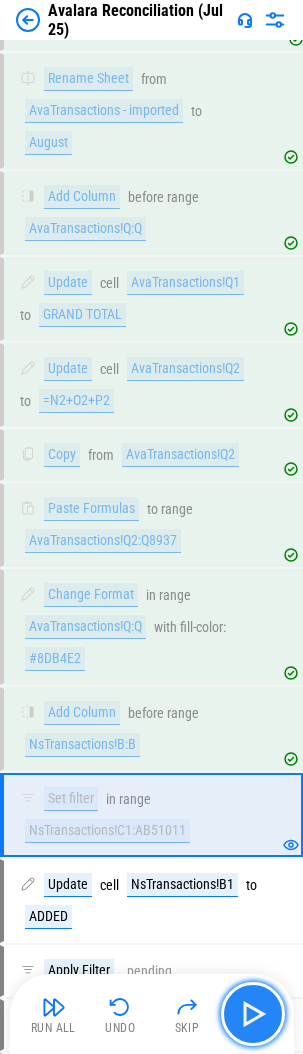 click at bounding box center [253, 1014] 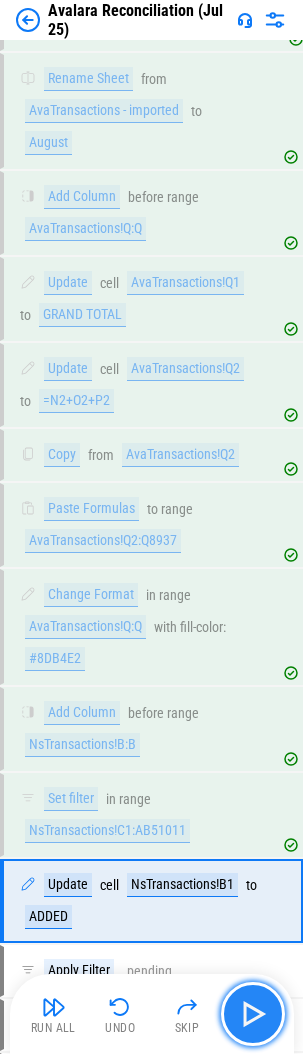click at bounding box center [253, 1014] 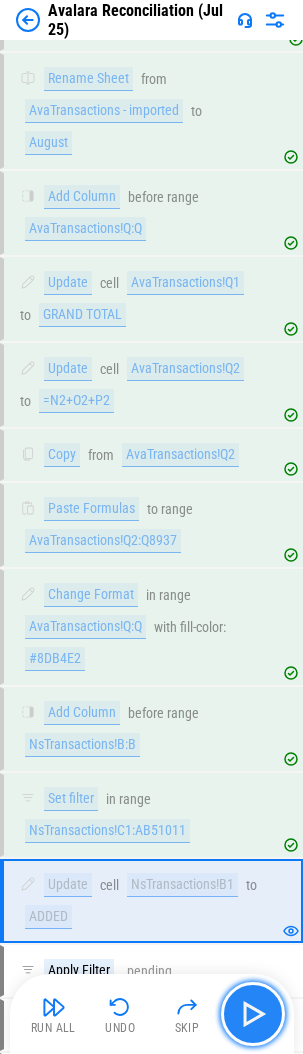 click at bounding box center (253, 1014) 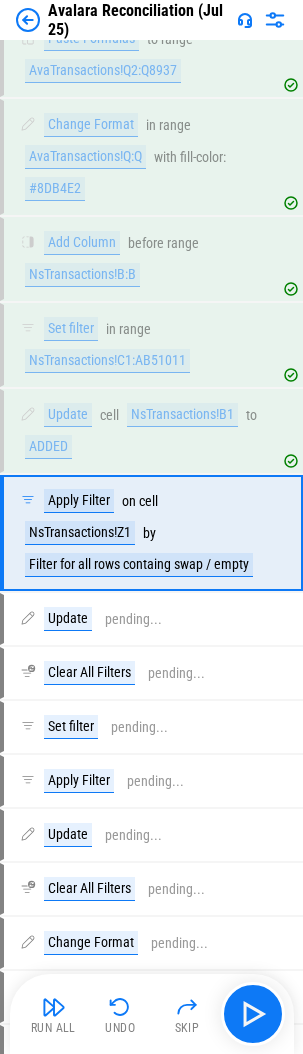 scroll, scrollTop: 2149, scrollLeft: 0, axis: vertical 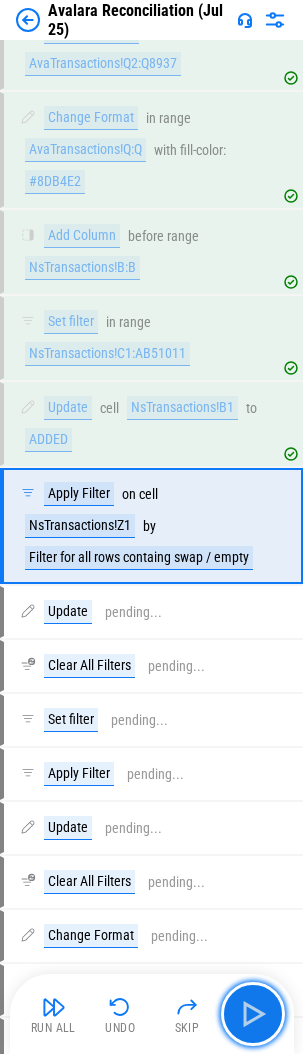click at bounding box center (253, 1014) 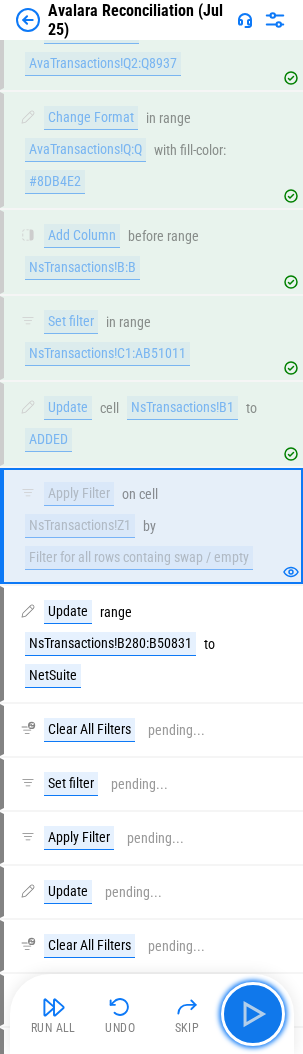 click at bounding box center [253, 1014] 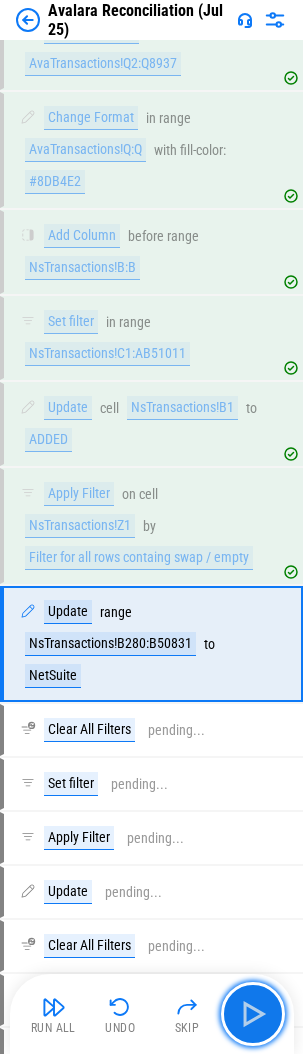 click at bounding box center [253, 1014] 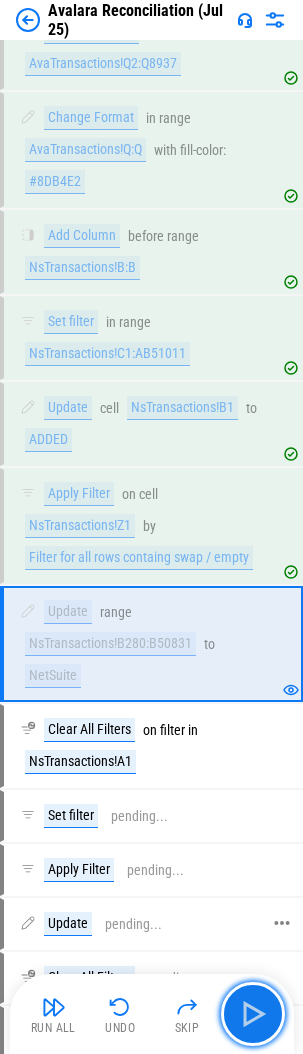drag, startPoint x: 4, startPoint y: 931, endPoint x: 252, endPoint y: 1013, distance: 261.2049 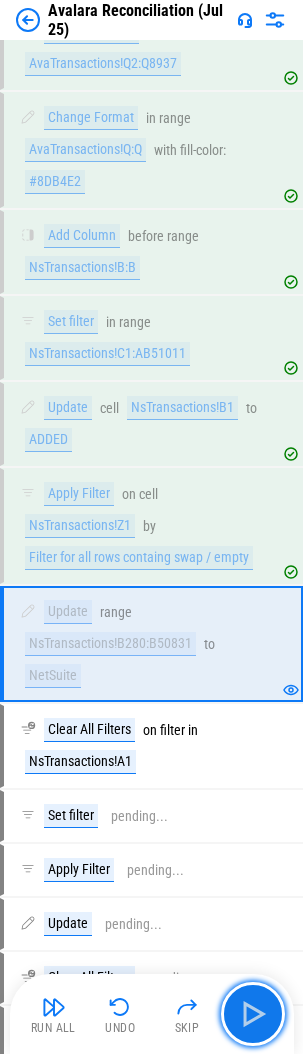 click at bounding box center (253, 1014) 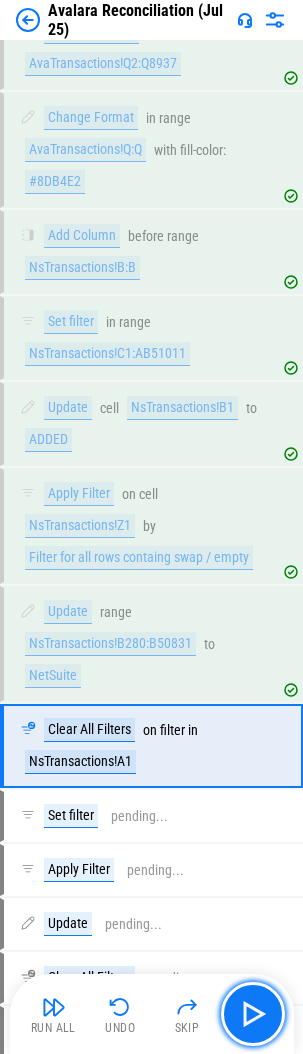click at bounding box center (253, 1014) 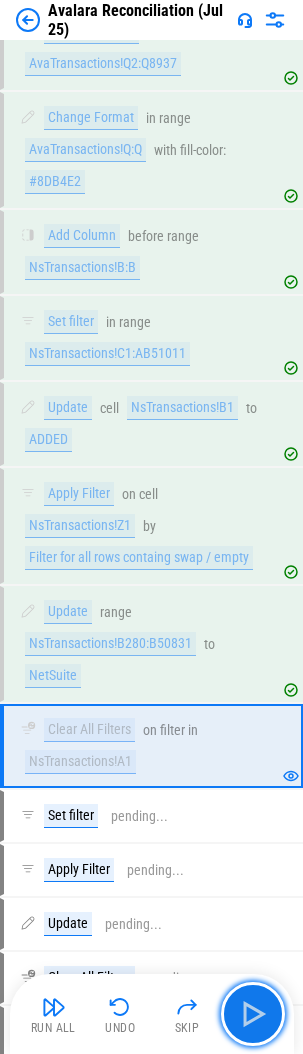 click at bounding box center [253, 1014] 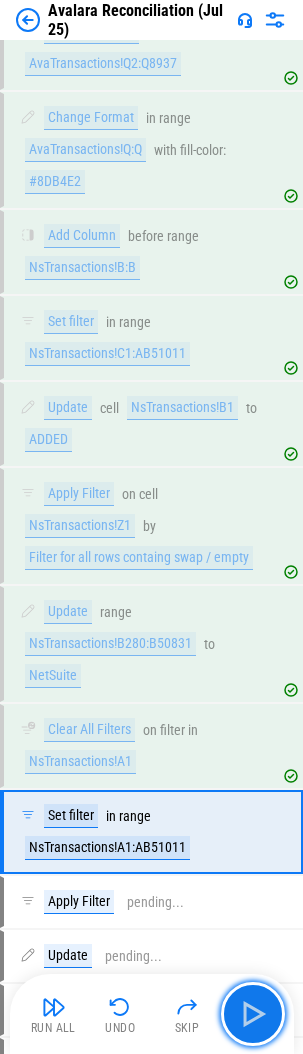 click at bounding box center (253, 1014) 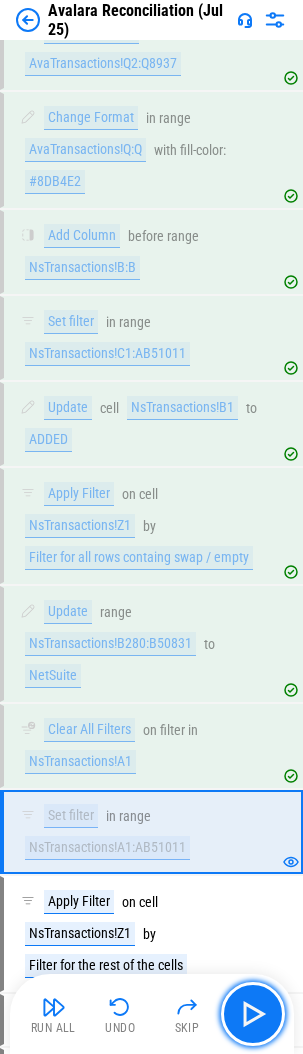 click at bounding box center (253, 1014) 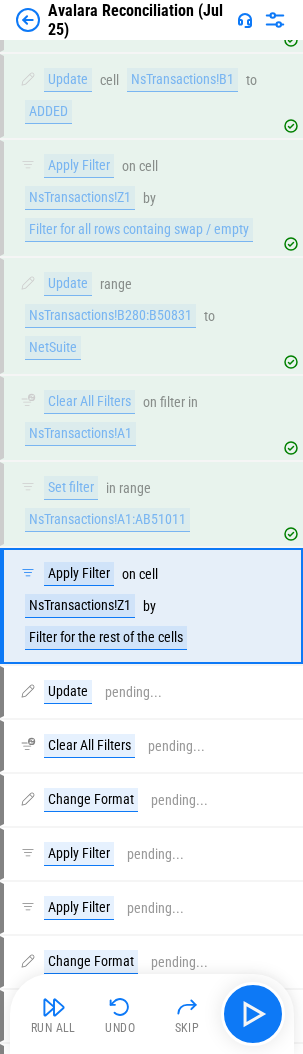 scroll, scrollTop: 2557, scrollLeft: 0, axis: vertical 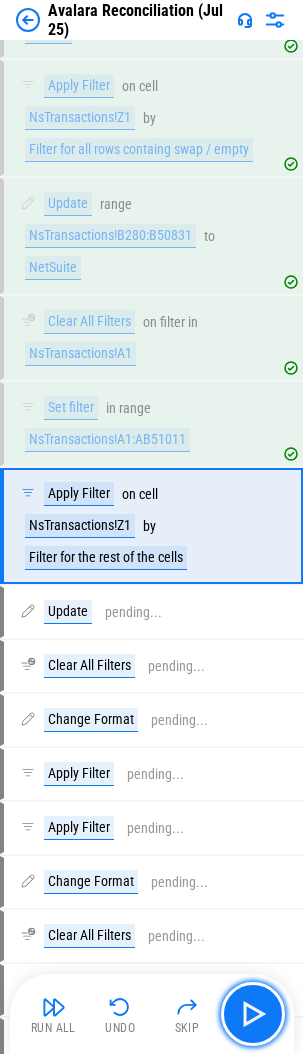 click at bounding box center (253, 1014) 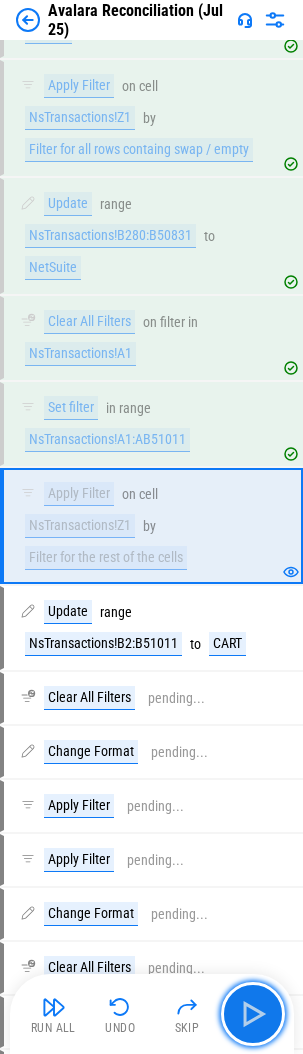 click at bounding box center [253, 1014] 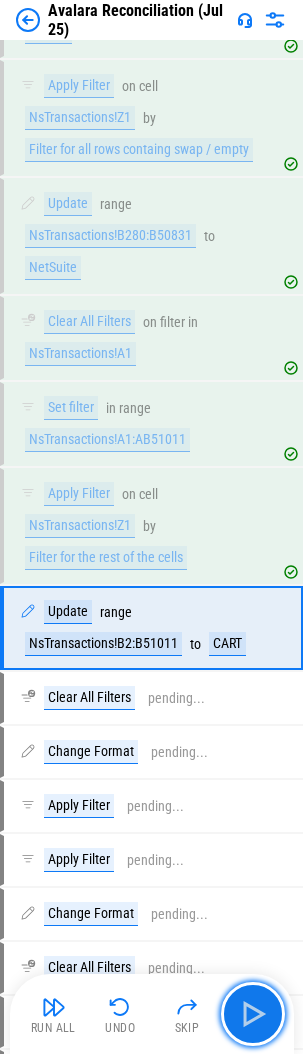 click at bounding box center [253, 1014] 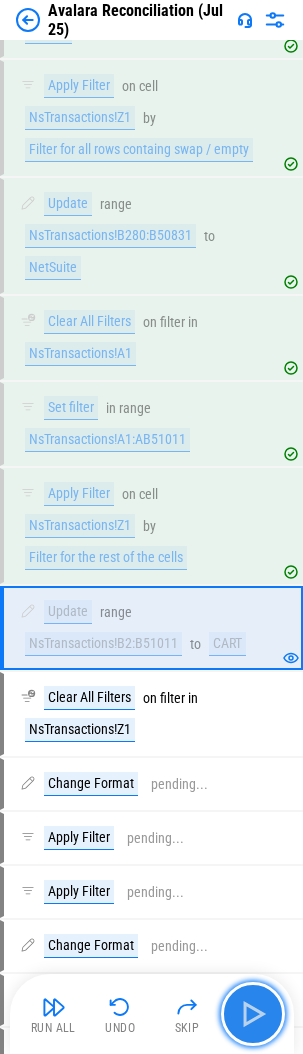 click at bounding box center [253, 1014] 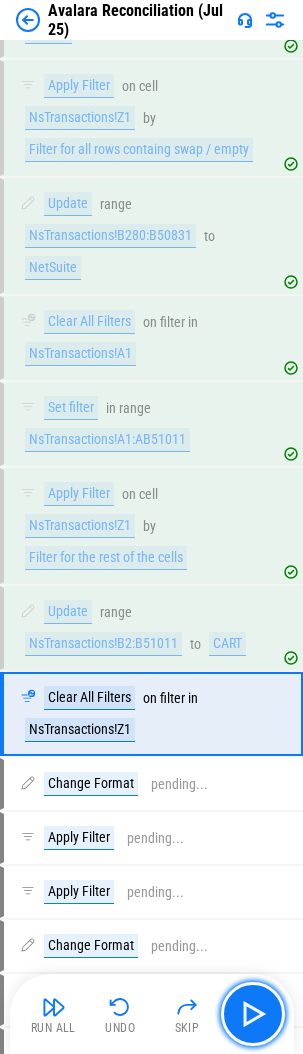 click at bounding box center [253, 1014] 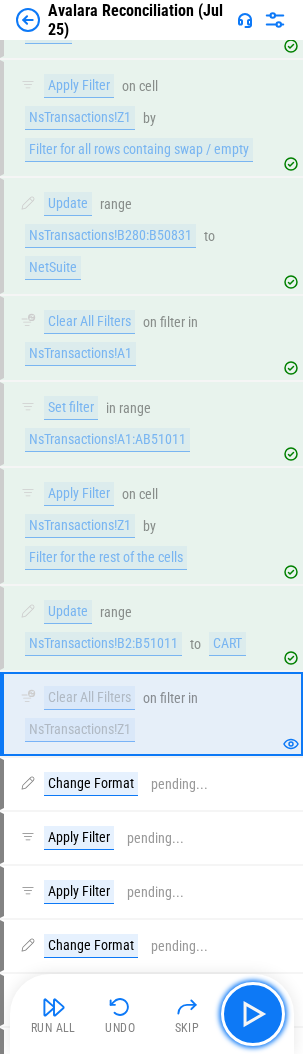 click at bounding box center (253, 1014) 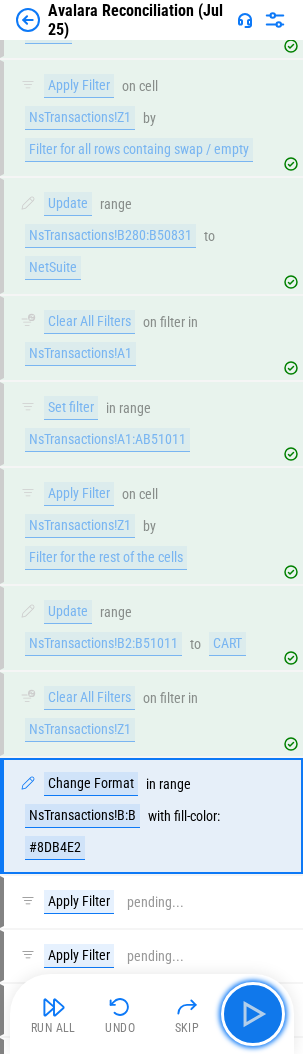 click at bounding box center (253, 1014) 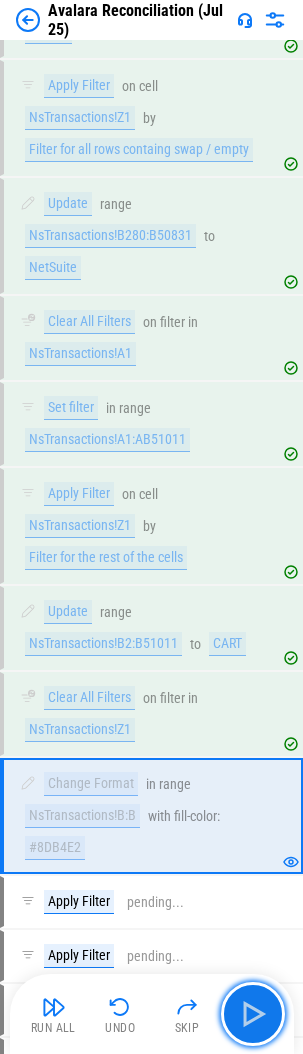 click at bounding box center (253, 1014) 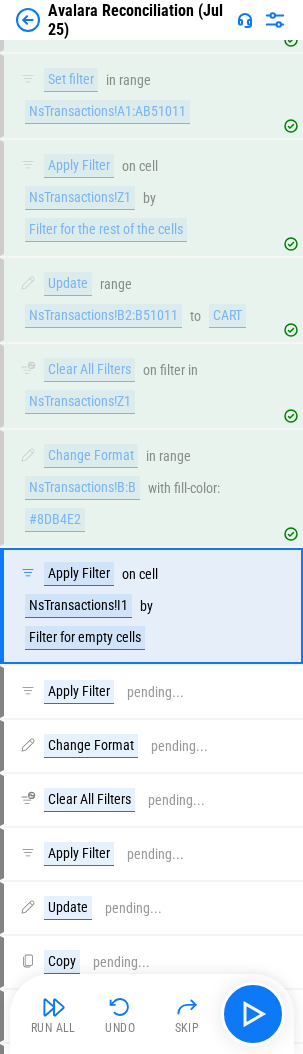 scroll, scrollTop: 2965, scrollLeft: 0, axis: vertical 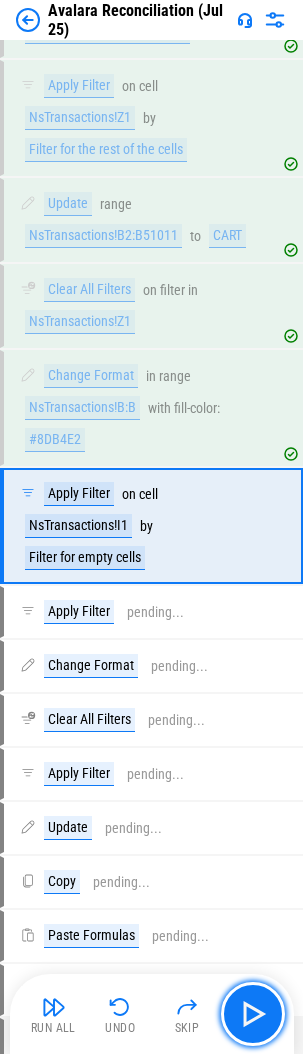 click at bounding box center [253, 1014] 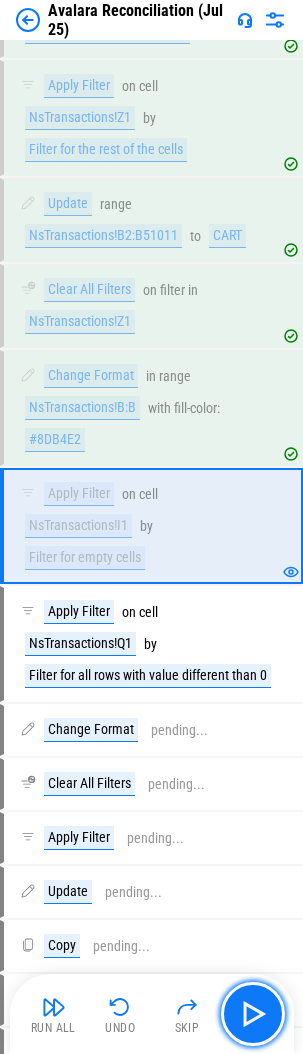 click at bounding box center (253, 1014) 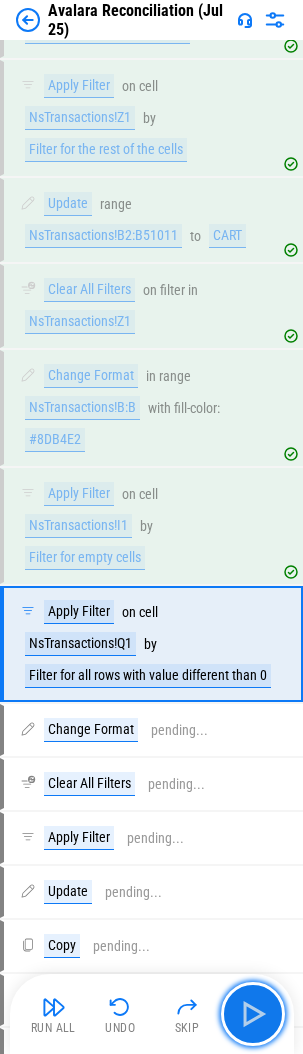 click at bounding box center (253, 1014) 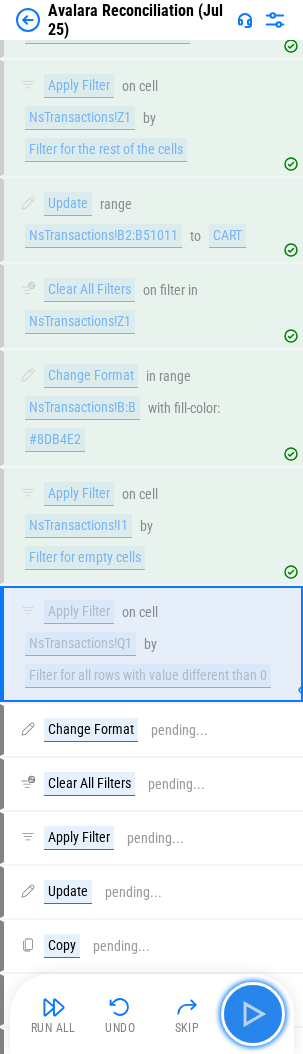 click at bounding box center [253, 1014] 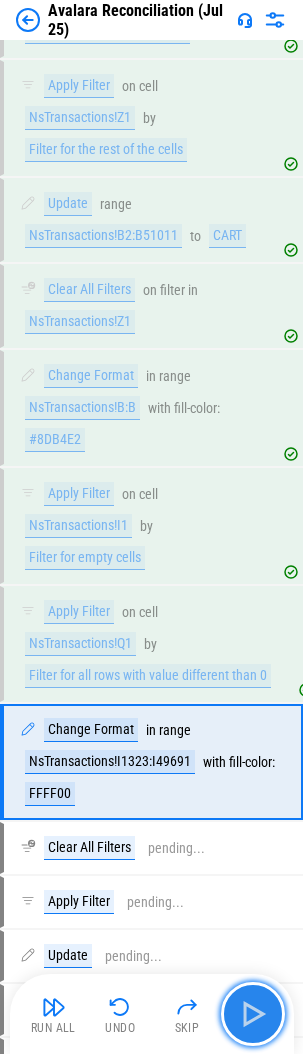 click at bounding box center (253, 1014) 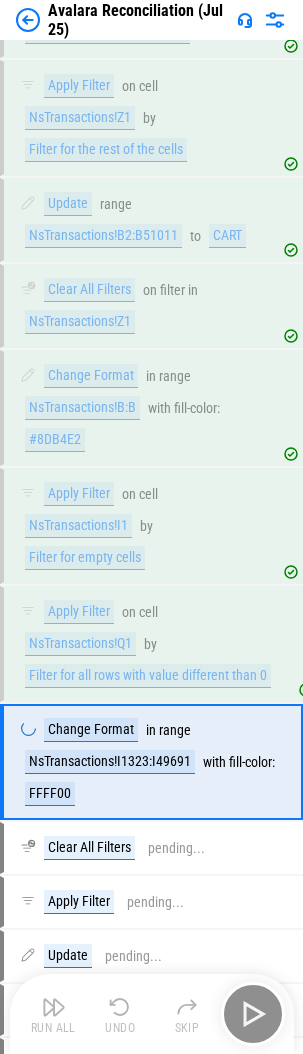 click on "Run All Undo Skip" at bounding box center (154, 1014) 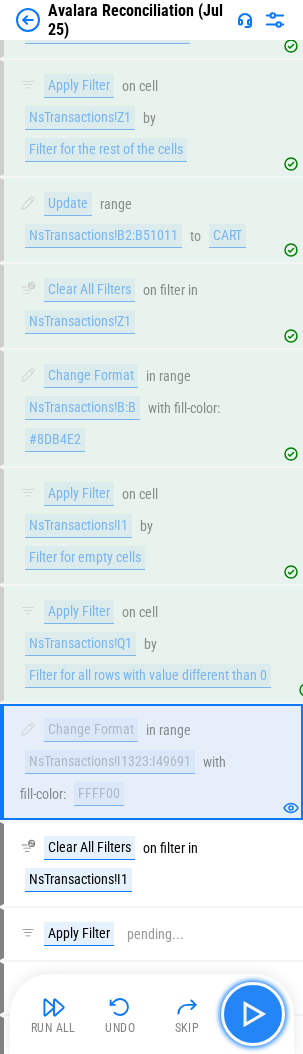 click at bounding box center [253, 1014] 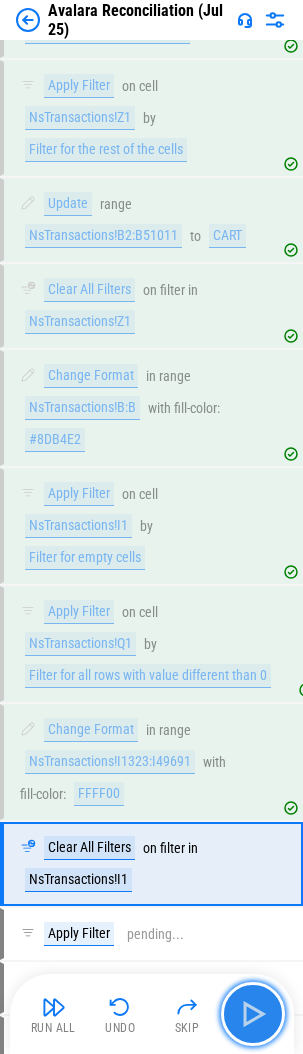 click at bounding box center (253, 1014) 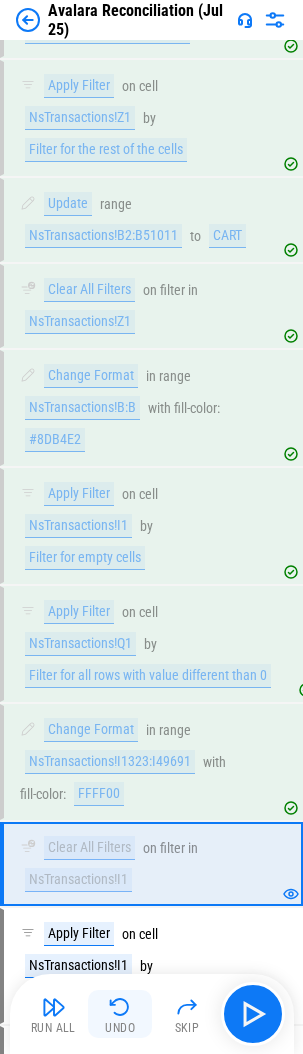 click at bounding box center [120, 1007] 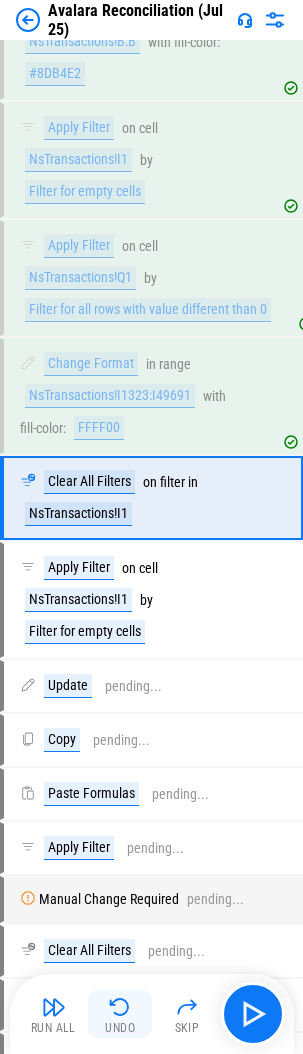 scroll, scrollTop: 3405, scrollLeft: 0, axis: vertical 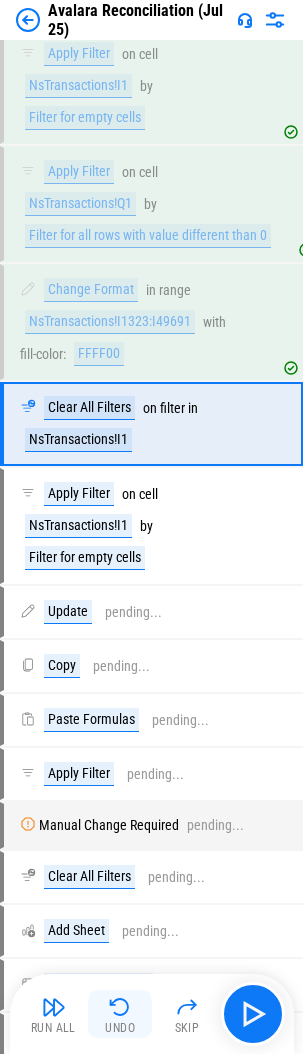 click at bounding box center [120, 1007] 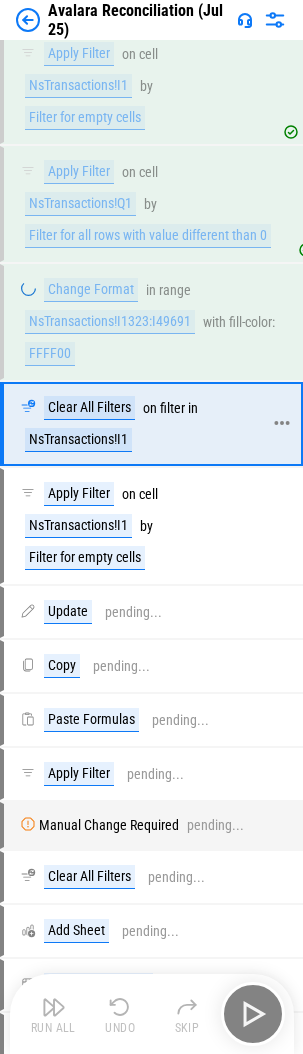 click 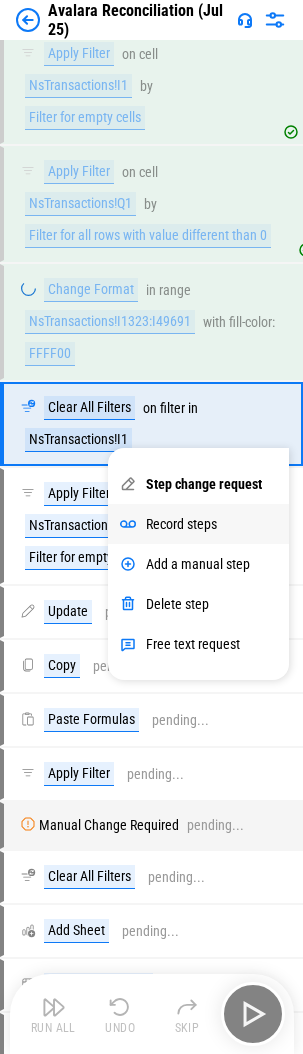 click on "Record steps" at bounding box center [181, 524] 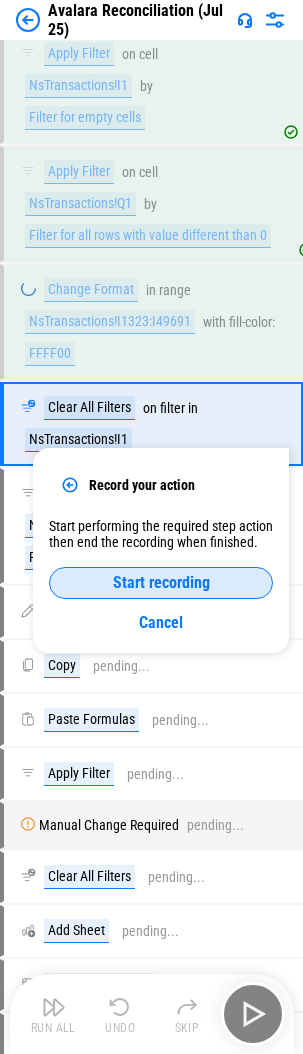click on "Start recording" at bounding box center (161, 583) 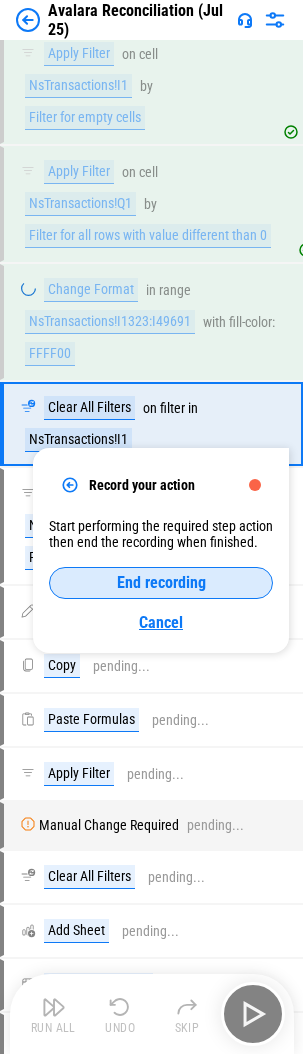 click on "Cancel" at bounding box center (161, 622) 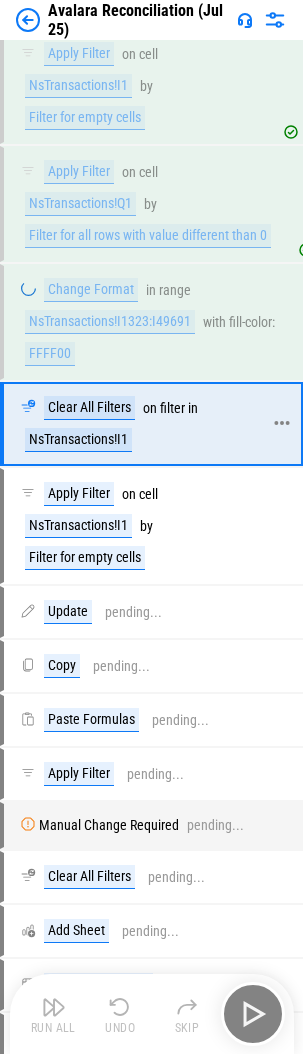 click on "Clear All Filters on filter in NsTransactions!I1" at bounding box center (148, 424) 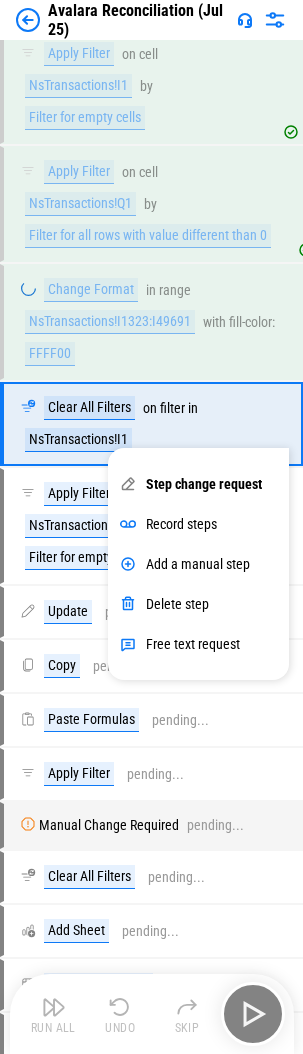 click on "Run All Undo Skip" at bounding box center [154, 1014] 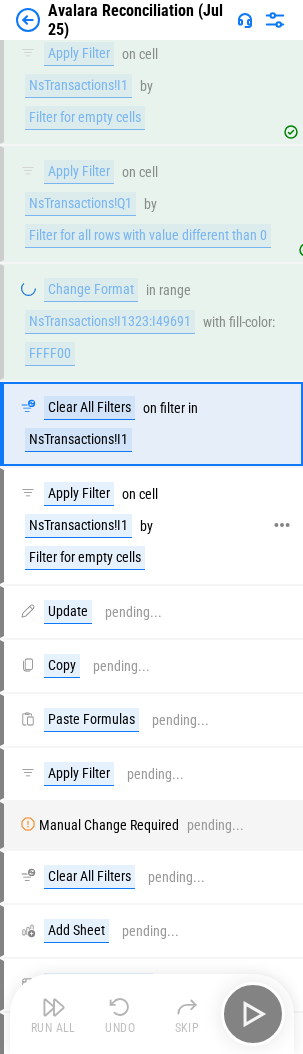 click on "Apply Filter" at bounding box center [79, 494] 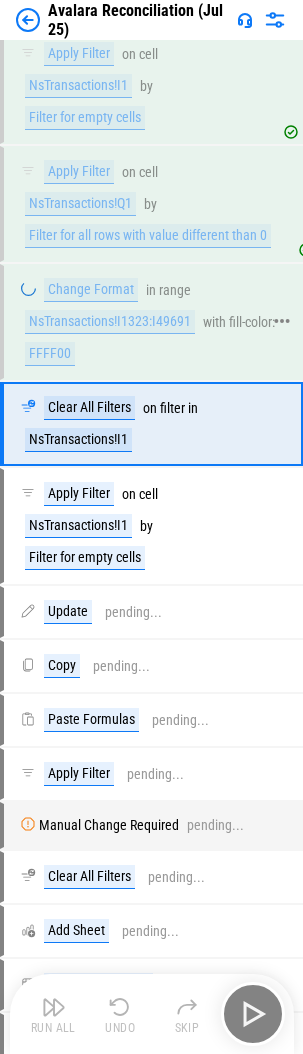 click on "Change Format in range NsTransactions!I1323:I49691 with fill-color : FFFF00" at bounding box center [150, 322] 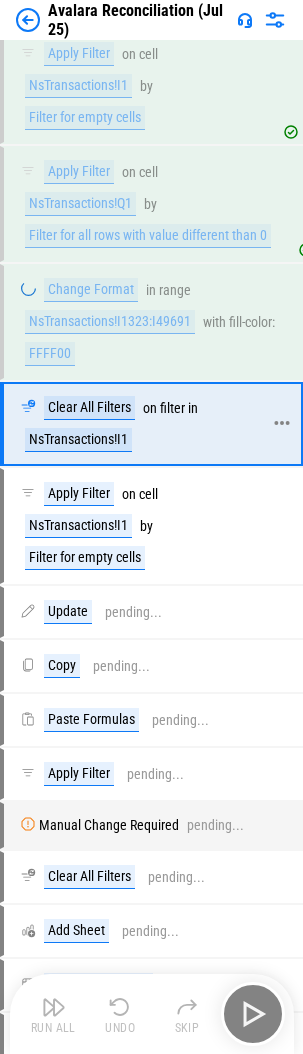 click on "Clear All Filters on filter in NsTransactions!I1" at bounding box center [150, 424] 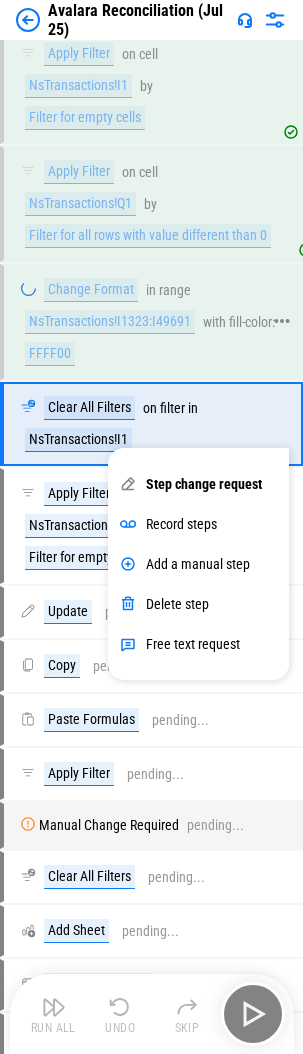 click on "Change Format in range NsTransactions!I1323:I49691 with fill-color : FFFF00" at bounding box center [148, 322] 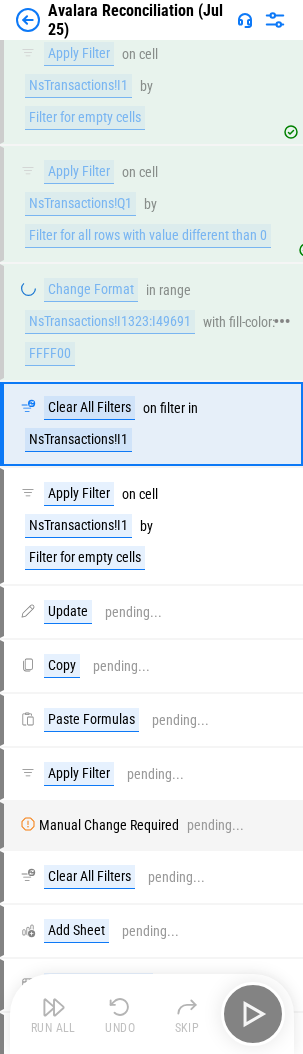 click 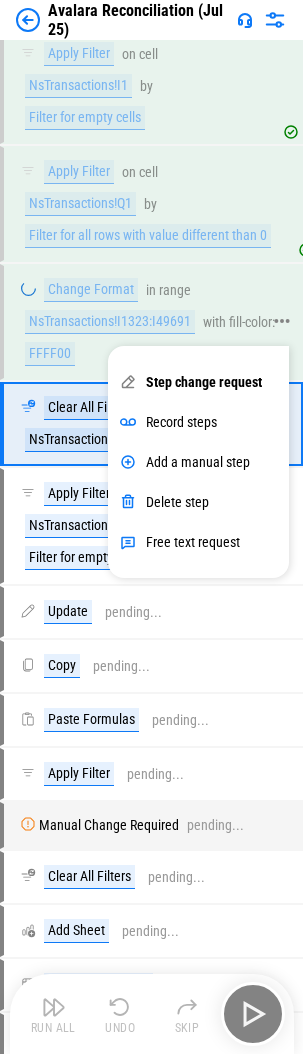 click 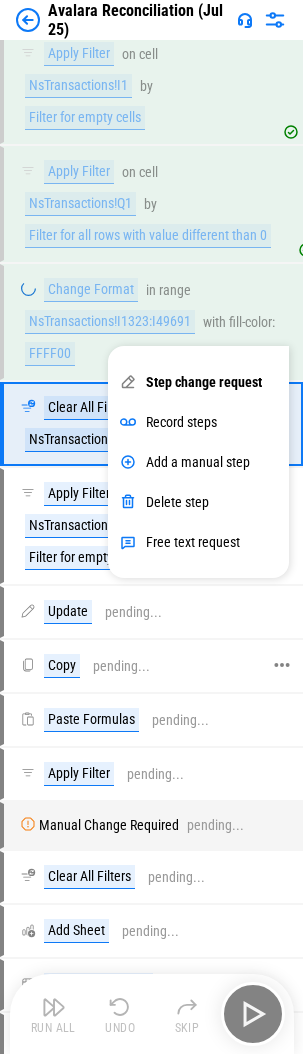 click 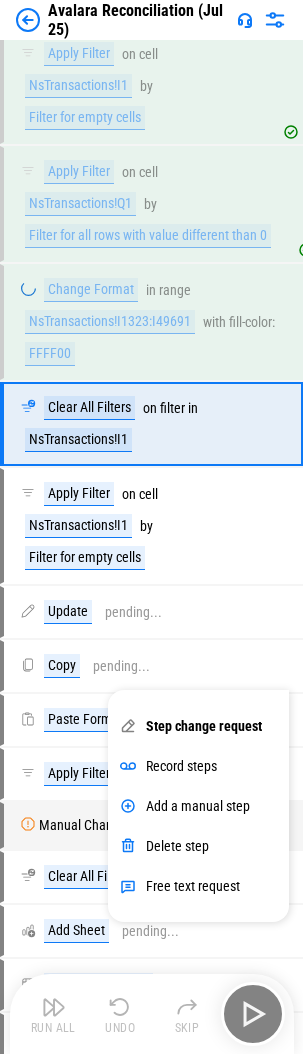 click on "Run All Undo Skip" at bounding box center [154, 1014] 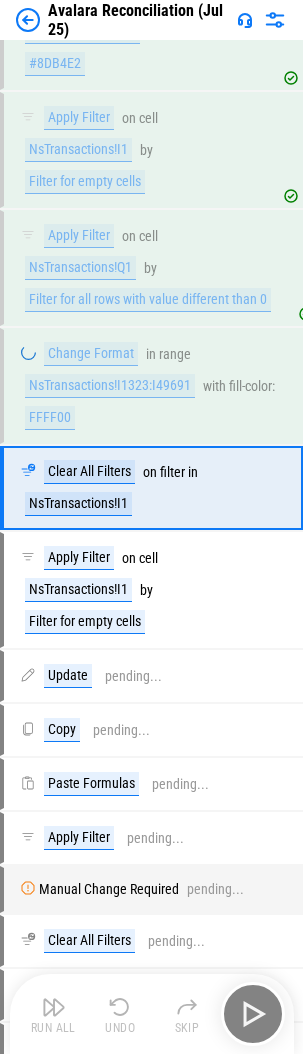 scroll, scrollTop: 3305, scrollLeft: 0, axis: vertical 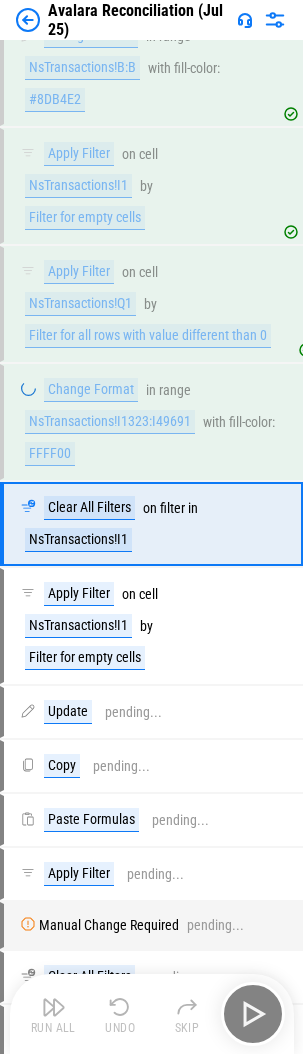 click at bounding box center (28, 20) 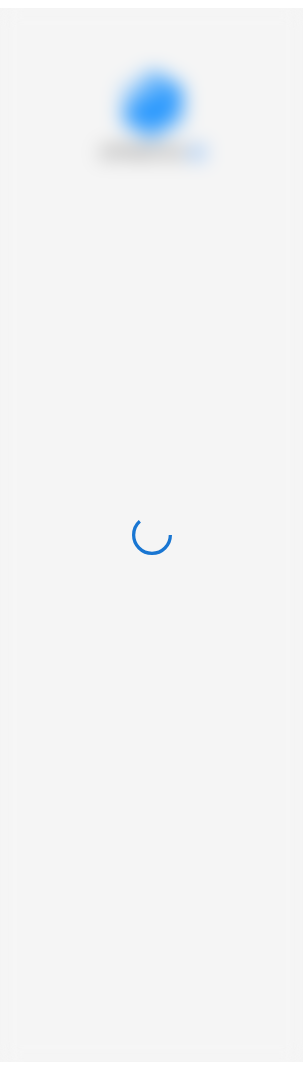 scroll, scrollTop: 0, scrollLeft: 0, axis: both 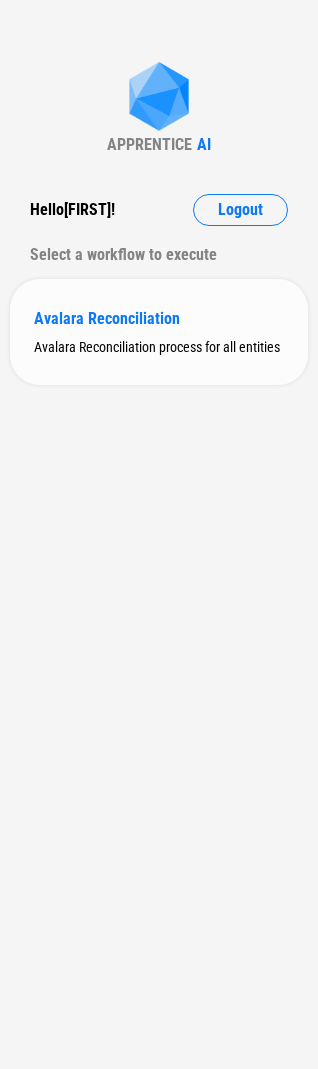 click on "Avalara Reconciliation" at bounding box center [159, 318] 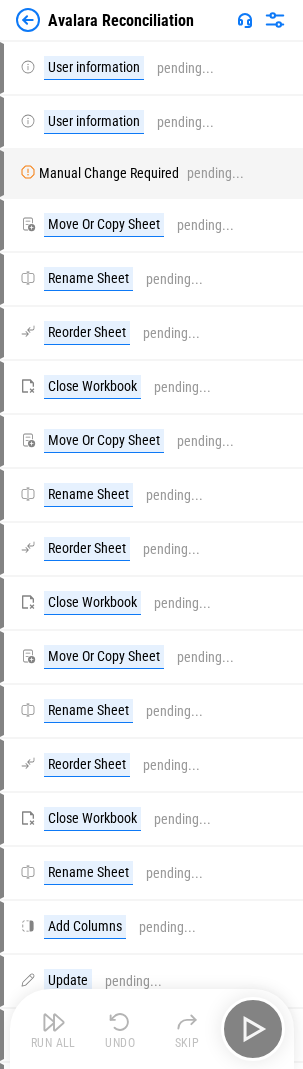 click on "Run All Undo Skip" at bounding box center (154, 1029) 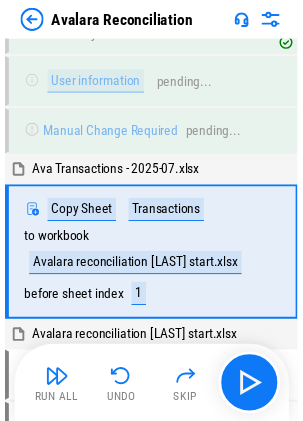 scroll, scrollTop: 135, scrollLeft: 0, axis: vertical 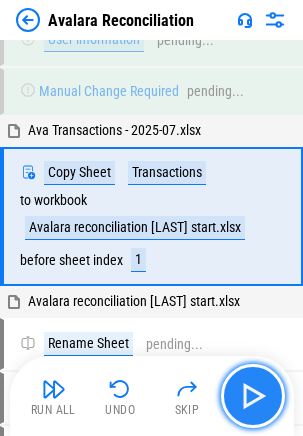 click at bounding box center [253, 396] 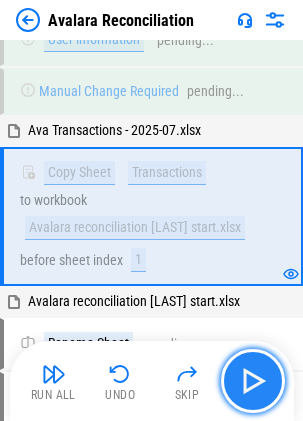 click at bounding box center [253, 381] 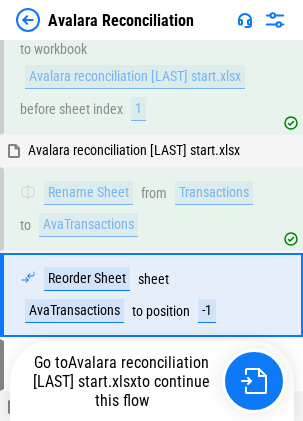 scroll, scrollTop: 372, scrollLeft: 0, axis: vertical 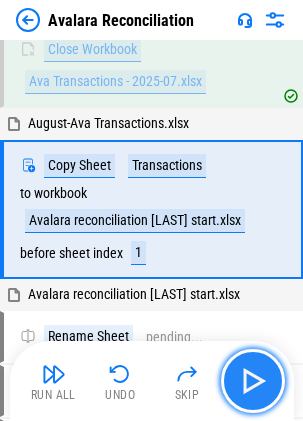 click at bounding box center (253, 381) 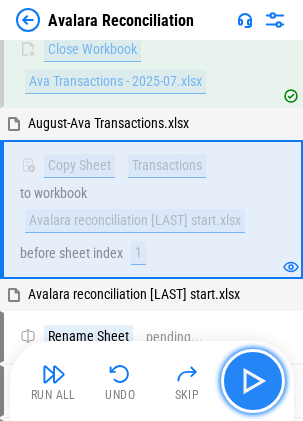 click at bounding box center [253, 381] 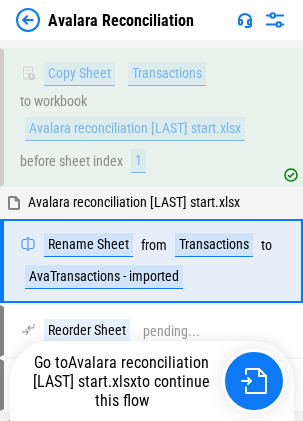 scroll, scrollTop: 745, scrollLeft: 0, axis: vertical 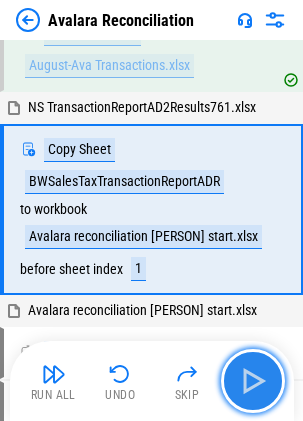 click at bounding box center (253, 381) 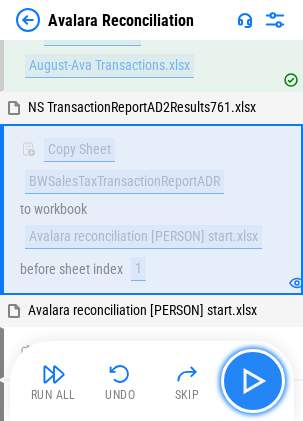 click at bounding box center (253, 381) 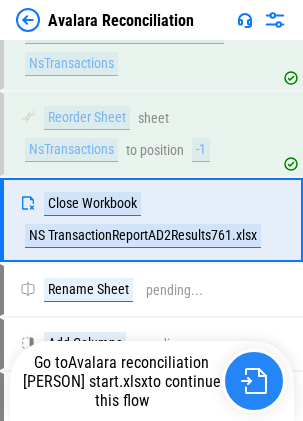 scroll, scrollTop: 1472, scrollLeft: 0, axis: vertical 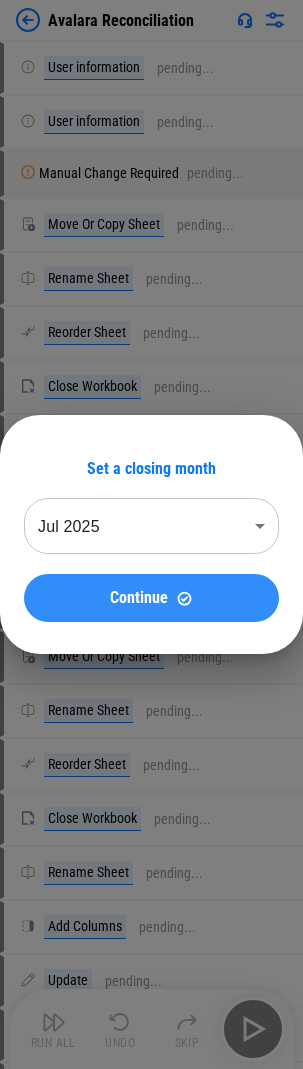click on "Continue" at bounding box center (151, 598) 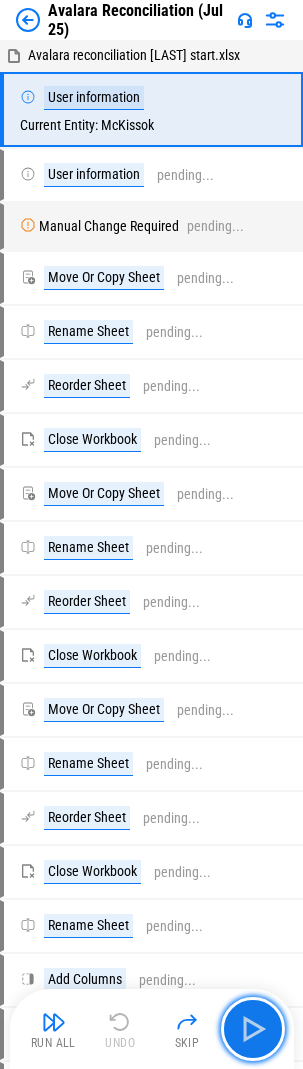 click at bounding box center (253, 1029) 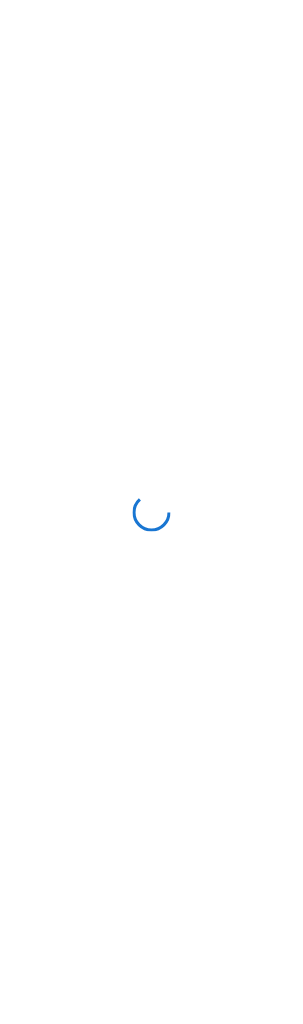 scroll, scrollTop: 0, scrollLeft: 0, axis: both 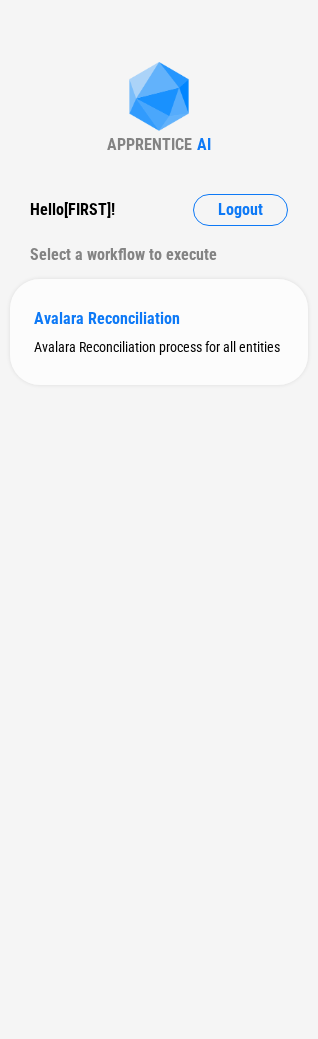 click on "Avalara Reconciliation" at bounding box center (159, 318) 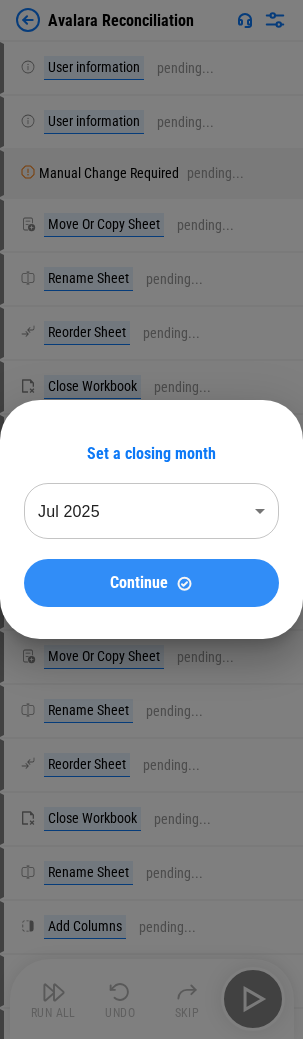click on "Continue" at bounding box center [139, 583] 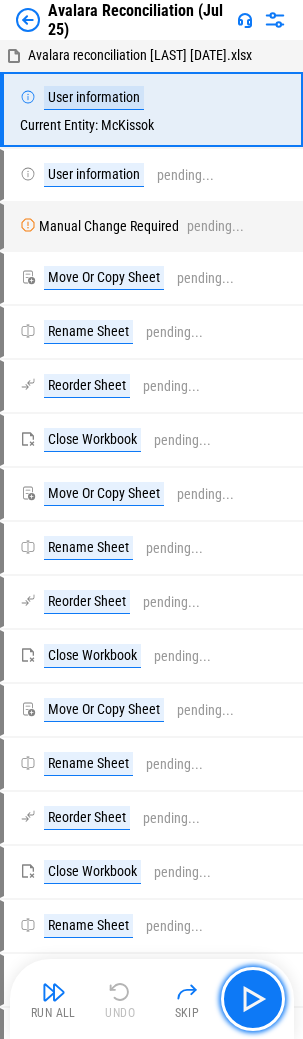 click at bounding box center (253, 999) 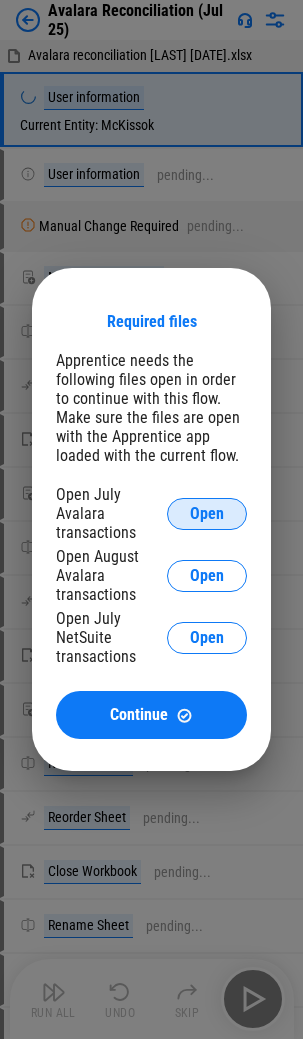 click on "Open" at bounding box center (207, 514) 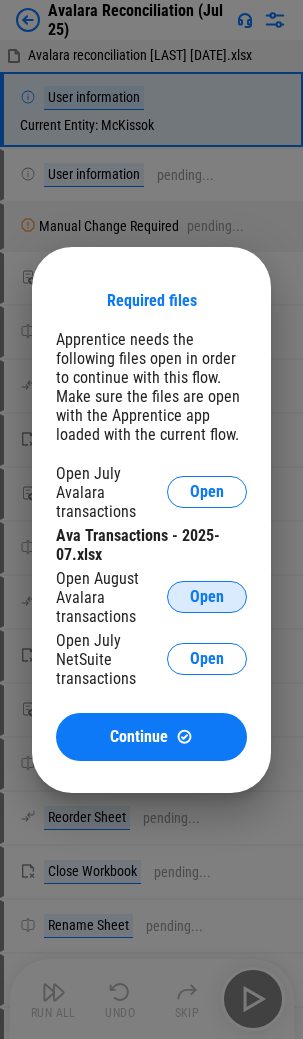 click on "Open" at bounding box center (207, 597) 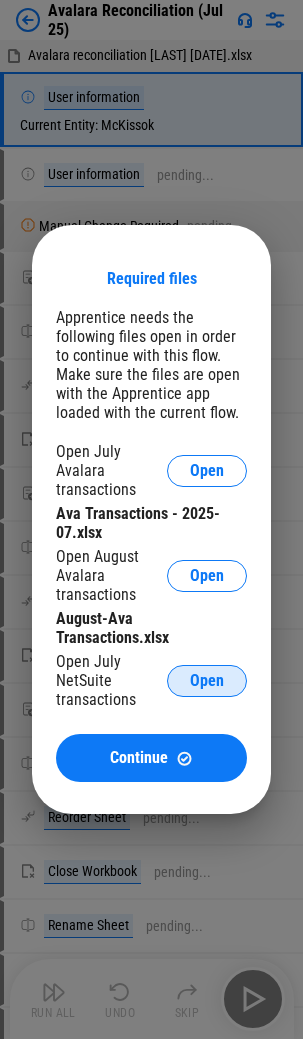 click on "Open" at bounding box center [207, 681] 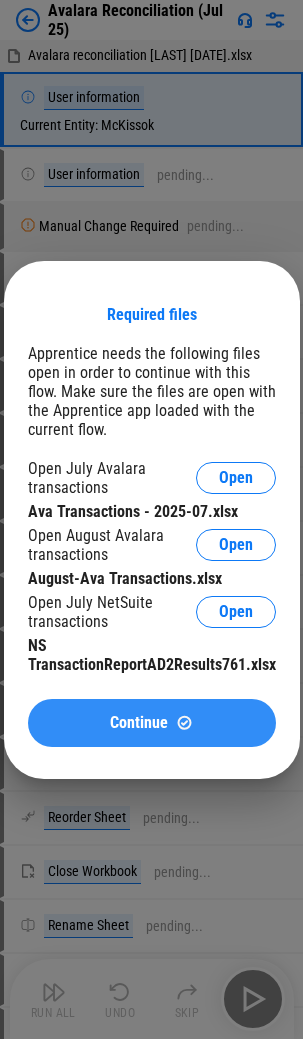 click on "Continue" at bounding box center [139, 723] 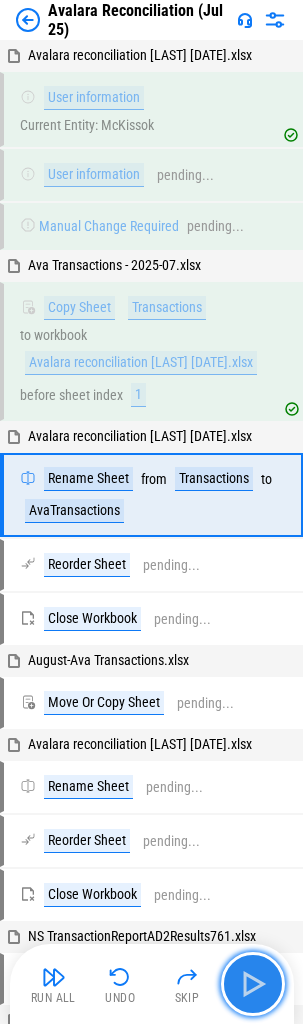 click at bounding box center (253, 984) 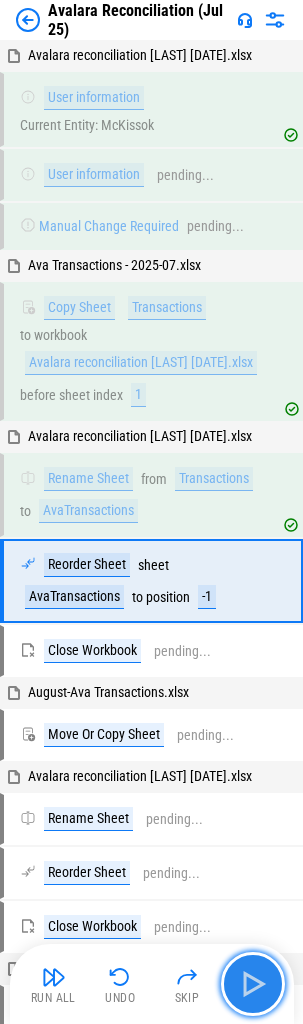 click at bounding box center [253, 984] 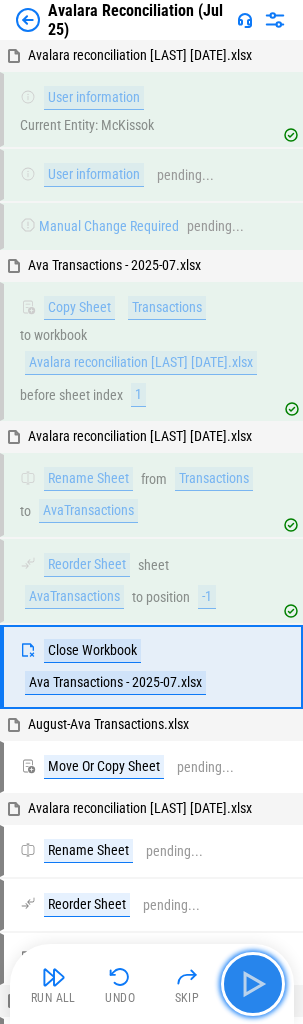 click at bounding box center [253, 984] 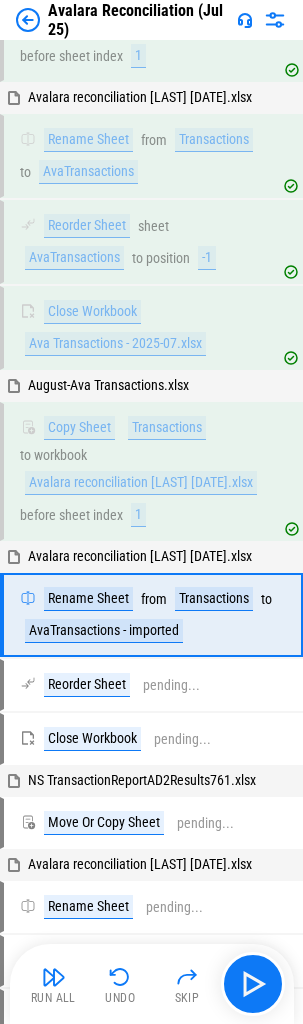 scroll, scrollTop: 443, scrollLeft: 0, axis: vertical 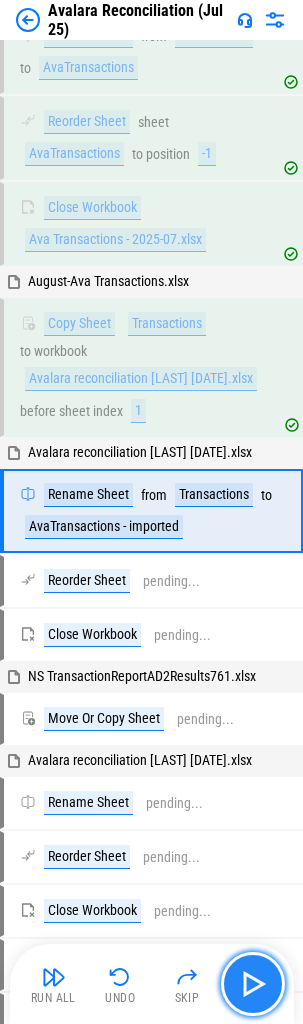 click at bounding box center [253, 984] 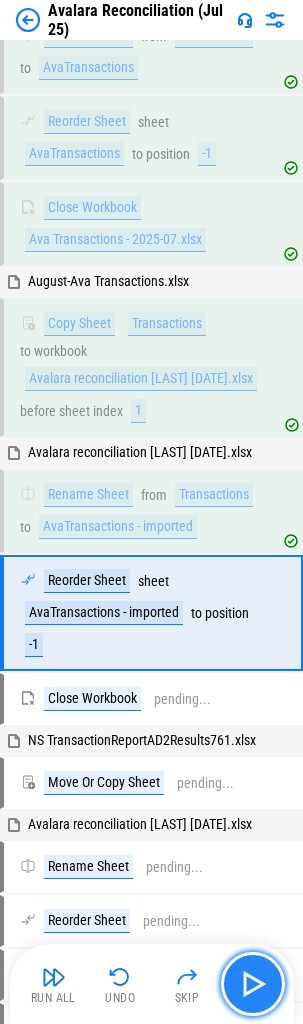 click at bounding box center (253, 984) 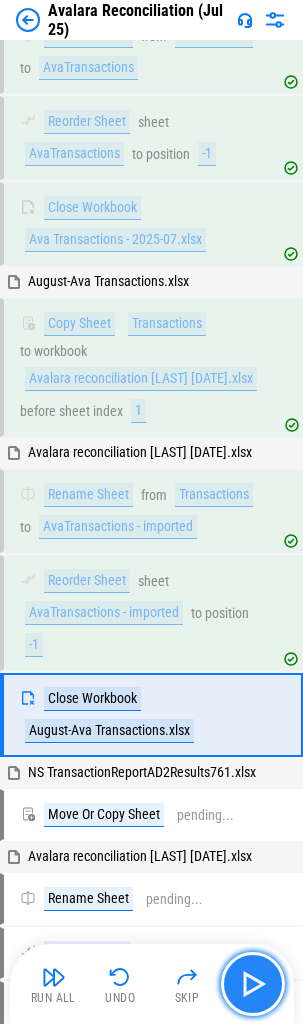 click at bounding box center (253, 984) 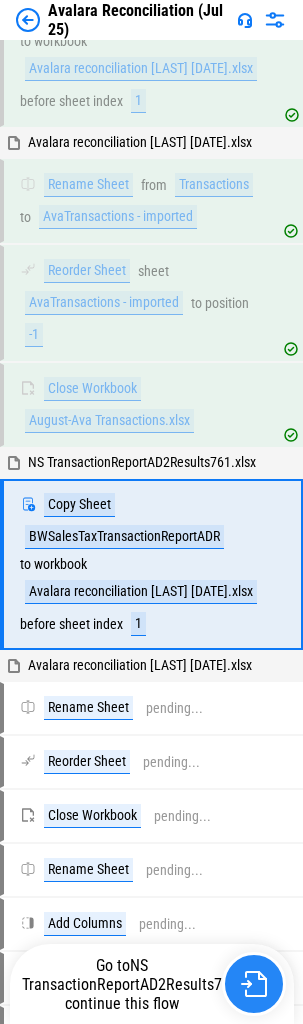 scroll, scrollTop: 807, scrollLeft: 0, axis: vertical 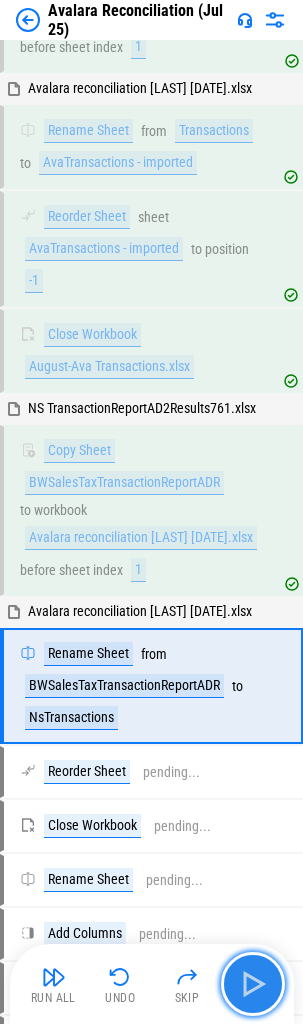click at bounding box center [253, 984] 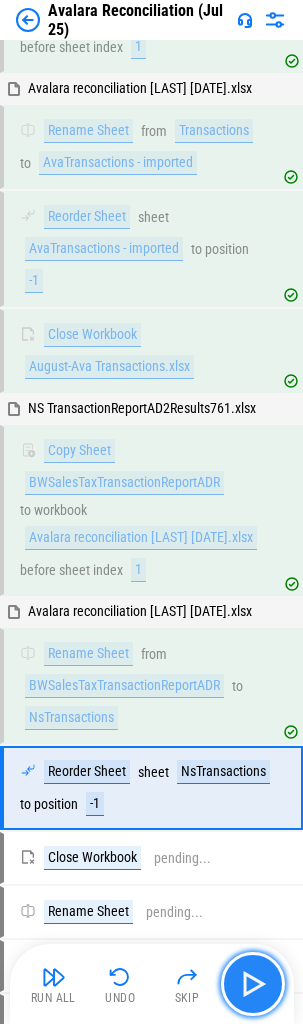 click at bounding box center [253, 984] 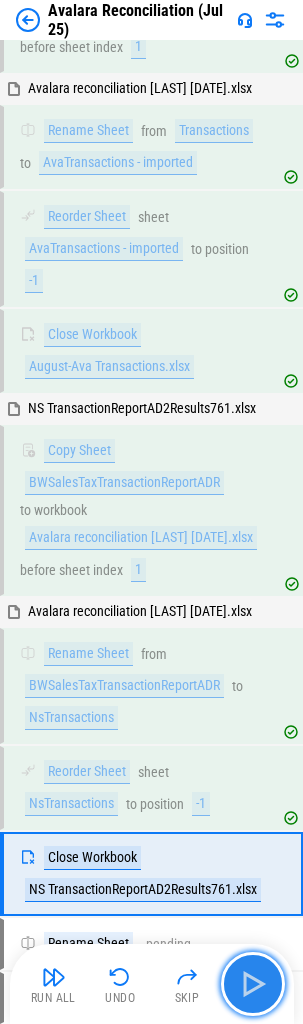 click at bounding box center (253, 984) 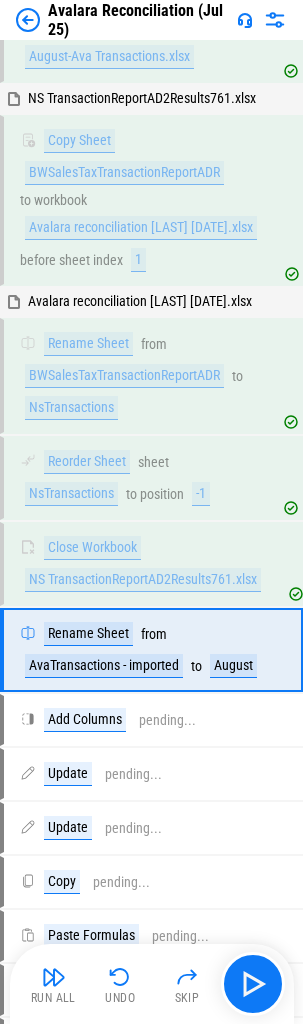 scroll, scrollTop: 1256, scrollLeft: 0, axis: vertical 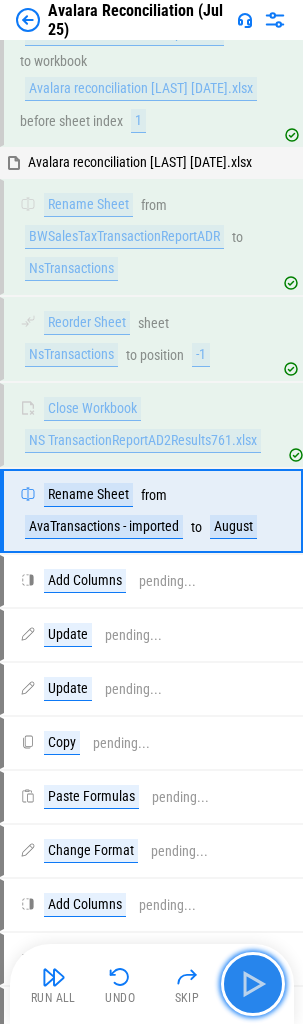 click at bounding box center (253, 984) 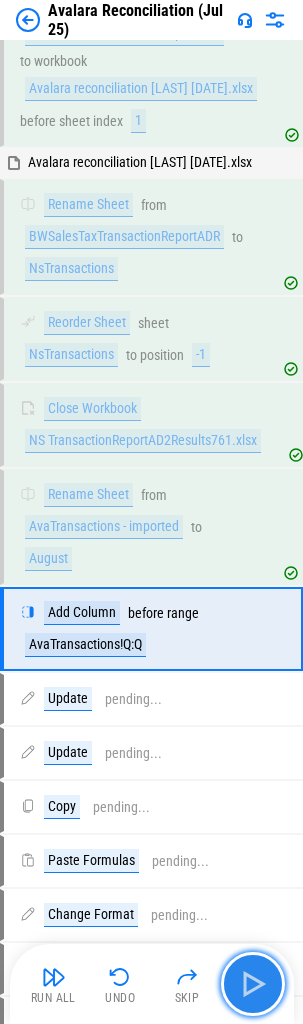 click at bounding box center [253, 984] 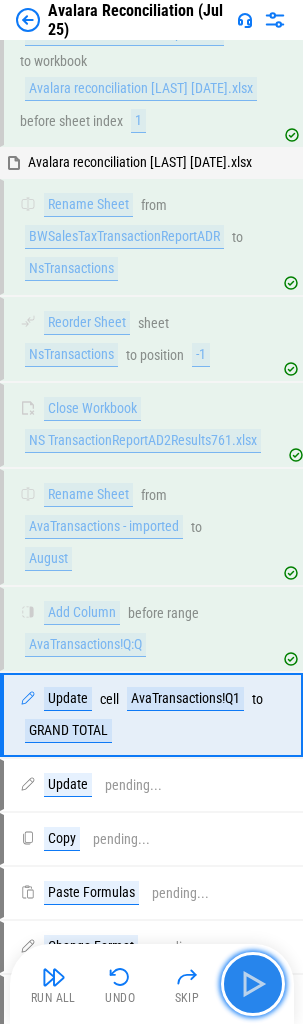 click at bounding box center [253, 984] 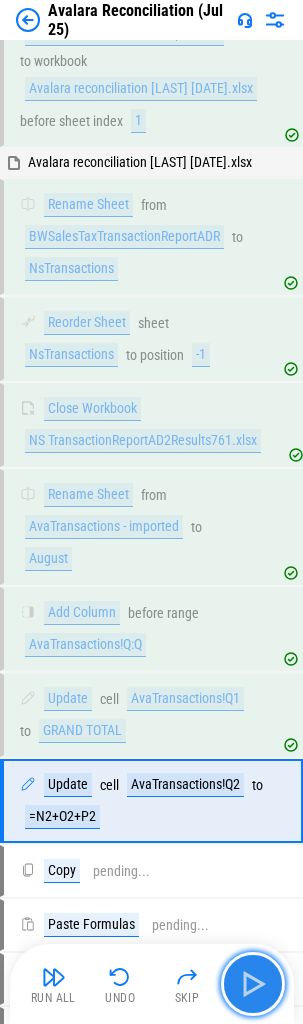click at bounding box center (253, 984) 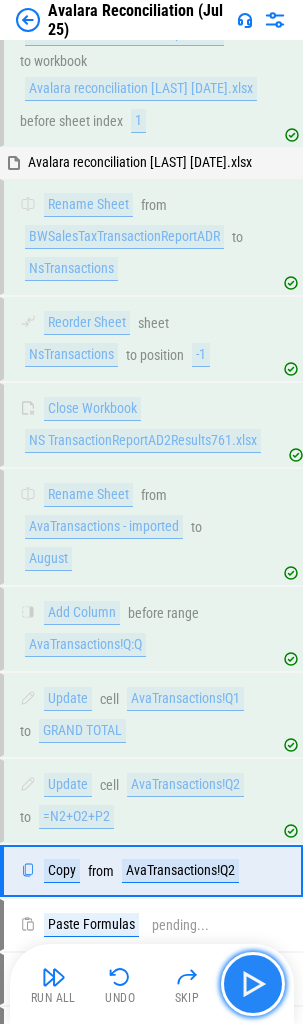click at bounding box center (253, 984) 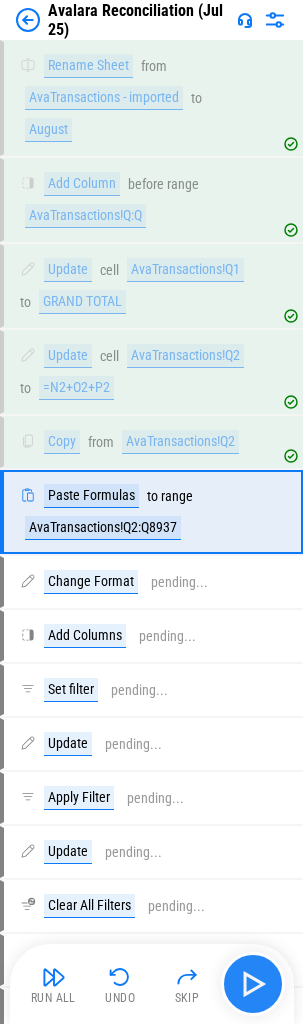 scroll, scrollTop: 1686, scrollLeft: 0, axis: vertical 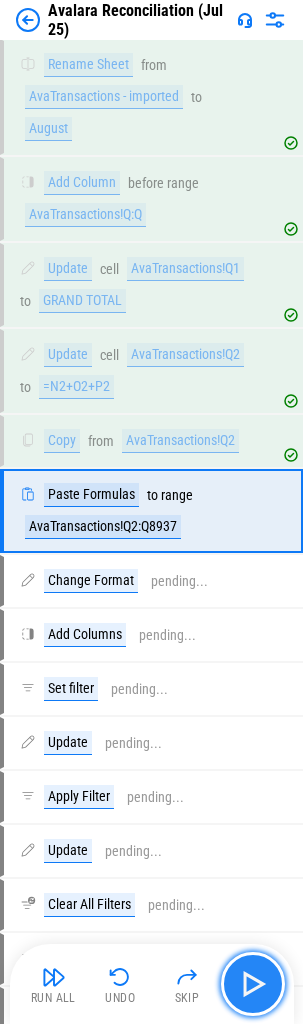 click at bounding box center [253, 984] 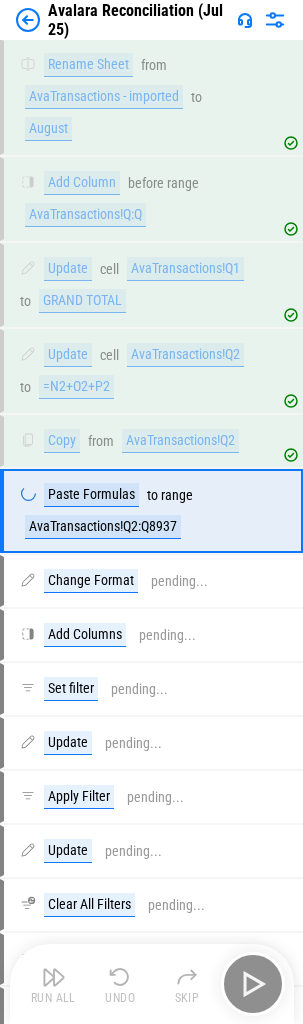 click on "Run All Undo Skip" at bounding box center (154, 984) 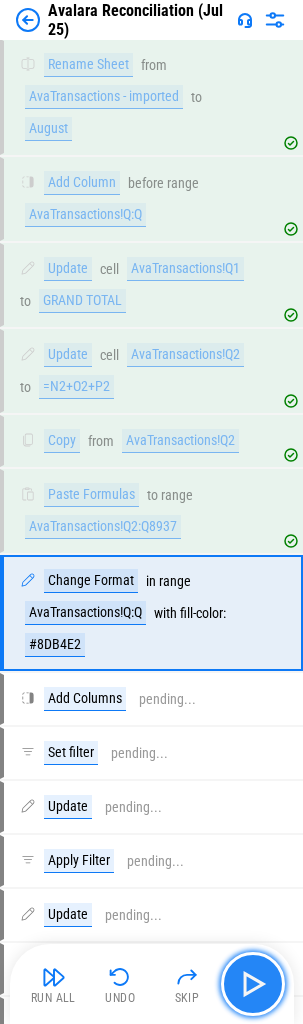 click at bounding box center [253, 984] 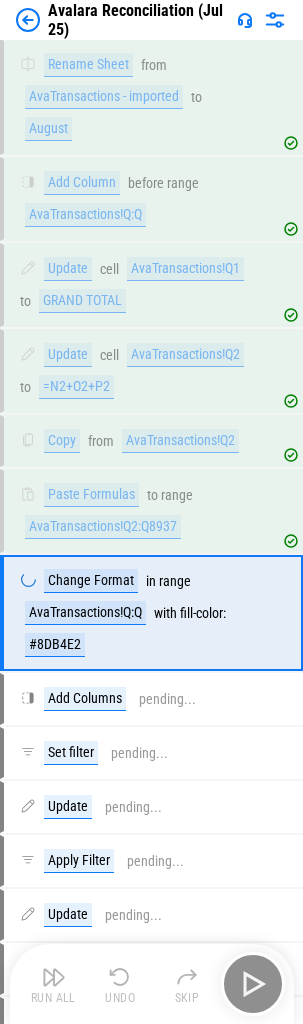 click on "Run All Undo Skip" at bounding box center [154, 984] 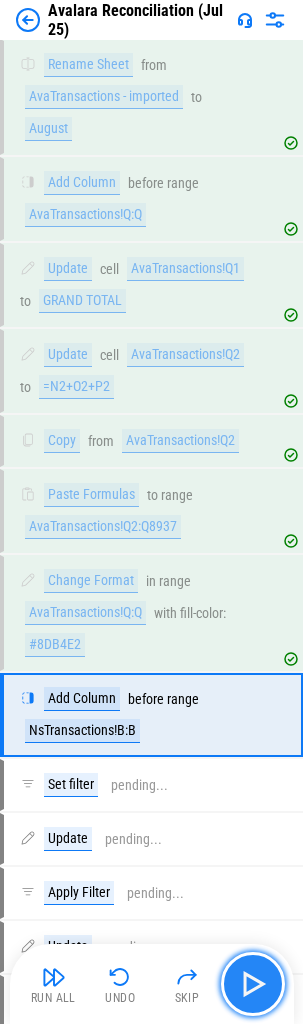 click at bounding box center (253, 984) 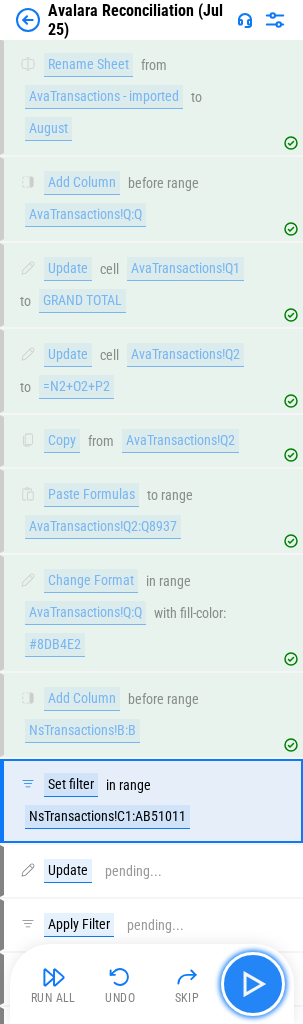 click at bounding box center (253, 984) 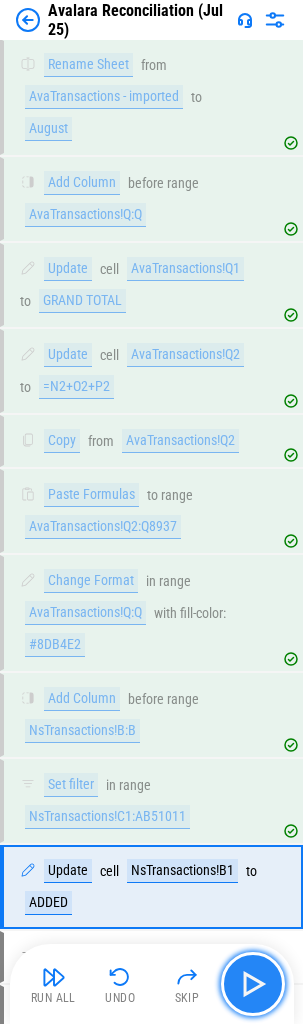 click at bounding box center (253, 984) 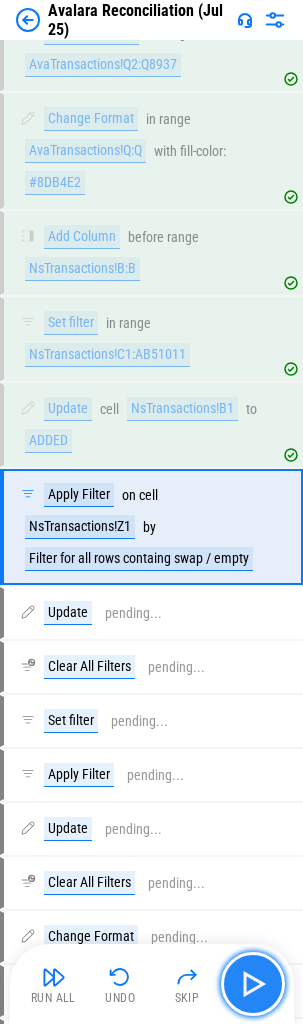 click at bounding box center [253, 984] 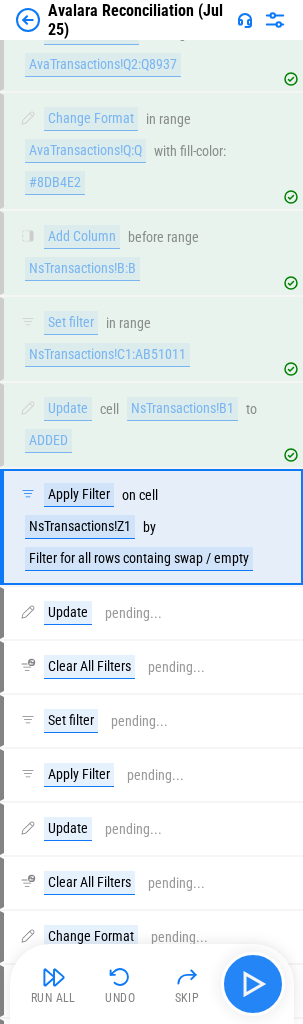 scroll, scrollTop: 2164, scrollLeft: 0, axis: vertical 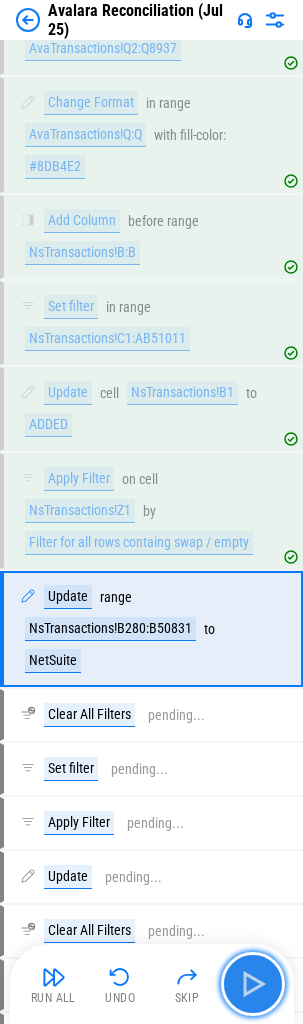 click at bounding box center [253, 984] 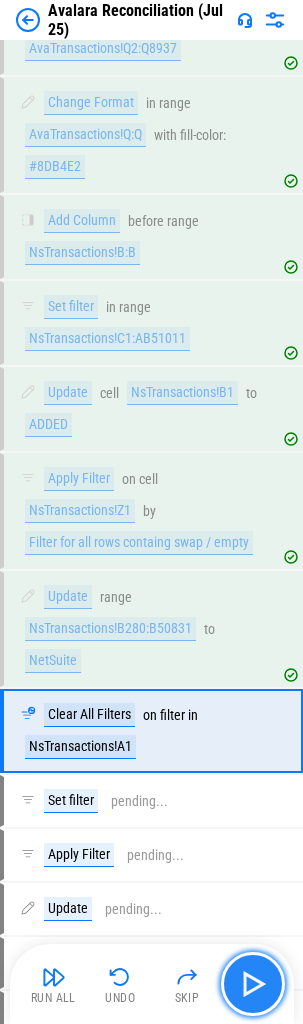 click at bounding box center [253, 984] 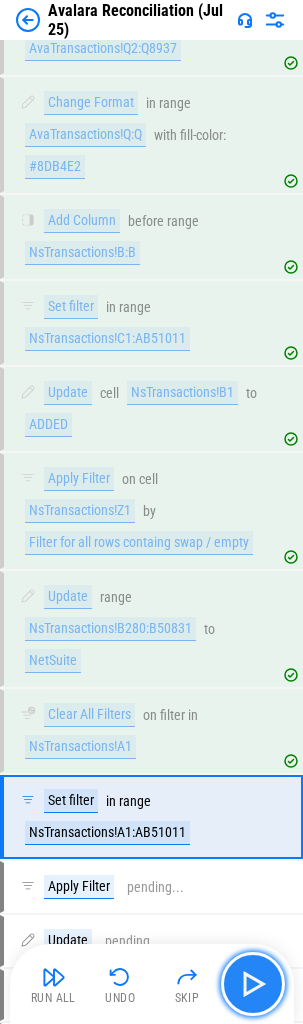click at bounding box center [253, 984] 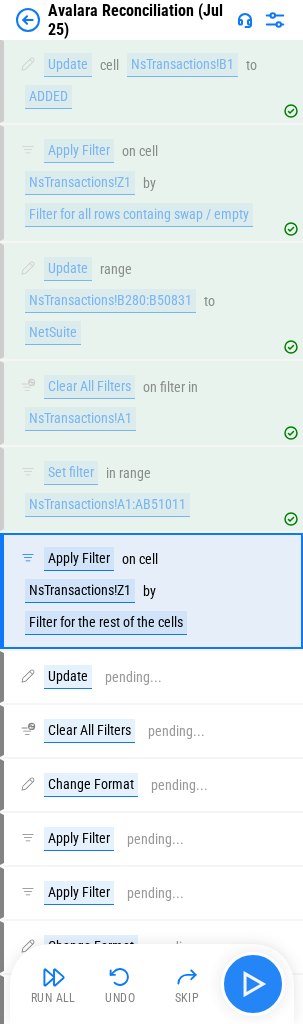 scroll, scrollTop: 2572, scrollLeft: 0, axis: vertical 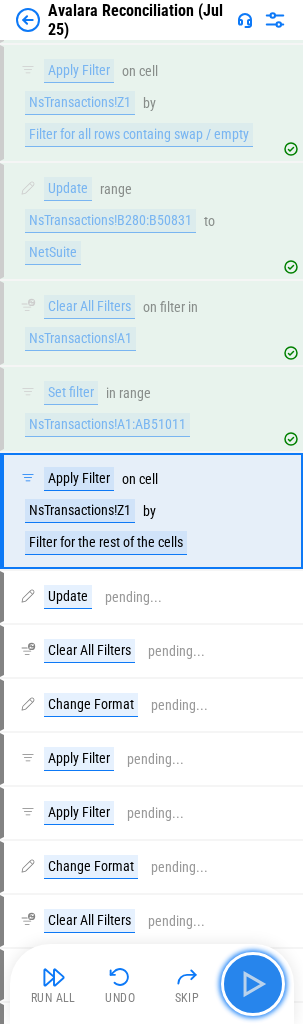 click at bounding box center (253, 984) 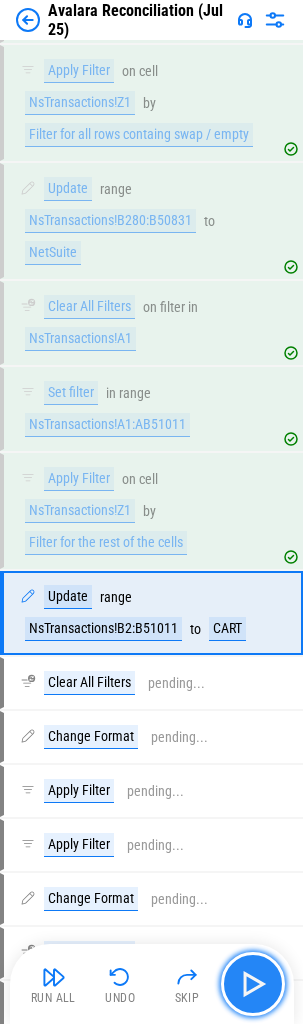 click at bounding box center [253, 984] 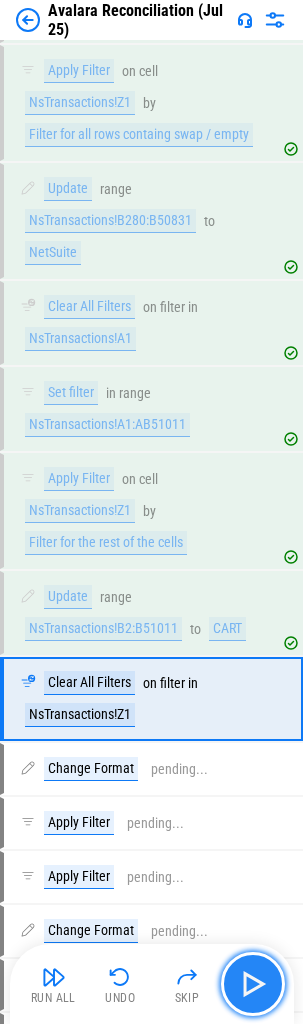 click at bounding box center [253, 984] 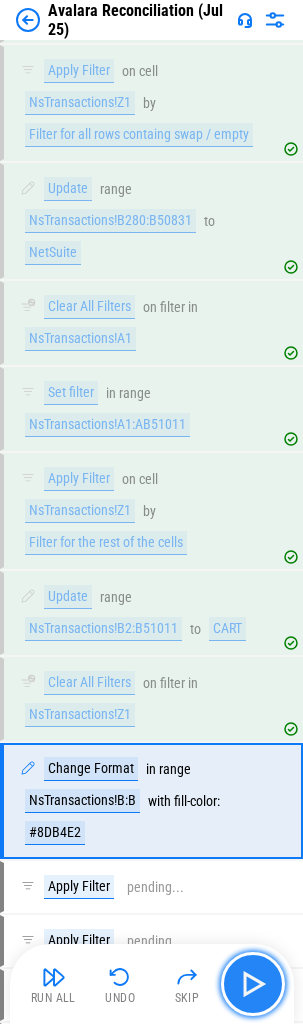 click at bounding box center (253, 984) 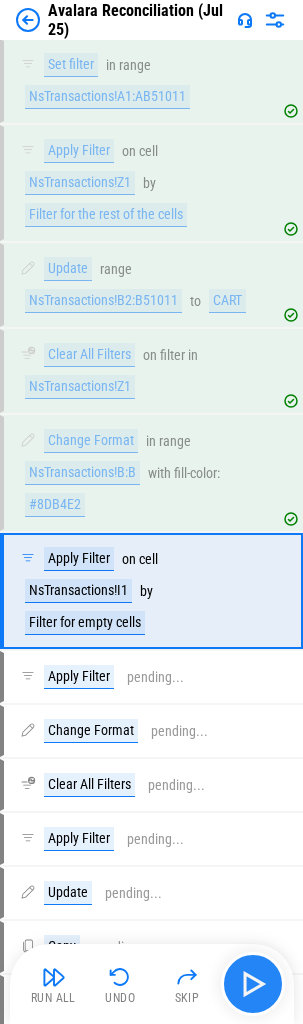 scroll, scrollTop: 2980, scrollLeft: 0, axis: vertical 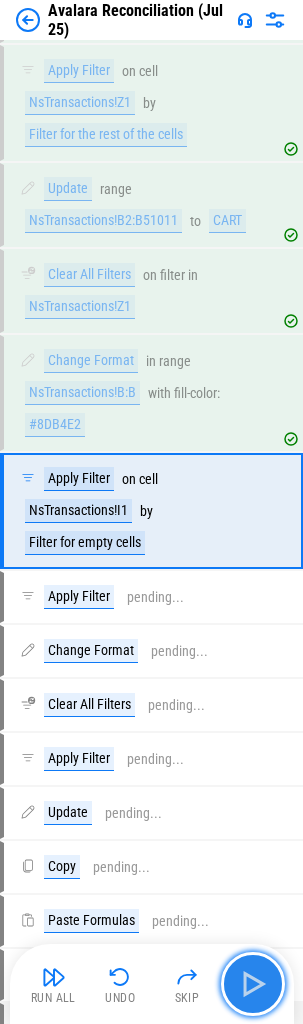 click at bounding box center [253, 984] 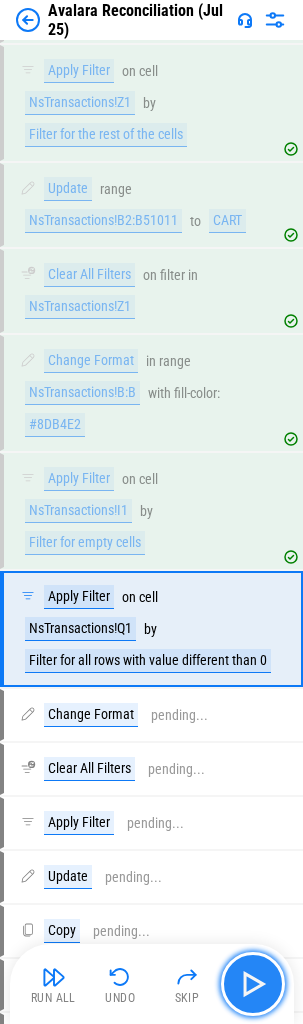 click at bounding box center (253, 984) 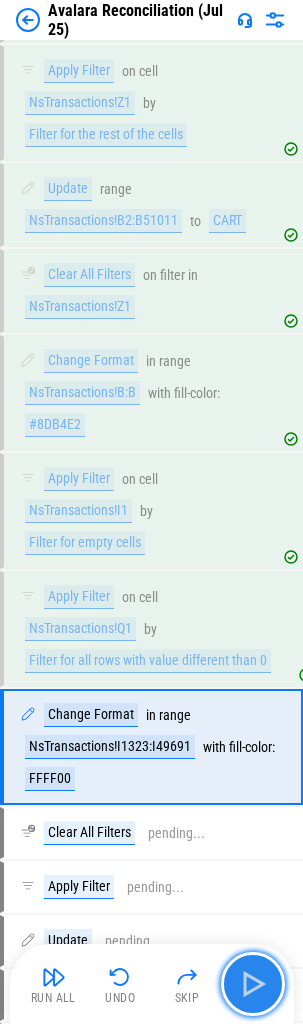 click at bounding box center [253, 984] 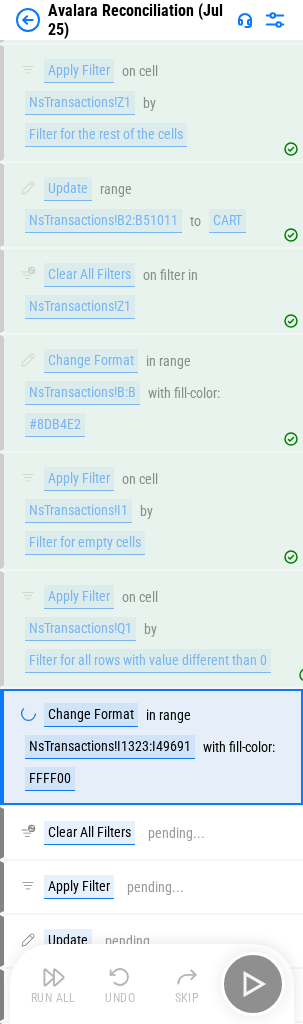 click on "Run All Undo Skip" at bounding box center [154, 984] 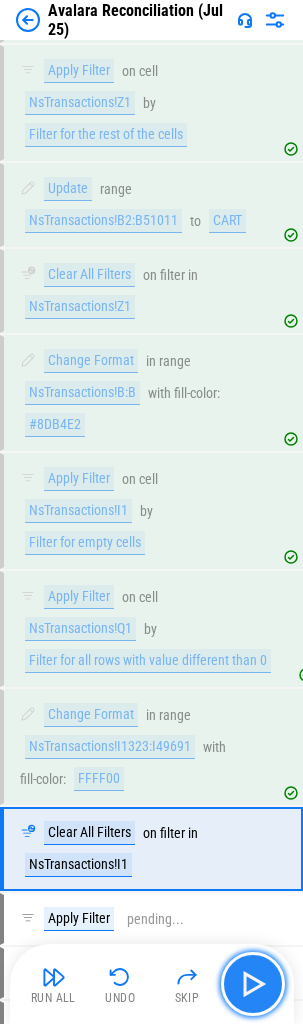 click at bounding box center (253, 984) 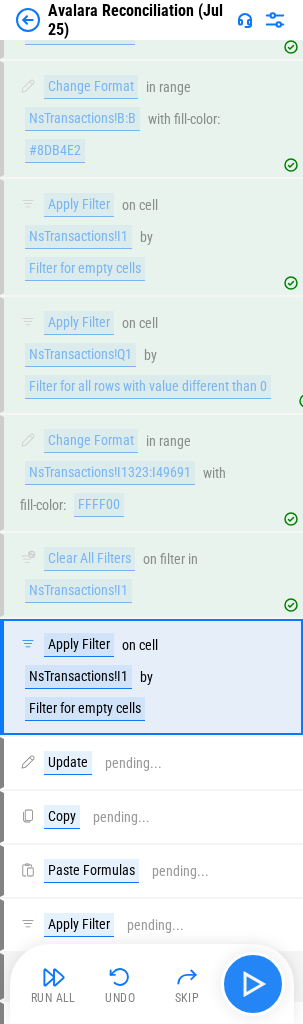 scroll, scrollTop: 3420, scrollLeft: 0, axis: vertical 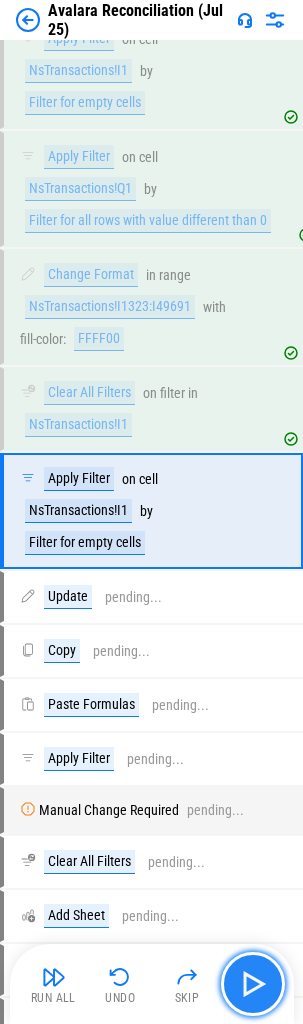 click at bounding box center [253, 984] 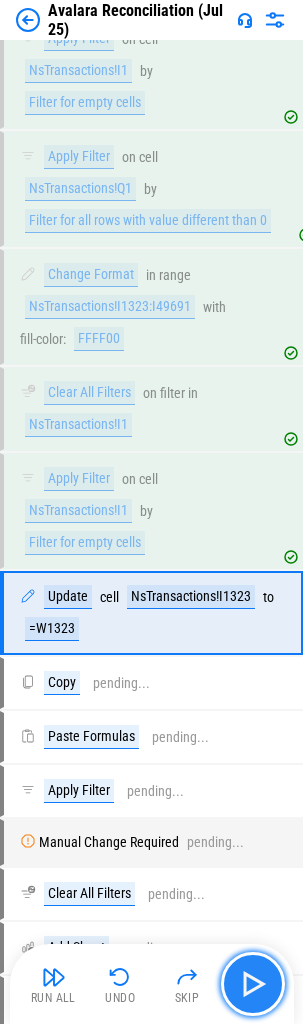 click at bounding box center (253, 984) 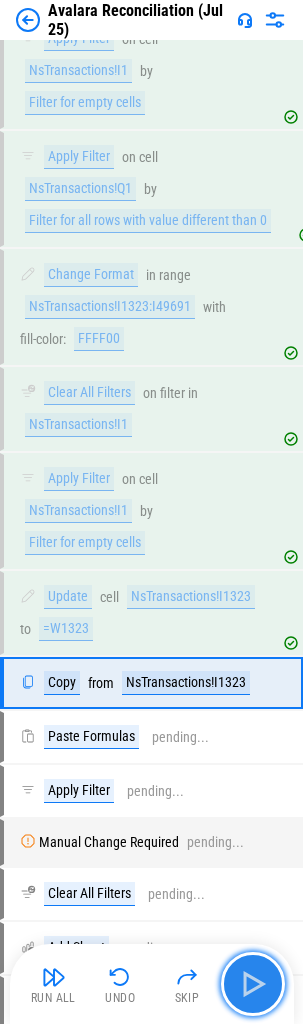 click at bounding box center [253, 984] 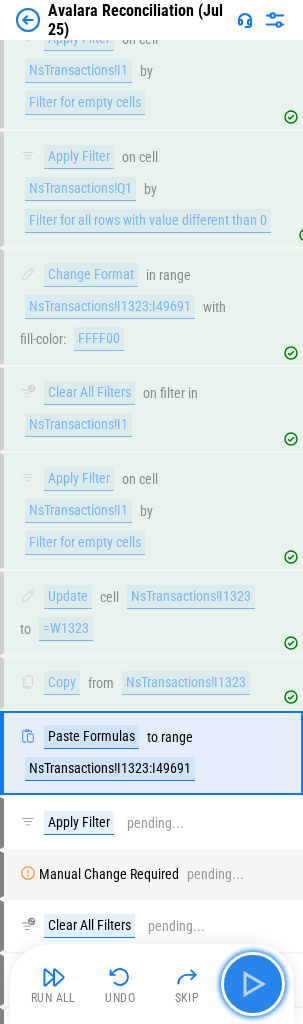 click at bounding box center (253, 984) 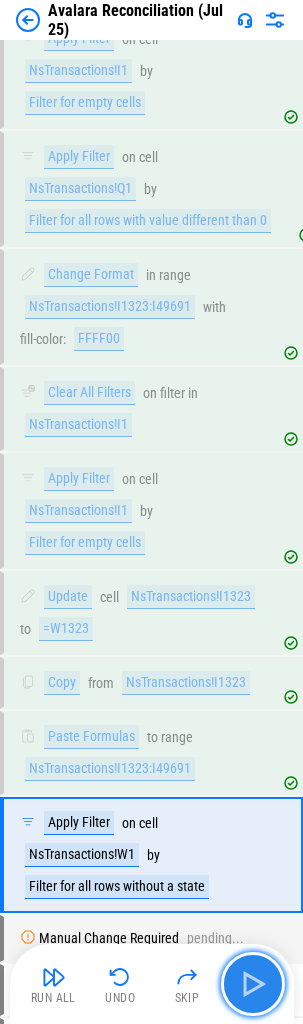 click at bounding box center [253, 984] 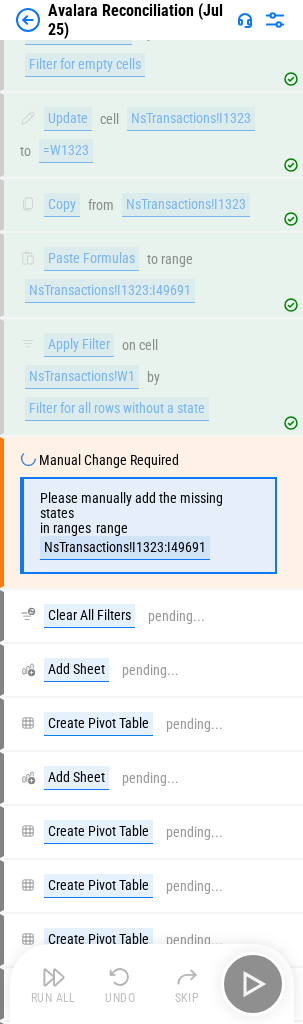 scroll, scrollTop: 3900, scrollLeft: 0, axis: vertical 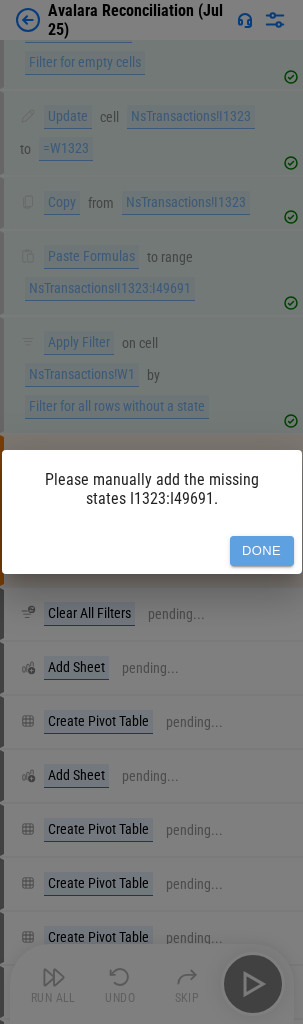 click on "Done" at bounding box center [262, 551] 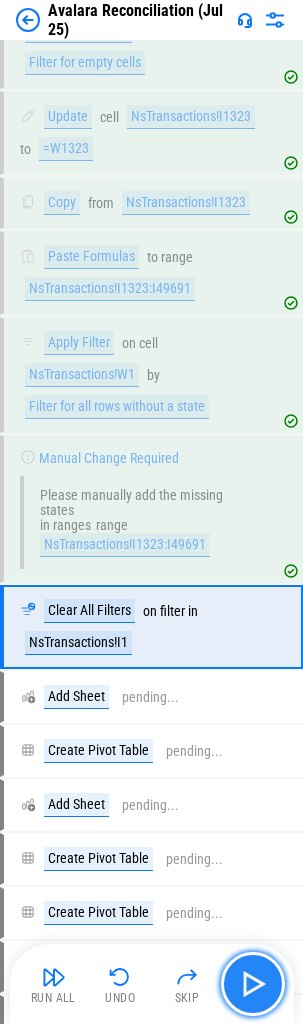 click at bounding box center (253, 984) 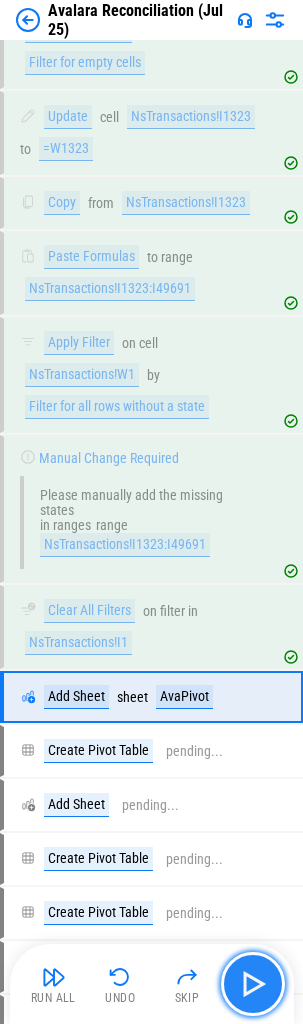 click at bounding box center (253, 984) 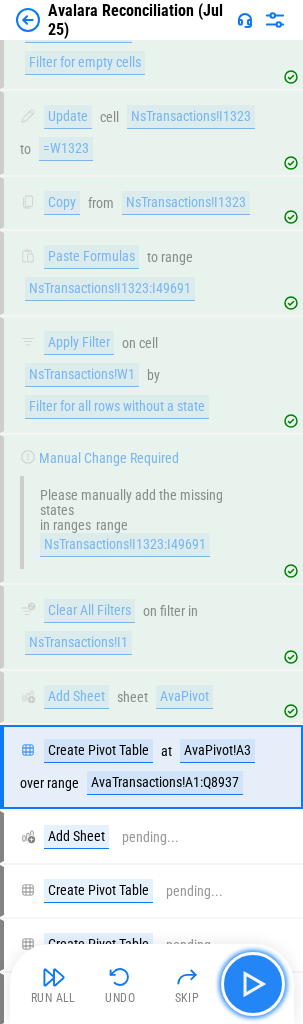 click at bounding box center (253, 984) 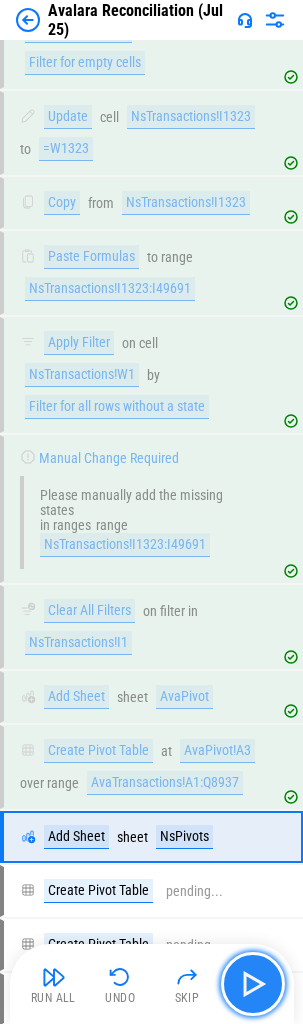 click at bounding box center (253, 984) 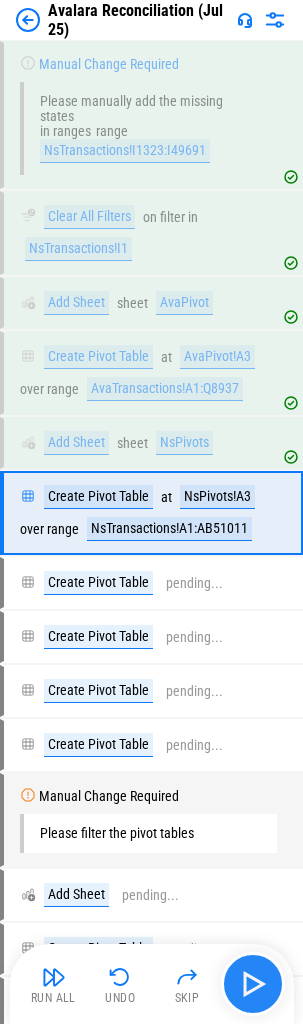 scroll, scrollTop: 4296, scrollLeft: 0, axis: vertical 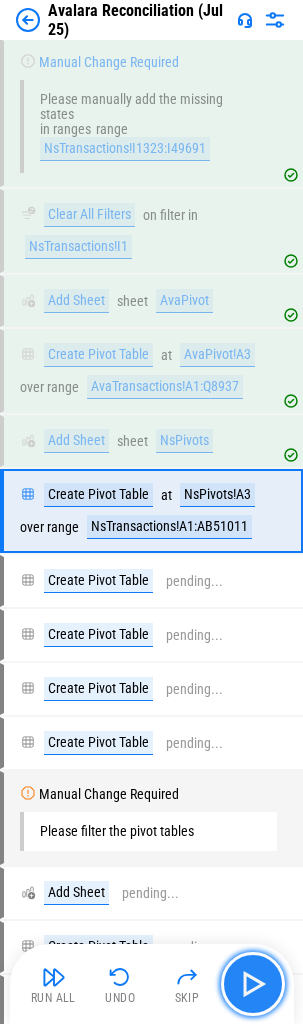click at bounding box center (253, 984) 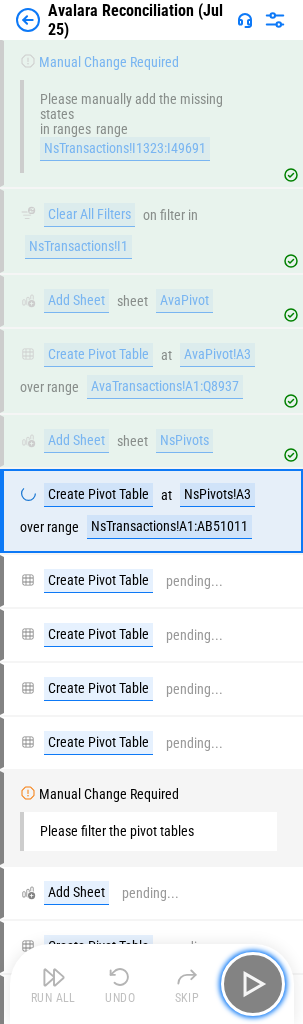click at bounding box center (253, 984) 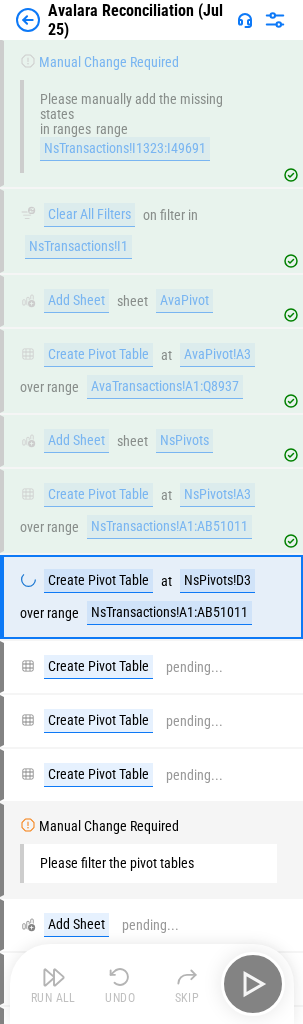 click on "Run All Undo Skip" at bounding box center (154, 984) 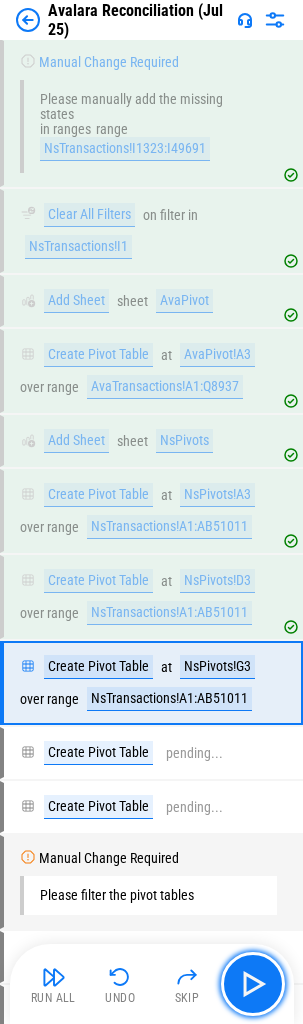 click at bounding box center (253, 984) 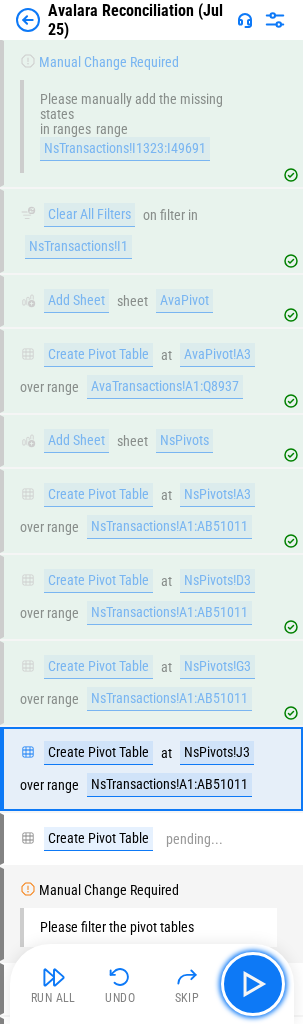 click at bounding box center [253, 984] 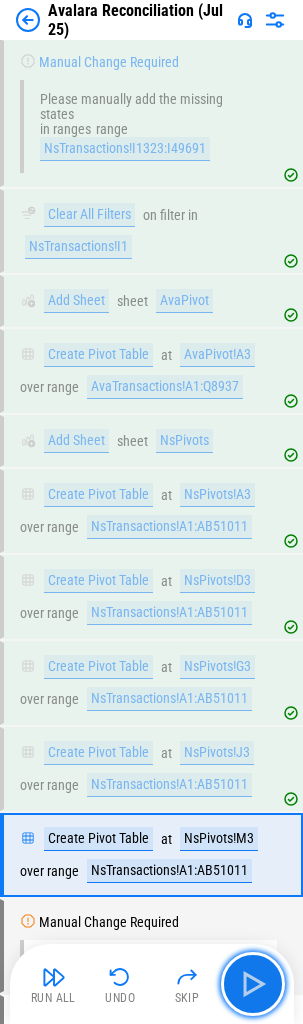click at bounding box center (253, 984) 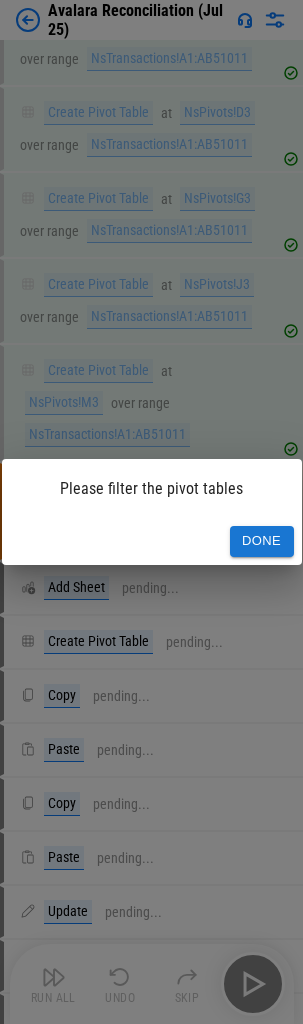 scroll, scrollTop: 4765, scrollLeft: 0, axis: vertical 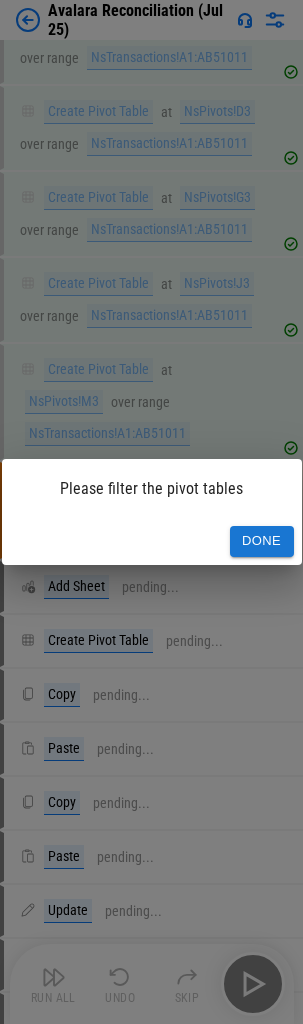 click on "Done" at bounding box center [262, 541] 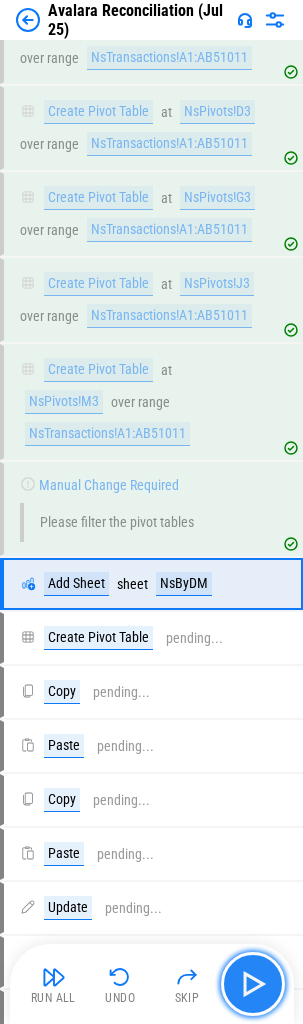 click at bounding box center (253, 984) 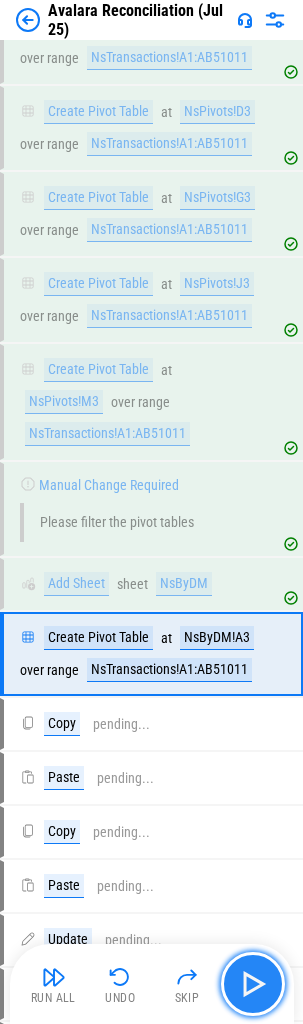 click at bounding box center [253, 984] 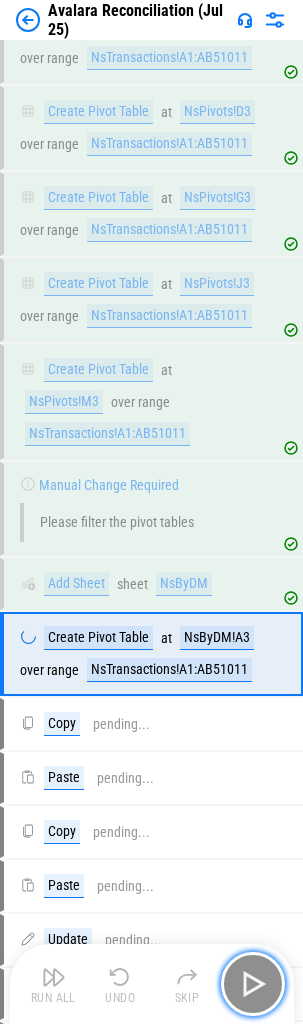 click at bounding box center [253, 984] 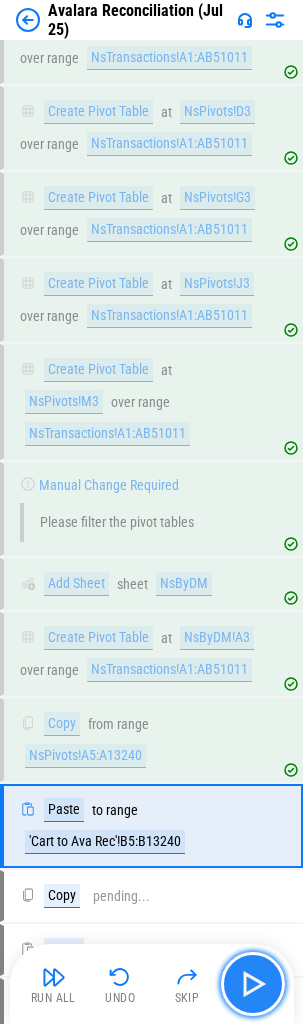 click at bounding box center (253, 984) 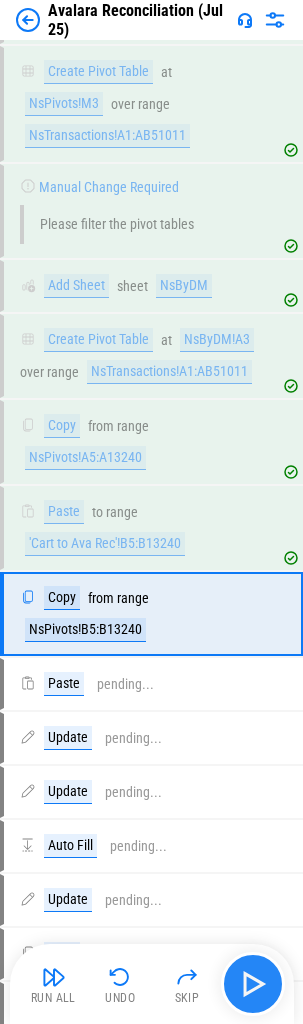 scroll, scrollTop: 5166, scrollLeft: 0, axis: vertical 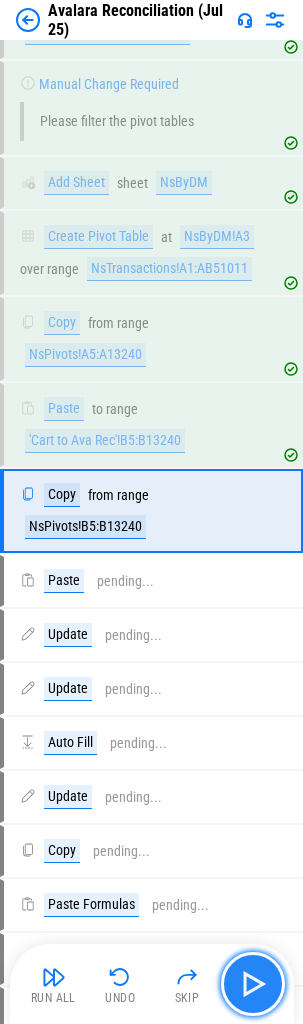 click at bounding box center (253, 984) 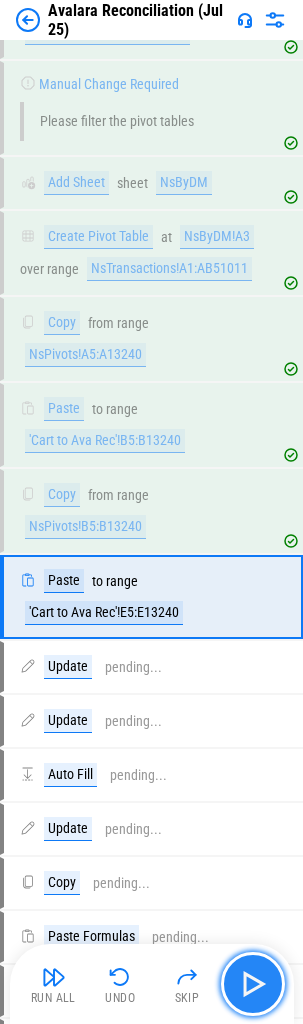 click at bounding box center [253, 984] 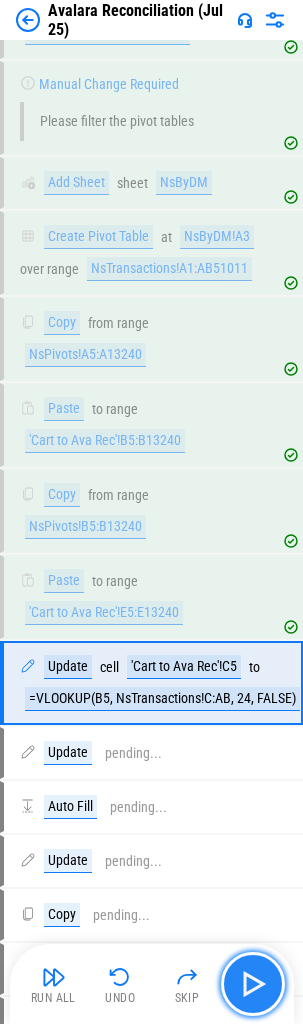 click at bounding box center (253, 984) 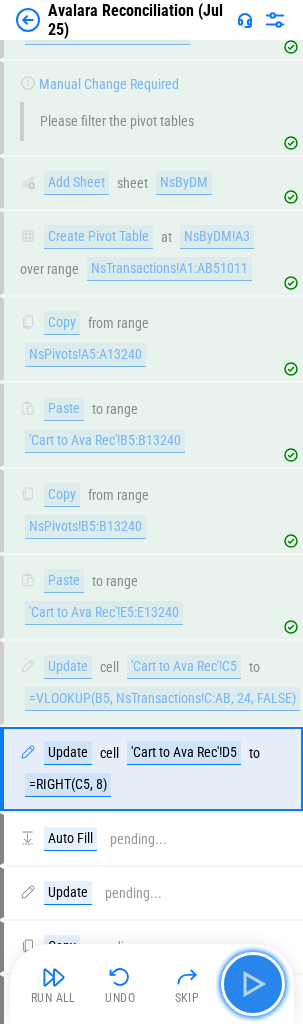 click at bounding box center [253, 984] 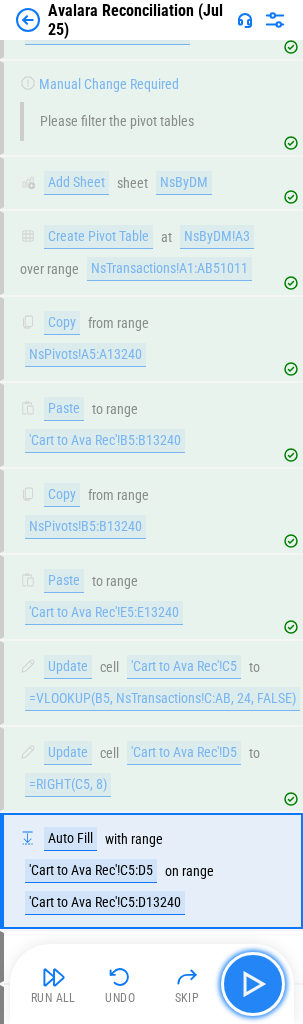 click at bounding box center [253, 984] 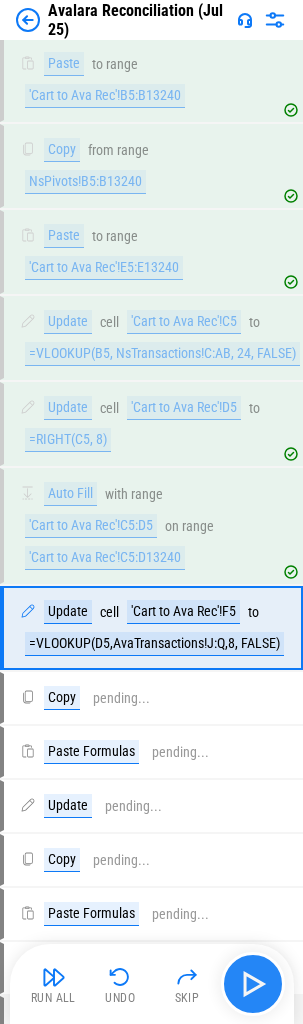 scroll, scrollTop: 5628, scrollLeft: 0, axis: vertical 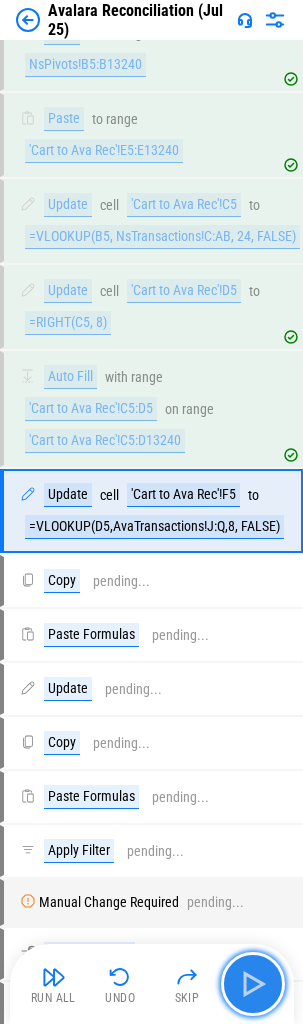 click at bounding box center (253, 984) 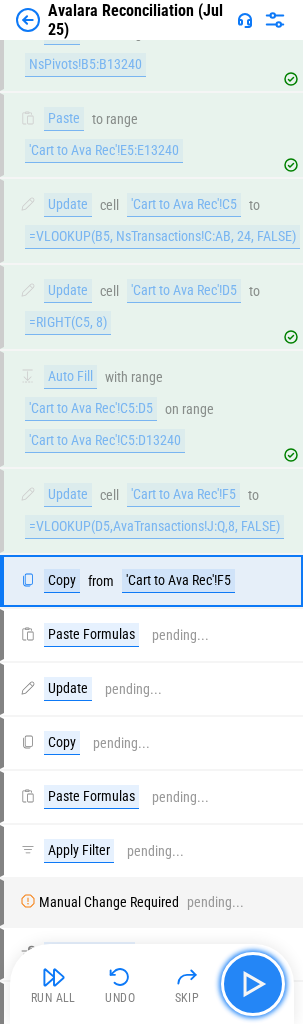 click at bounding box center (253, 984) 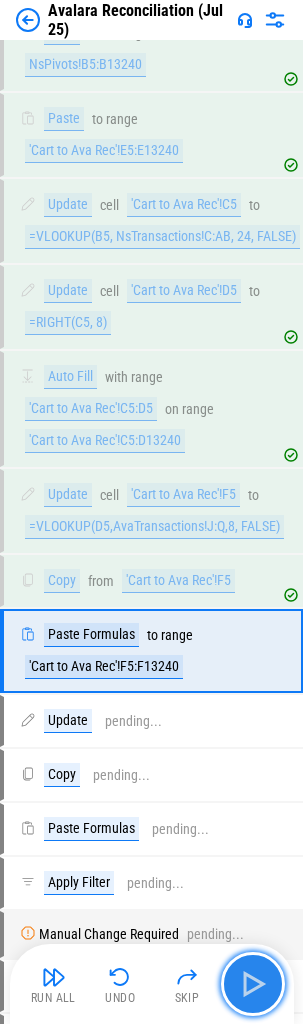 click at bounding box center (253, 984) 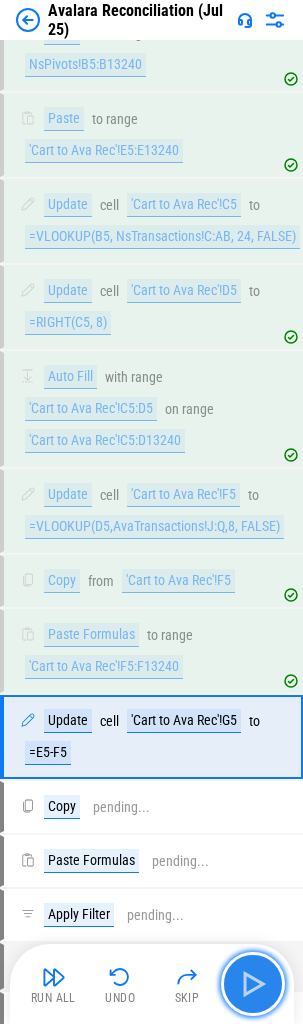 click at bounding box center [253, 984] 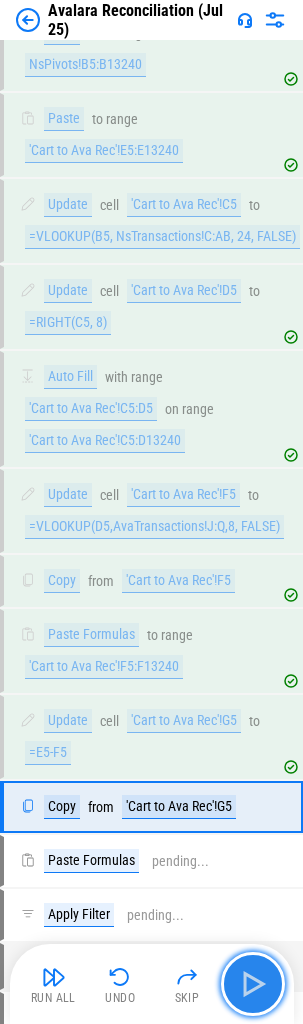 click at bounding box center [253, 984] 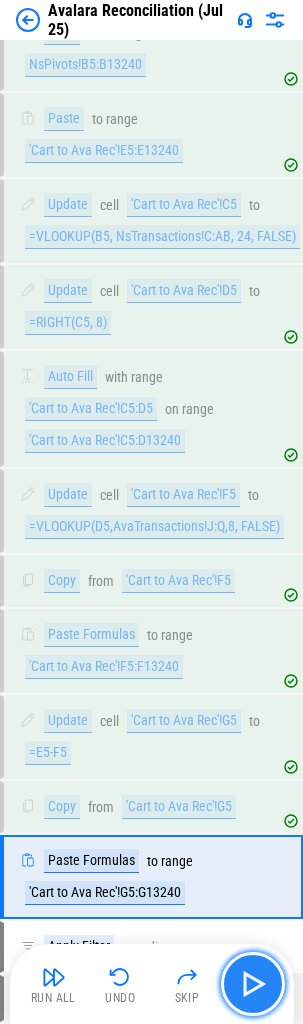 click at bounding box center [253, 984] 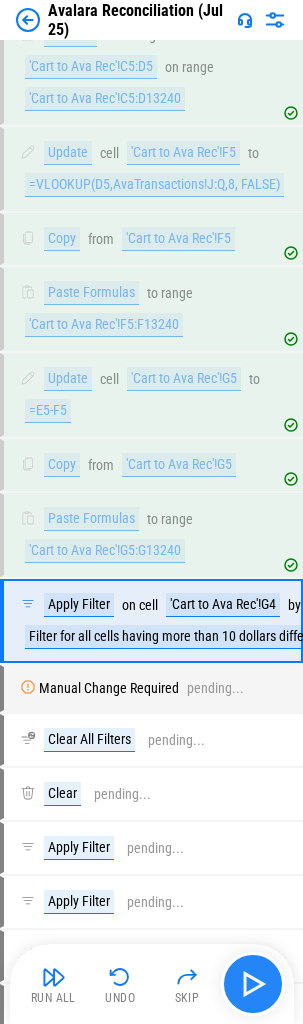 scroll, scrollTop: 6080, scrollLeft: 0, axis: vertical 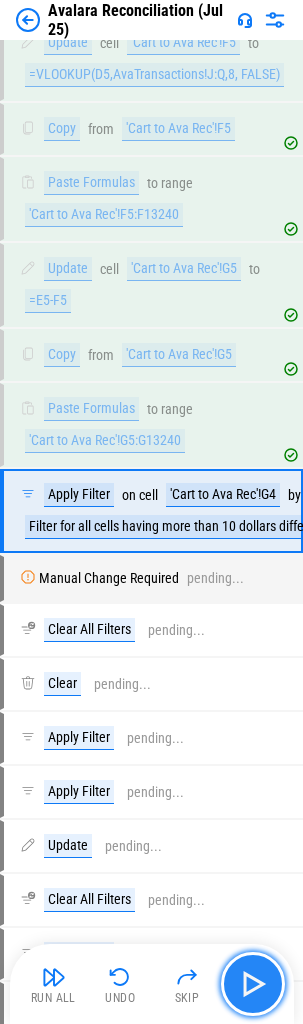 click at bounding box center (253, 984) 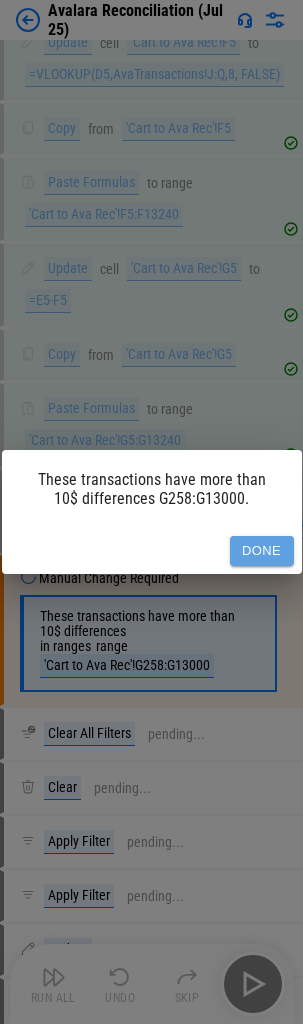 click on "Done" at bounding box center (262, 551) 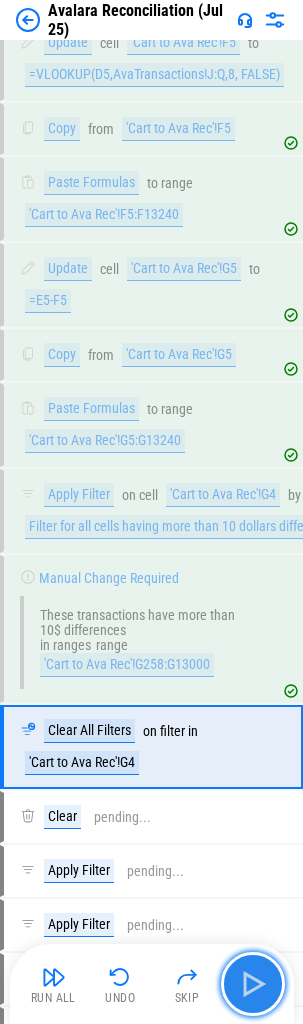 click at bounding box center [253, 984] 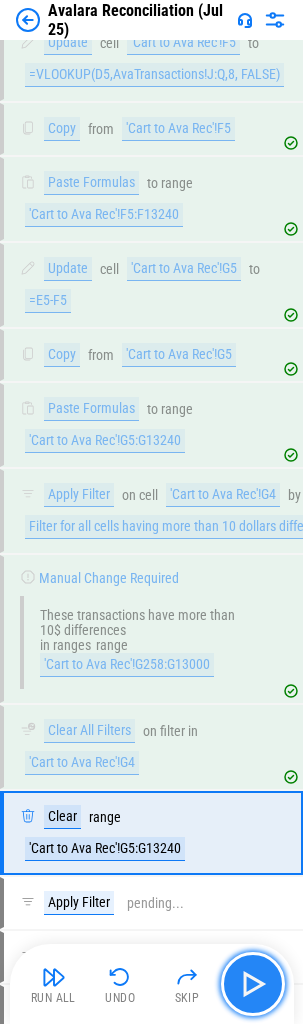 click at bounding box center [253, 984] 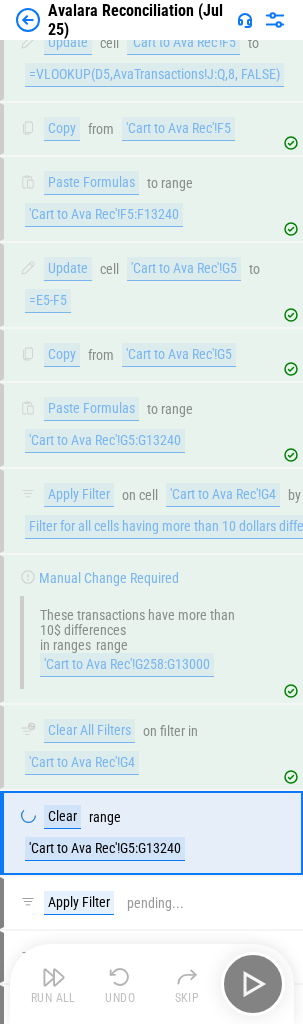 click on "Run All Undo Skip" at bounding box center [154, 984] 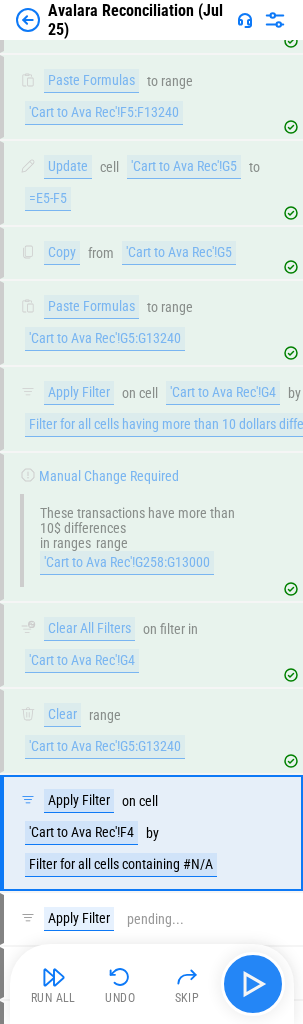scroll, scrollTop: 6504, scrollLeft: 0, axis: vertical 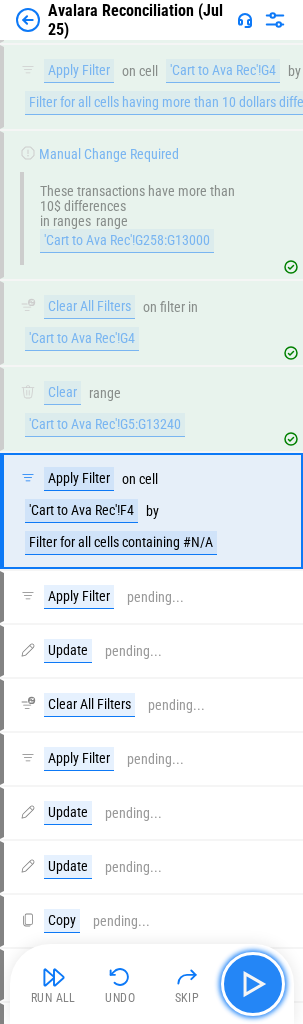 click at bounding box center [253, 984] 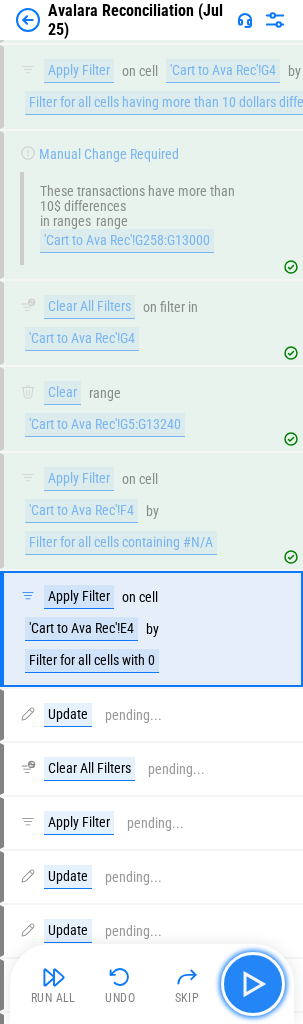 click at bounding box center [253, 984] 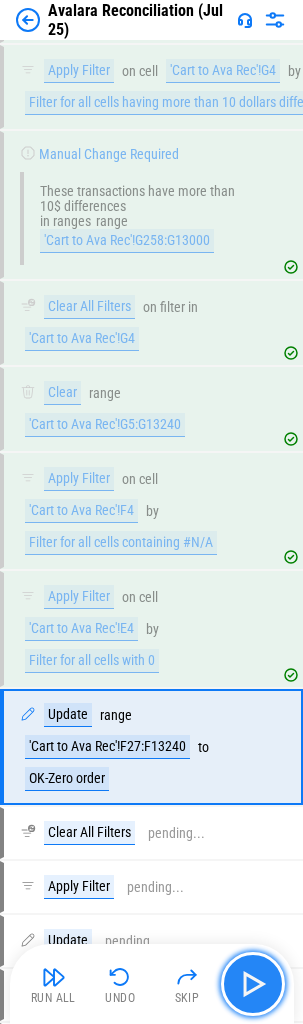 click at bounding box center (253, 984) 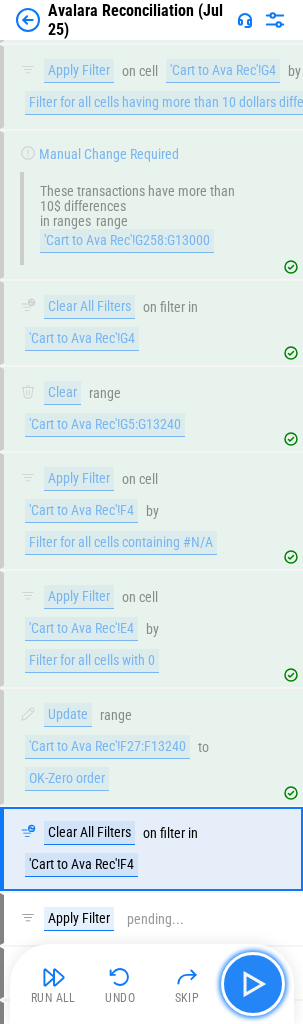 click at bounding box center [253, 984] 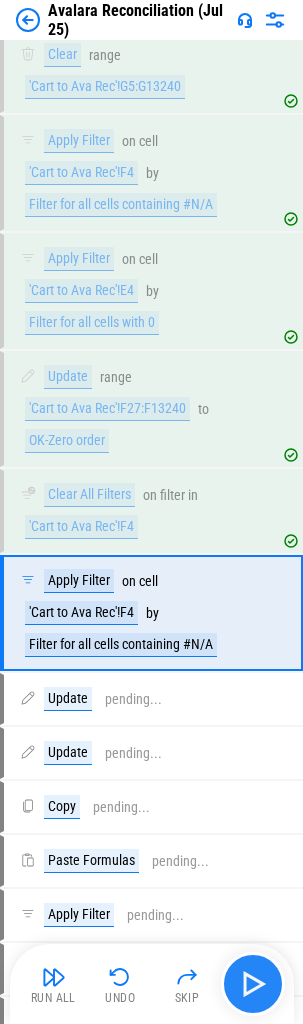 scroll, scrollTop: 6944, scrollLeft: 0, axis: vertical 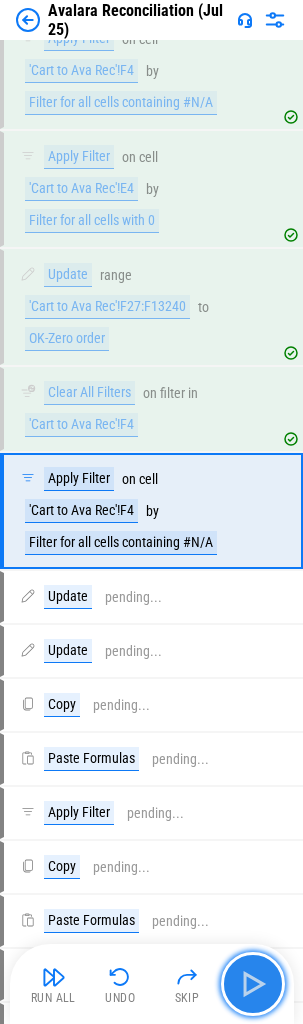 click at bounding box center [253, 984] 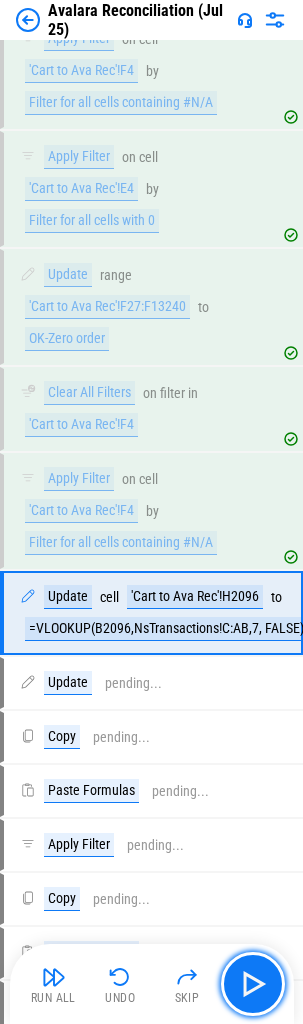 click at bounding box center [253, 984] 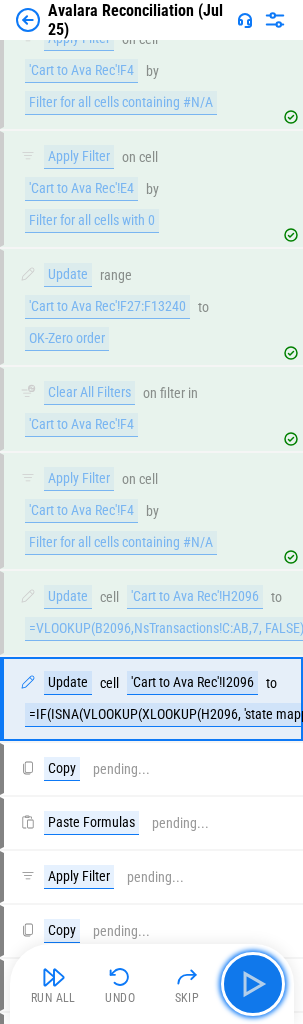 click at bounding box center [253, 984] 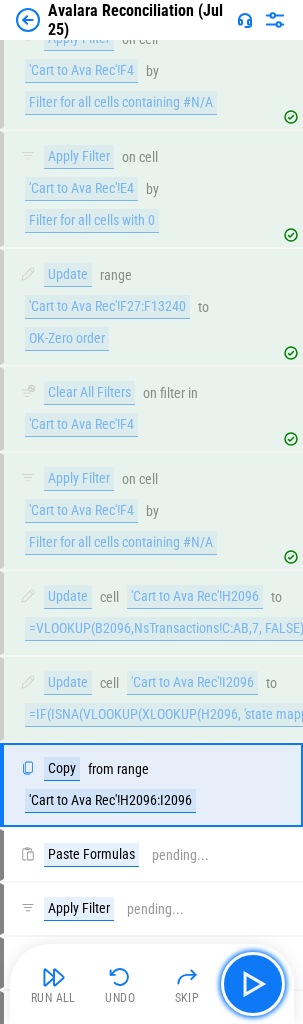 click at bounding box center [253, 984] 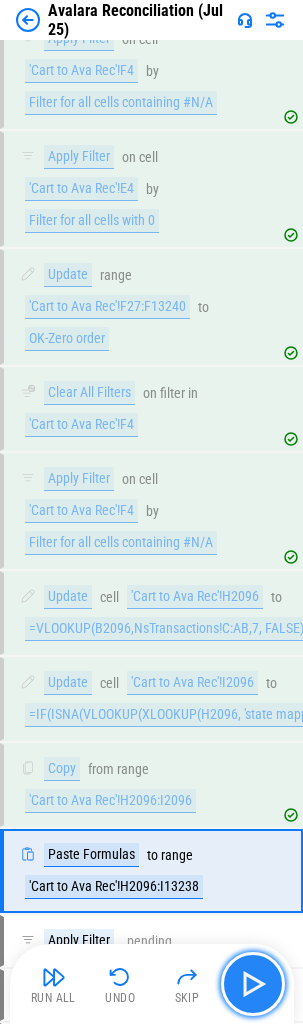 click at bounding box center (253, 984) 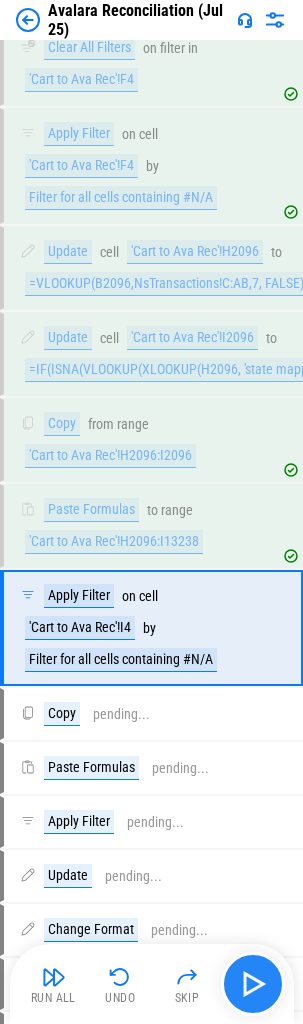scroll, scrollTop: 7406, scrollLeft: 0, axis: vertical 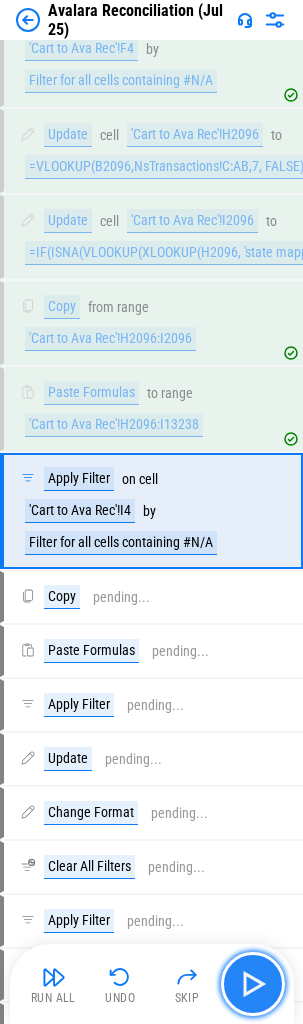 click at bounding box center [253, 984] 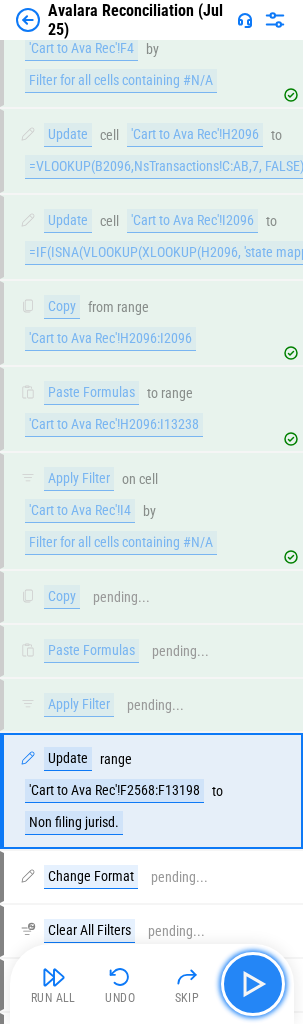 click at bounding box center (253, 984) 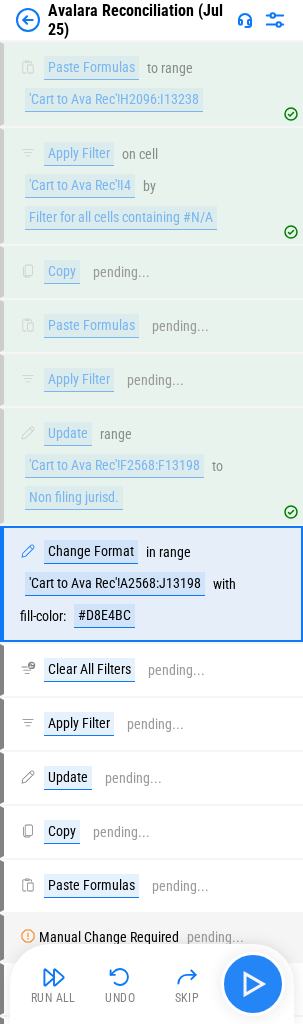 scroll, scrollTop: 7804, scrollLeft: 0, axis: vertical 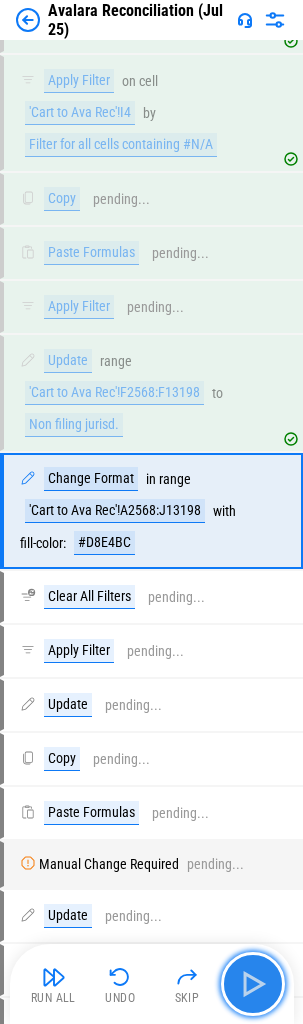 click at bounding box center (253, 984) 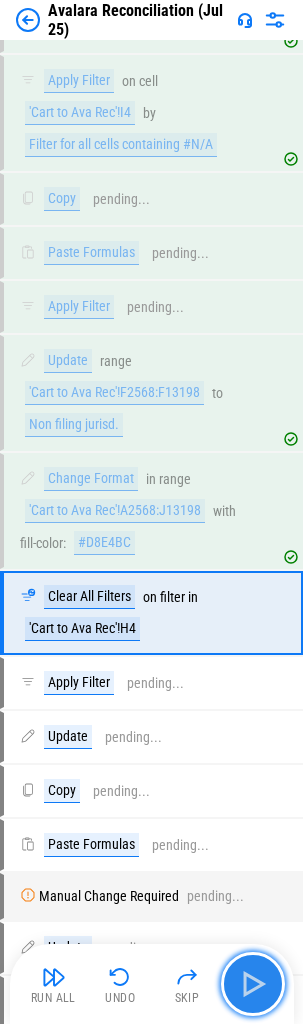 click at bounding box center (253, 984) 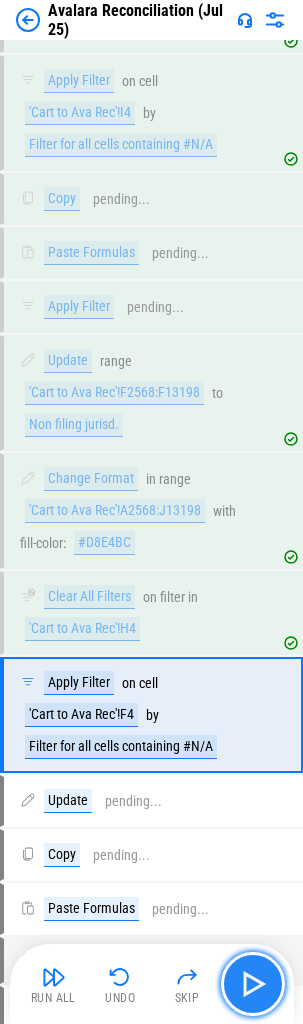 click at bounding box center [253, 984] 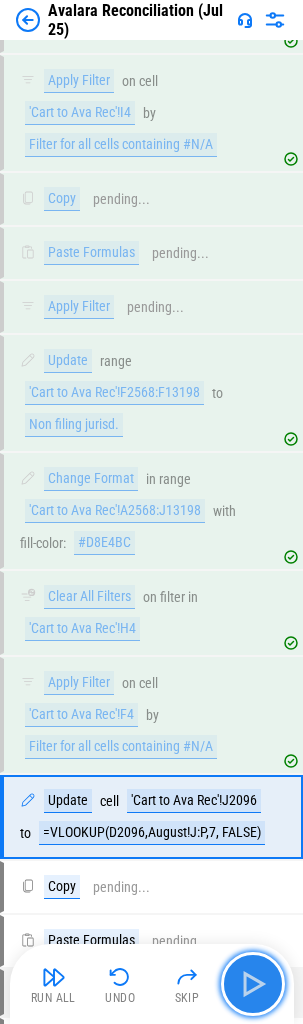 click at bounding box center [253, 984] 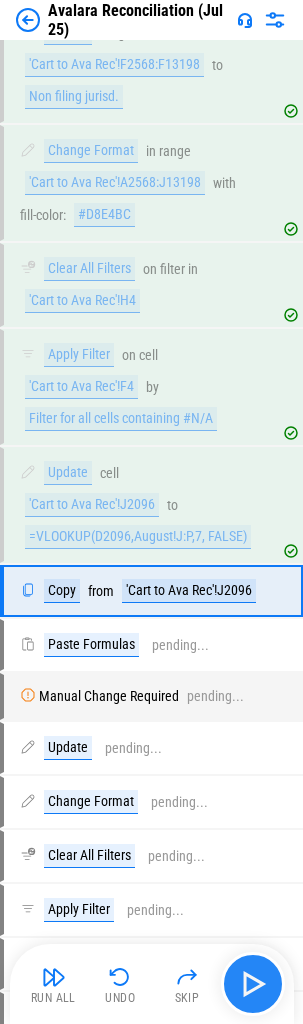scroll, scrollTop: 8212, scrollLeft: 0, axis: vertical 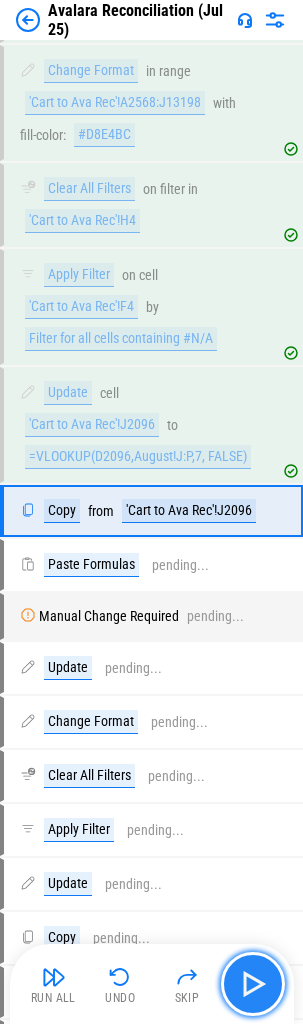 click at bounding box center (253, 984) 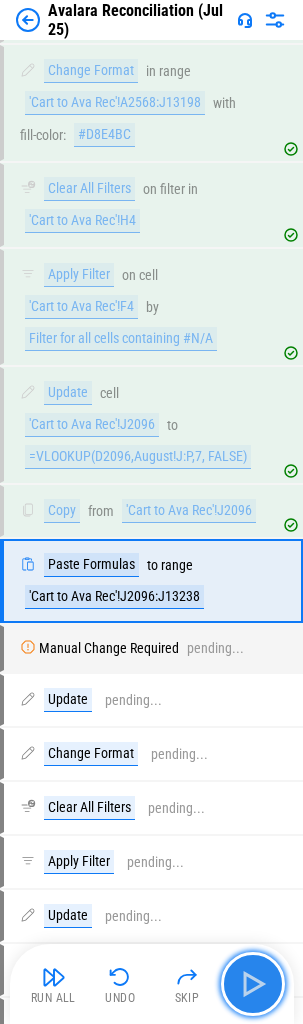 click at bounding box center (253, 984) 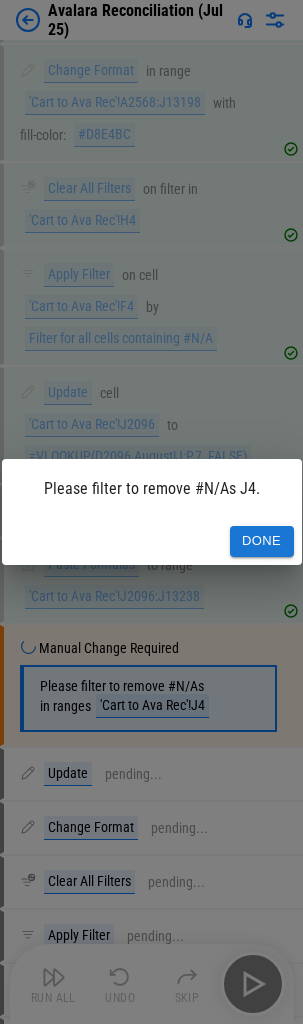 click on "Done" at bounding box center [262, 541] 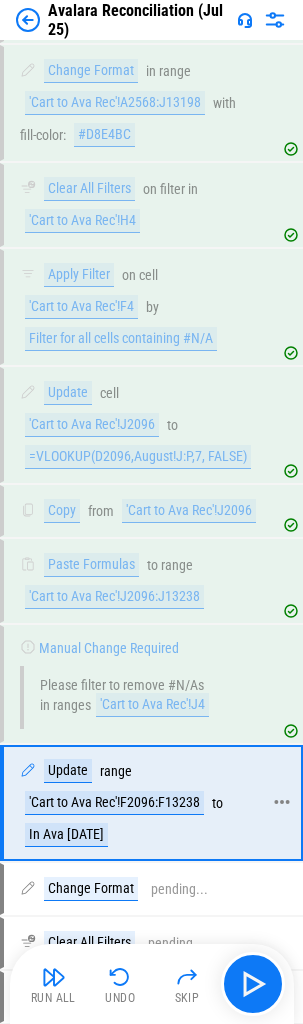 click 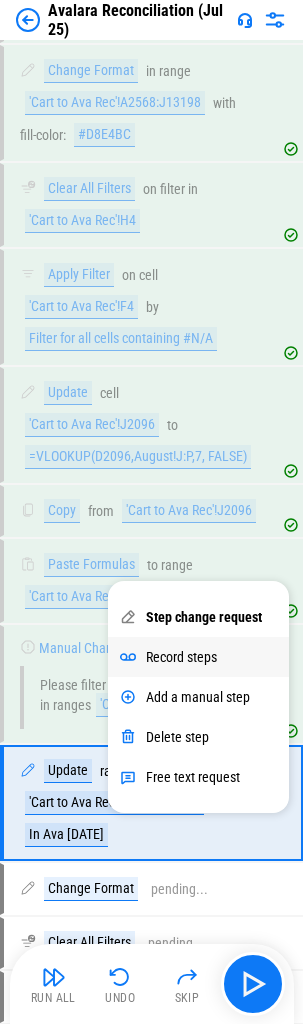 click on "Record steps" at bounding box center (181, 657) 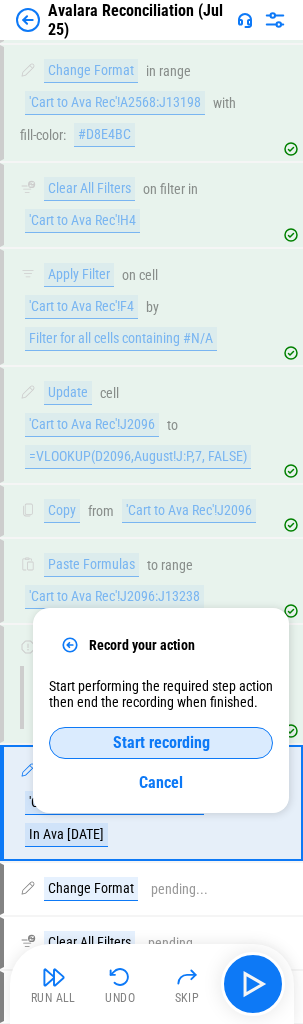 click on "Start recording" at bounding box center [161, 743] 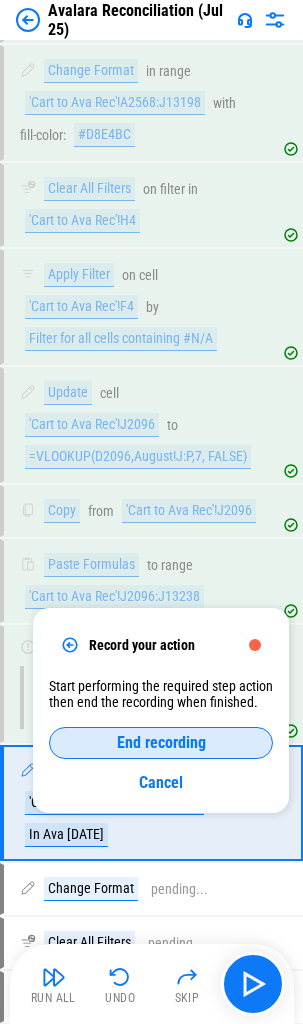 click on "End recording" at bounding box center [161, 743] 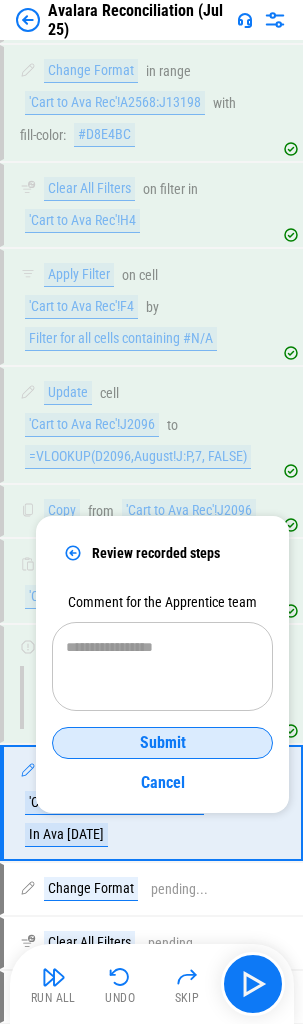 click on "Submit" at bounding box center (163, 743) 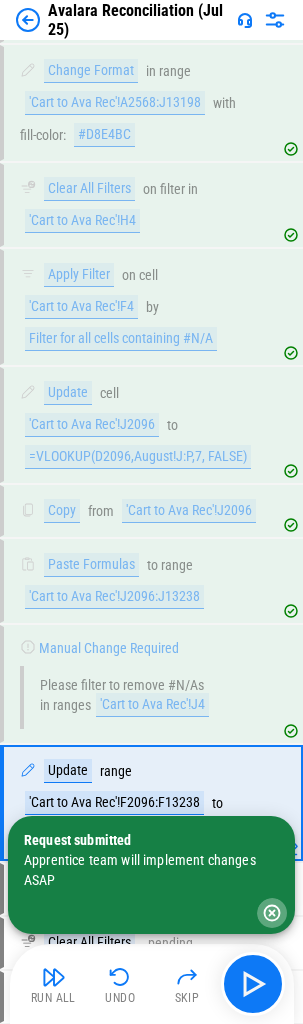 click 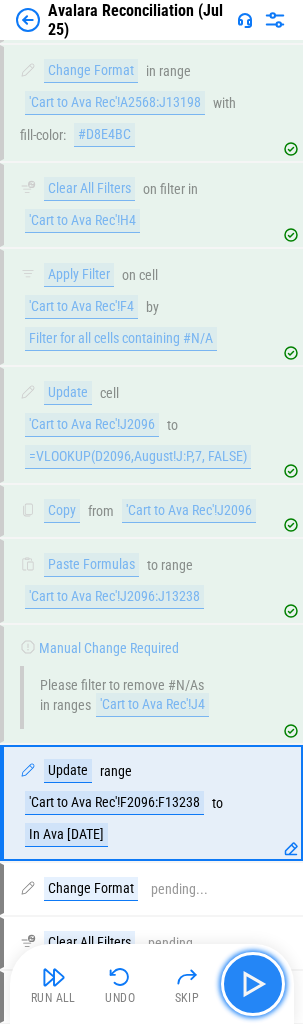 click at bounding box center [253, 984] 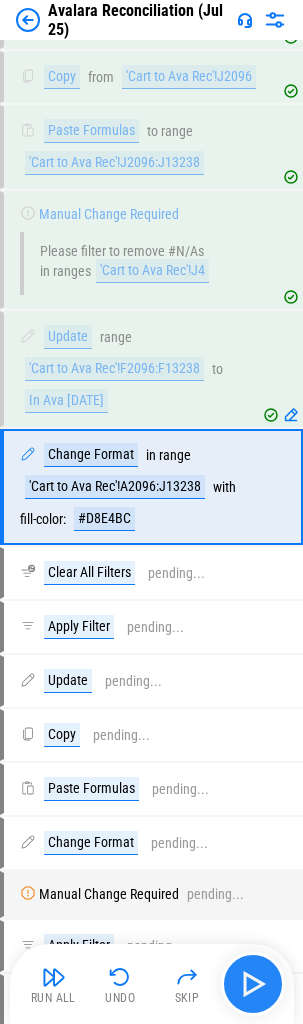 scroll, scrollTop: 8654, scrollLeft: 0, axis: vertical 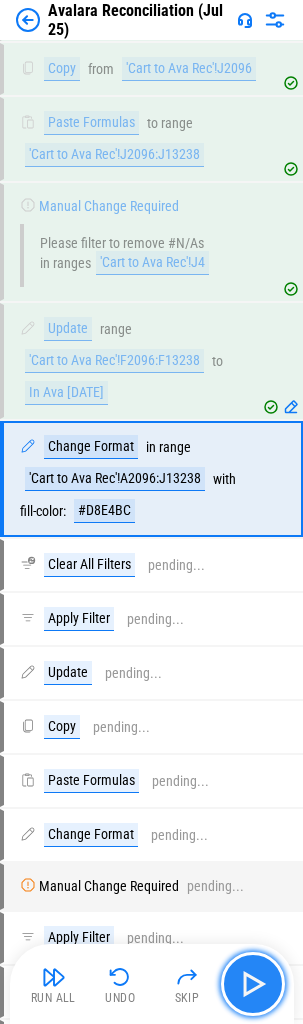 click at bounding box center [253, 984] 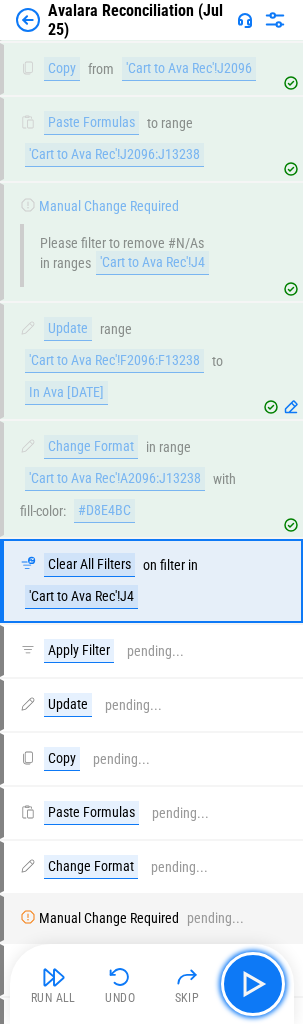 click at bounding box center [253, 984] 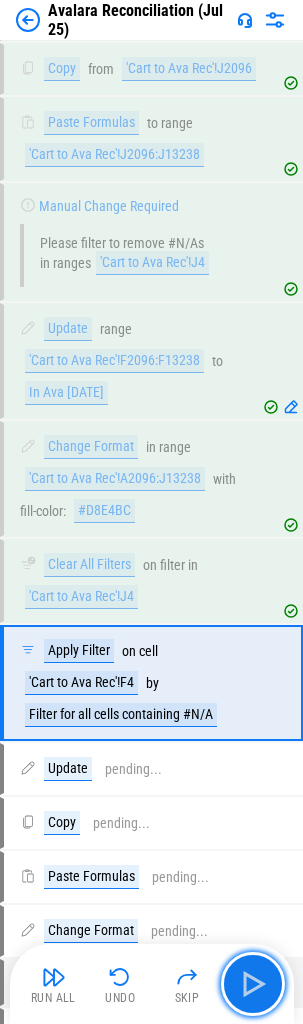 click at bounding box center (253, 984) 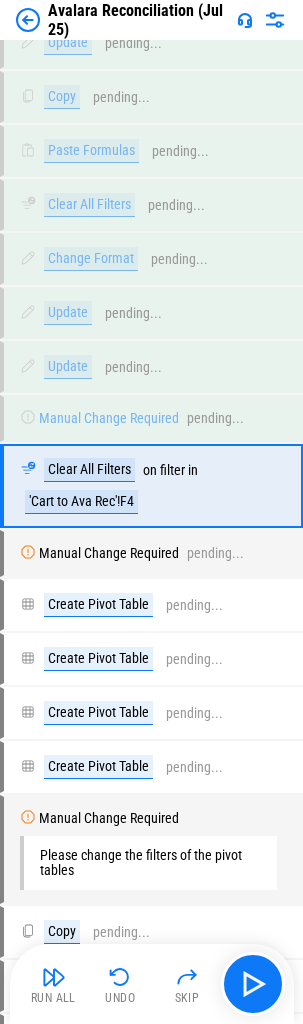scroll, scrollTop: 10680, scrollLeft: 0, axis: vertical 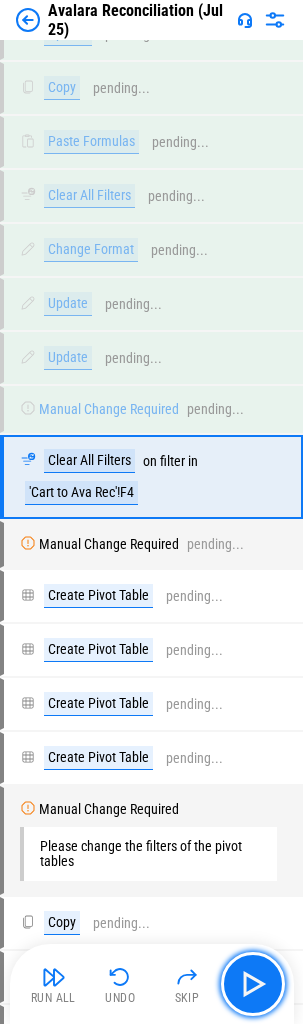 click at bounding box center (253, 984) 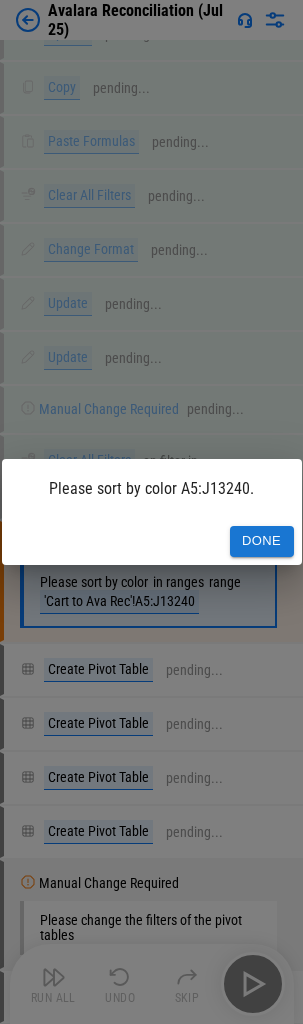 click on "Please sort by color
A5:J13240. Done" at bounding box center [151, 512] 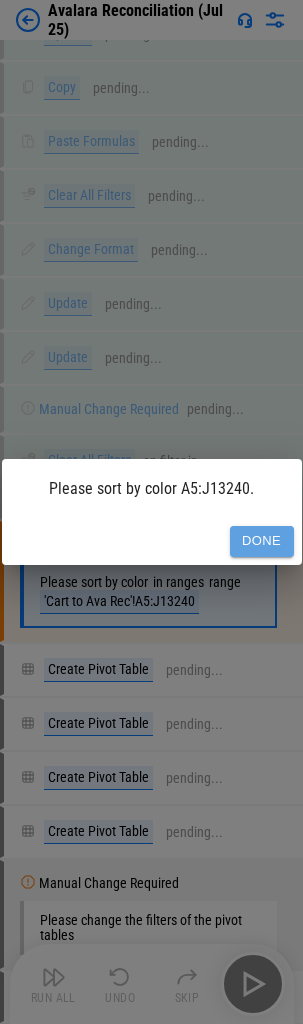 drag, startPoint x: 267, startPoint y: 541, endPoint x: 237, endPoint y: 541, distance: 30 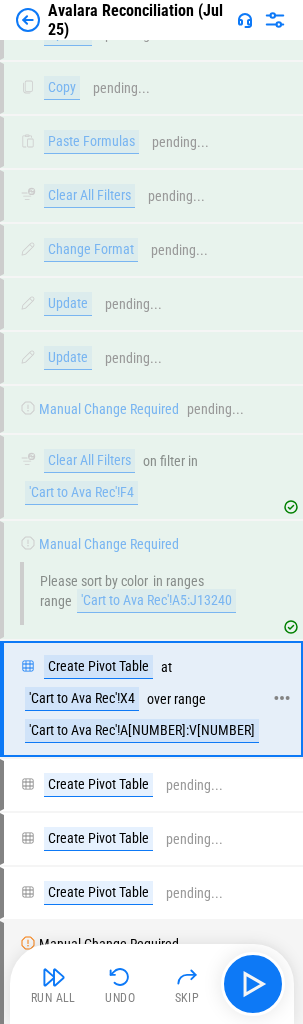 click 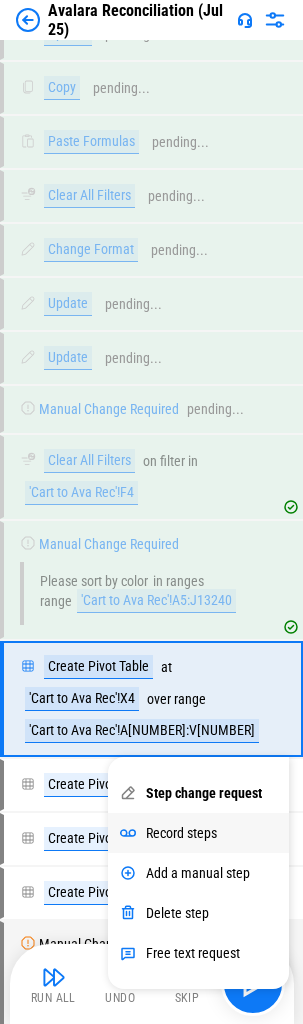 click on "Record steps" at bounding box center [181, 833] 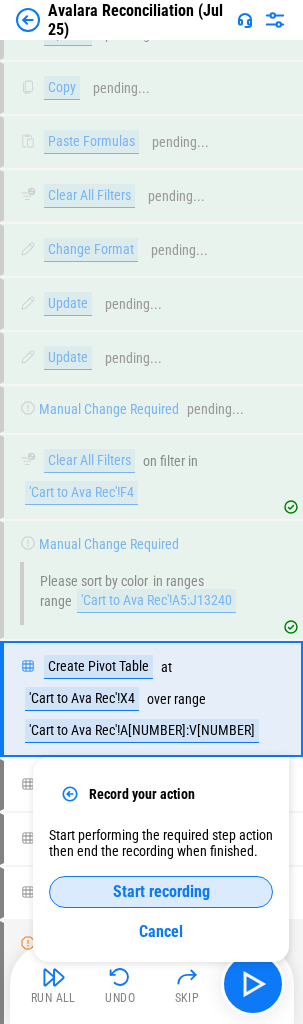 click on "Start recording" at bounding box center (161, 892) 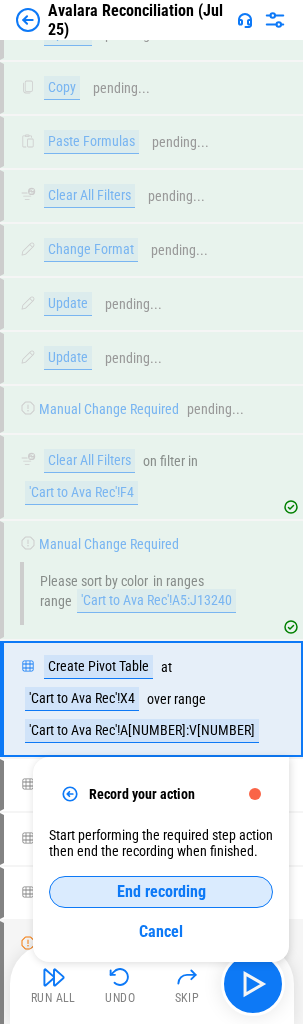 click on "End recording" at bounding box center [161, 892] 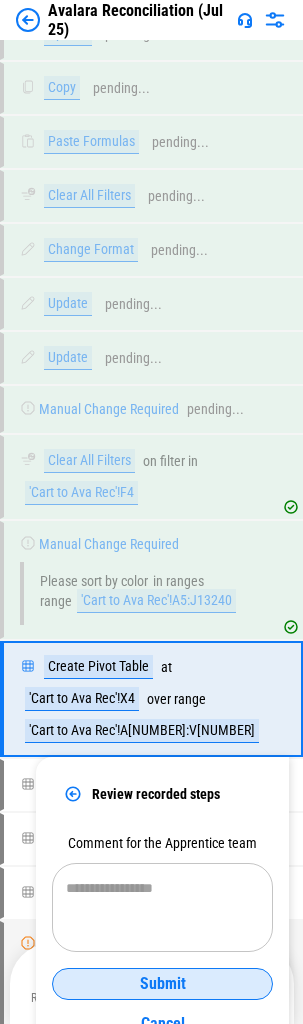 click on "Submit" at bounding box center [162, 984] 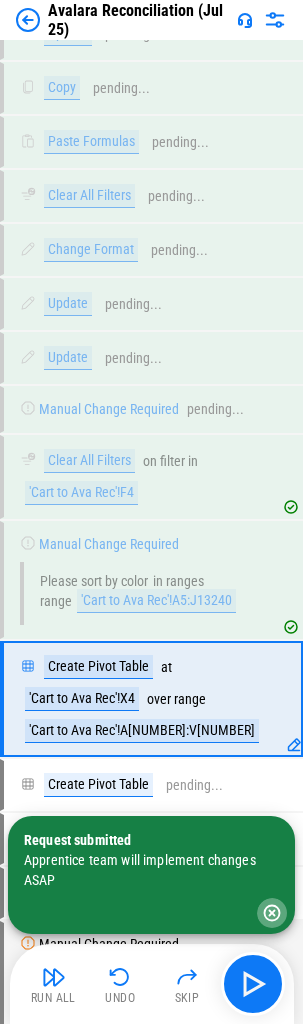 click 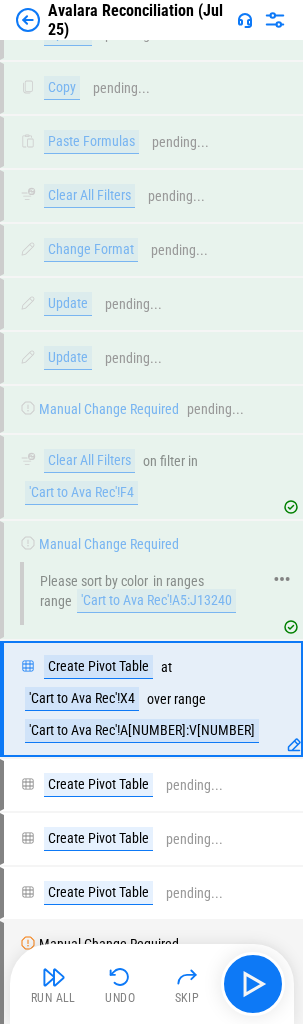 click on "'Cart to Ava Rec'!A5:J13240" at bounding box center (156, 601) 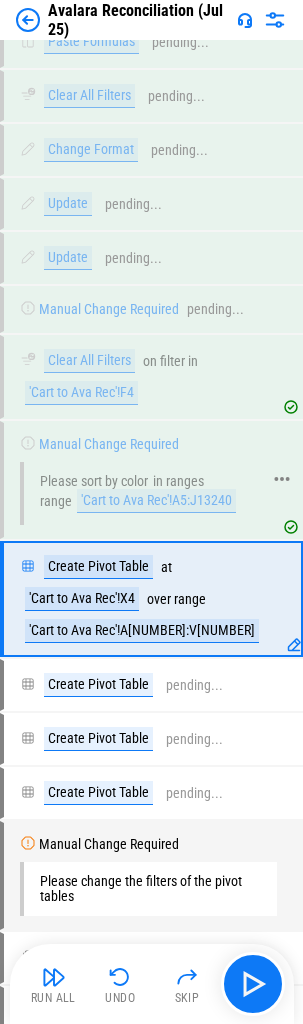 click 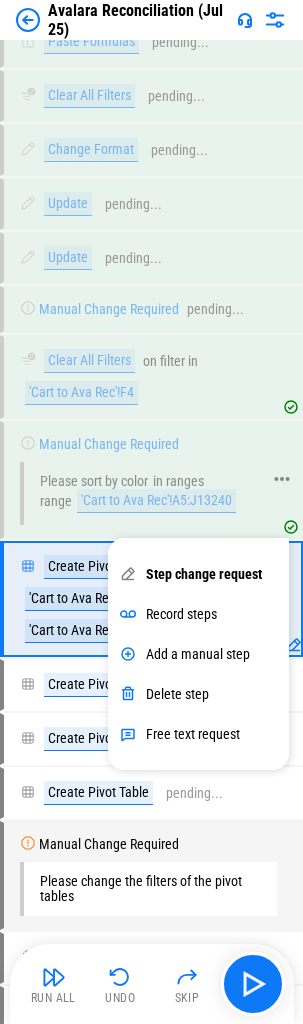 click 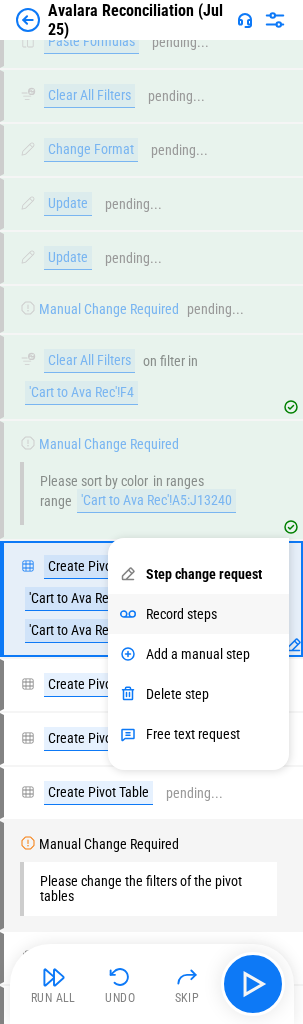 click on "Record steps" at bounding box center (181, 614) 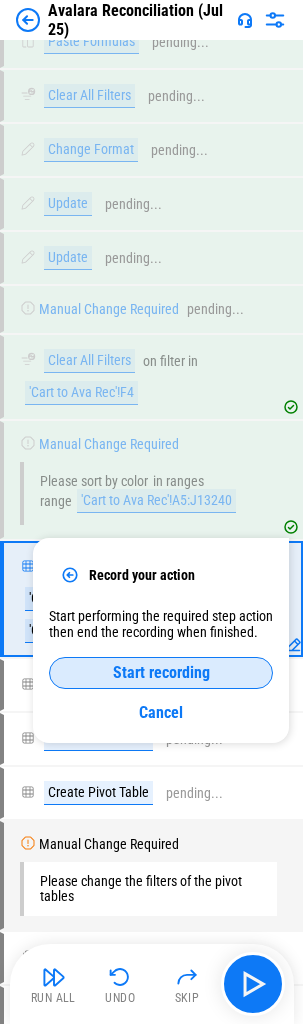 click on "Start recording" at bounding box center (161, 673) 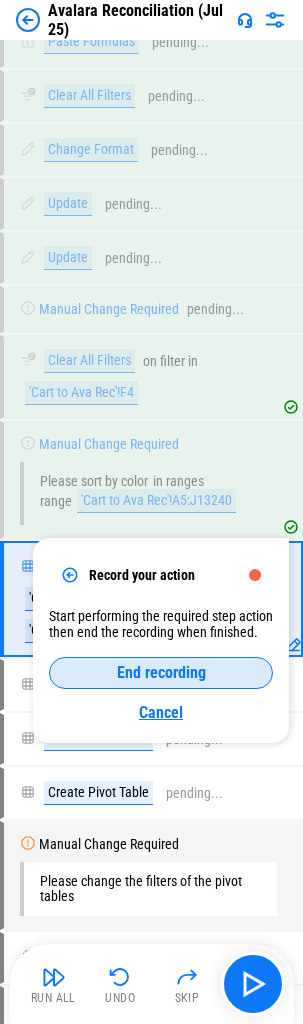 click on "Cancel" at bounding box center (161, 712) 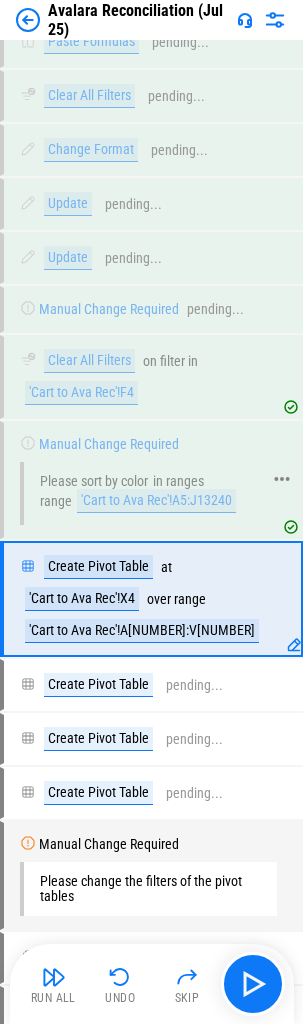 click 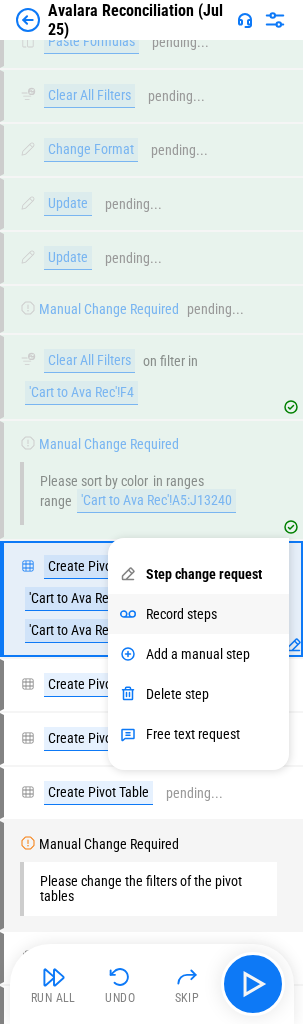 click on "Record steps" at bounding box center (181, 614) 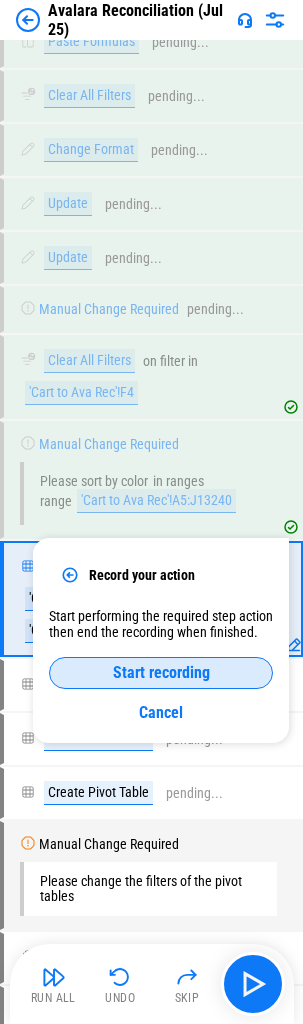 click on "Start recording" at bounding box center (161, 673) 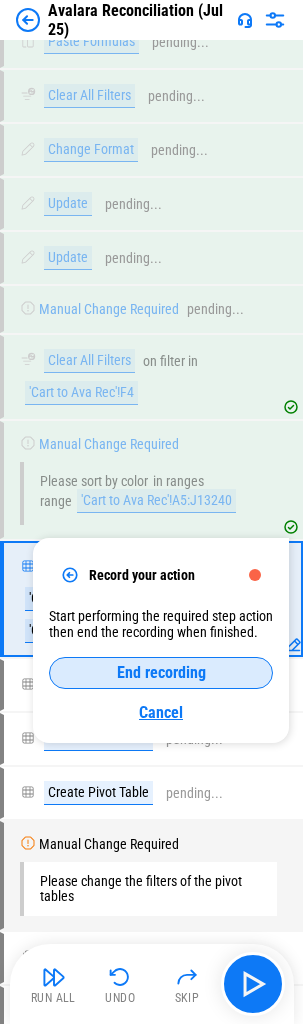 click on "Cancel" at bounding box center [161, 712] 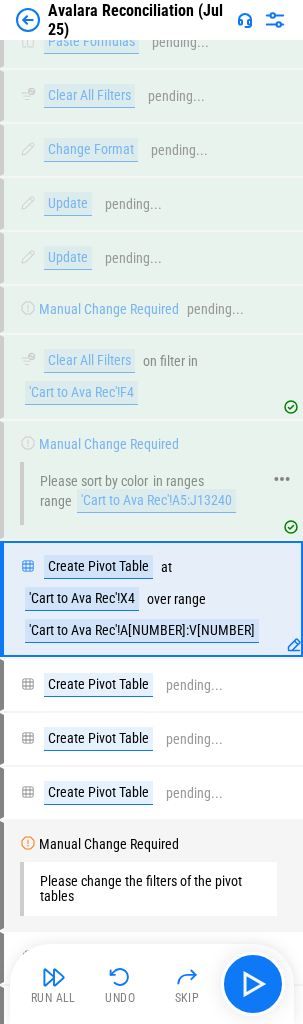click 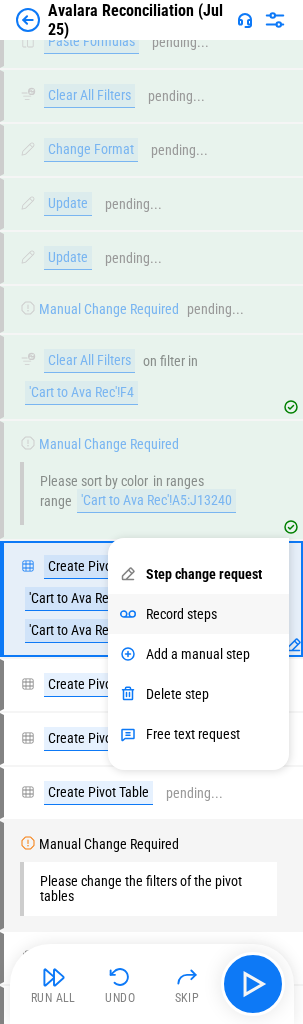 click on "Record steps" at bounding box center [181, 614] 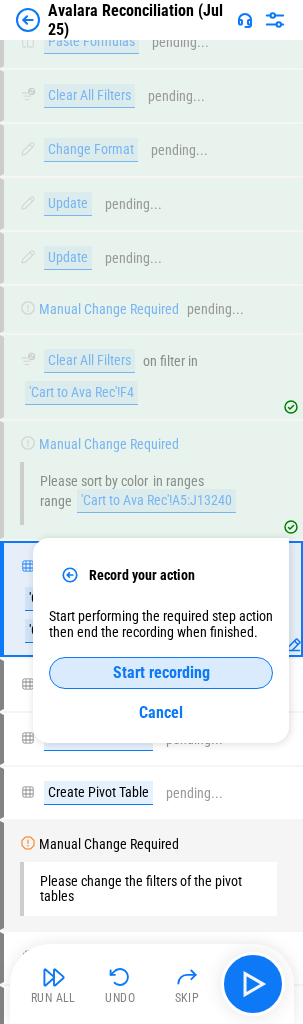 click on "Start recording" at bounding box center (161, 673) 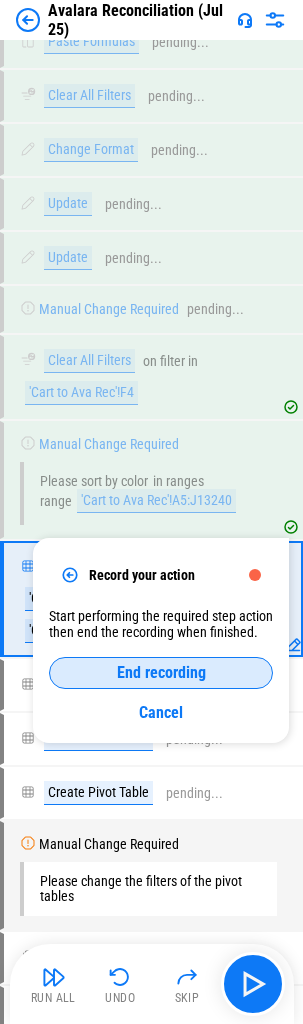 click on "End recording" at bounding box center [161, 673] 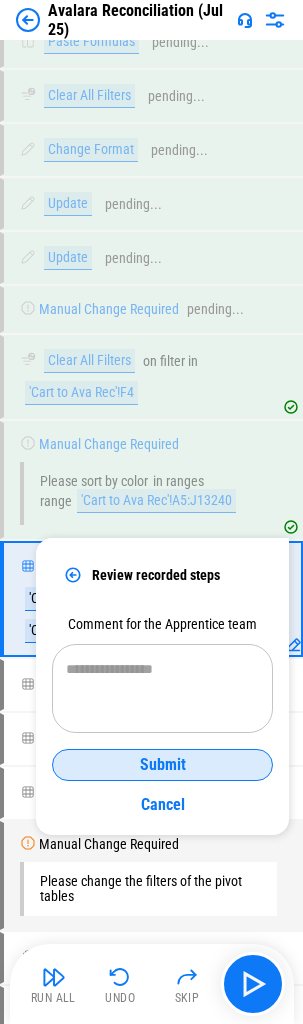 click on "Submit" at bounding box center (162, 765) 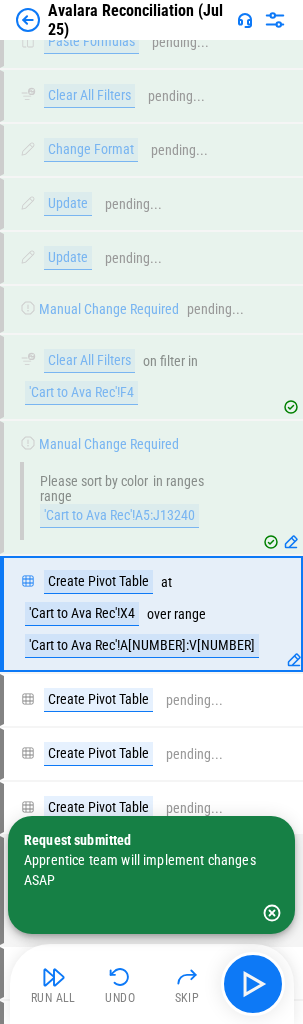 drag, startPoint x: 271, startPoint y: 907, endPoint x: 249, endPoint y: 907, distance: 22 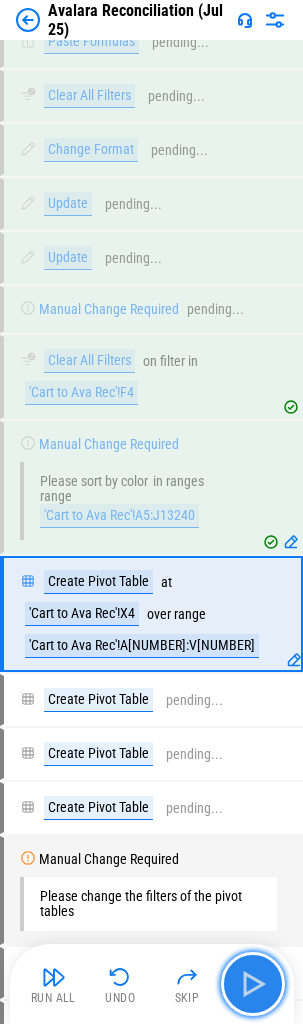click at bounding box center (253, 984) 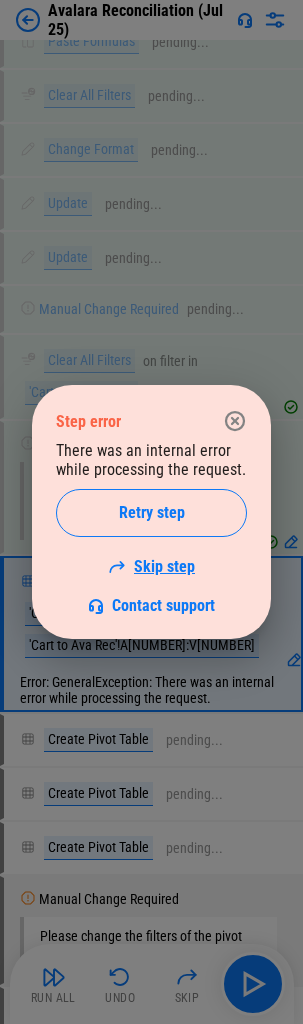 click on "Skip step" at bounding box center [151, 566] 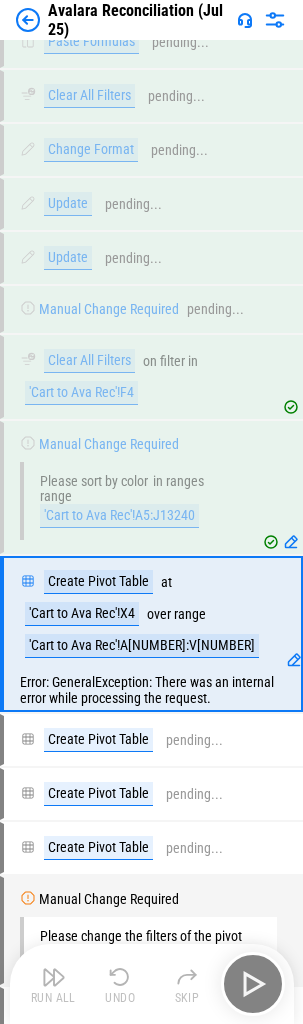 click on "Run All Undo Skip" at bounding box center (154, 984) 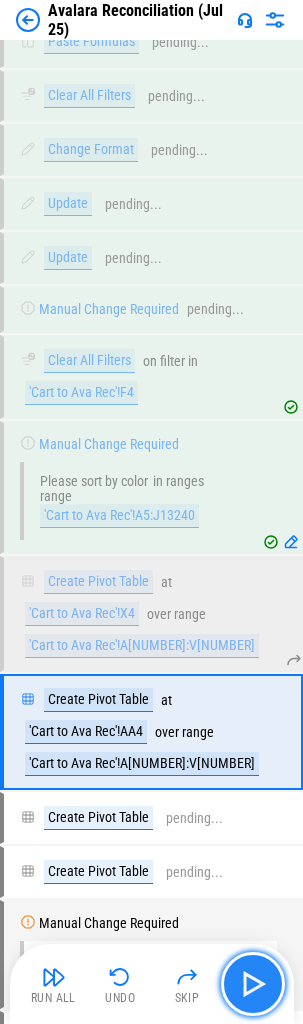 click at bounding box center [253, 984] 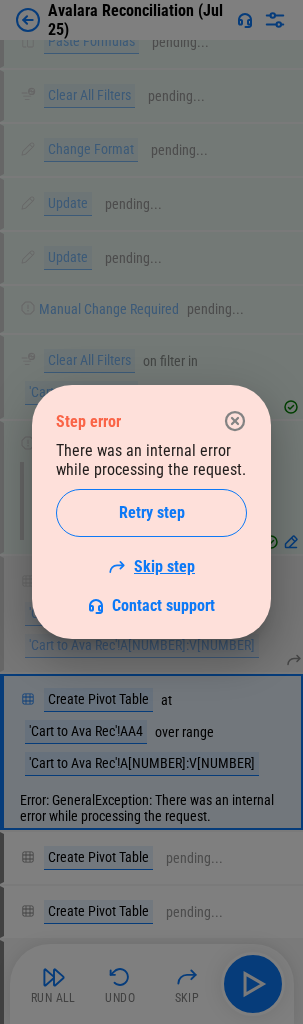 click on "Skip step" at bounding box center (151, 566) 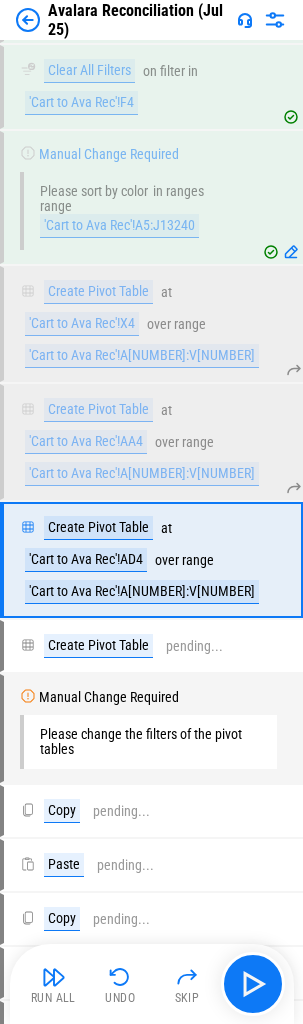 scroll, scrollTop: 11153, scrollLeft: 0, axis: vertical 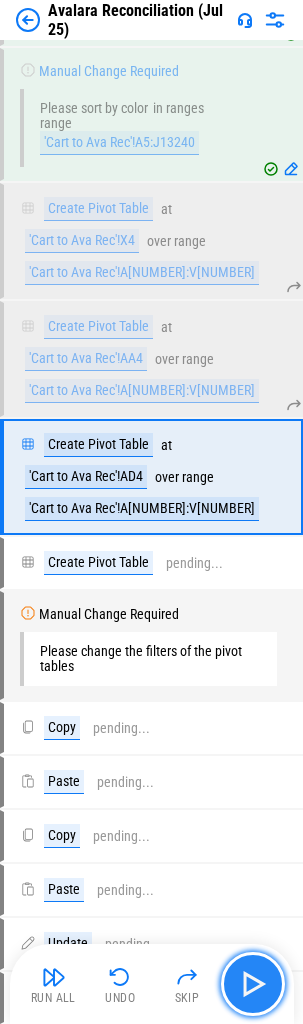 click at bounding box center [253, 984] 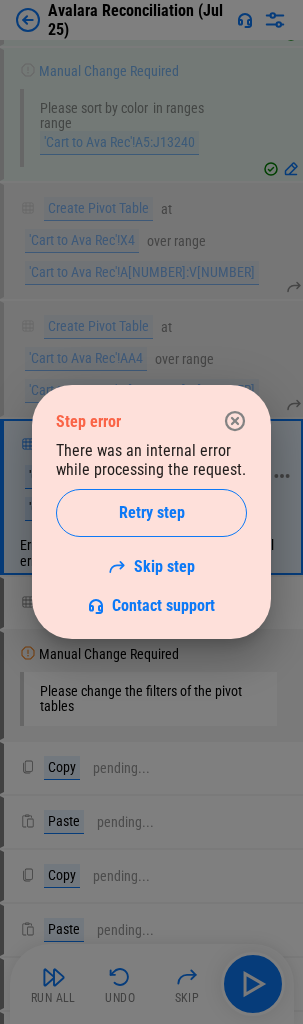 click on "Skip step" at bounding box center (151, 566) 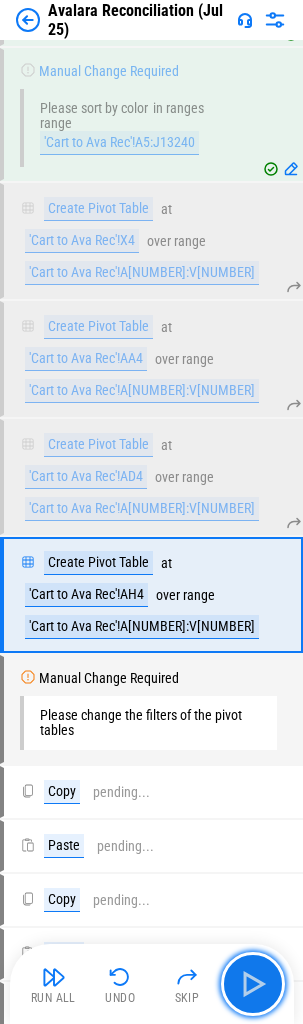 click at bounding box center (253, 984) 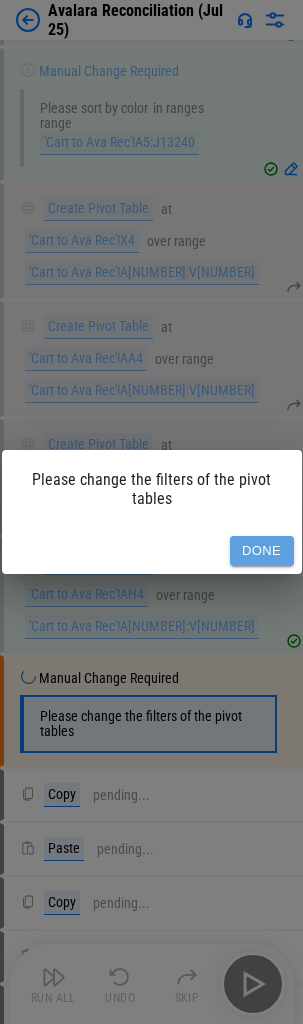 click on "Done" at bounding box center (262, 551) 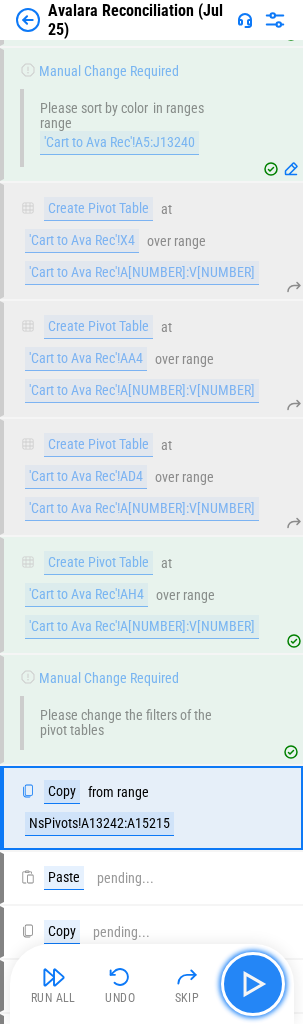 click at bounding box center (253, 984) 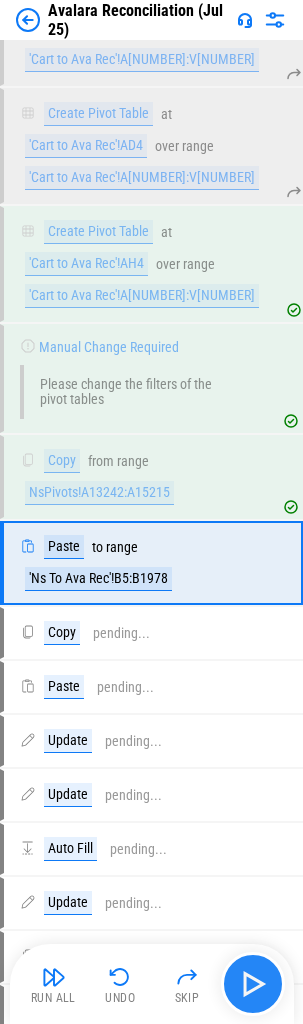 scroll, scrollTop: 11570, scrollLeft: 0, axis: vertical 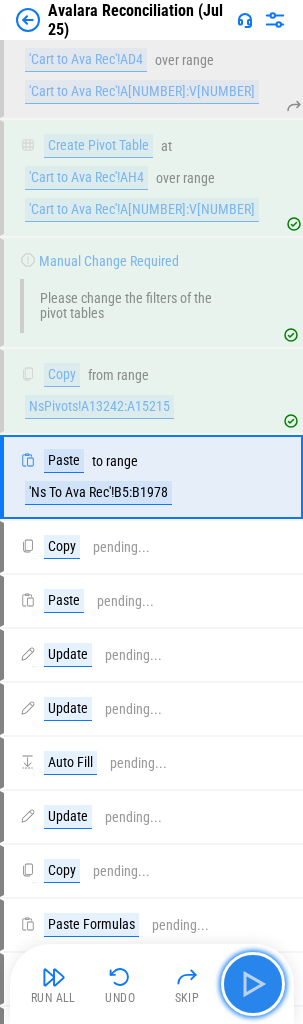 click at bounding box center [253, 984] 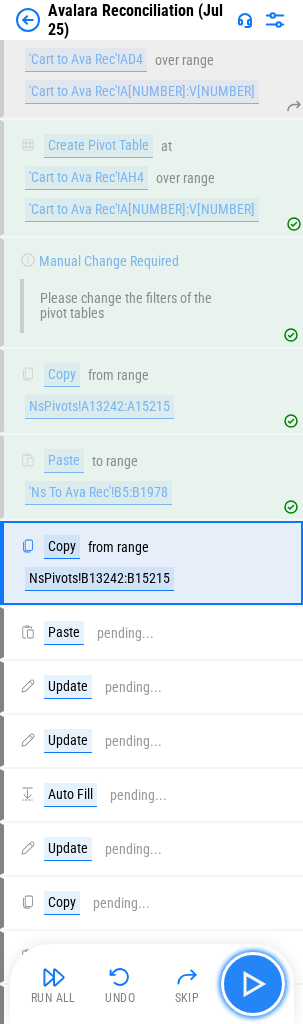 click at bounding box center [253, 984] 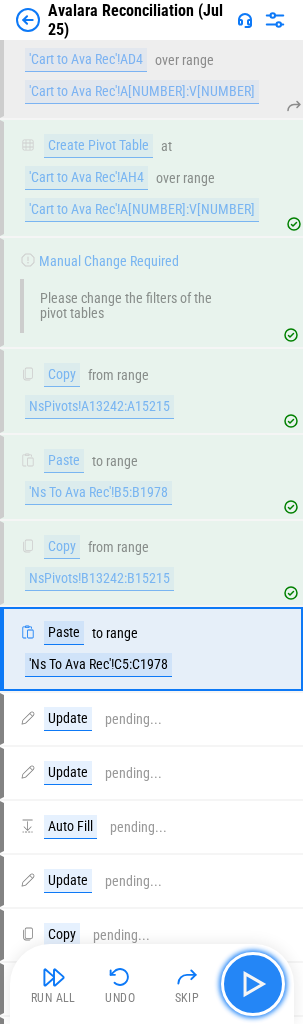 click at bounding box center [253, 984] 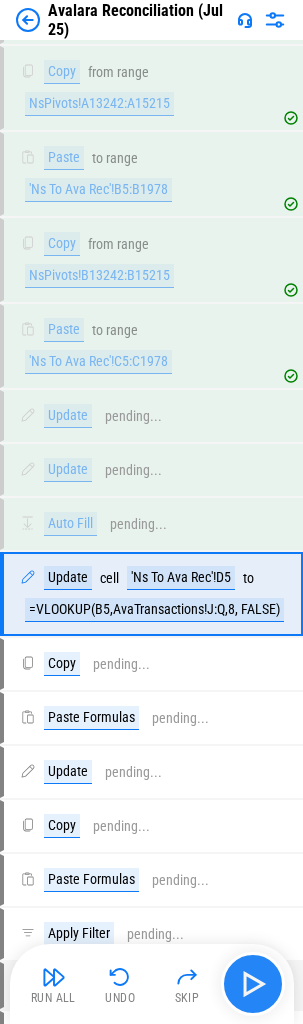 scroll, scrollTop: 11990, scrollLeft: 0, axis: vertical 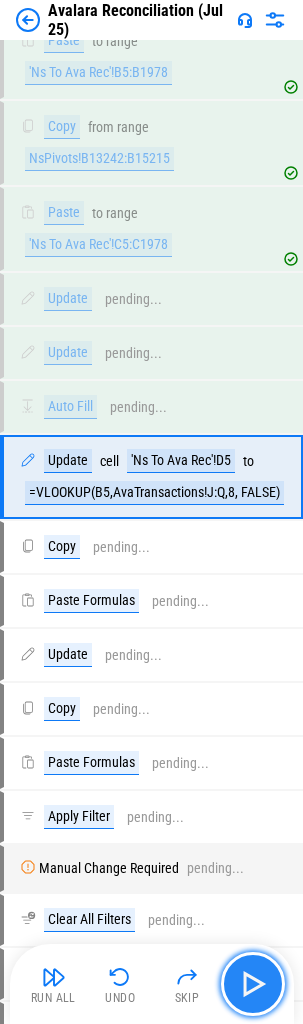 click at bounding box center (253, 984) 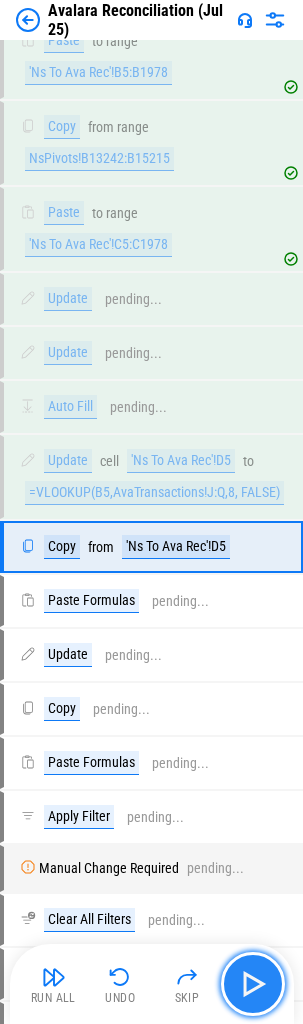 click at bounding box center [253, 984] 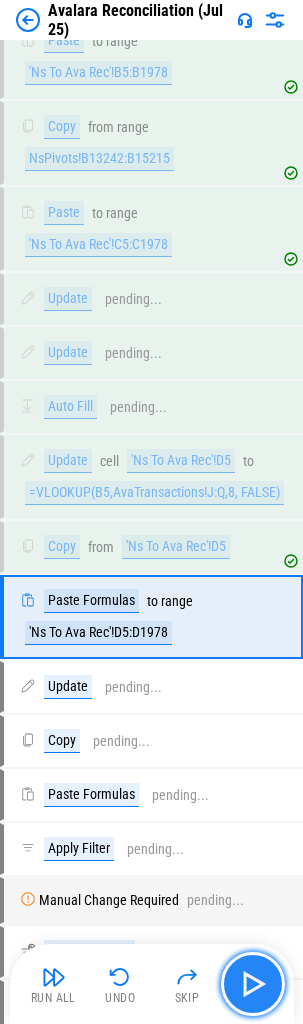 click at bounding box center [253, 984] 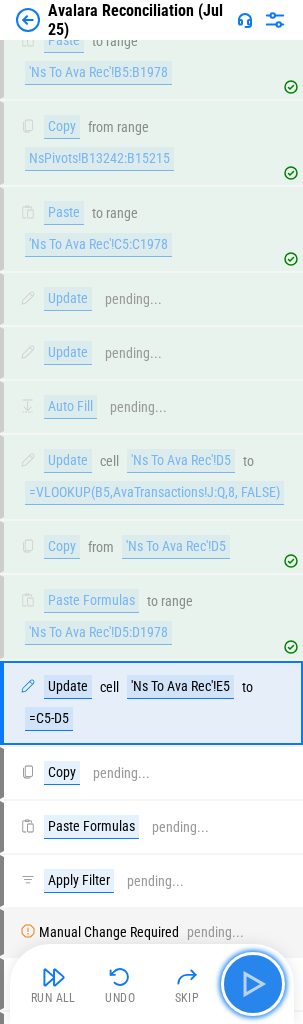click at bounding box center [253, 984] 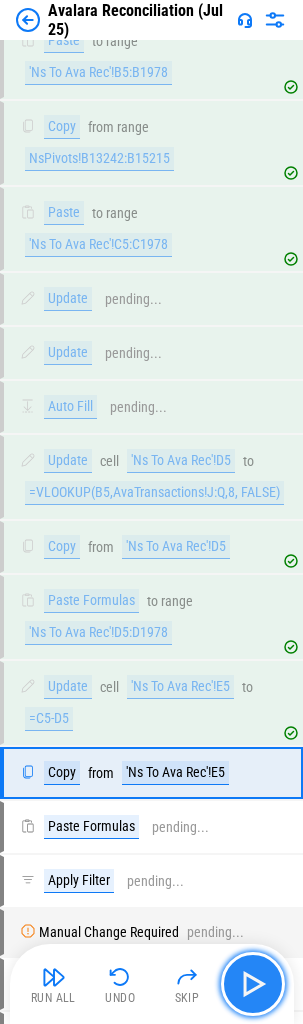 click at bounding box center [253, 984] 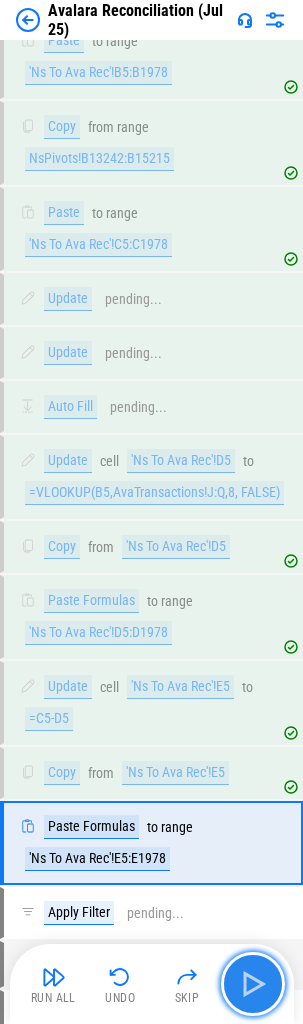 click at bounding box center [253, 984] 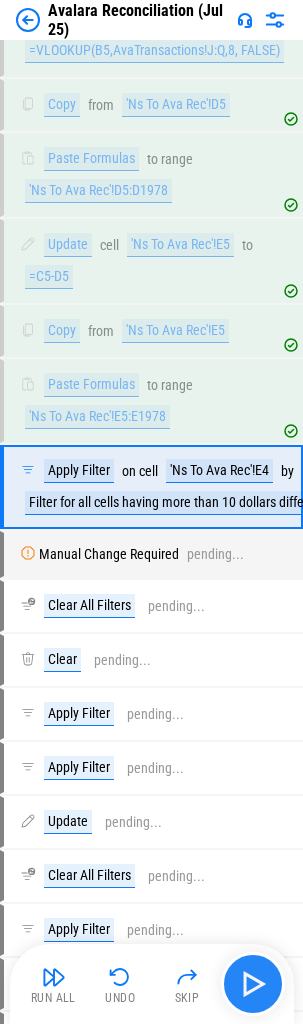 scroll, scrollTop: 12442, scrollLeft: 0, axis: vertical 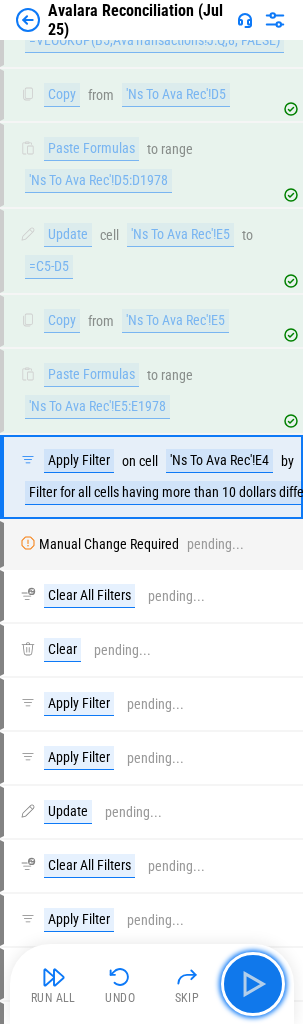 click at bounding box center (253, 984) 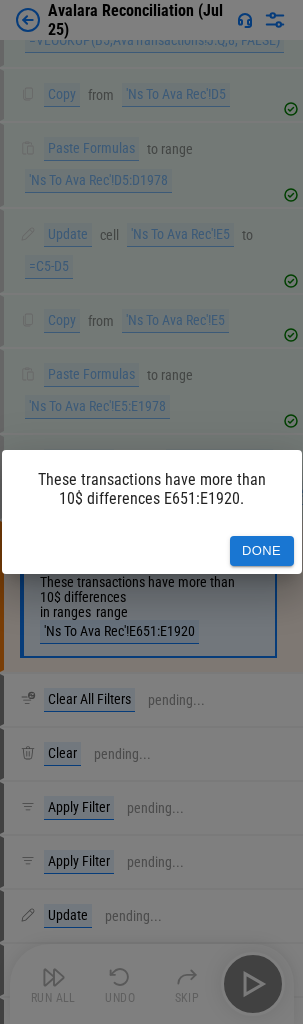 click on "Done" at bounding box center [262, 551] 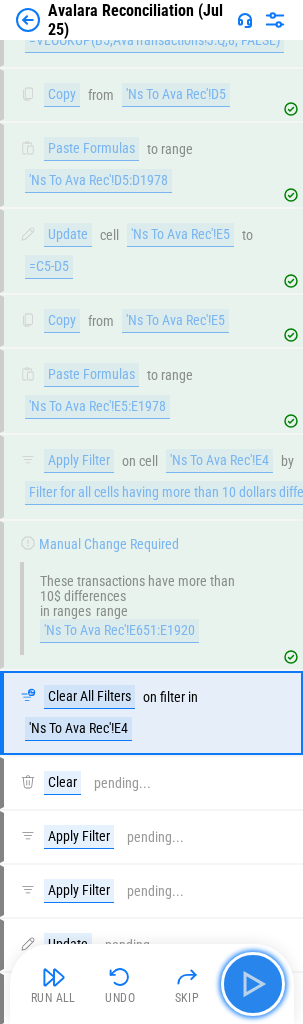 click at bounding box center [253, 984] 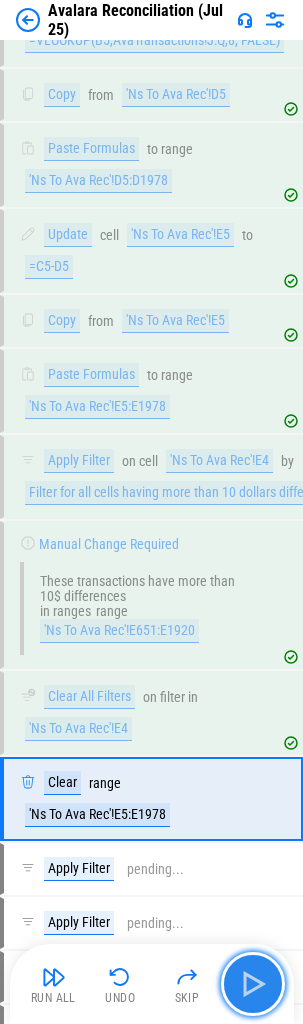 click at bounding box center [253, 984] 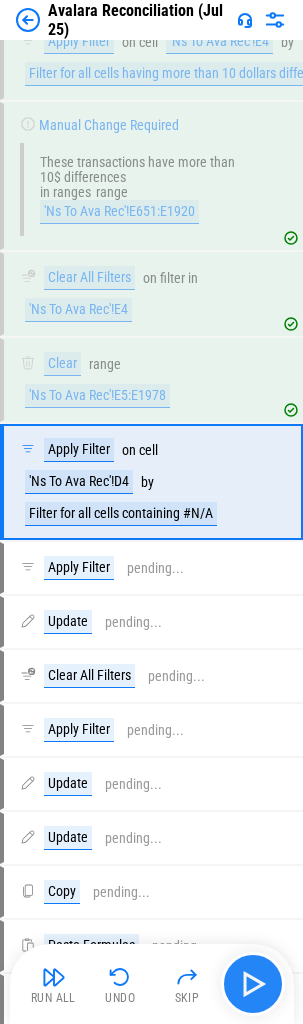 scroll, scrollTop: 12866, scrollLeft: 0, axis: vertical 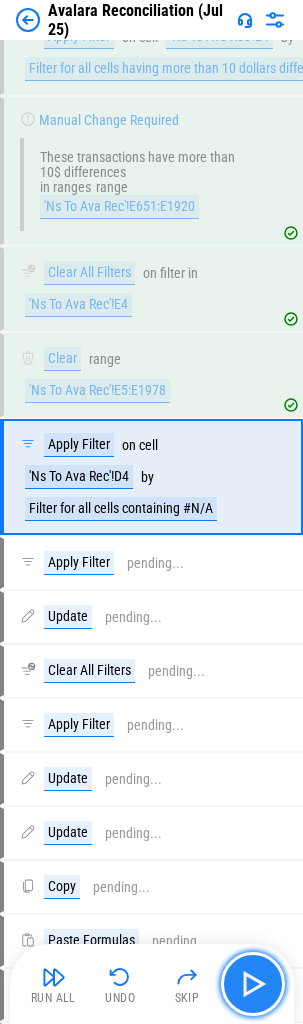 click at bounding box center [253, 984] 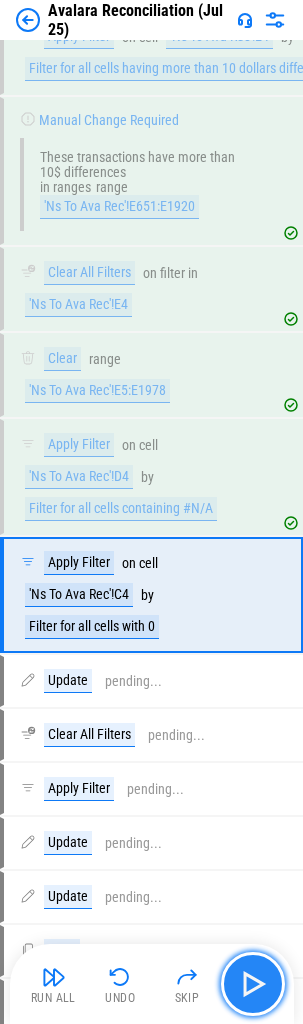 click at bounding box center (253, 984) 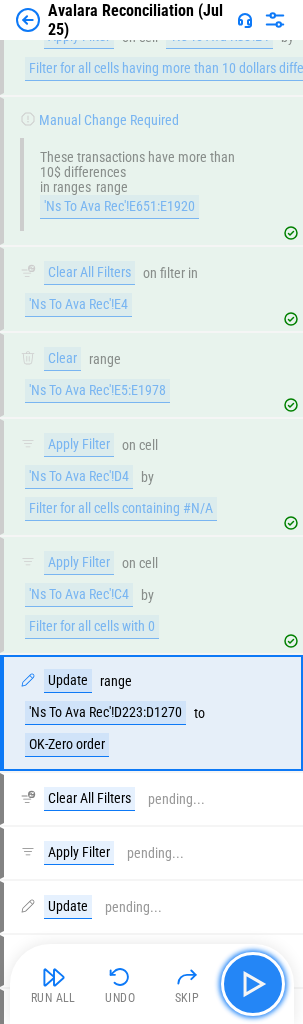 click at bounding box center [253, 984] 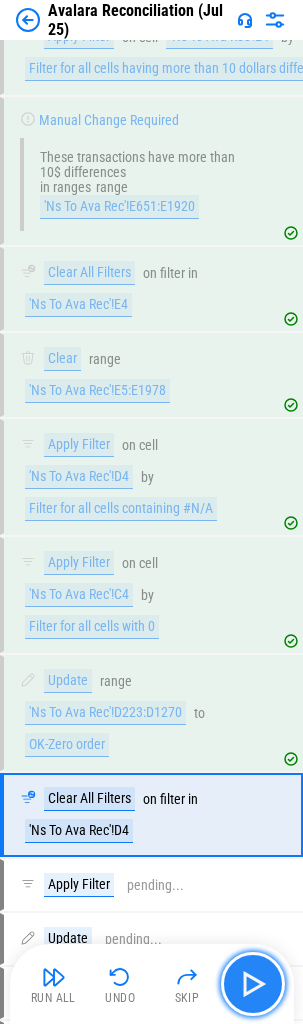 click at bounding box center (253, 984) 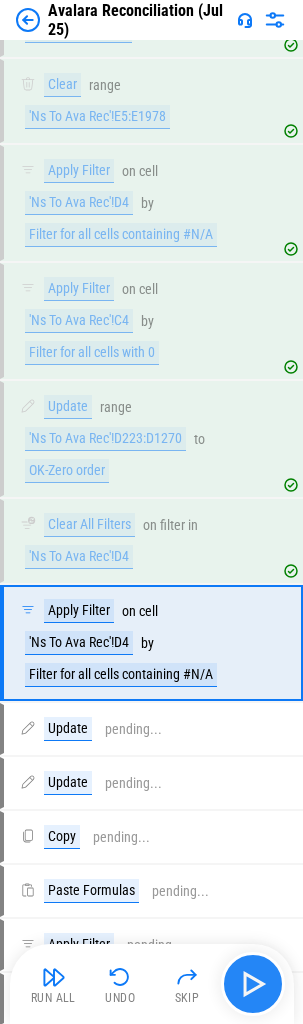 scroll, scrollTop: 13306, scrollLeft: 0, axis: vertical 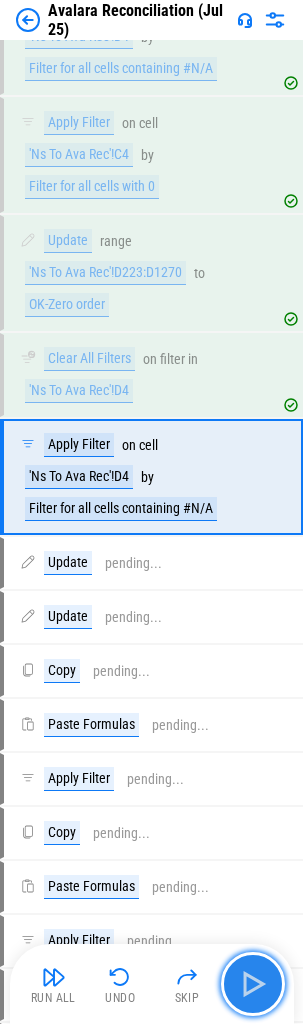 click at bounding box center [253, 984] 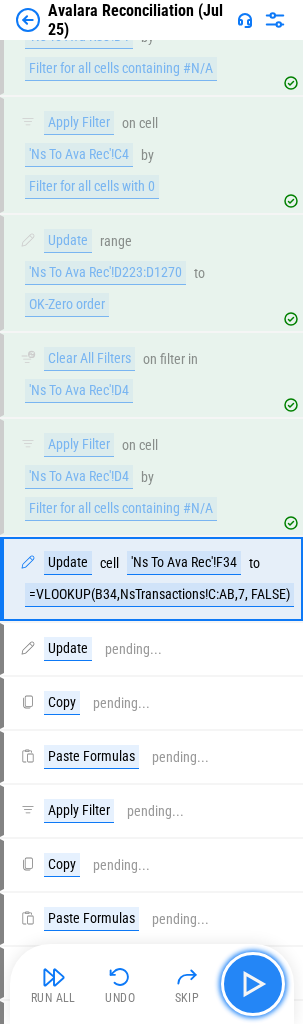 click at bounding box center [253, 984] 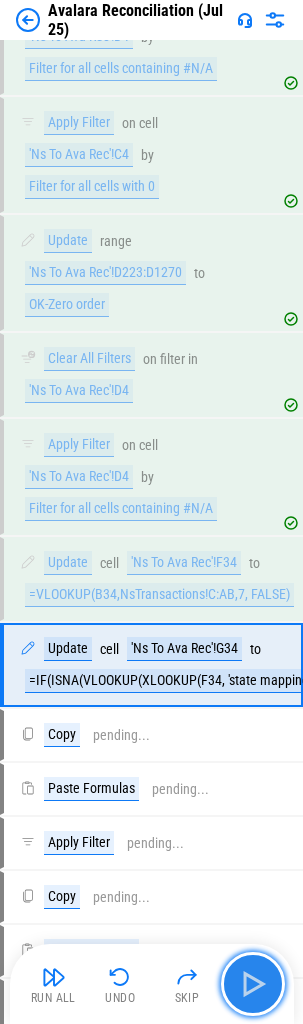 click at bounding box center [253, 984] 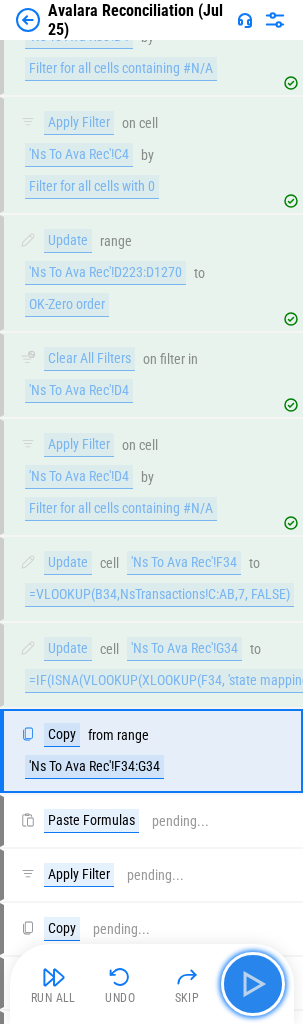 click at bounding box center (253, 984) 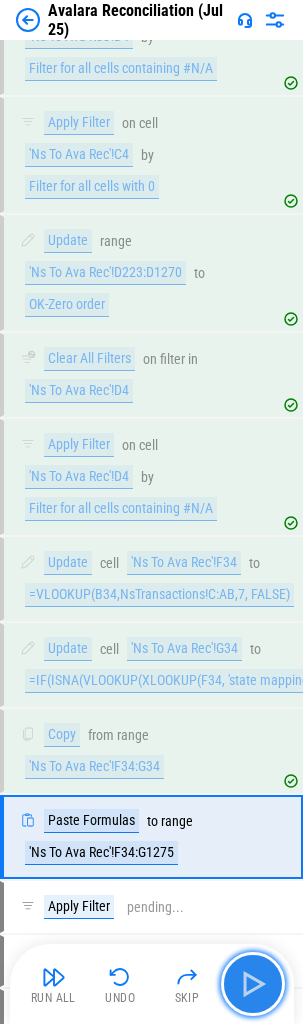 click at bounding box center (253, 984) 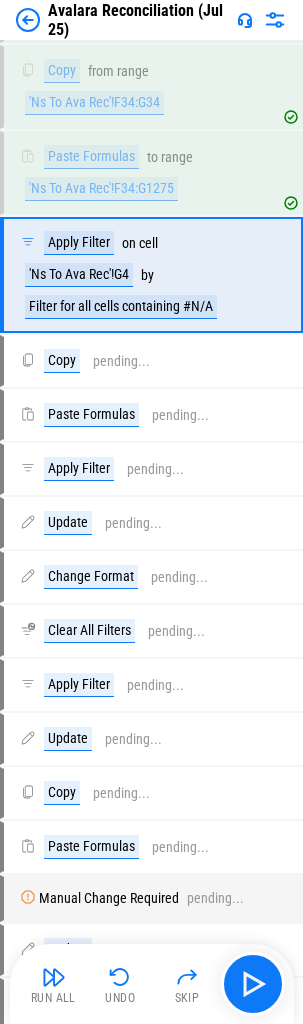 scroll, scrollTop: 13968, scrollLeft: 0, axis: vertical 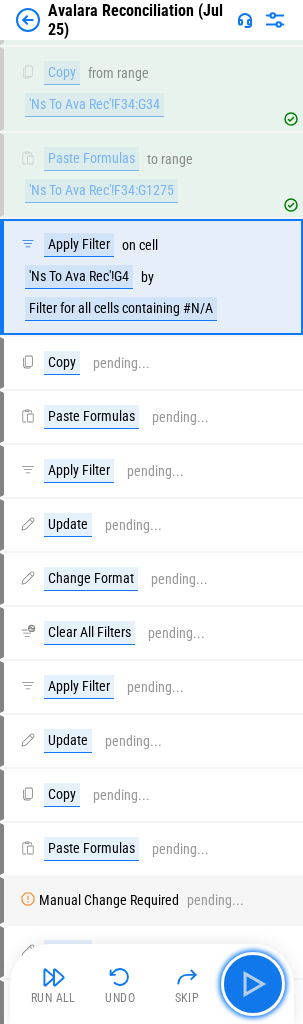 click at bounding box center (253, 984) 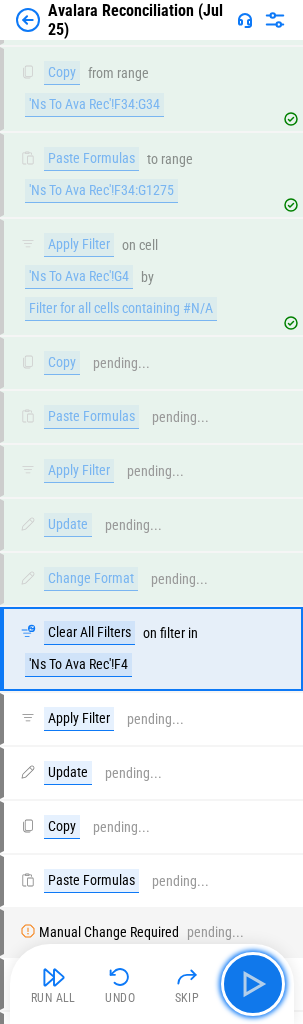click at bounding box center [253, 984] 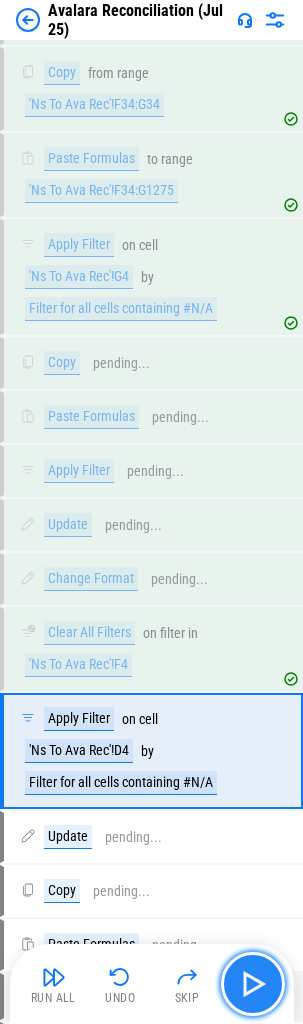 click at bounding box center [253, 984] 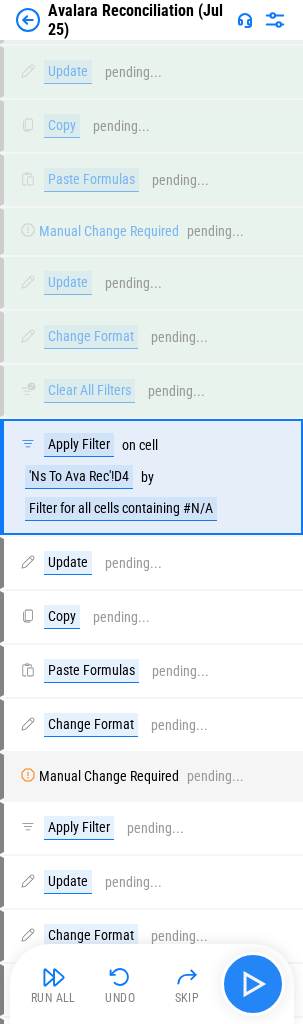 scroll, scrollTop: 14734, scrollLeft: 0, axis: vertical 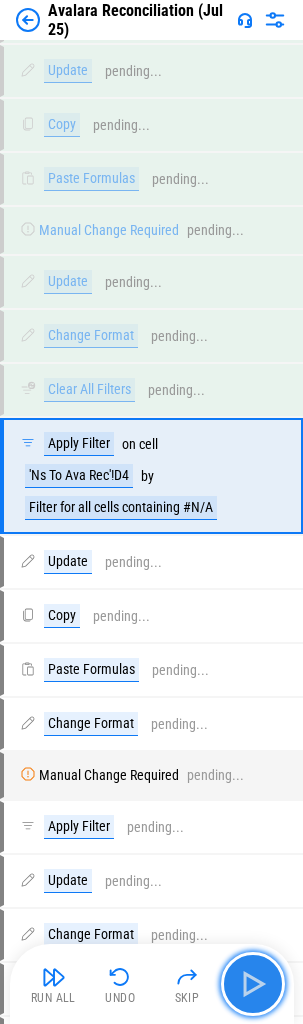 click at bounding box center [253, 984] 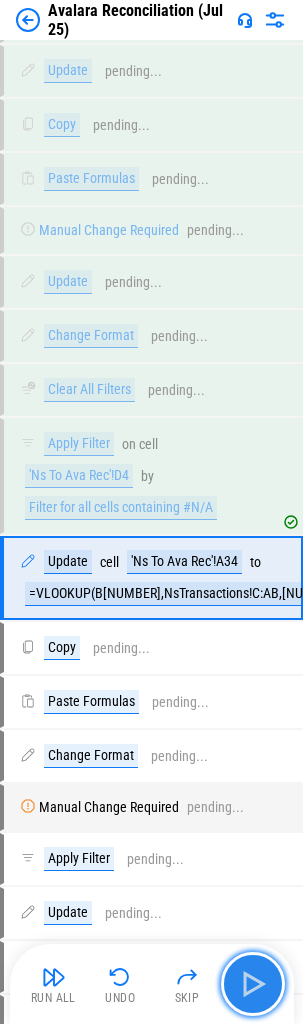 click at bounding box center [253, 984] 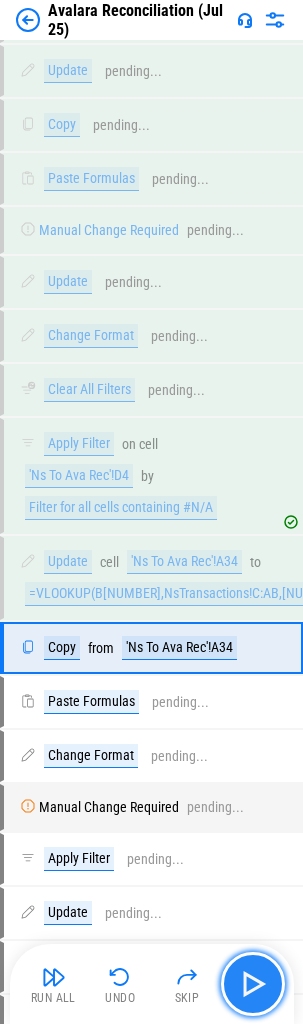 click at bounding box center (253, 984) 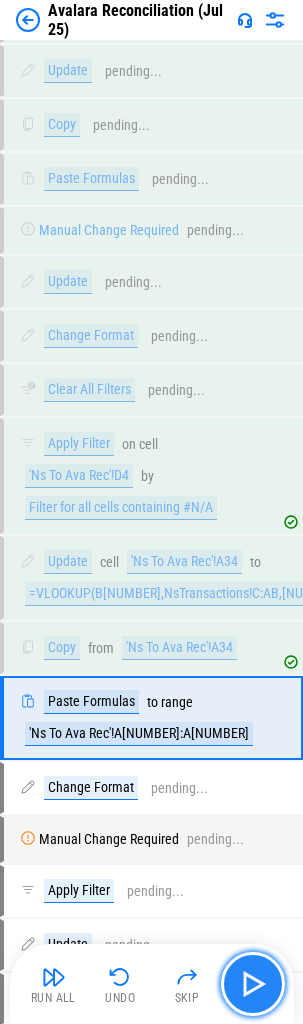click at bounding box center [253, 984] 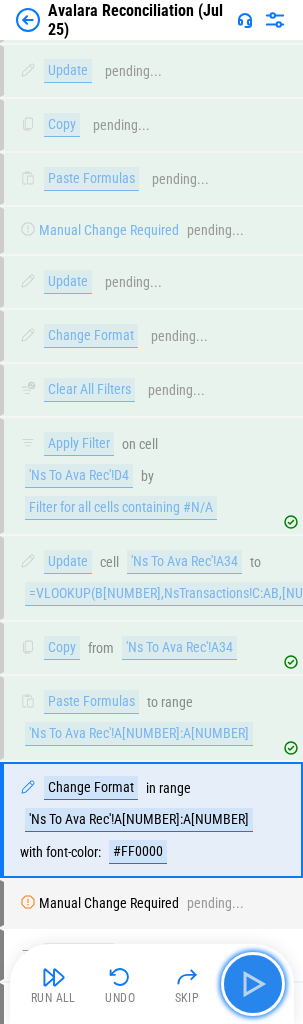 click at bounding box center (253, 984) 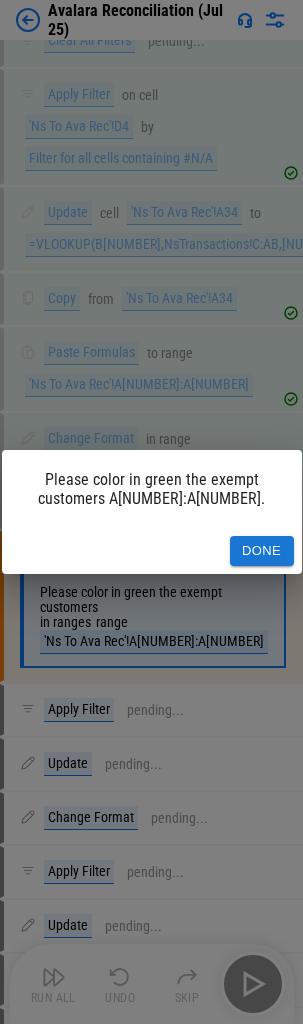 scroll, scrollTop: 15214, scrollLeft: 0, axis: vertical 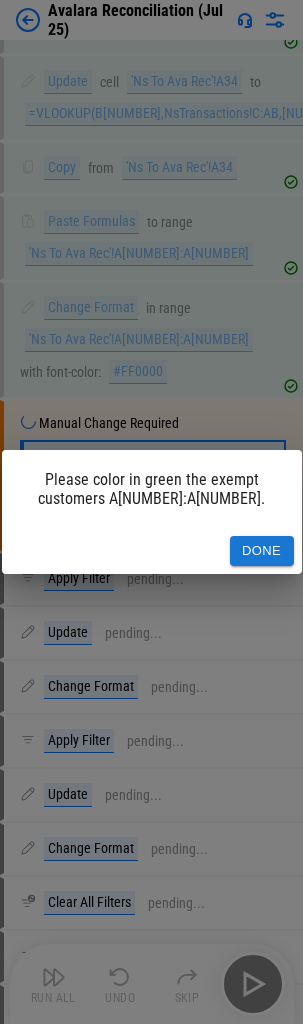 click on "Done" at bounding box center [262, 551] 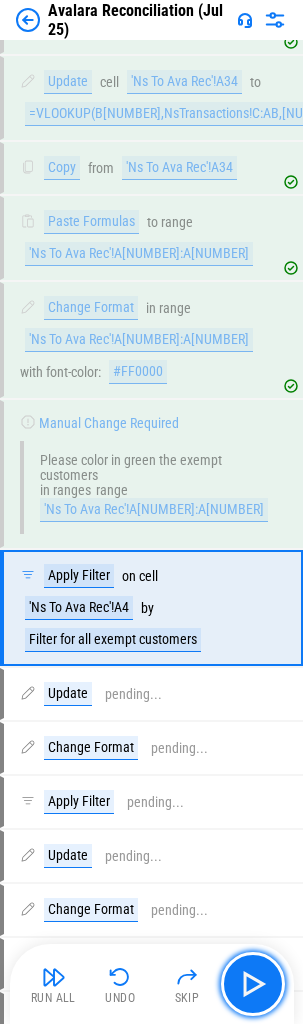 click at bounding box center (253, 984) 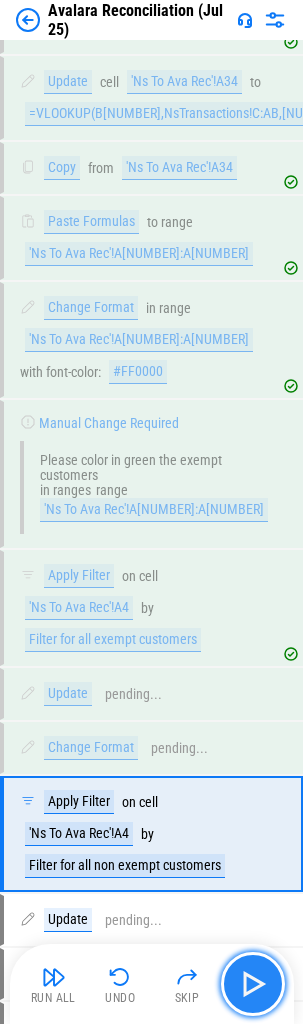 click at bounding box center (253, 984) 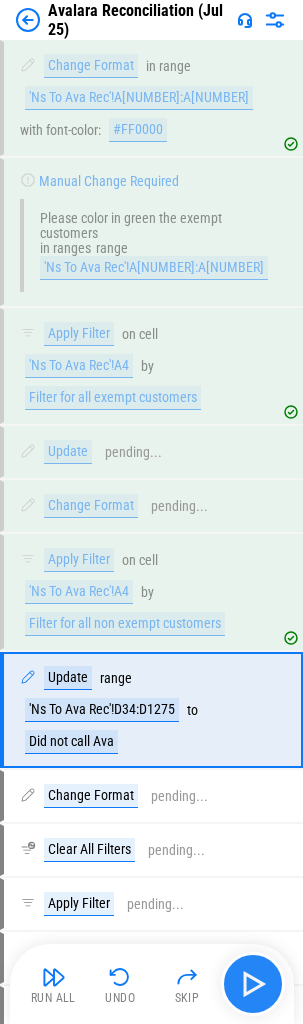 scroll, scrollTop: 15690, scrollLeft: 0, axis: vertical 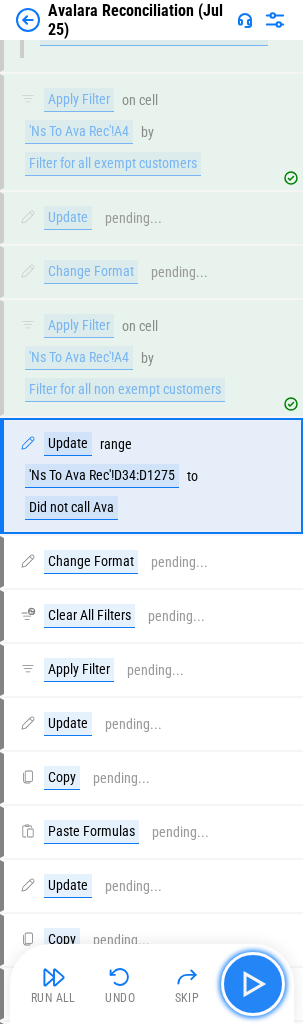 click at bounding box center (253, 984) 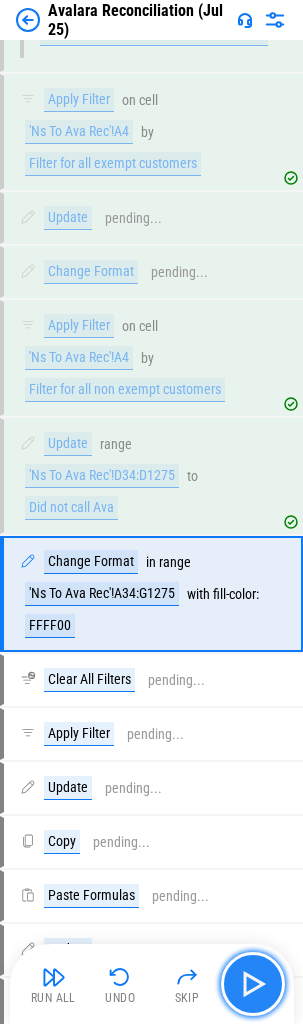 click at bounding box center (253, 984) 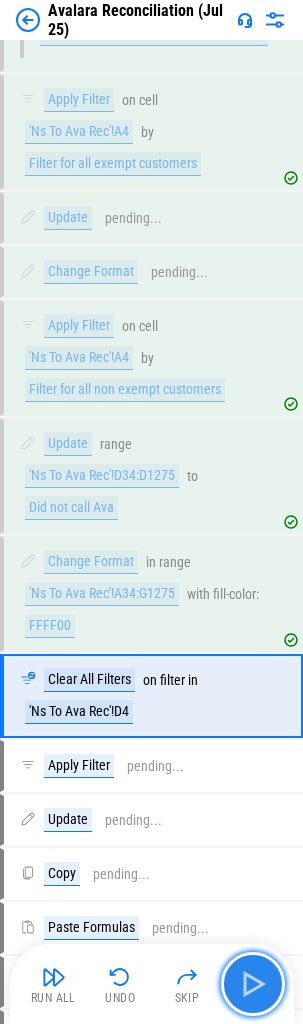 click at bounding box center [253, 984] 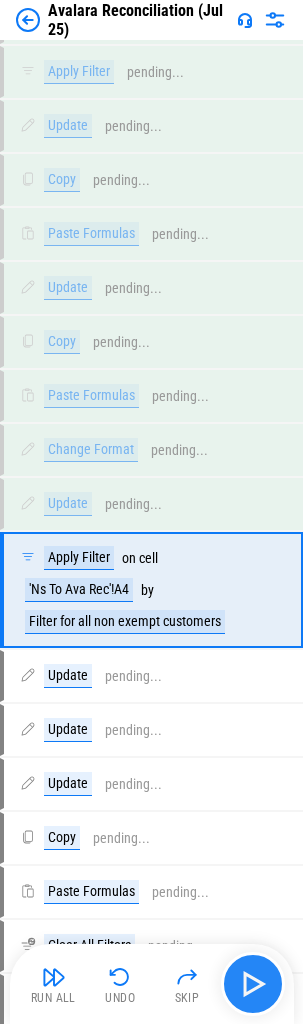 scroll, scrollTop: 16498, scrollLeft: 0, axis: vertical 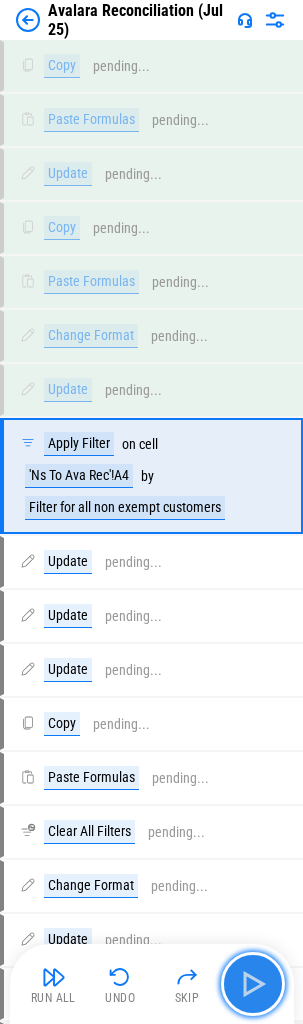 click at bounding box center (253, 984) 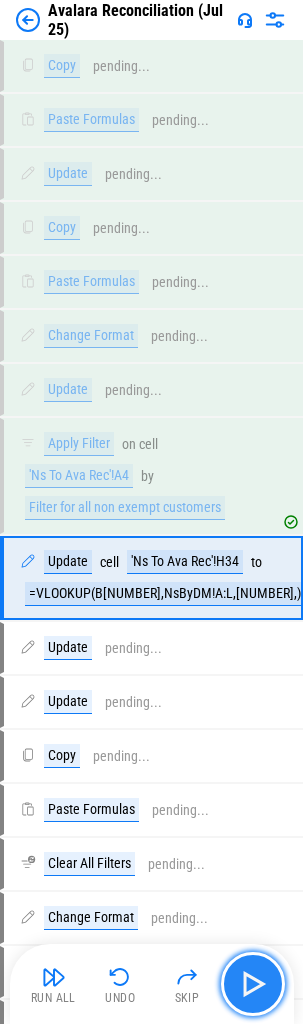 click at bounding box center [253, 984] 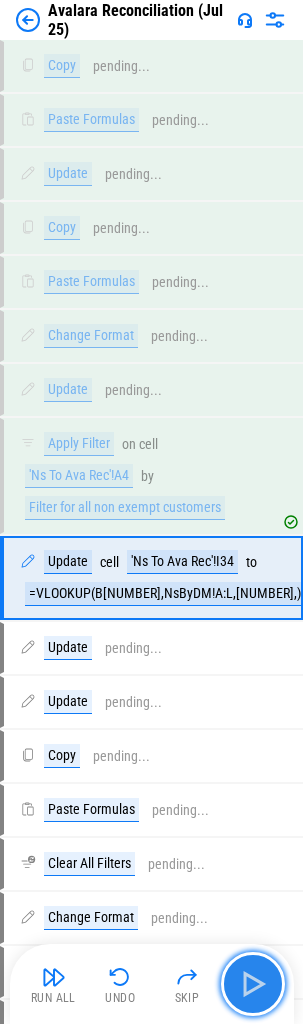 click at bounding box center [253, 984] 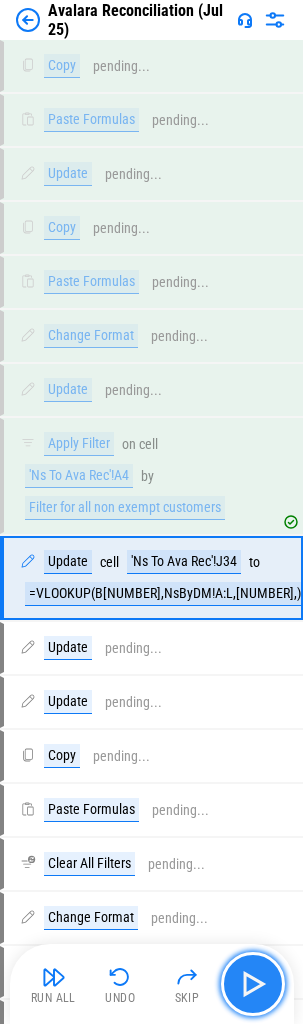 click at bounding box center (253, 984) 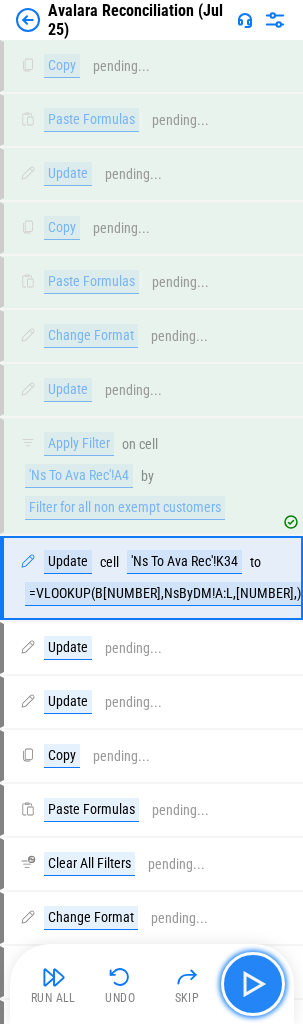 click at bounding box center [253, 984] 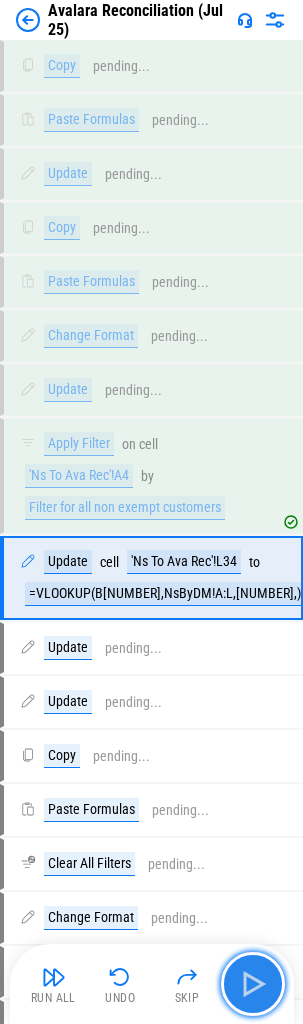 click at bounding box center (253, 984) 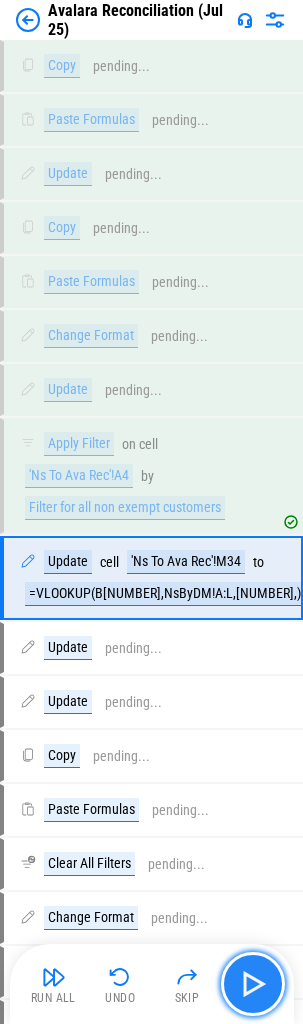 click at bounding box center (253, 984) 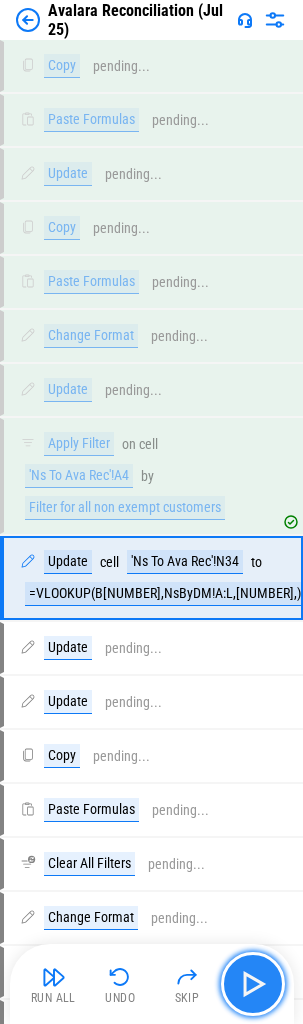 click at bounding box center (253, 984) 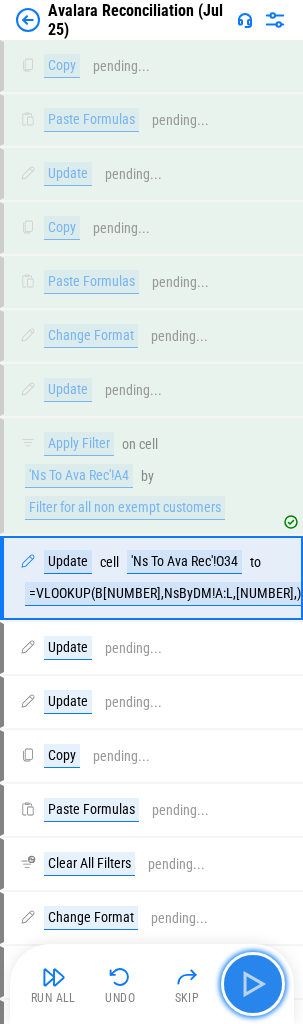 click at bounding box center [253, 984] 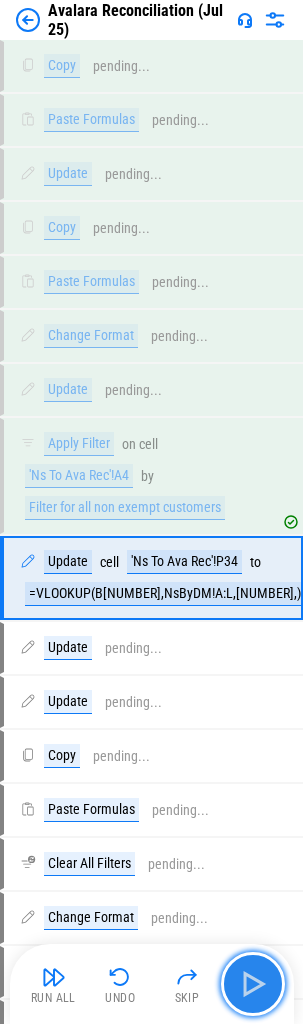 click at bounding box center [253, 984] 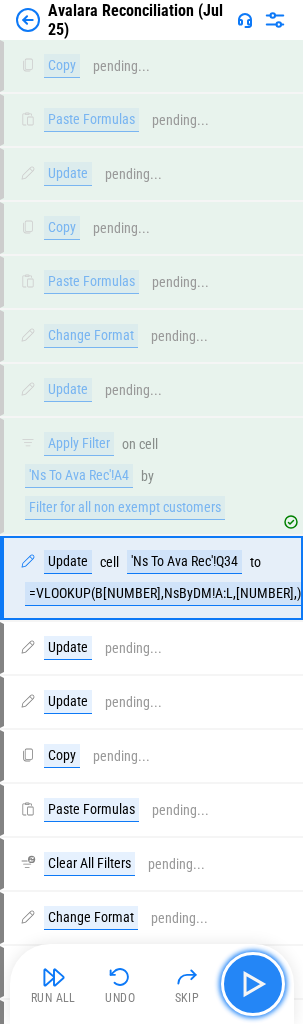 click at bounding box center (253, 984) 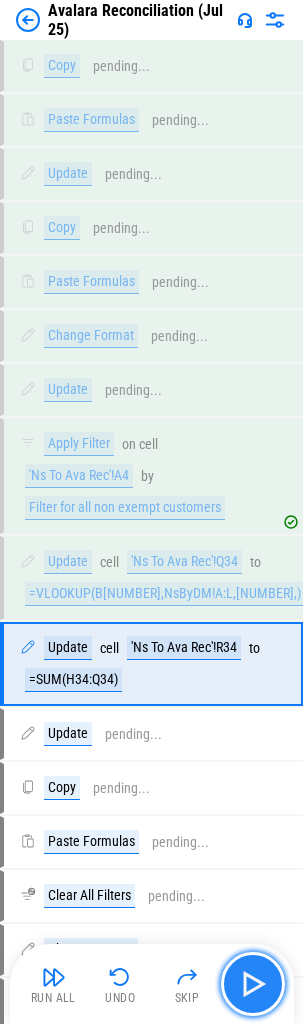 click at bounding box center (253, 984) 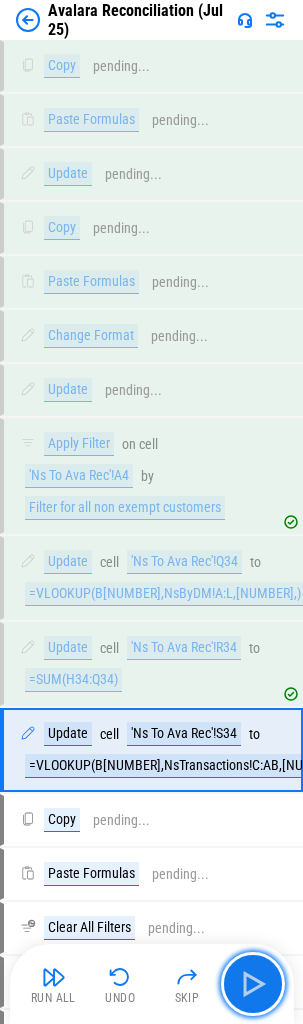 click at bounding box center [253, 984] 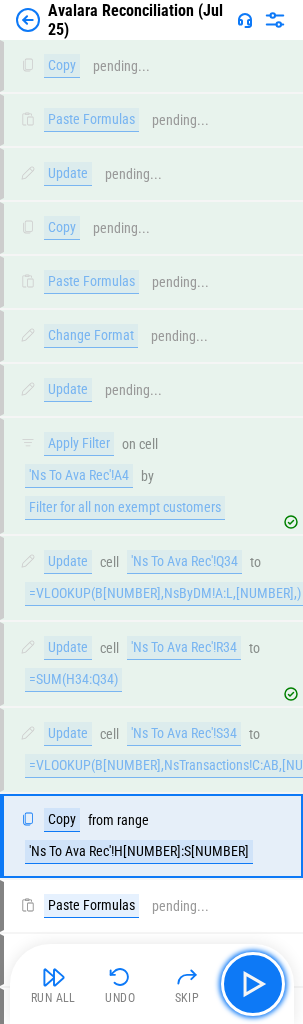 click at bounding box center (253, 984) 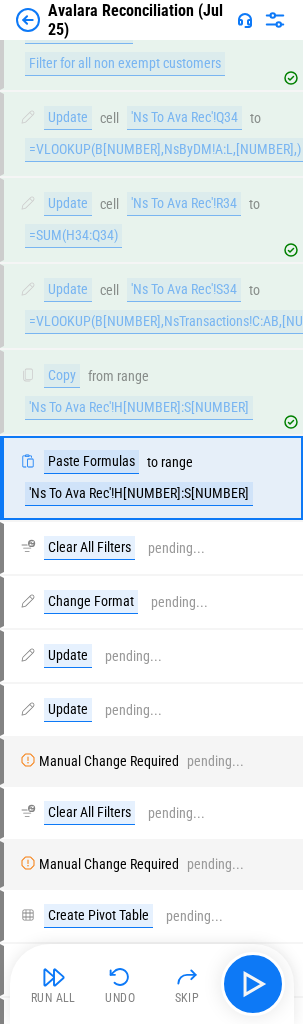 scroll, scrollTop: 16944, scrollLeft: 0, axis: vertical 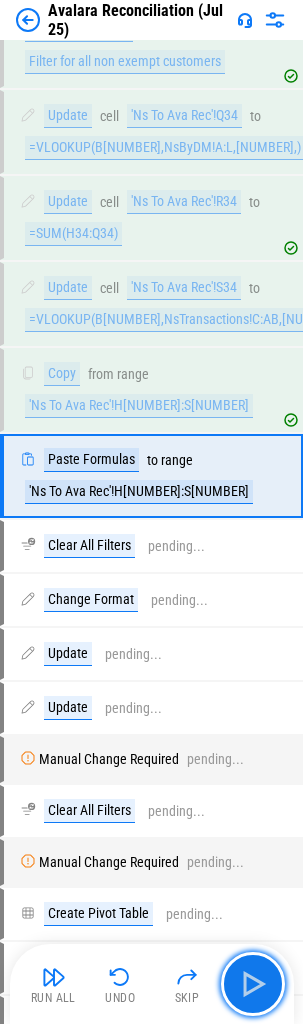 click at bounding box center (253, 984) 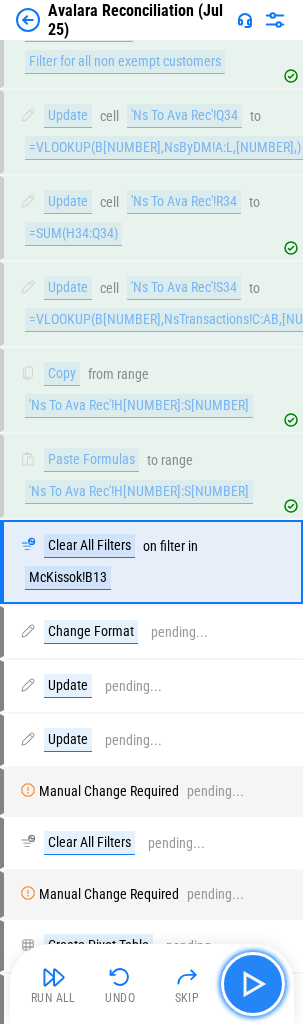 click at bounding box center [253, 984] 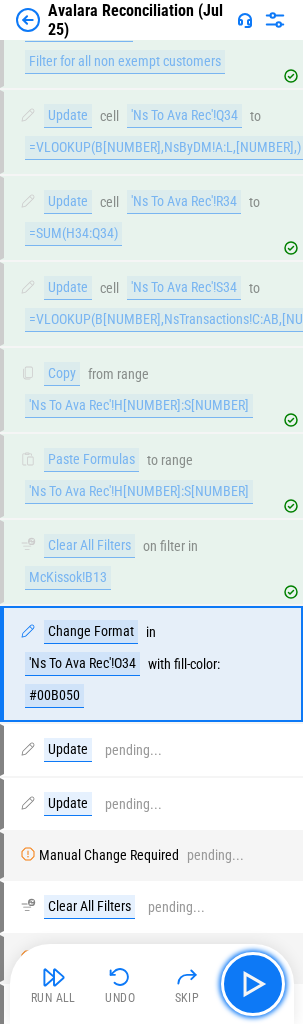 click at bounding box center (253, 984) 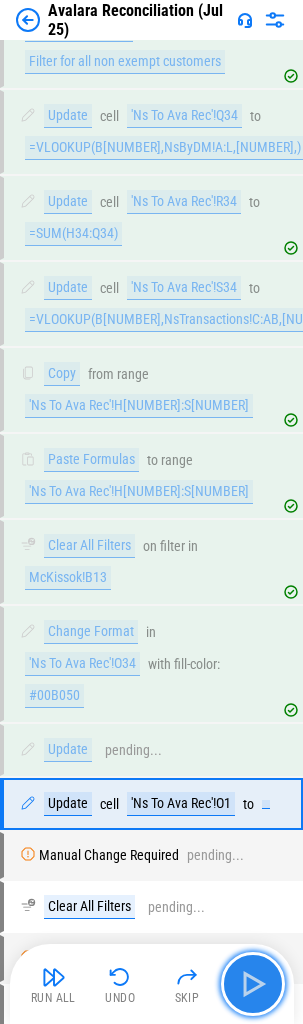 click at bounding box center [253, 984] 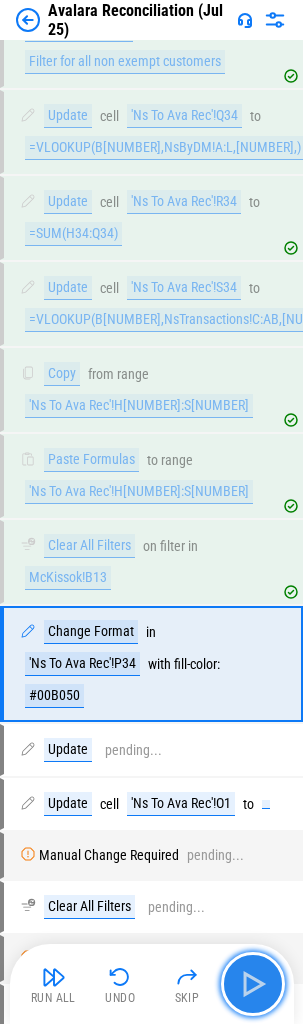 click at bounding box center (253, 984) 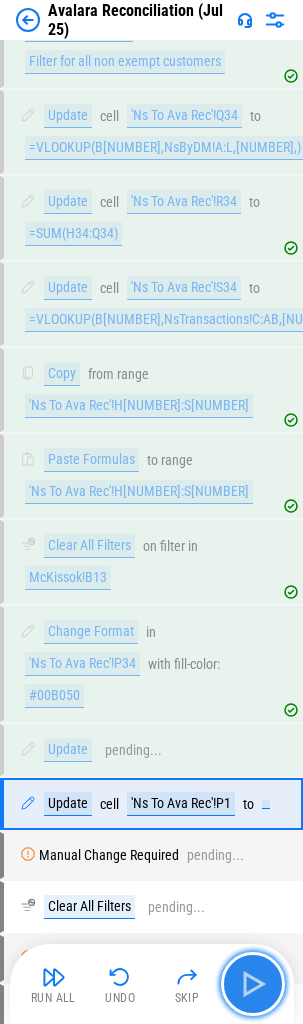 click at bounding box center (253, 984) 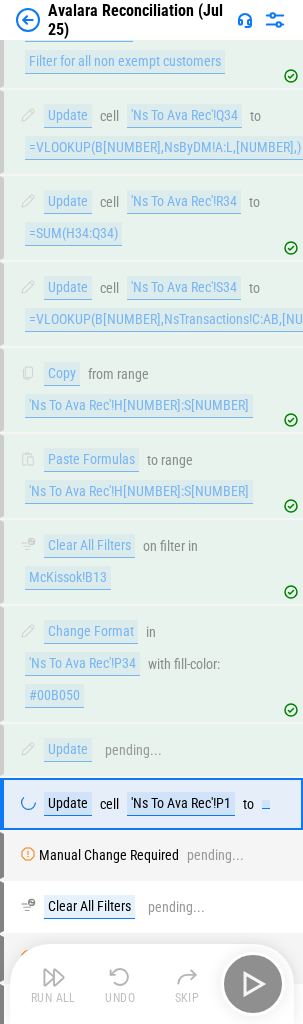 click on "Run All Undo Skip" at bounding box center (154, 984) 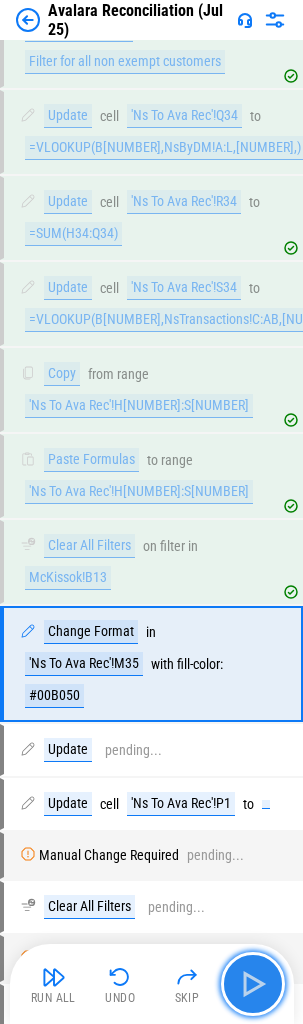 click at bounding box center (253, 984) 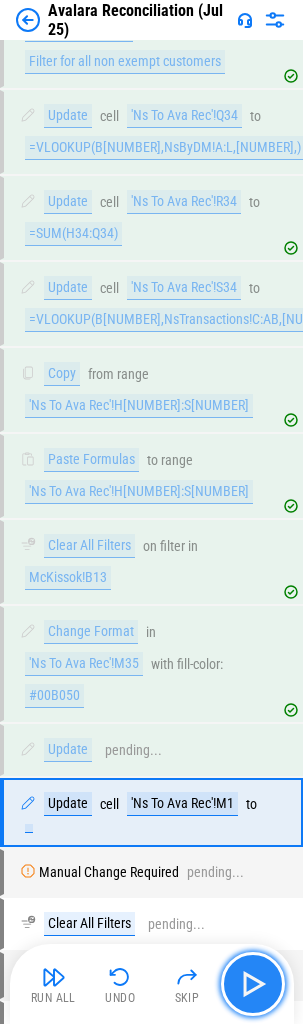click at bounding box center (253, 984) 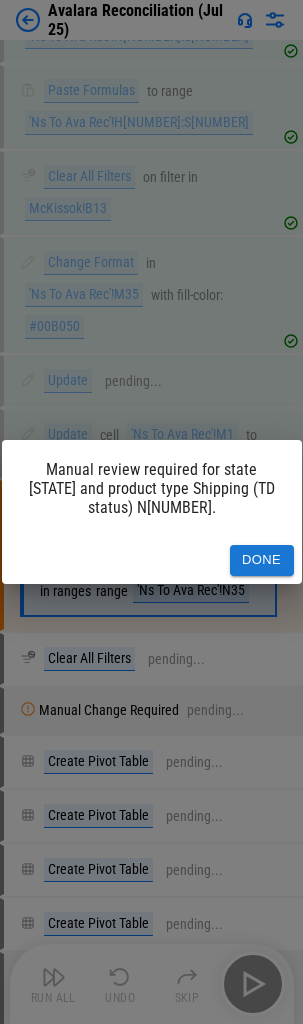 scroll, scrollTop: 17393, scrollLeft: 0, axis: vertical 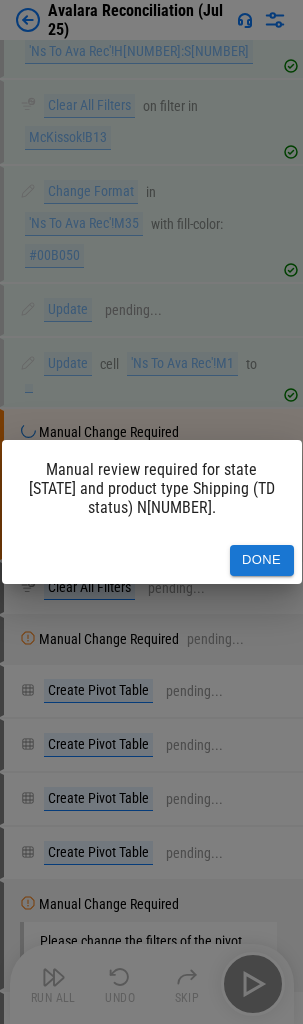 click on "Manual review required for state South Carolina and product type Shipping (TD status)
N35. Done" at bounding box center (151, 512) 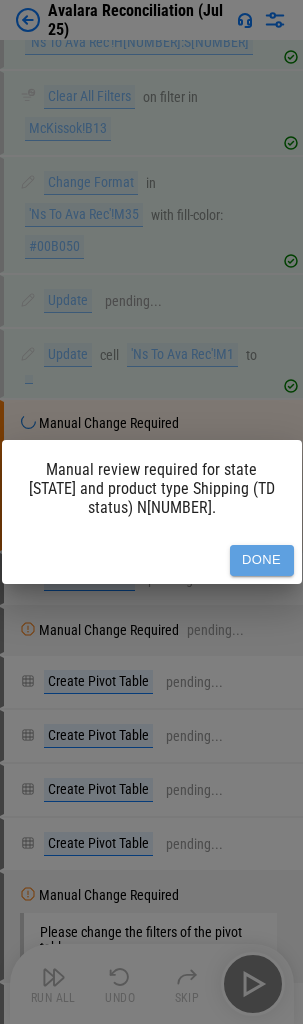 click on "Done" at bounding box center (262, 560) 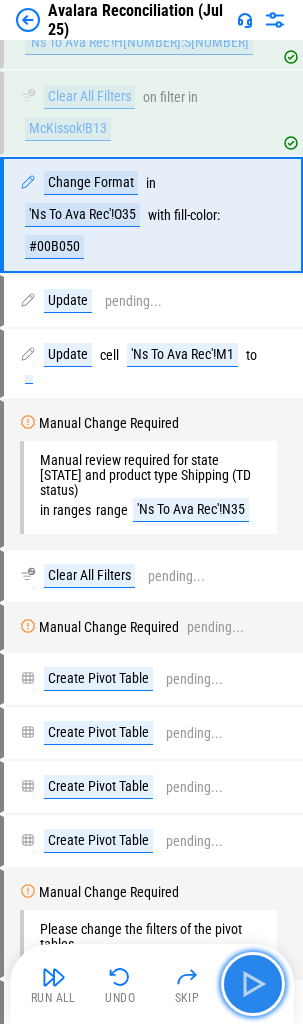 click at bounding box center [253, 984] 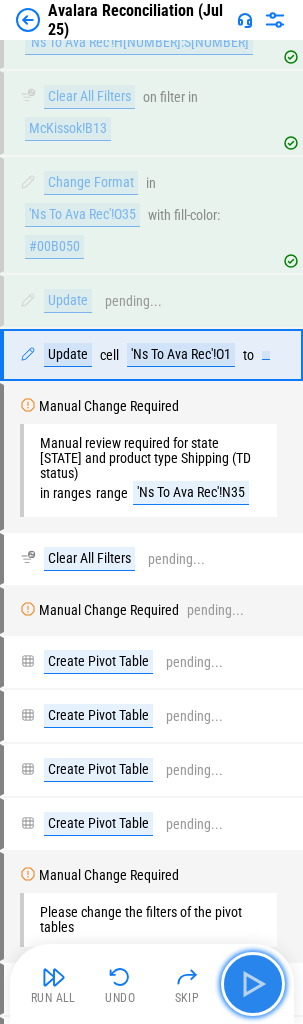 click at bounding box center [253, 984] 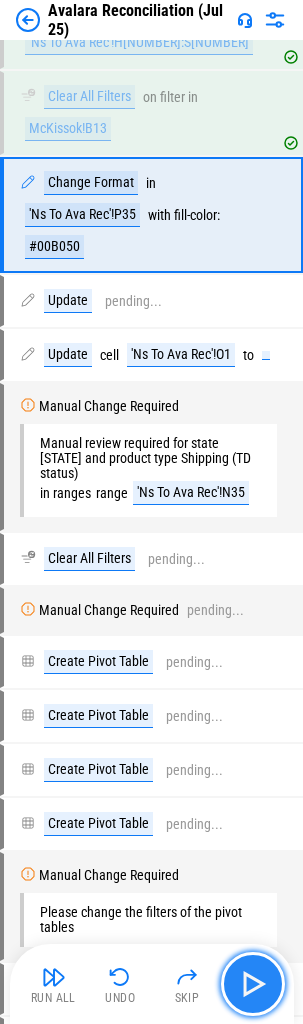 click at bounding box center (253, 984) 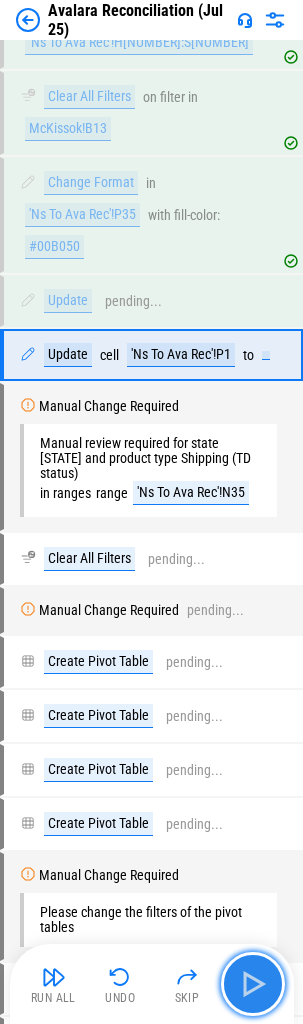 click at bounding box center (253, 984) 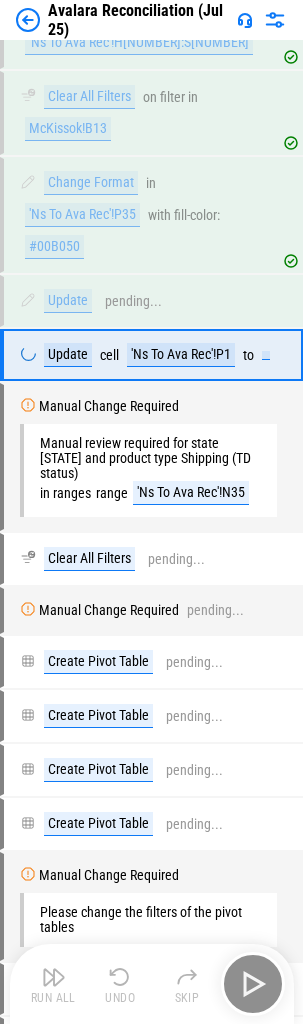 click on "Run All Undo Skip" at bounding box center (154, 984) 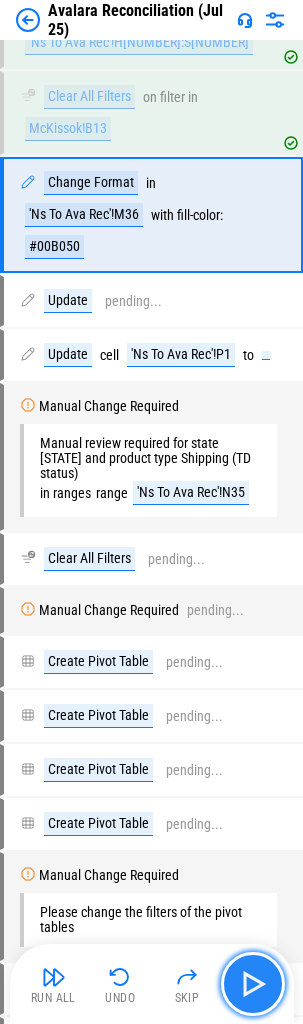 click at bounding box center (253, 984) 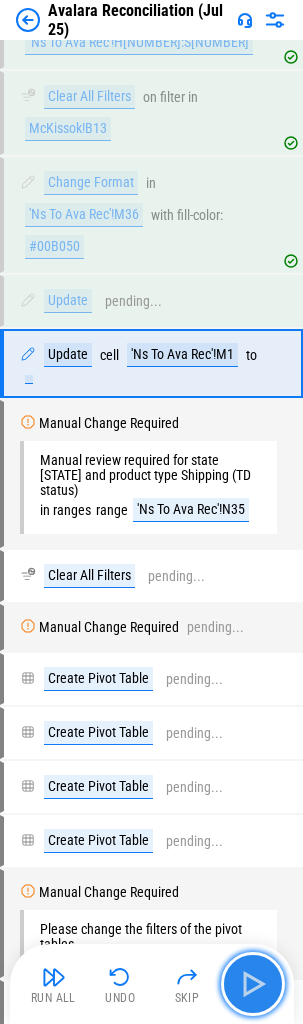 click at bounding box center [253, 984] 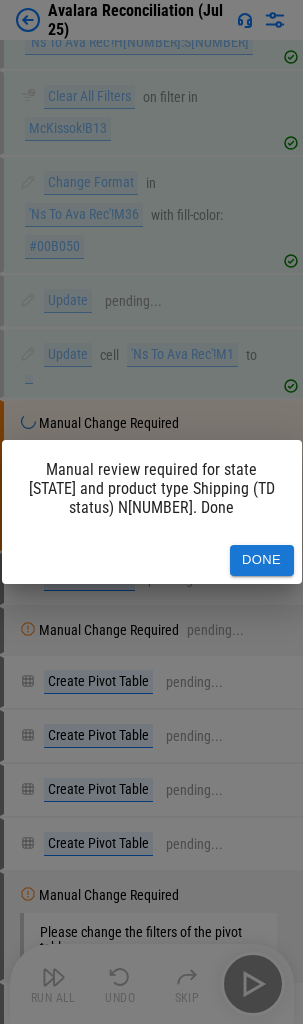 click on "Manual review required for state South Carolina and product type Shipping (TD status)
N36. Done" at bounding box center (151, 512) 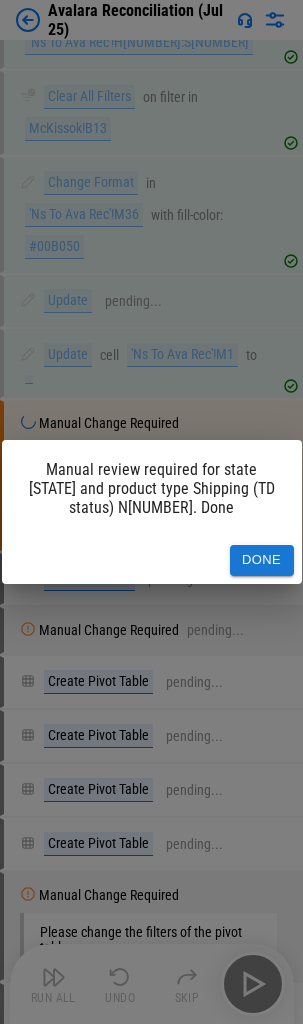 click on "Done" at bounding box center [262, 560] 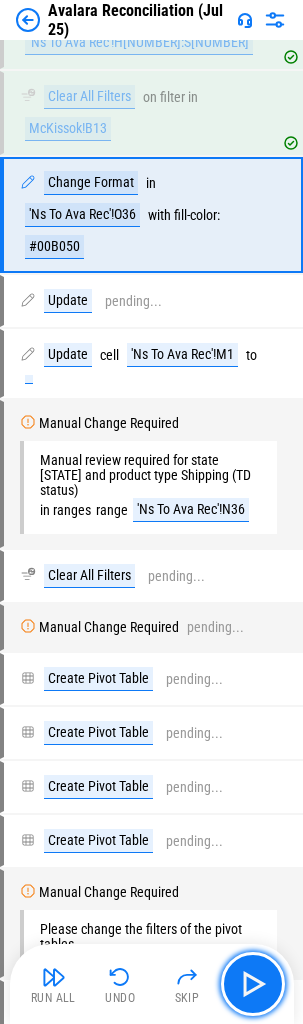click at bounding box center (253, 984) 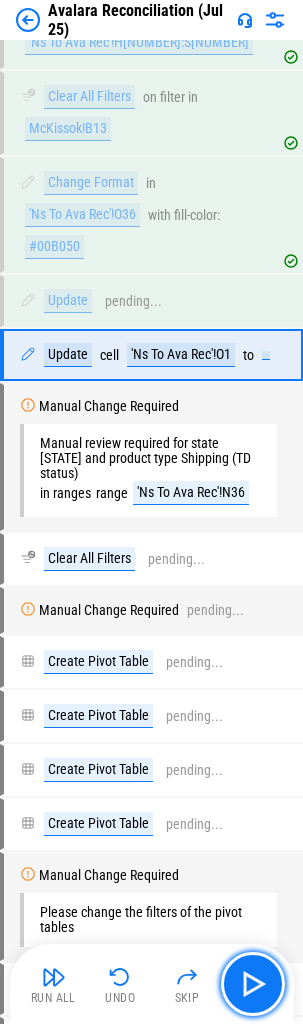 click at bounding box center (253, 984) 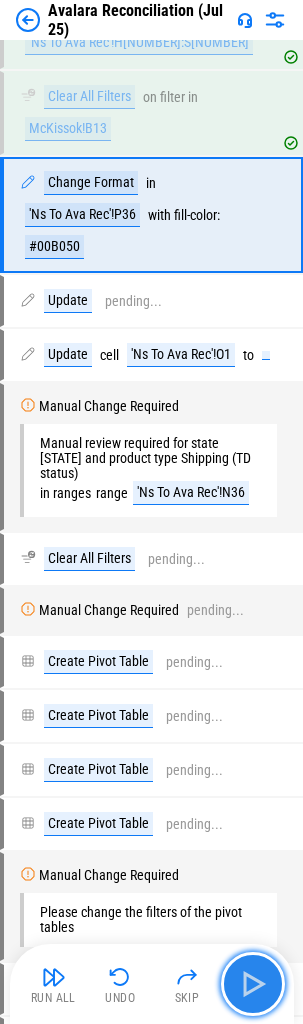 click at bounding box center (253, 984) 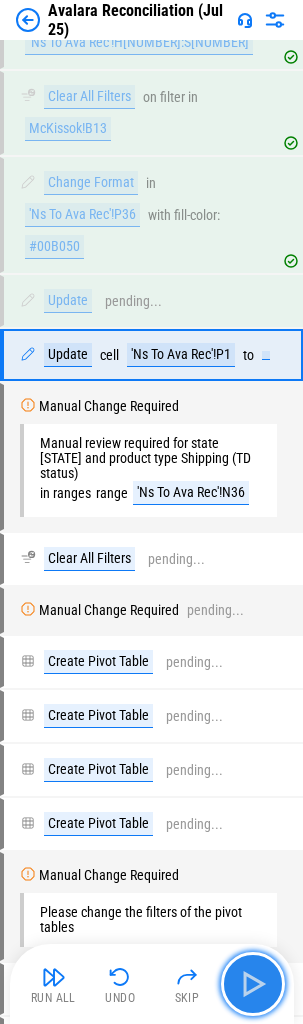 click at bounding box center (253, 984) 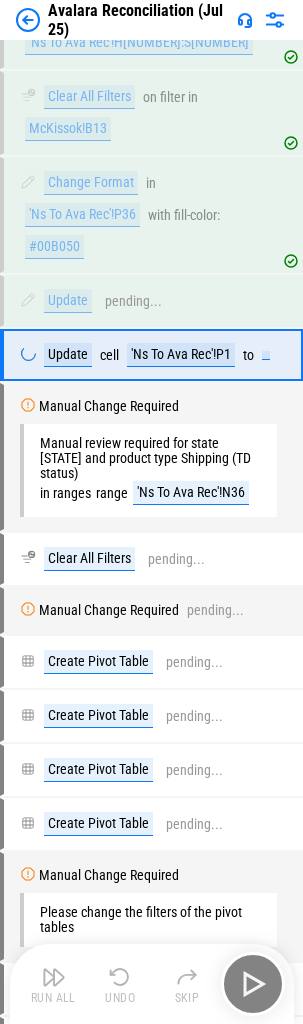 click on "Run All Undo Skip" at bounding box center (154, 984) 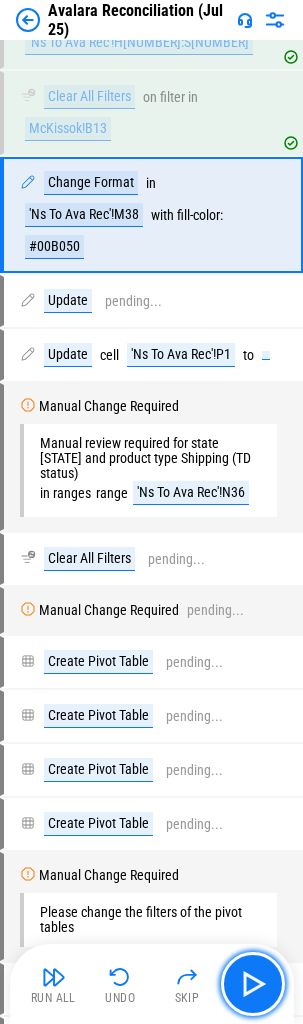 click at bounding box center (253, 984) 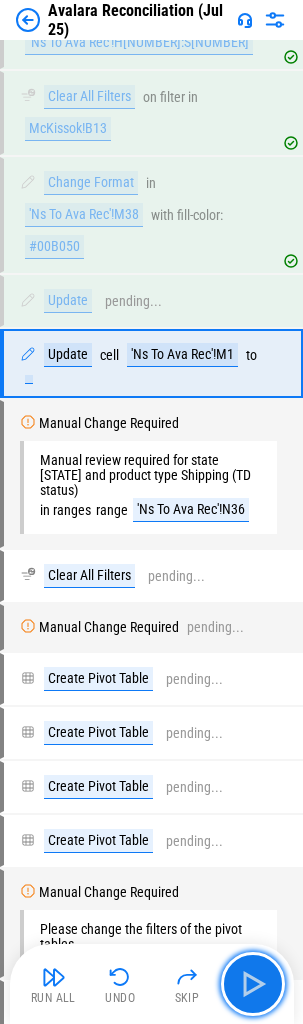 click at bounding box center (253, 984) 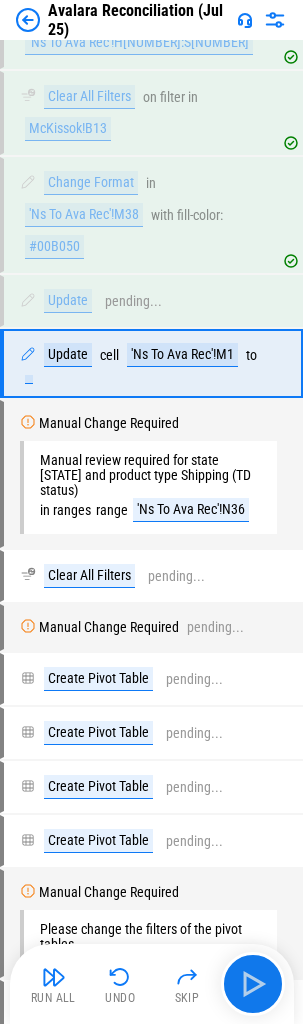 click on "Run All Undo Skip" at bounding box center [154, 984] 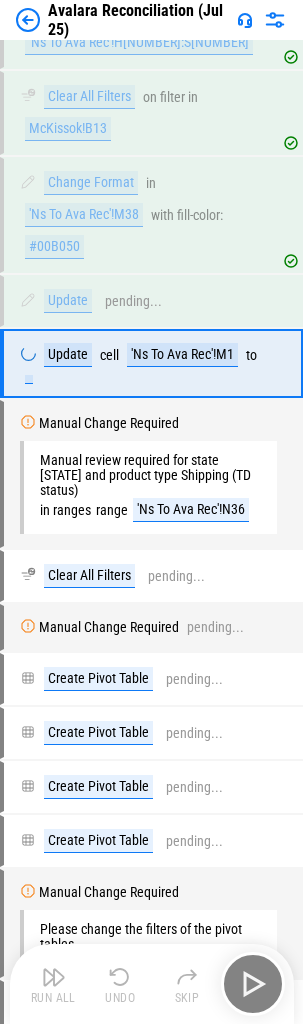 click on "Run All Undo Skip" at bounding box center (154, 984) 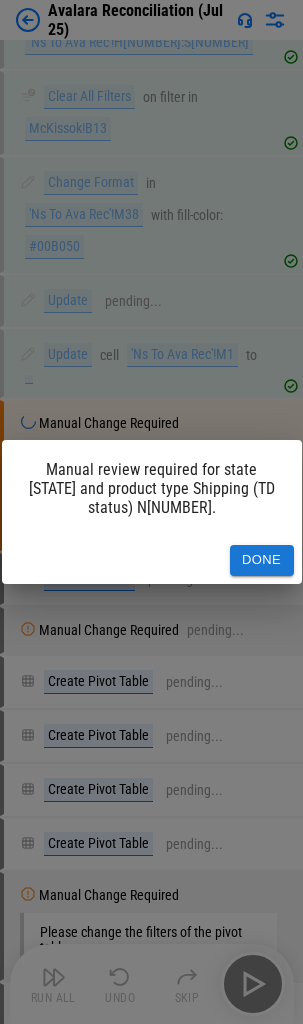 click on "Manual review required for state South Carolina and product type Shipping (TD status)
N38. Done" at bounding box center [151, 512] 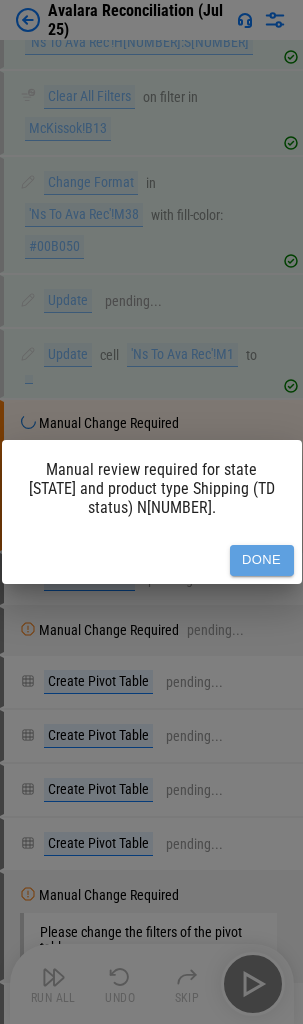 click on "Done" at bounding box center (262, 560) 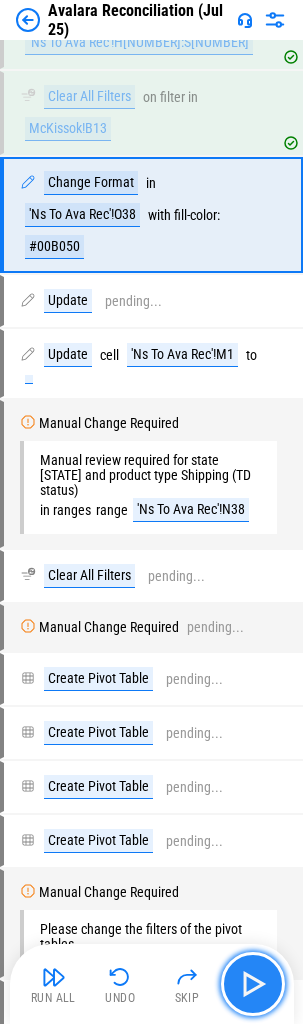 click at bounding box center [253, 984] 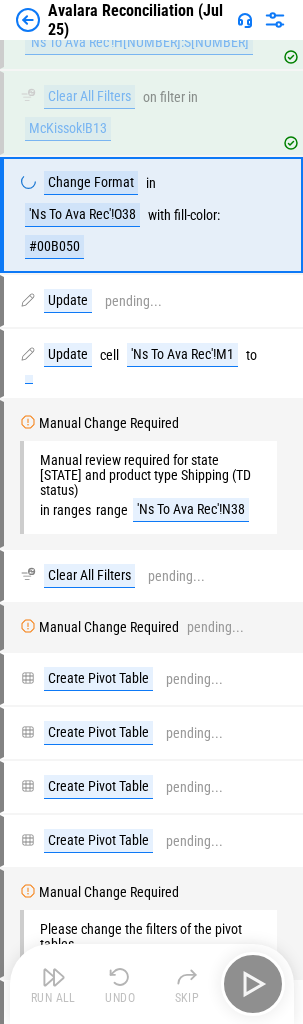 click on "Run All Undo Skip" at bounding box center (154, 984) 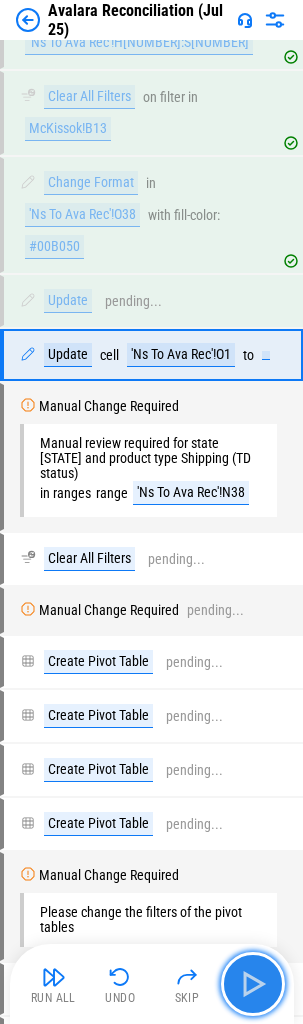 click at bounding box center [253, 984] 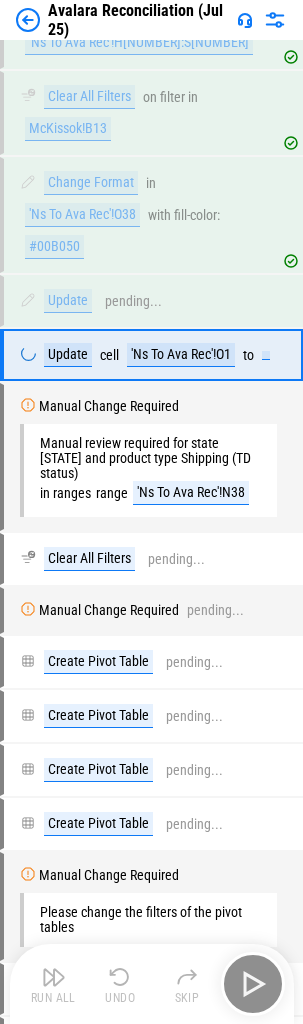 click on "Run All Undo Skip" at bounding box center (154, 984) 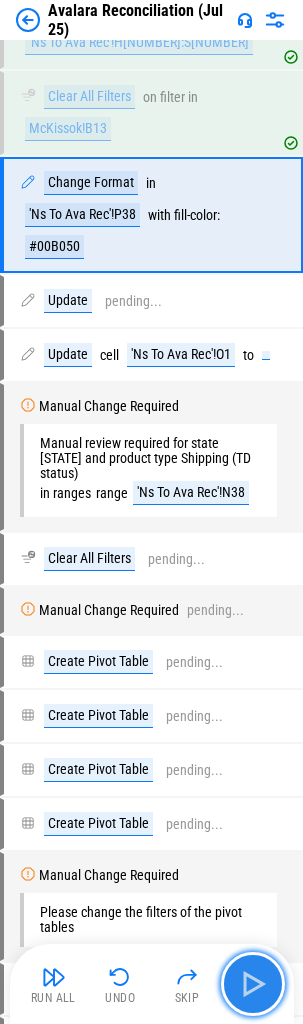 click at bounding box center (253, 984) 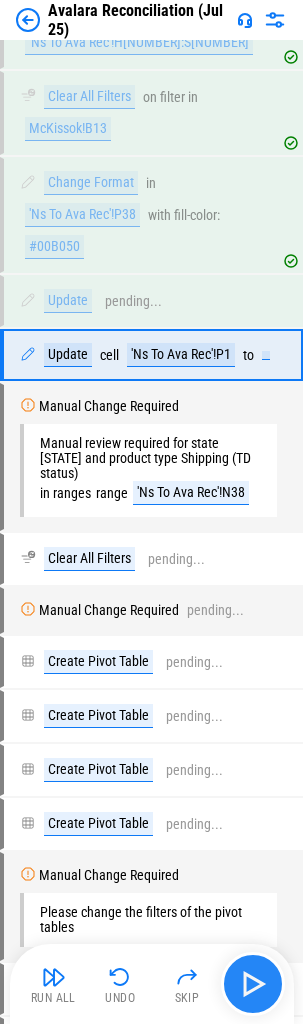 click on "Run All Undo Skip" at bounding box center [154, 984] 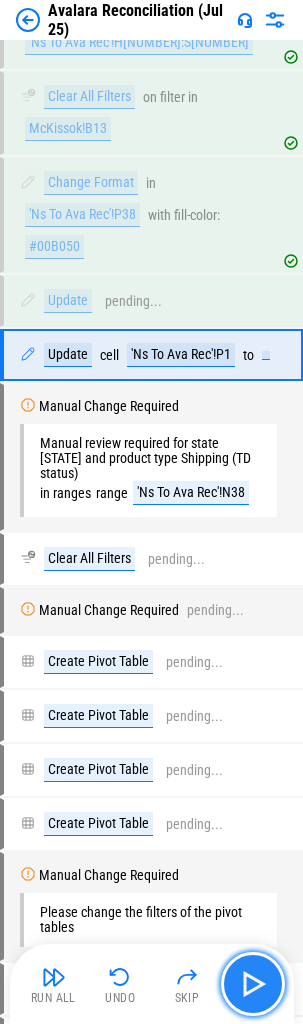 click at bounding box center [253, 984] 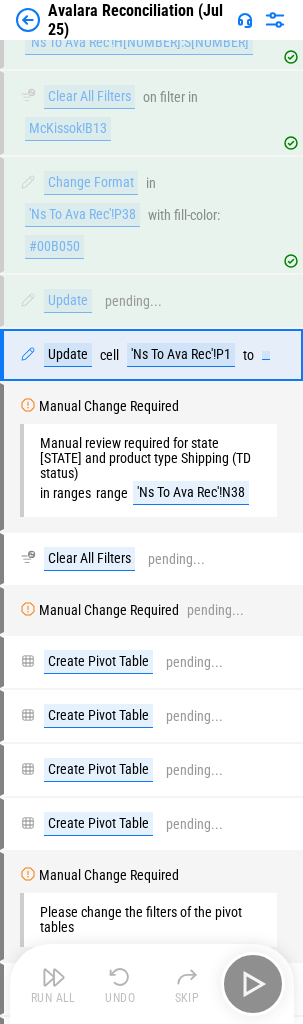 click on "Run All Undo Skip" at bounding box center [154, 984] 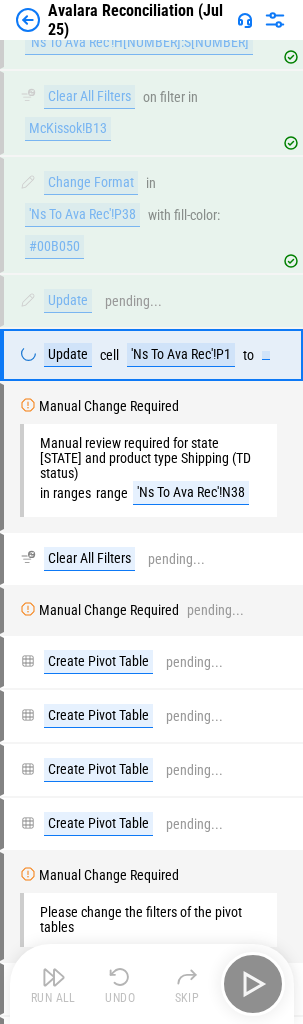 click on "Run All Undo Skip" at bounding box center (154, 984) 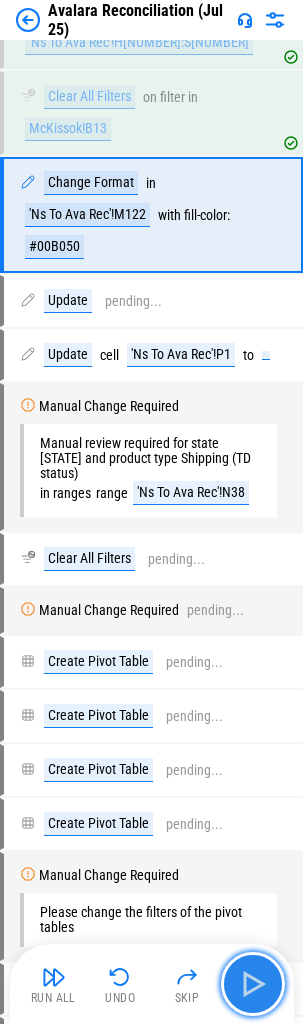 click at bounding box center (253, 984) 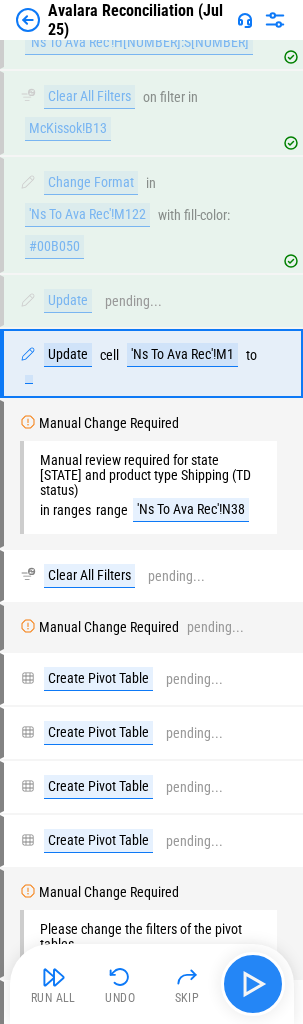 click on "Run All Undo Skip" at bounding box center [154, 984] 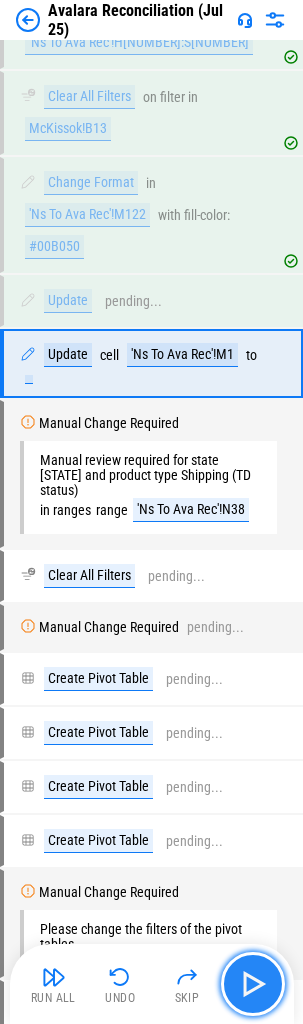 click at bounding box center (253, 984) 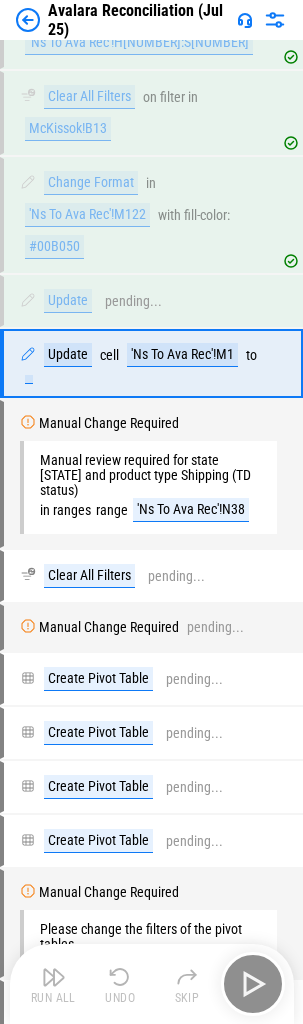 click on "Run All Undo Skip" at bounding box center [154, 984] 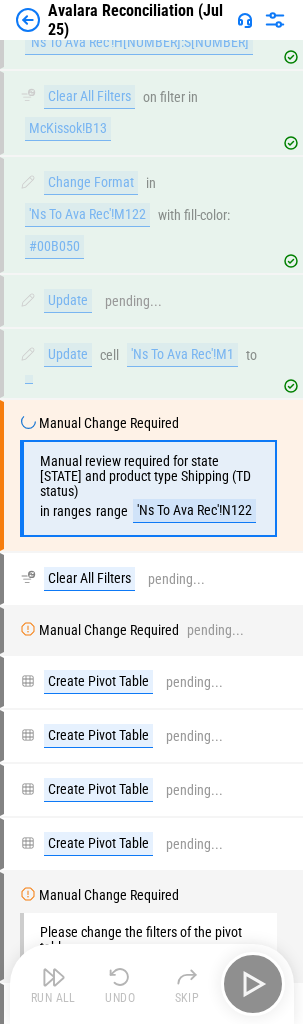 click on "Run All Undo Skip" at bounding box center [154, 984] 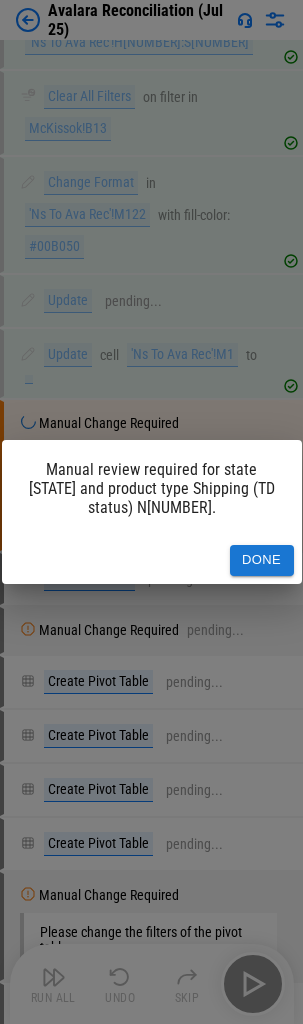 click on "Manual review required for state Kentucky and product type Shipping (TD status)
N122. Done" at bounding box center [151, 512] 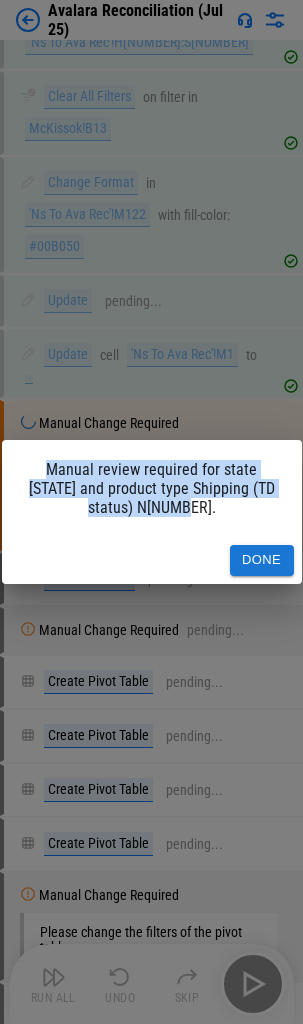 click on "Manual review required for state Kentucky and product type Shipping (TD status)
N122. Done" at bounding box center (151, 512) 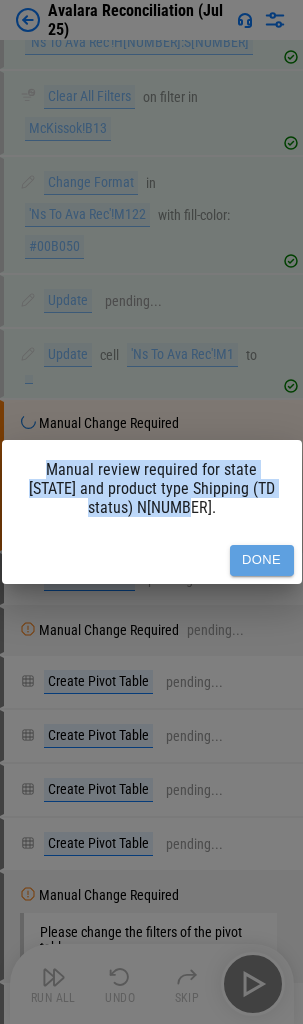 click on "Done" at bounding box center [262, 560] 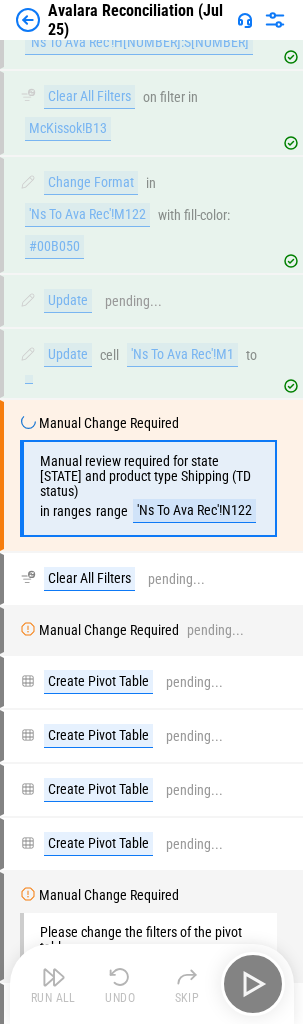 click on "Run All Undo Skip" at bounding box center [154, 984] 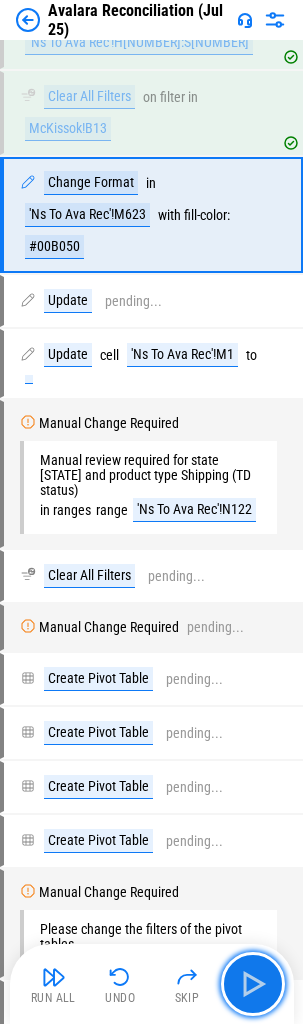 click at bounding box center (253, 984) 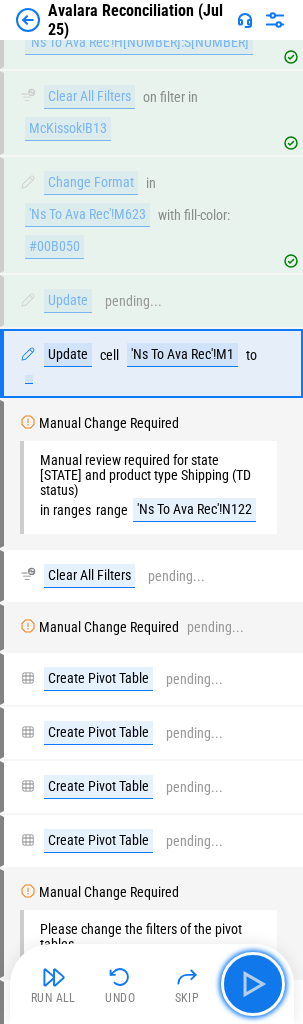 click at bounding box center [253, 984] 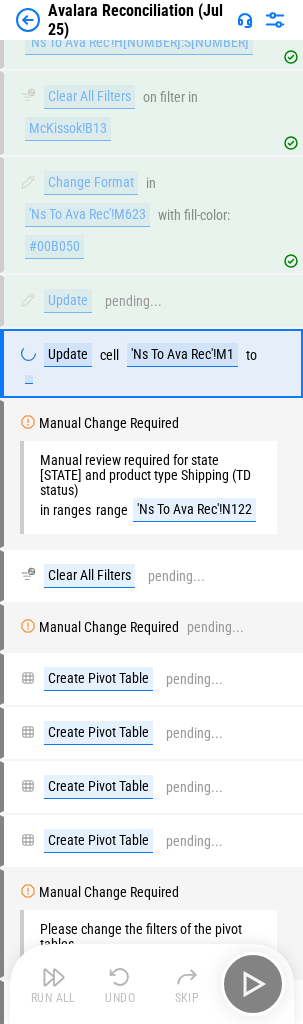 click on "Run All Undo Skip" at bounding box center (154, 984) 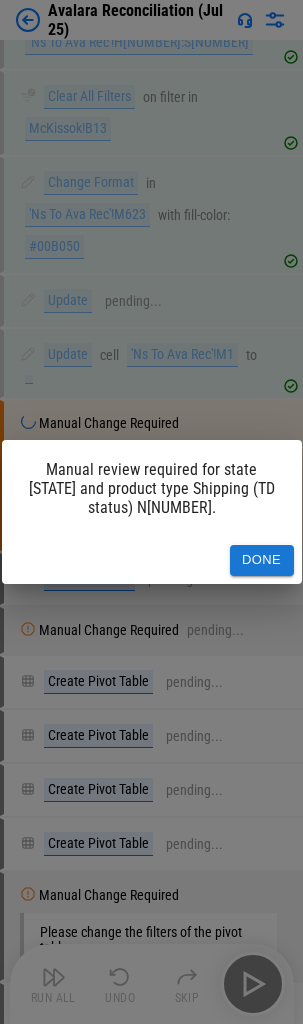click on "Done" at bounding box center (262, 560) 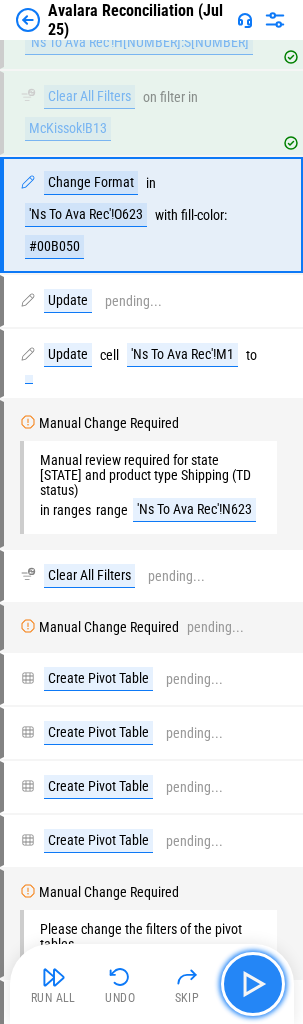 click at bounding box center [253, 984] 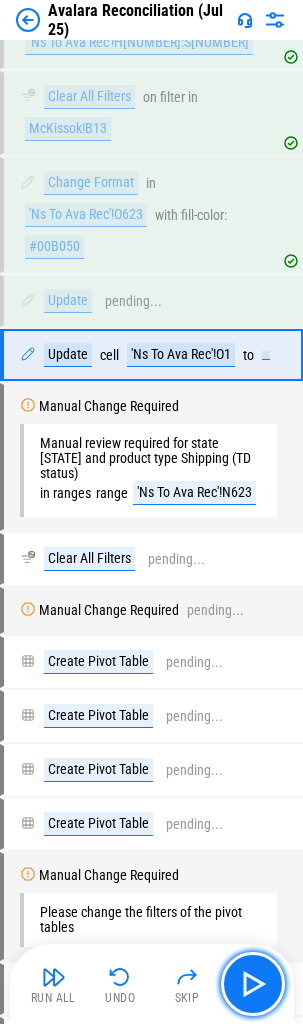 click at bounding box center [253, 984] 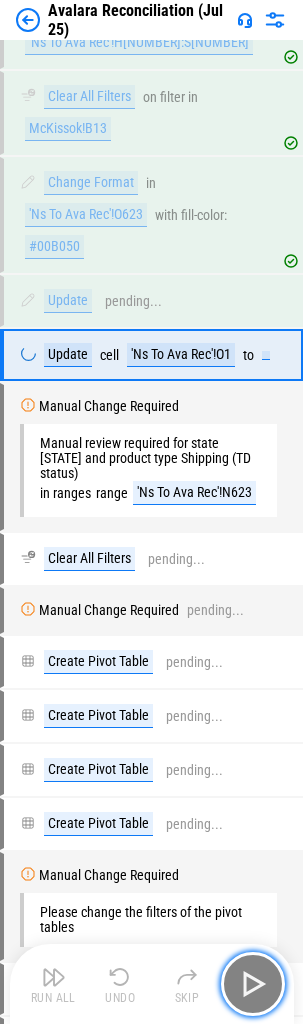 click at bounding box center [253, 984] 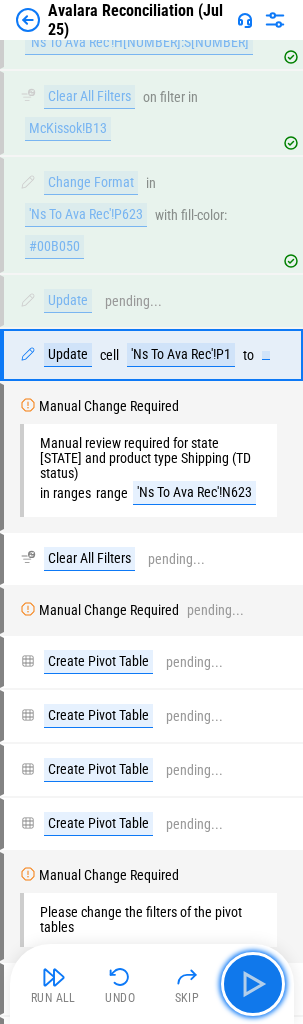 click at bounding box center (253, 984) 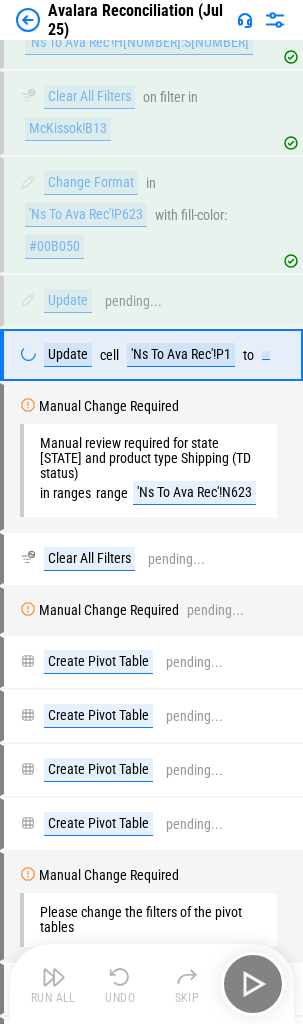 click on "Run All Undo Skip" at bounding box center (154, 984) 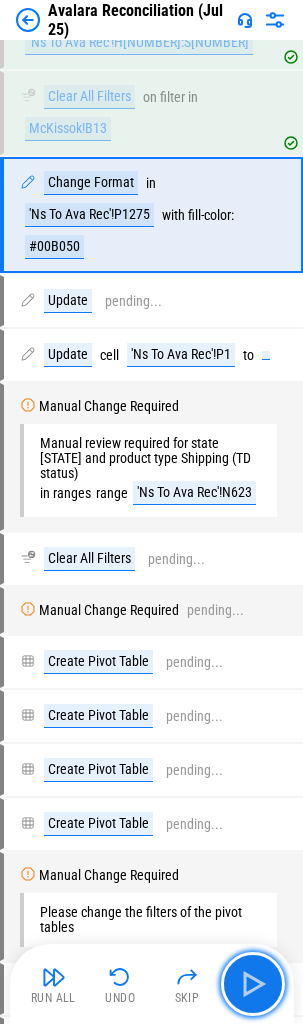click at bounding box center (253, 984) 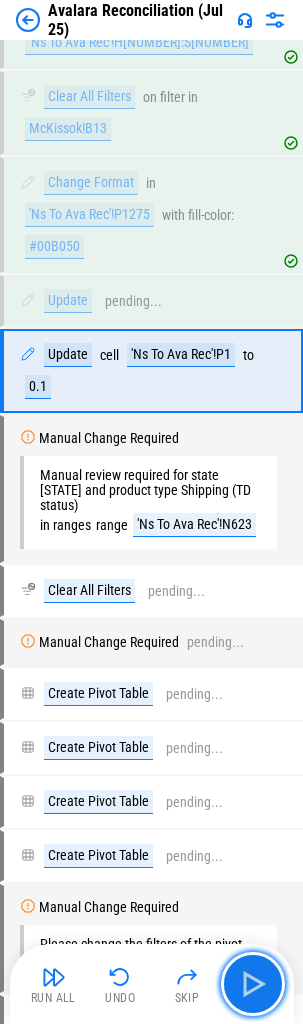 click at bounding box center (253, 984) 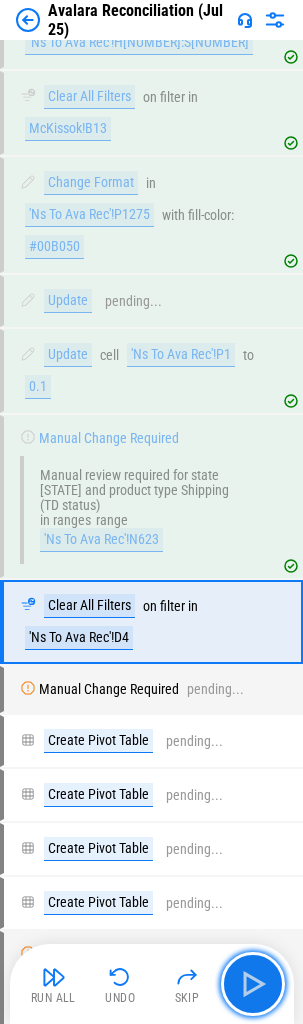 click at bounding box center (253, 984) 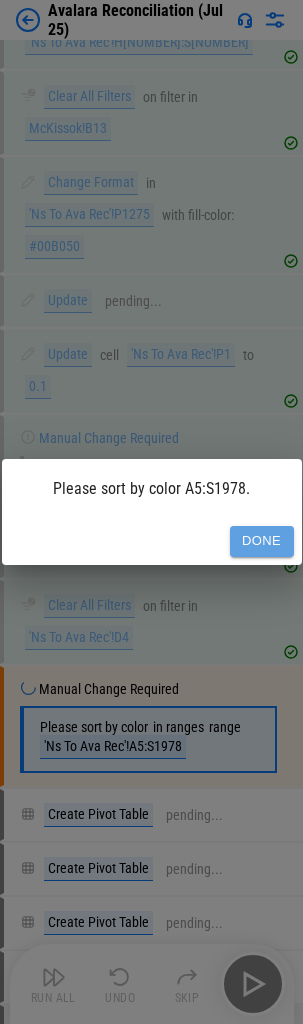 click on "Done" at bounding box center [262, 541] 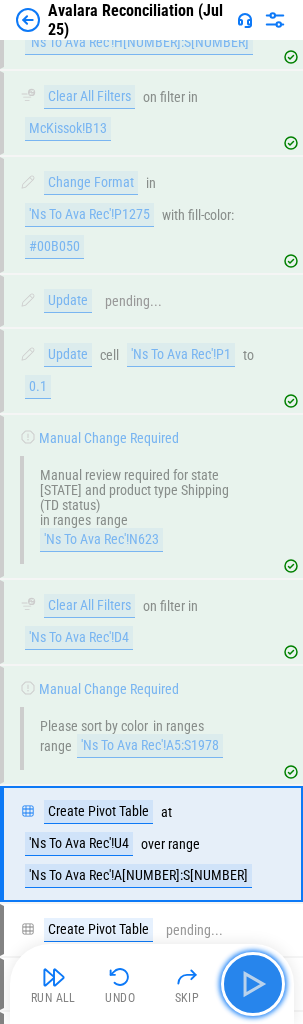 click at bounding box center [253, 984] 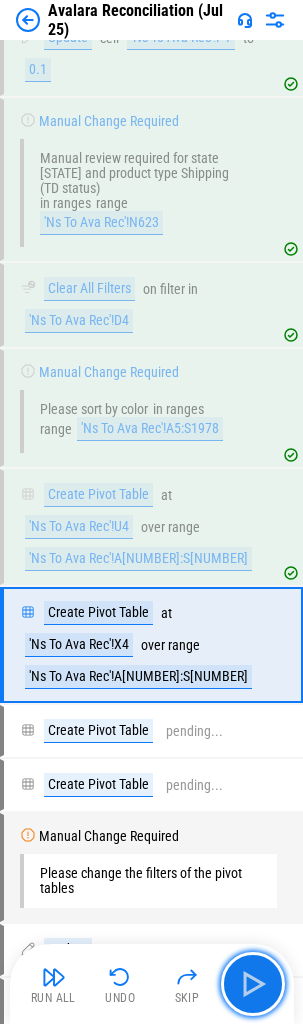 click at bounding box center [253, 984] 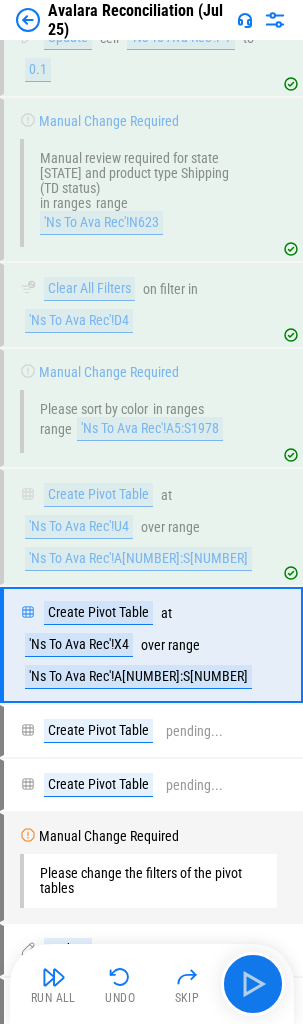 scroll, scrollTop: 17871, scrollLeft: 0, axis: vertical 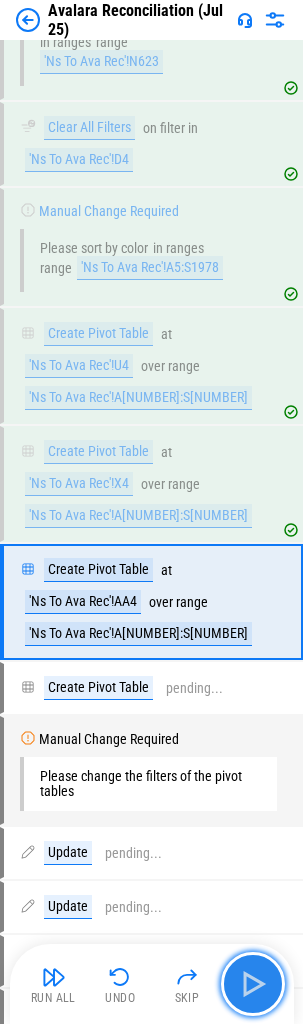 click at bounding box center [253, 984] 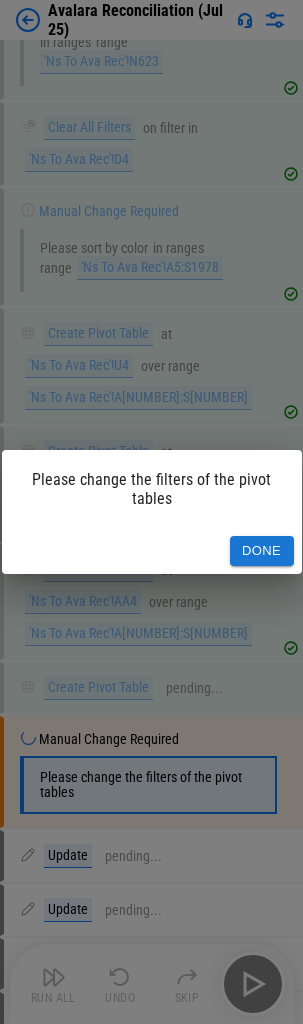 click on "Done" at bounding box center (262, 551) 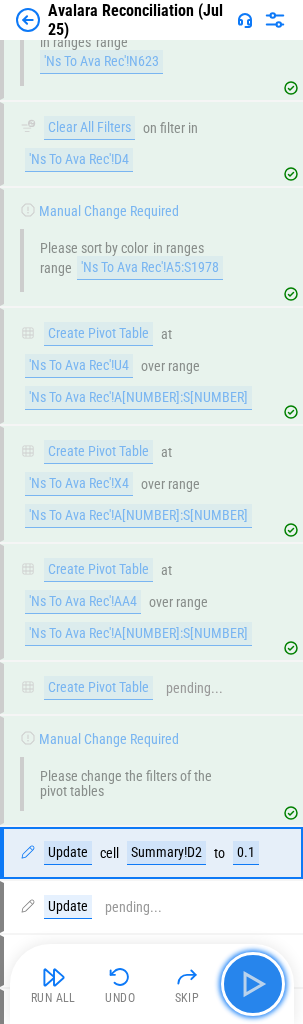 click at bounding box center [253, 984] 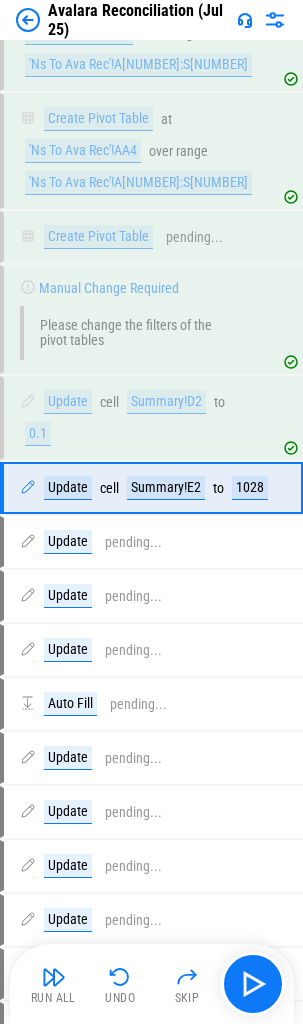 scroll, scrollTop: 18334, scrollLeft: 0, axis: vertical 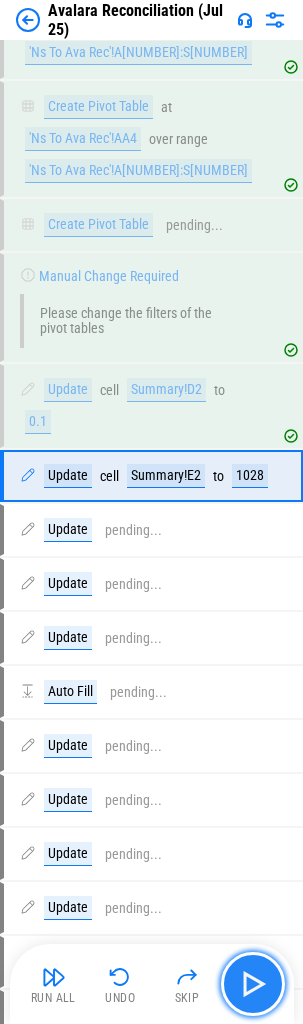 click at bounding box center (253, 984) 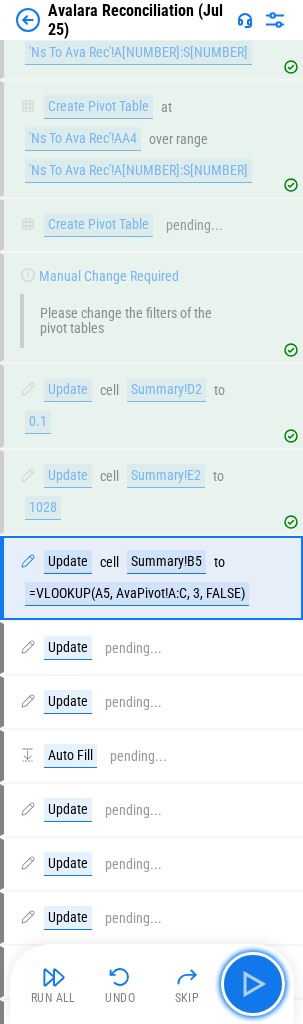 click at bounding box center [253, 984] 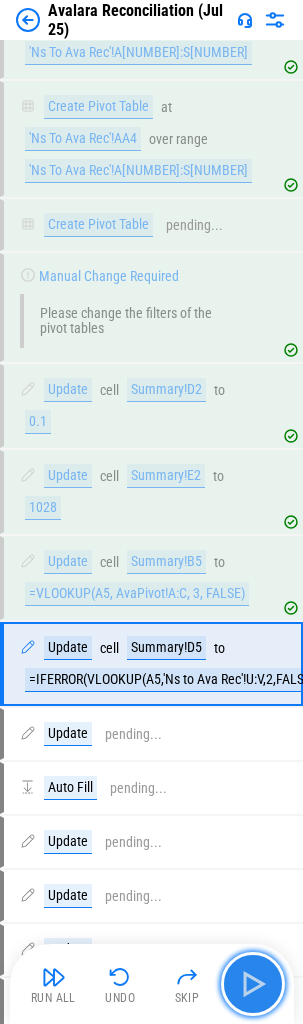 click at bounding box center [253, 984] 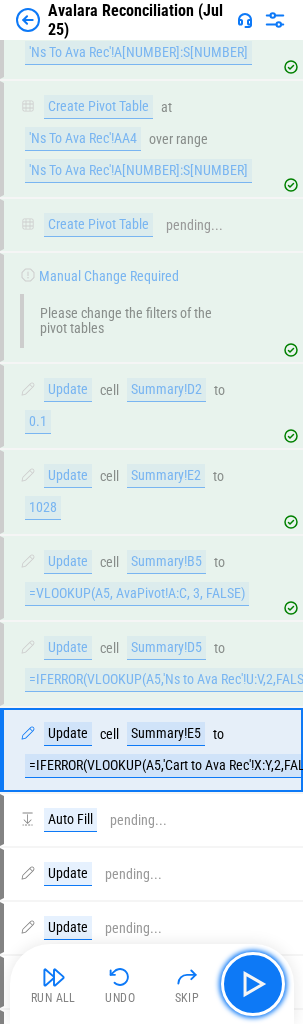 click at bounding box center [253, 984] 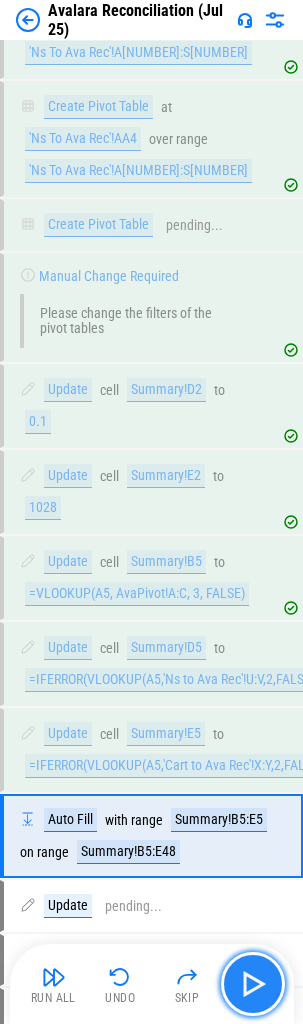 click at bounding box center [253, 984] 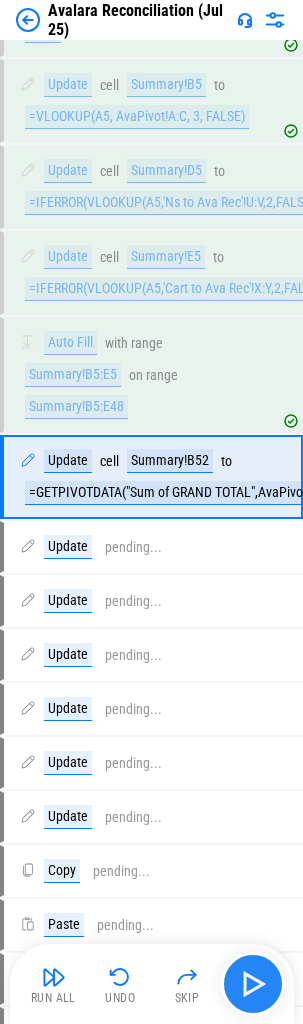 scroll, scrollTop: 18812, scrollLeft: 0, axis: vertical 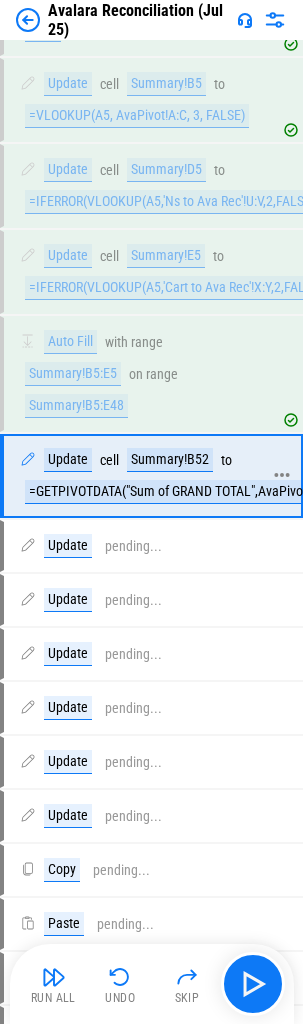 click 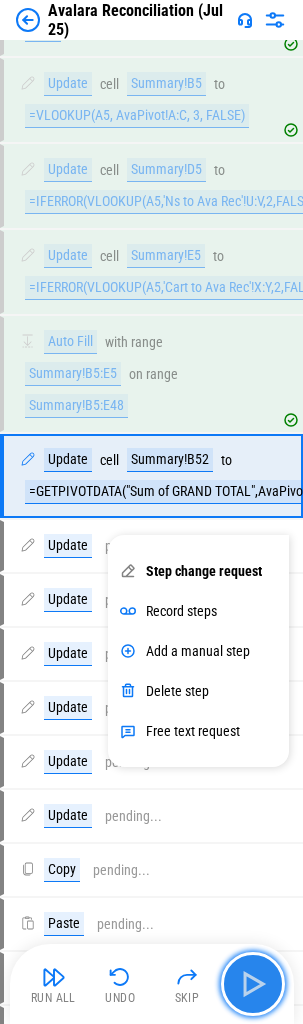 click at bounding box center (253, 984) 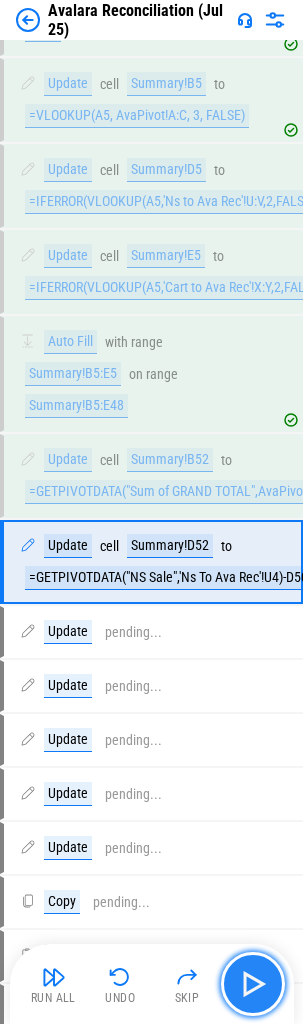 click at bounding box center [253, 984] 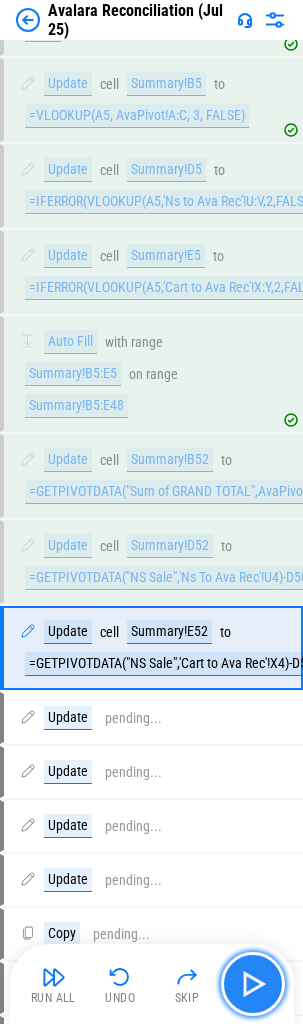 click at bounding box center (253, 984) 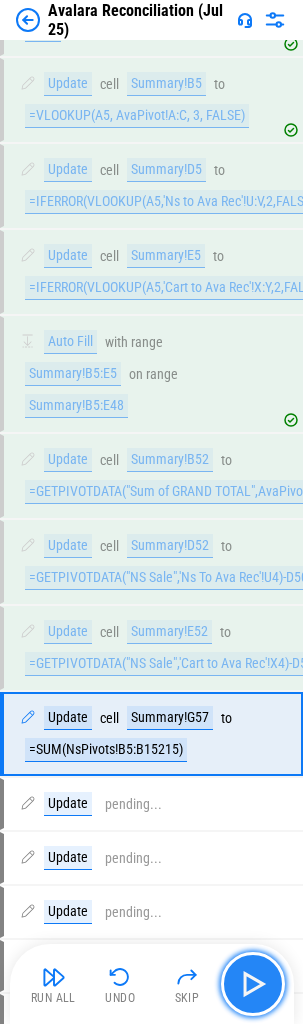 click at bounding box center (253, 984) 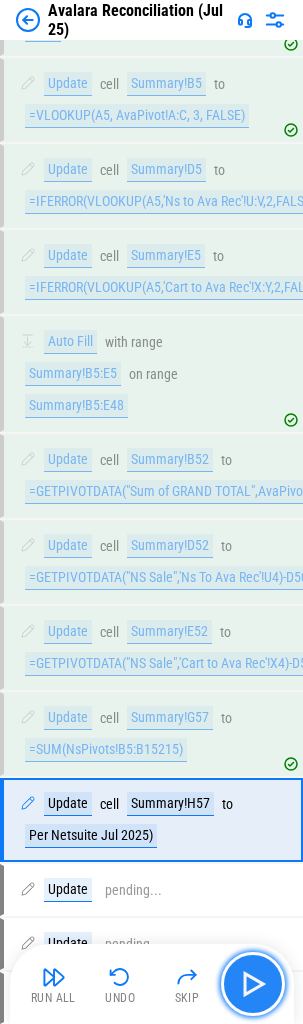 click at bounding box center (253, 984) 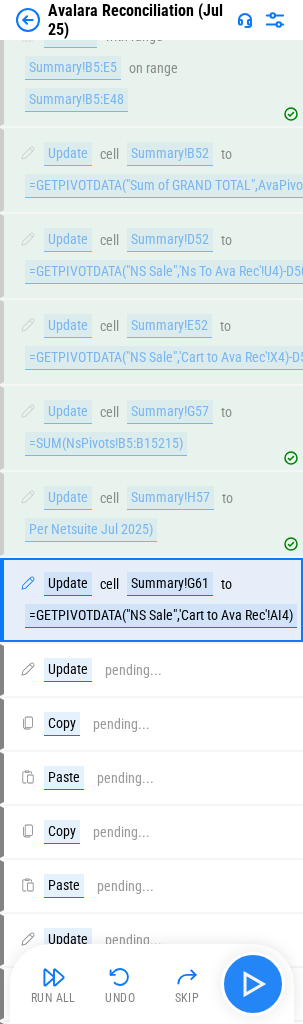 scroll, scrollTop: 19242, scrollLeft: 0, axis: vertical 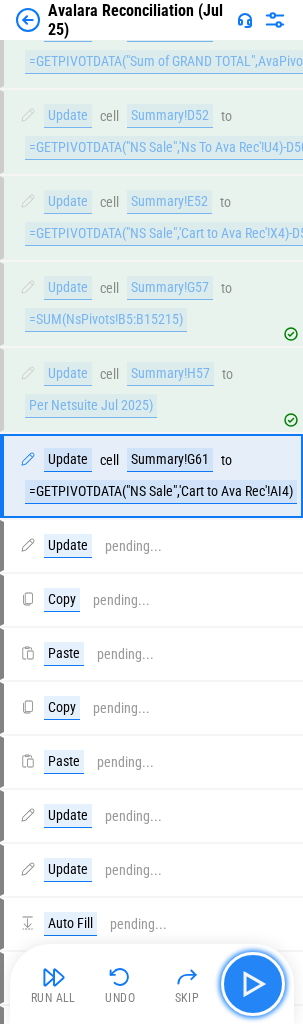 click at bounding box center [253, 984] 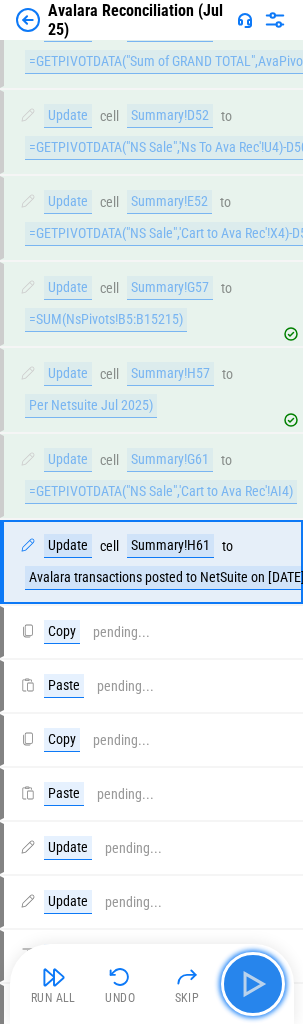 click at bounding box center [253, 984] 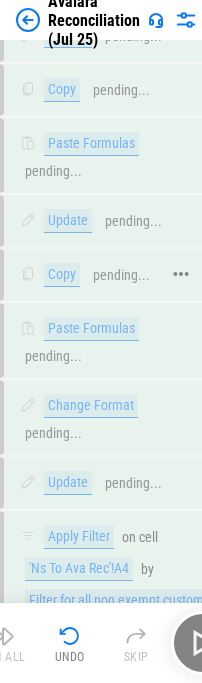 scroll, scrollTop: 19109, scrollLeft: 0, axis: vertical 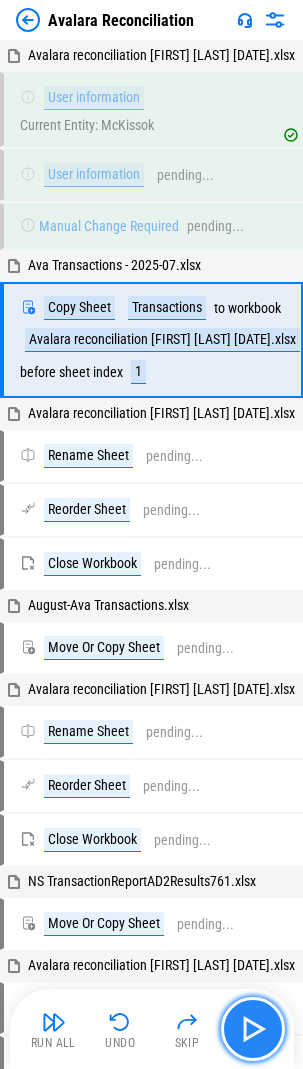click at bounding box center (253, 1029) 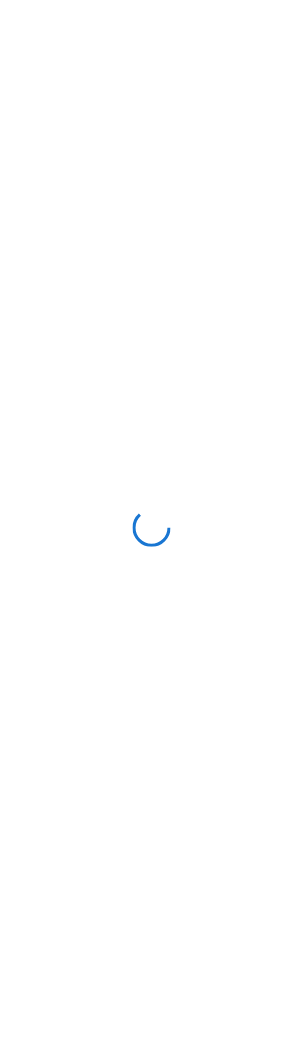 scroll, scrollTop: 0, scrollLeft: 0, axis: both 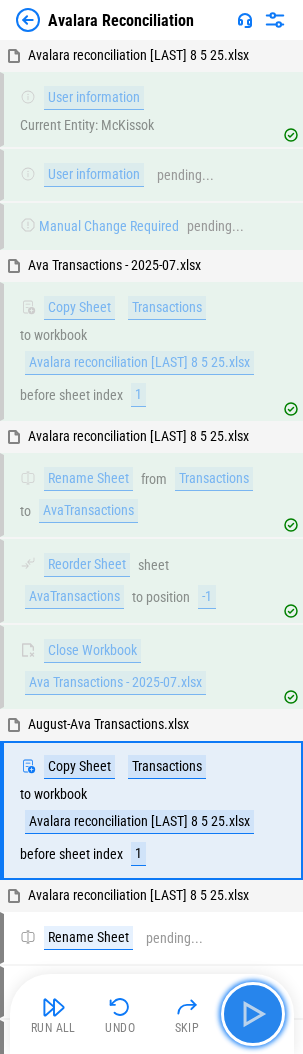 click at bounding box center (253, 1014) 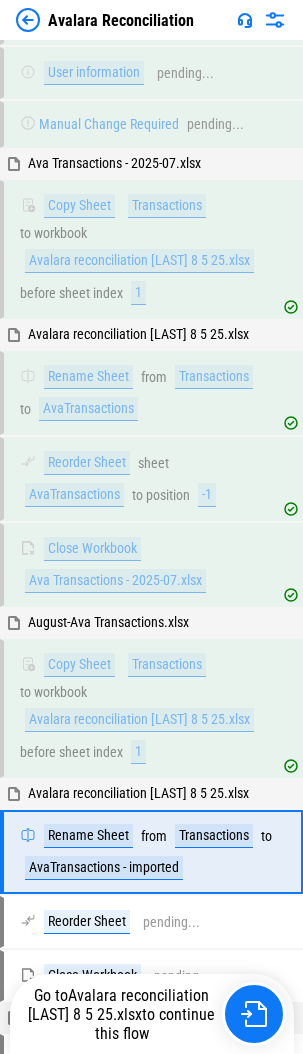 scroll, scrollTop: 428, scrollLeft: 0, axis: vertical 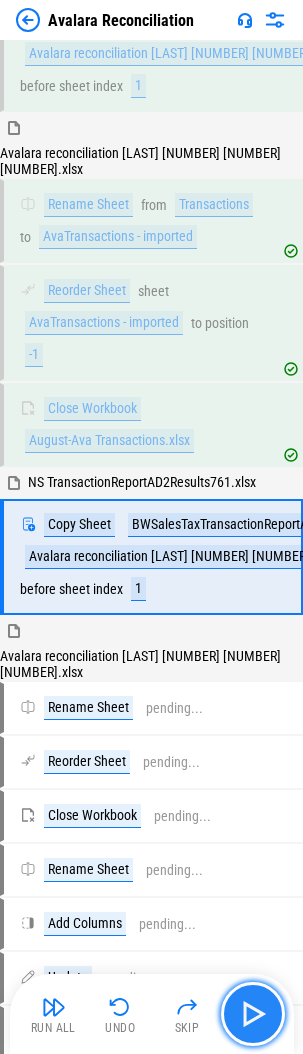 click at bounding box center [253, 1014] 